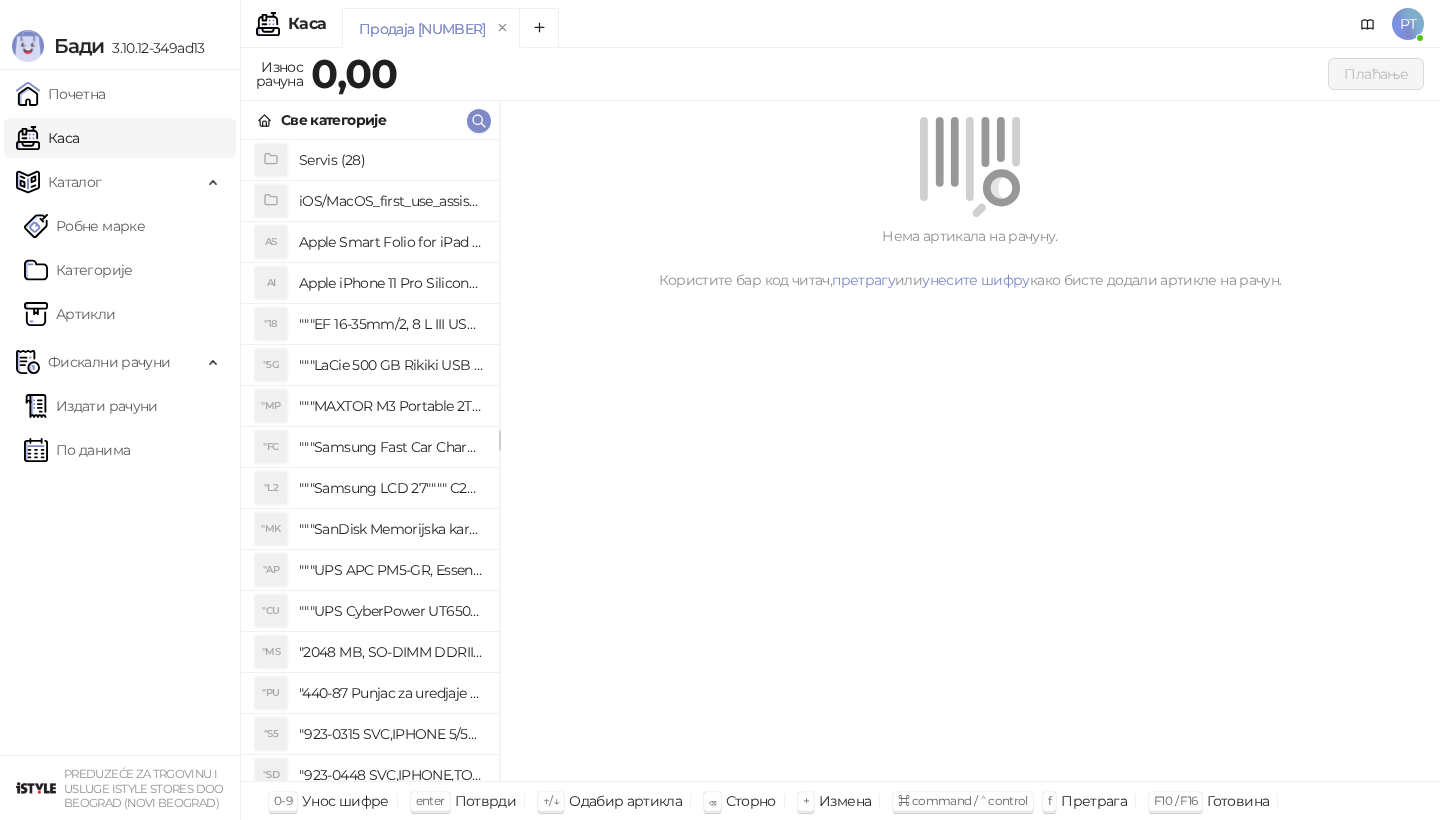 scroll, scrollTop: 0, scrollLeft: 0, axis: both 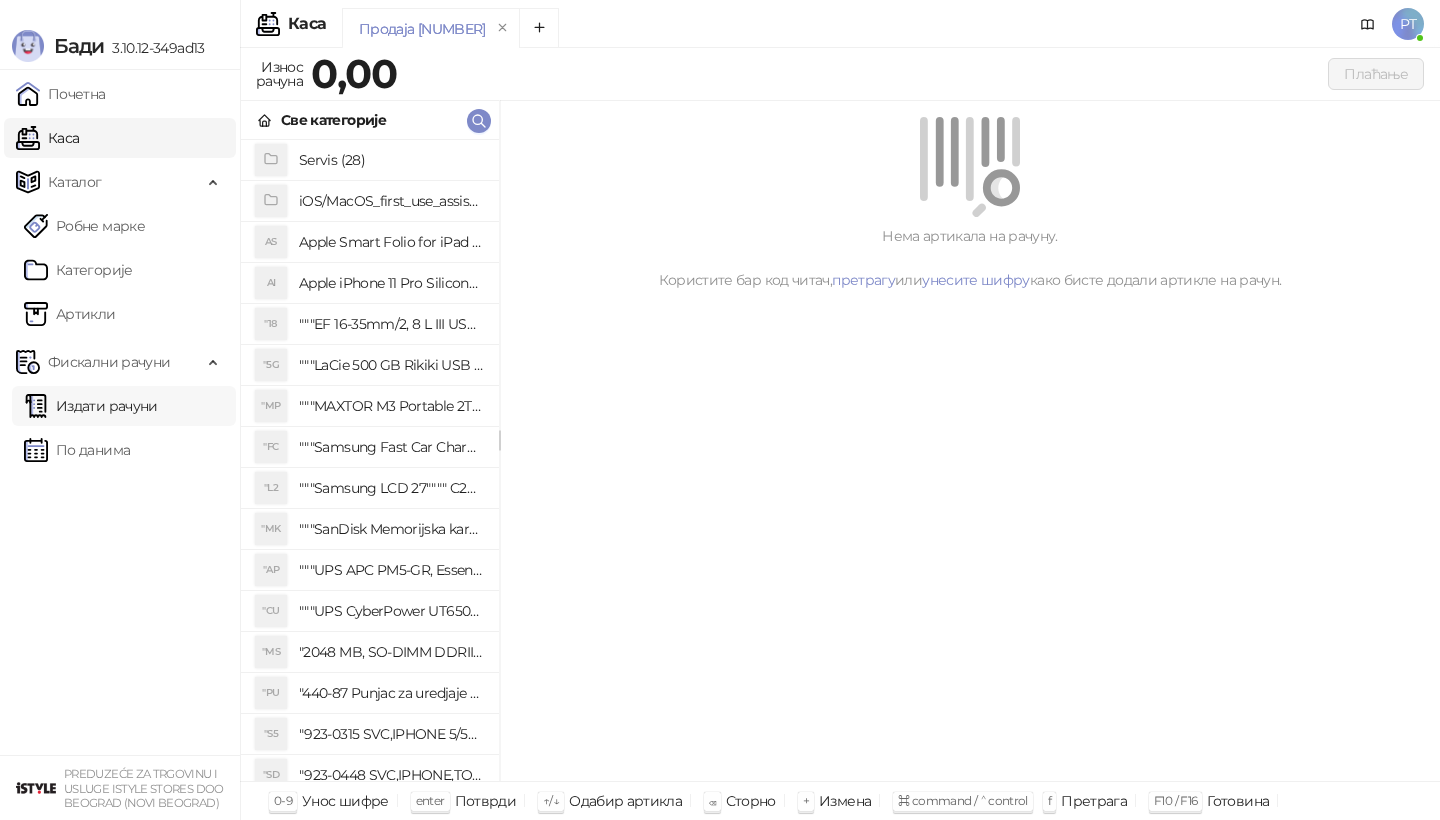 click on "Издати рачуни" at bounding box center [91, 406] 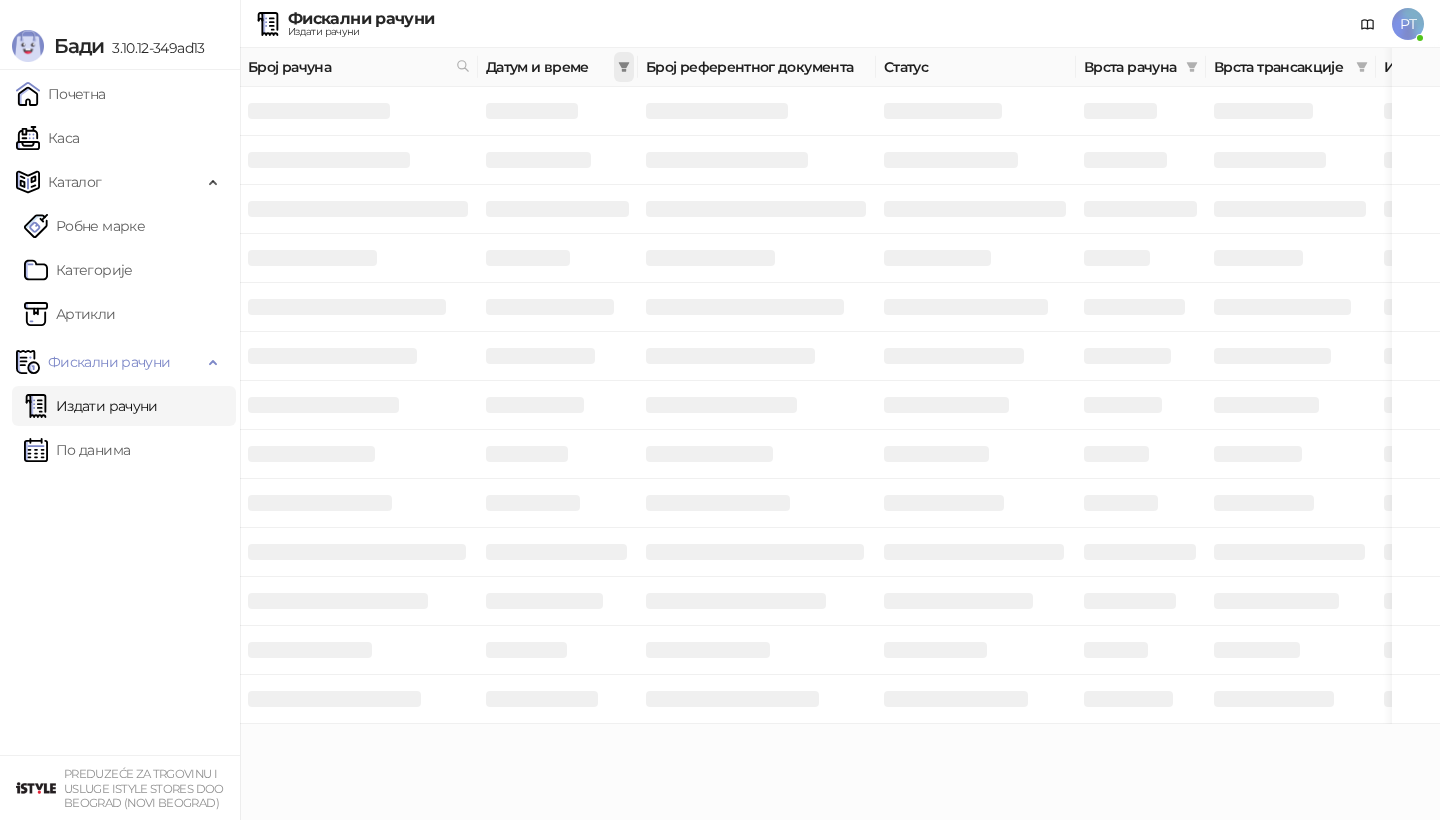 click 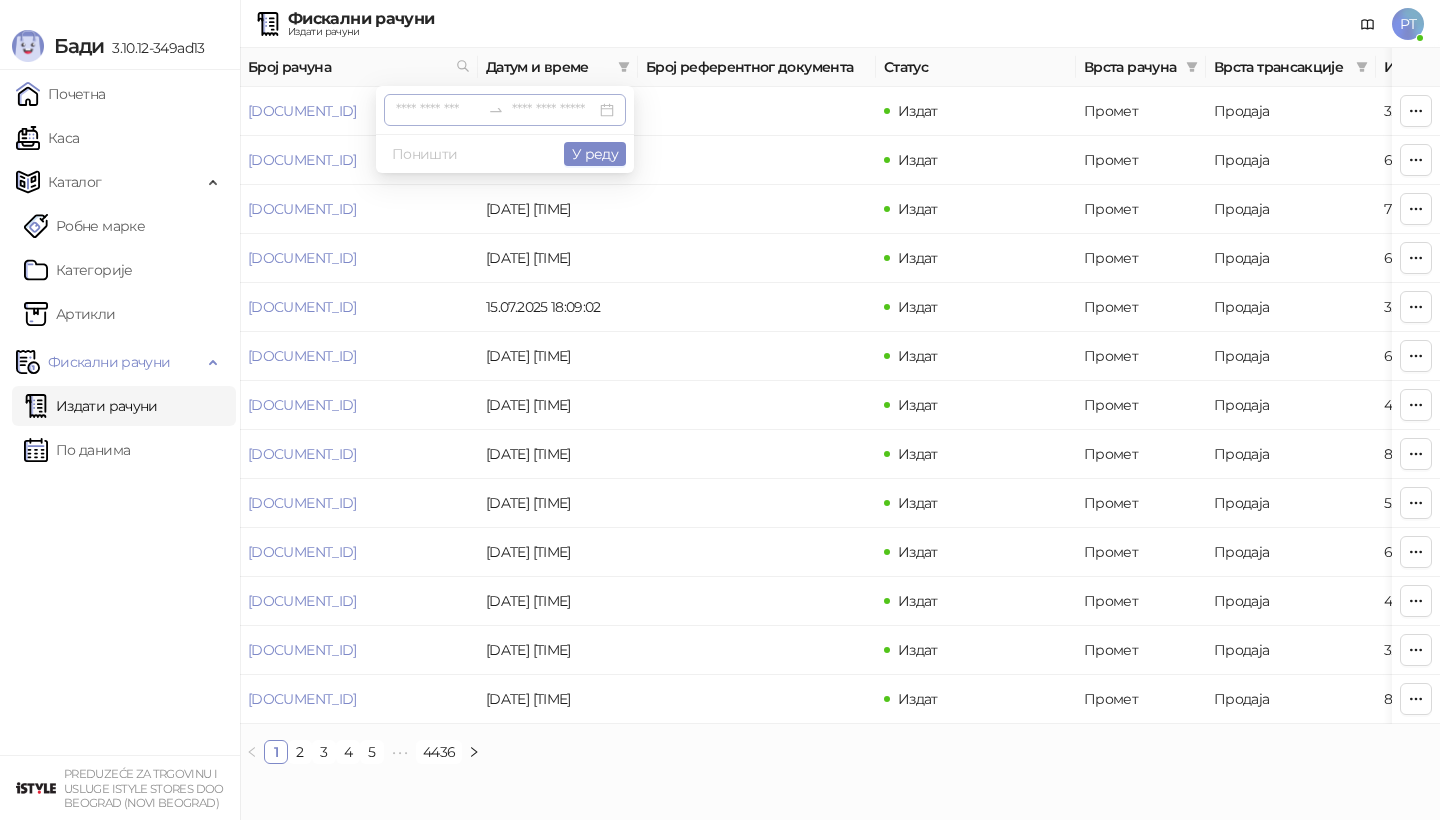 click at bounding box center (438, 110) 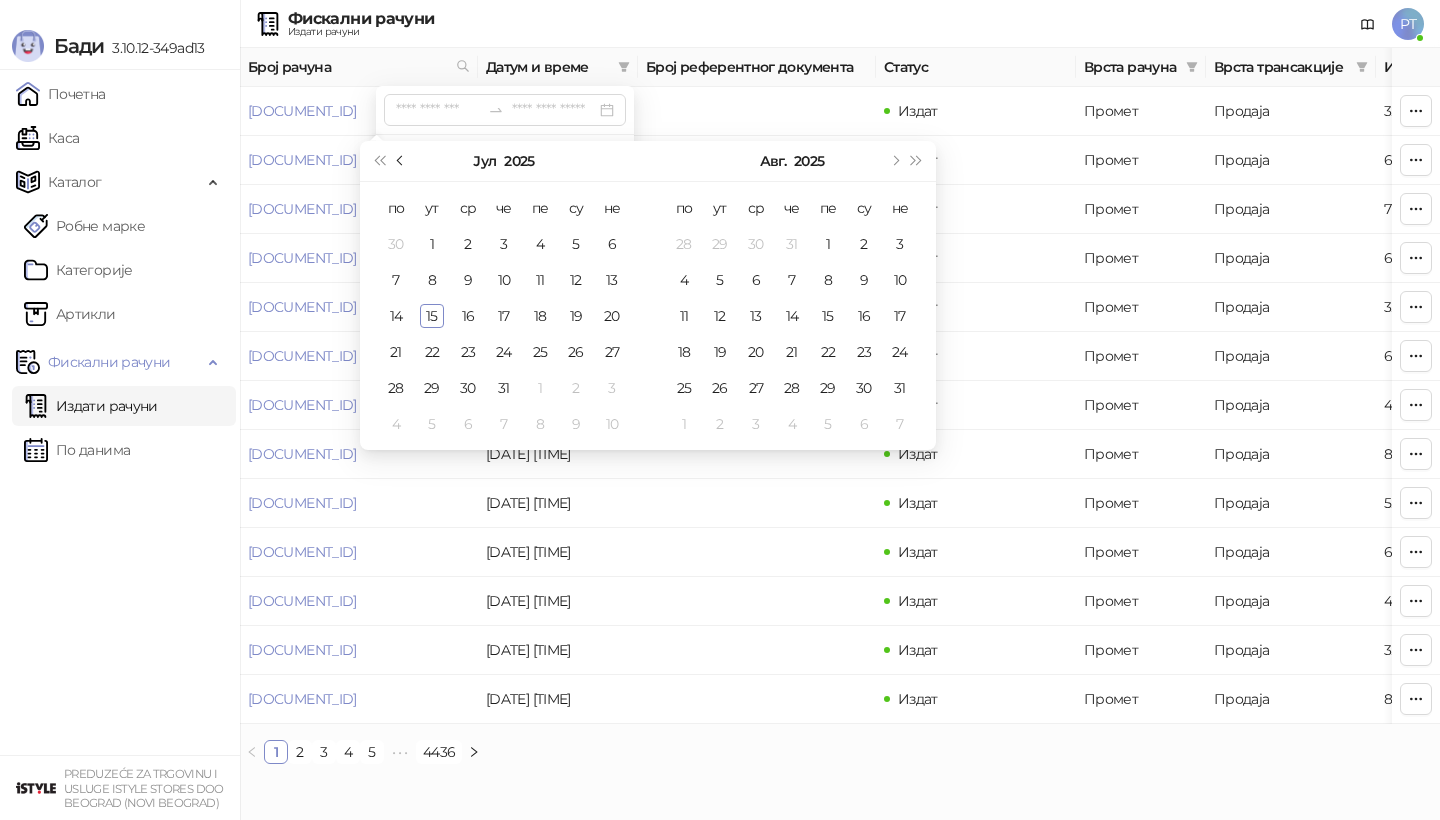 click at bounding box center [401, 161] 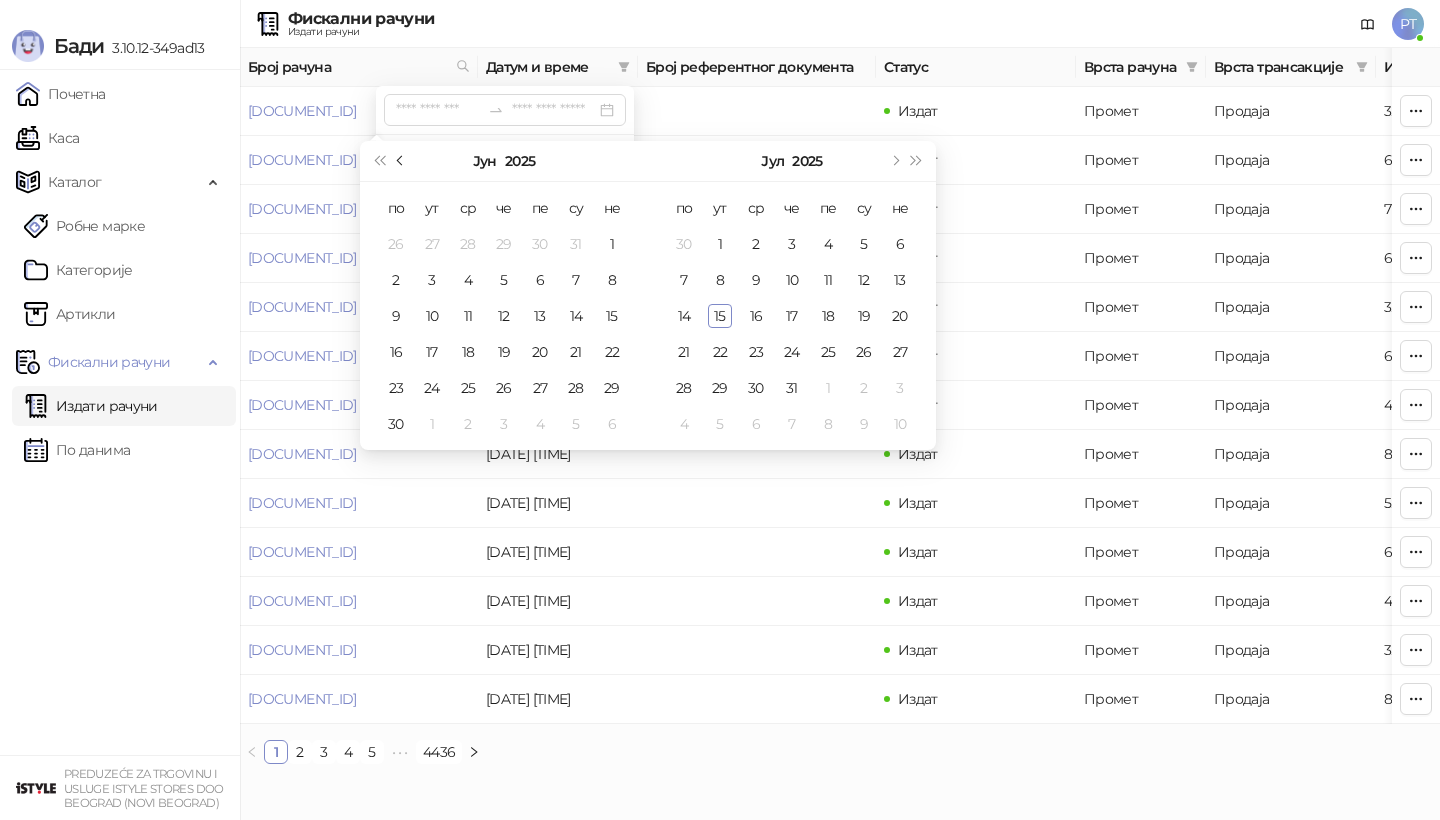 click at bounding box center (401, 161) 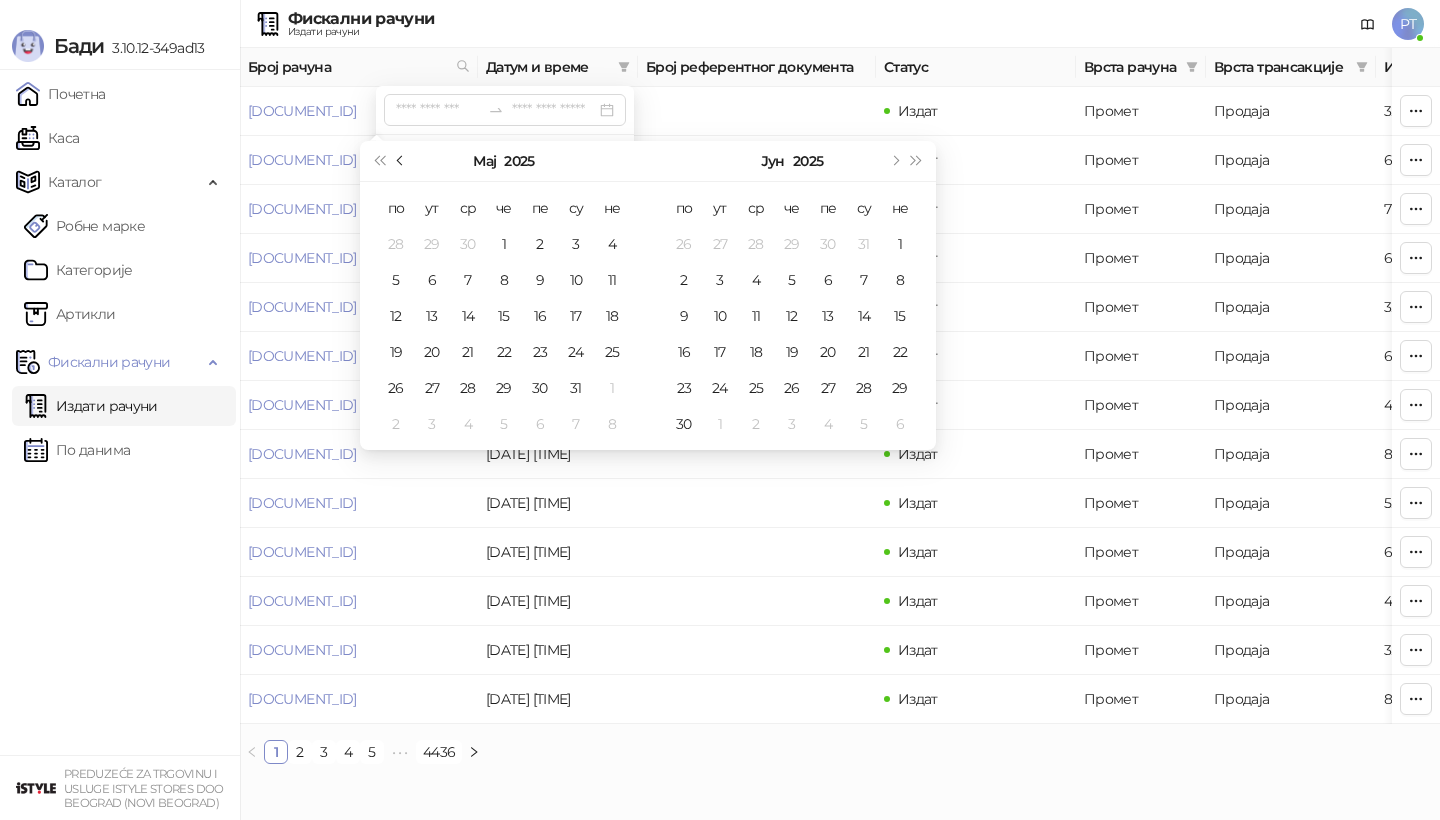 click at bounding box center (401, 161) 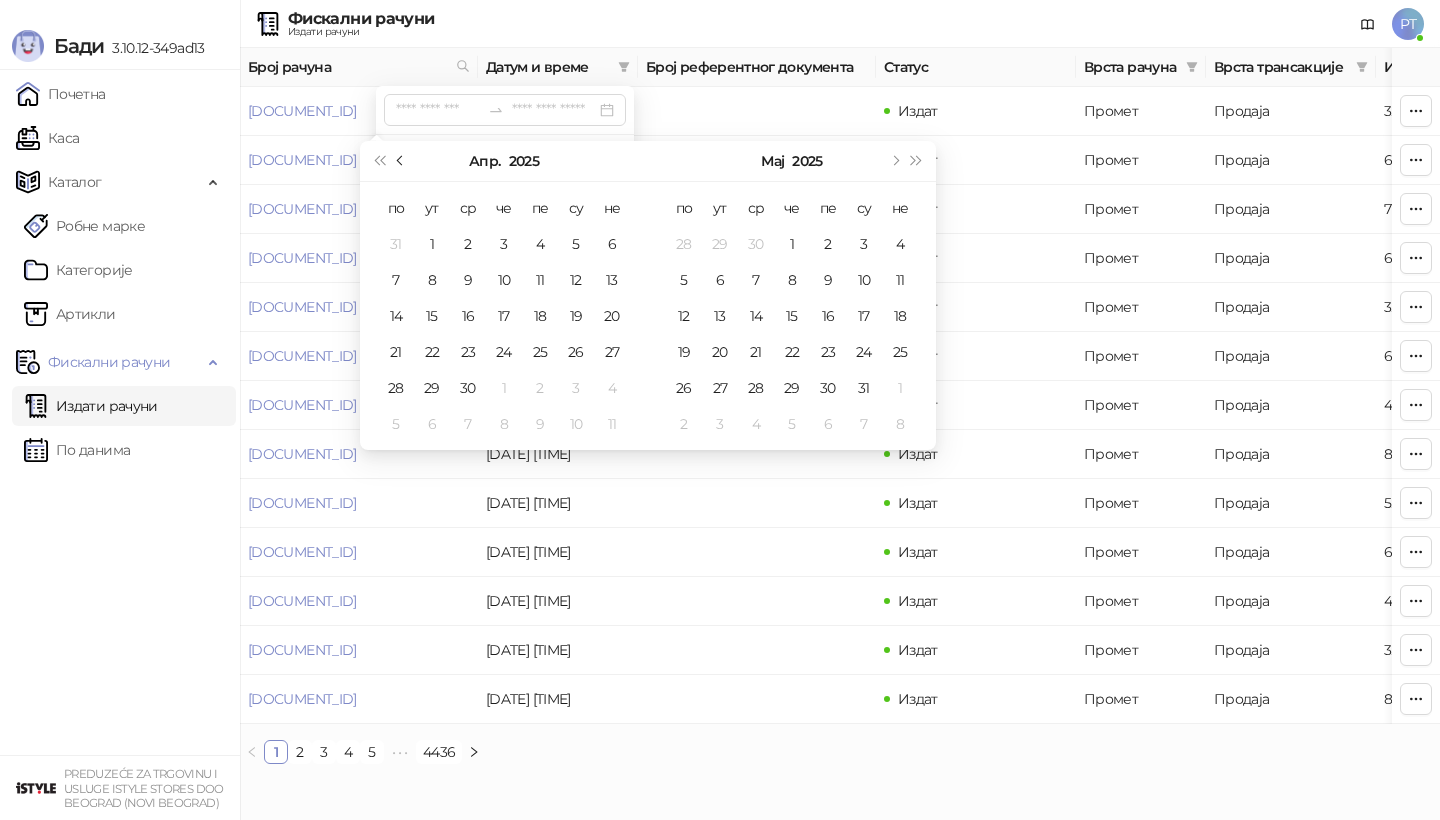 click at bounding box center [401, 161] 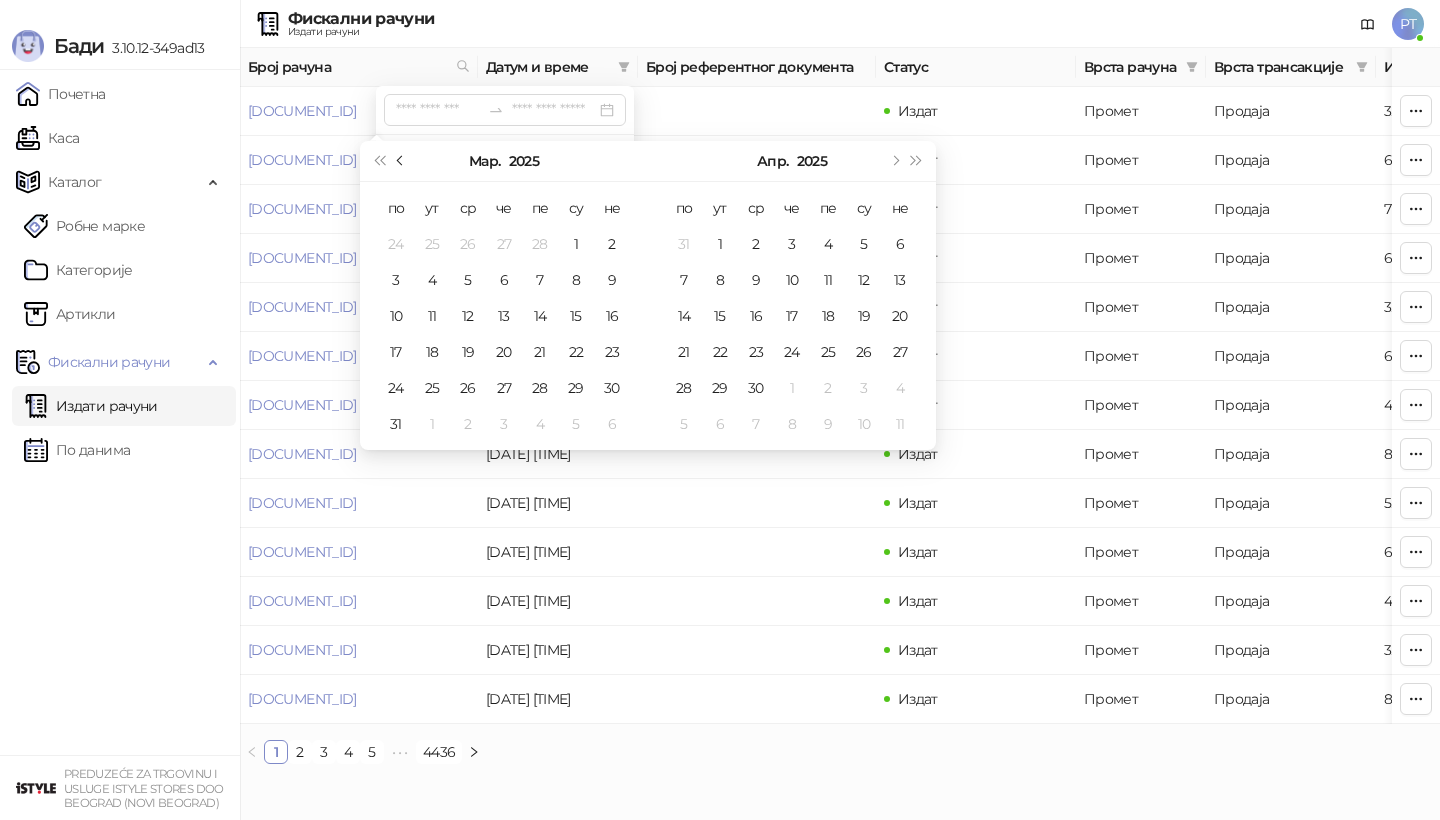 click at bounding box center [401, 161] 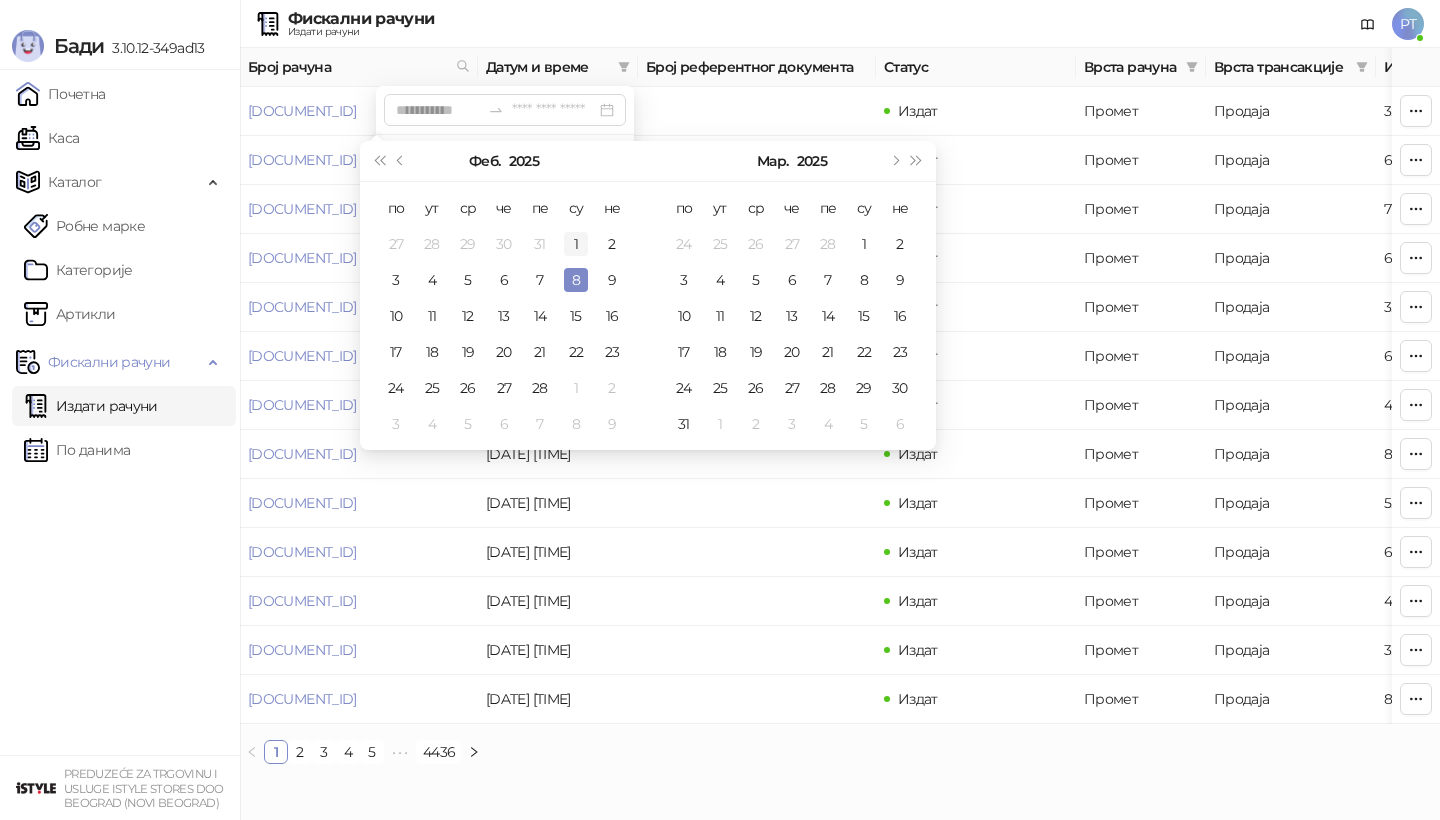 type on "**********" 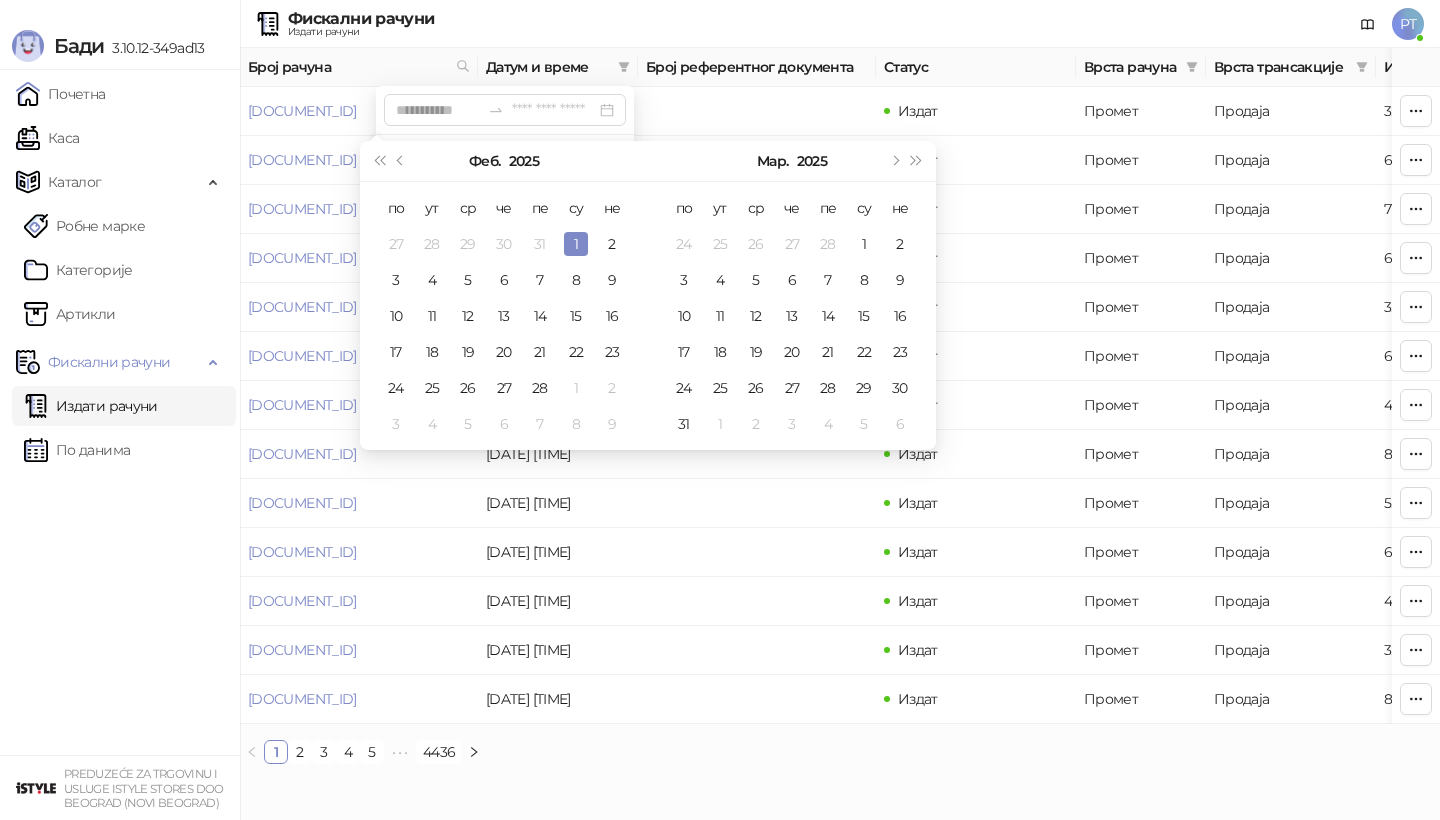 click on "1" at bounding box center [576, 244] 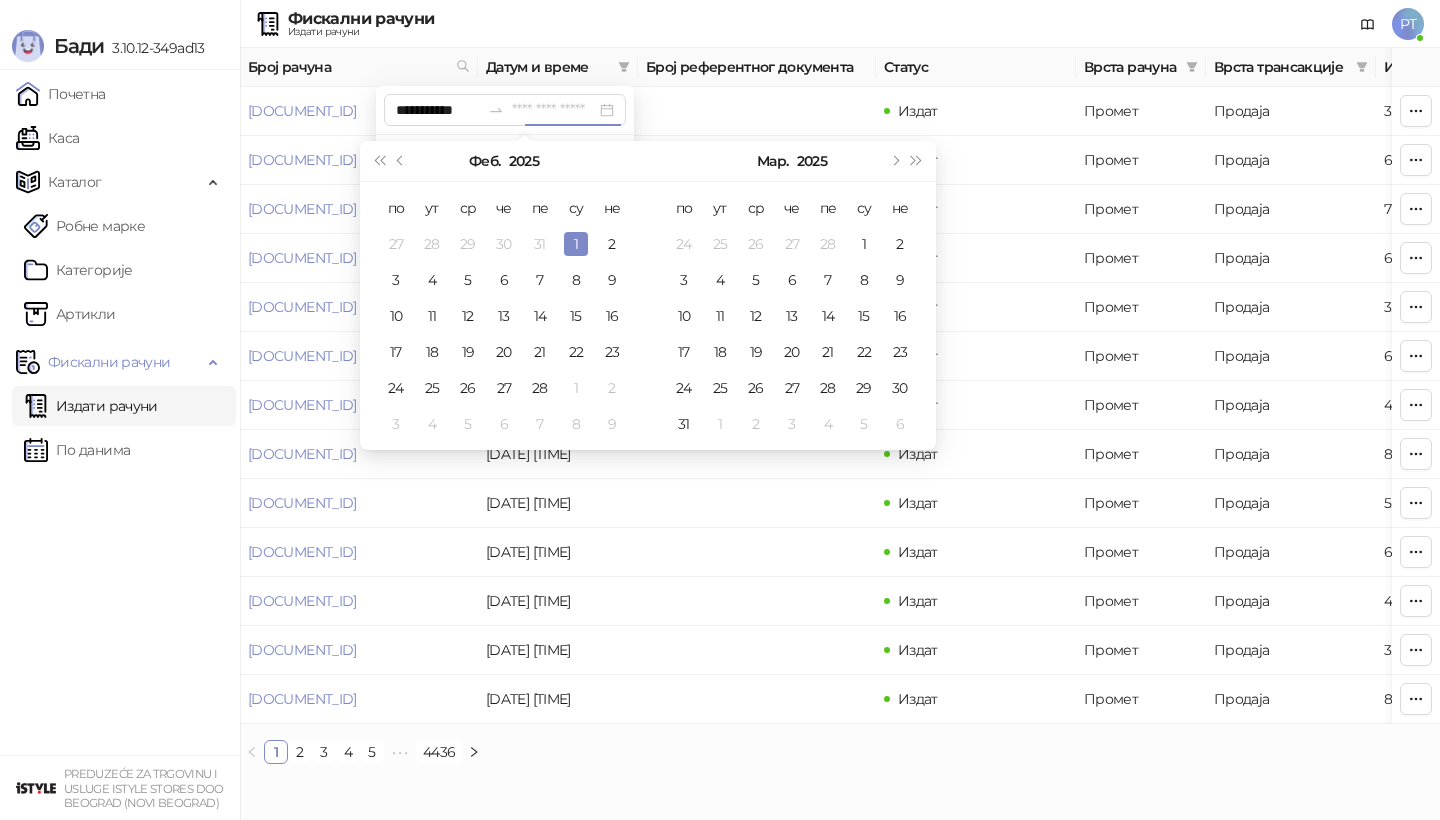 click on "1" at bounding box center (576, 244) 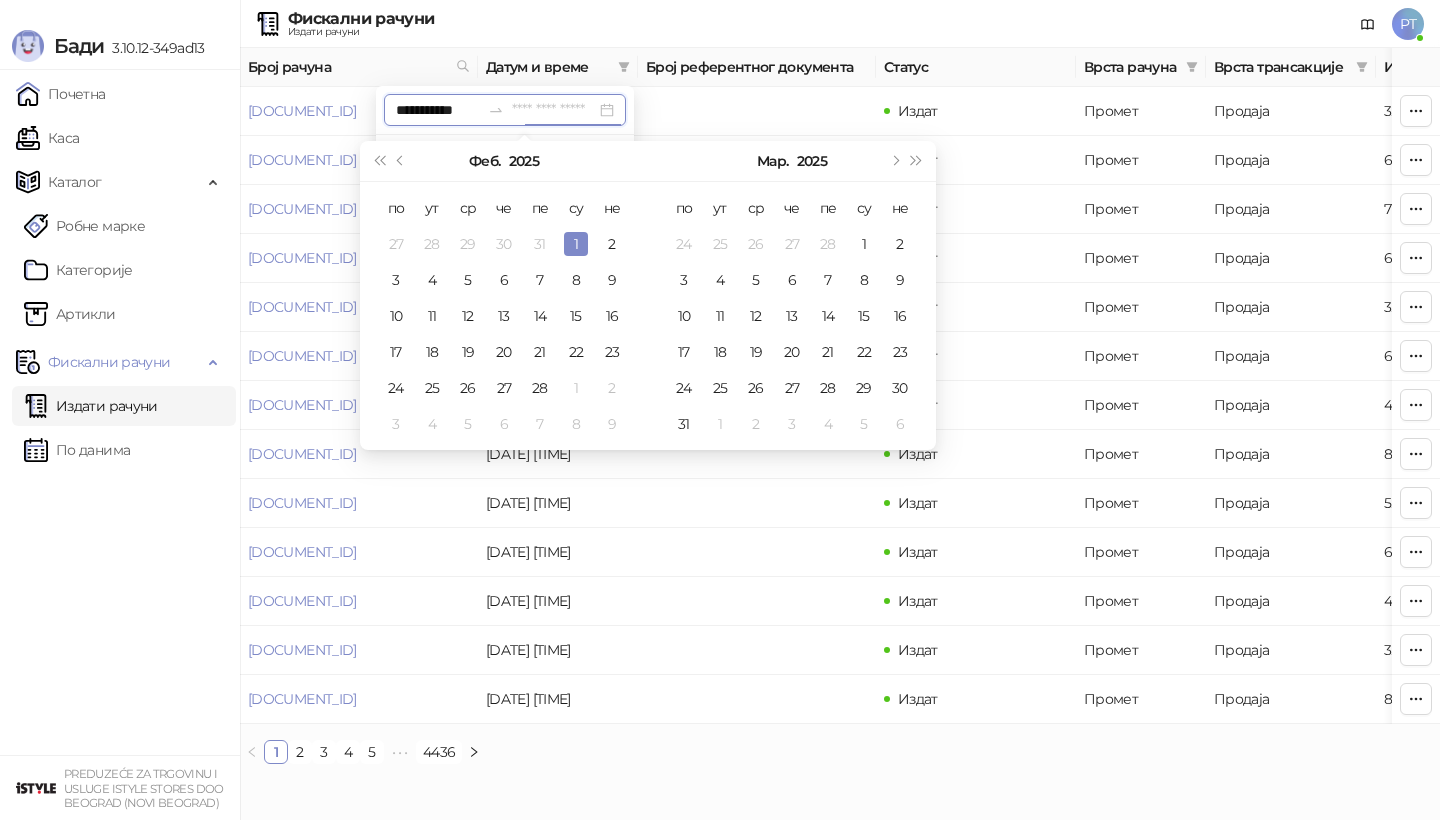 type on "**********" 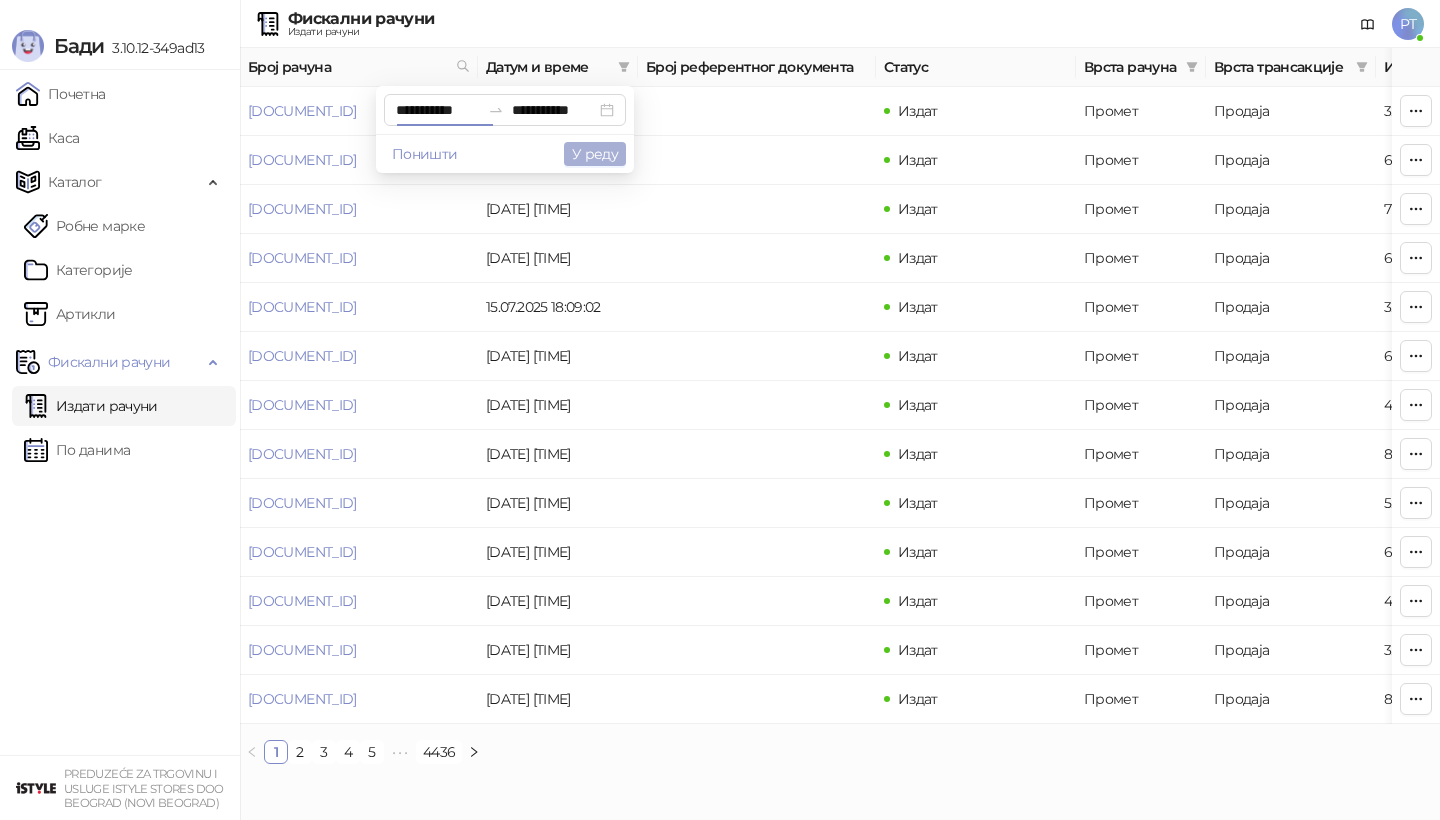 click on "У реду" at bounding box center [595, 154] 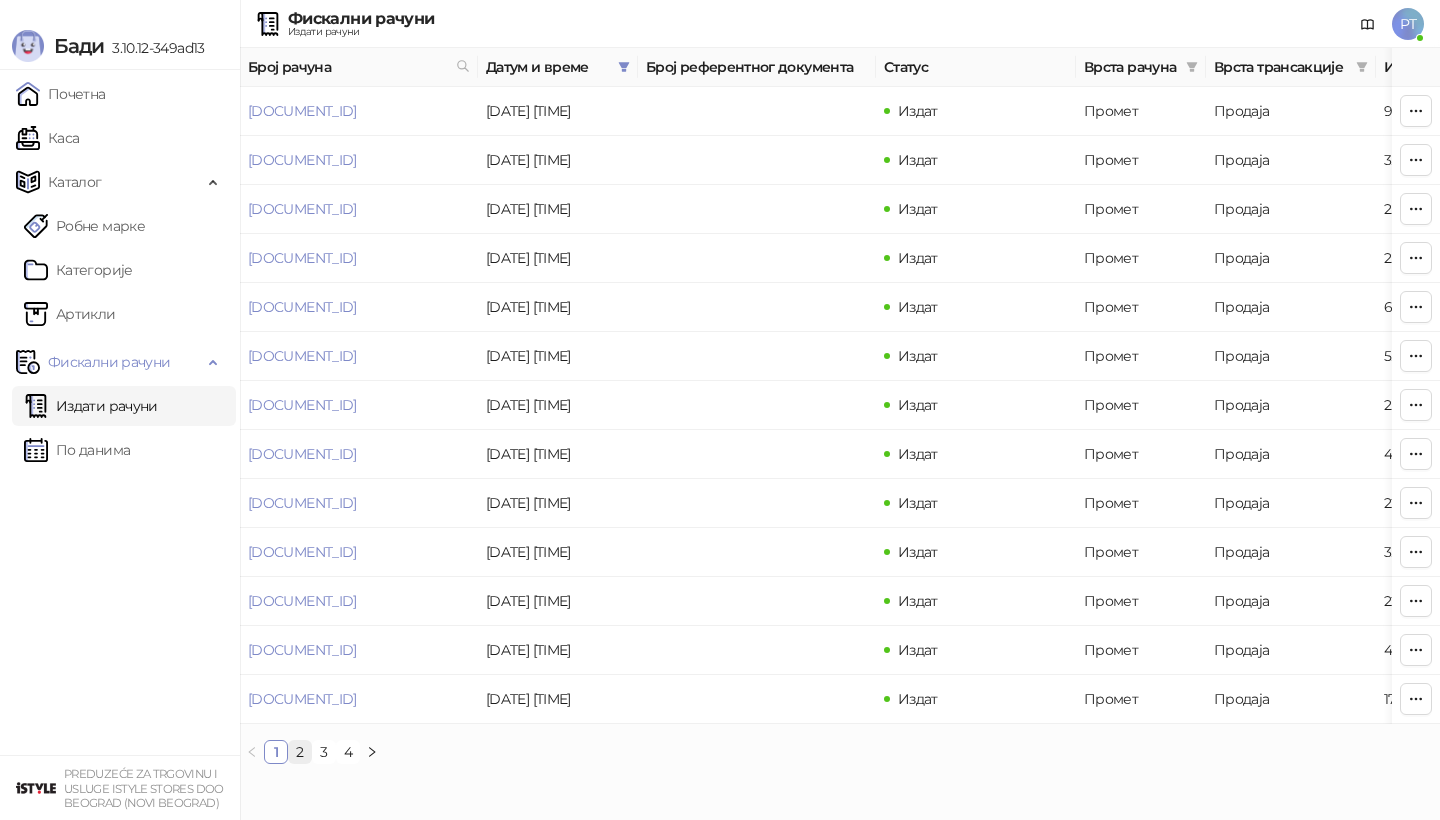 click on "2" at bounding box center [300, 752] 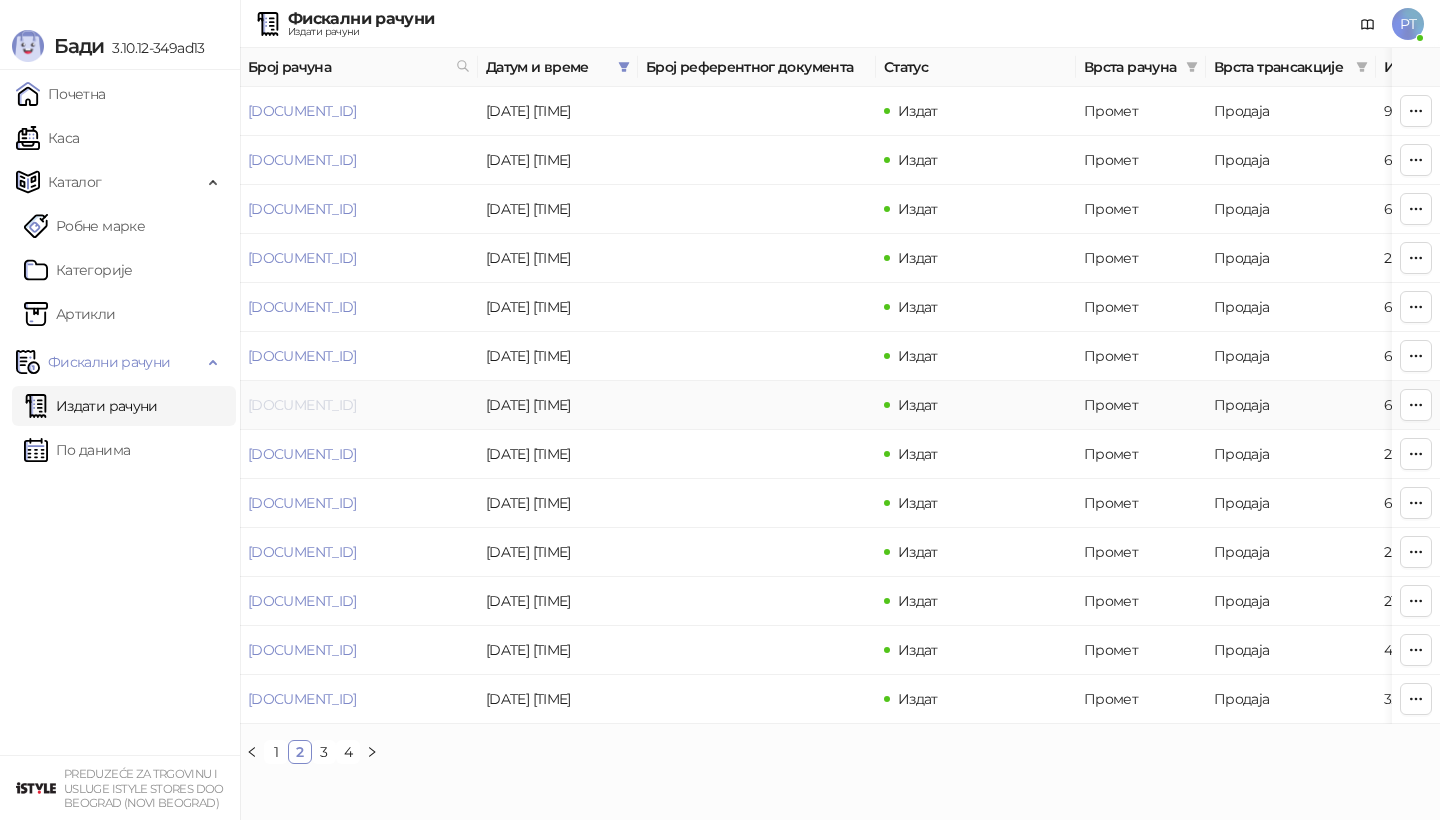 click on "[DOCUMENT_ID]" at bounding box center [302, 405] 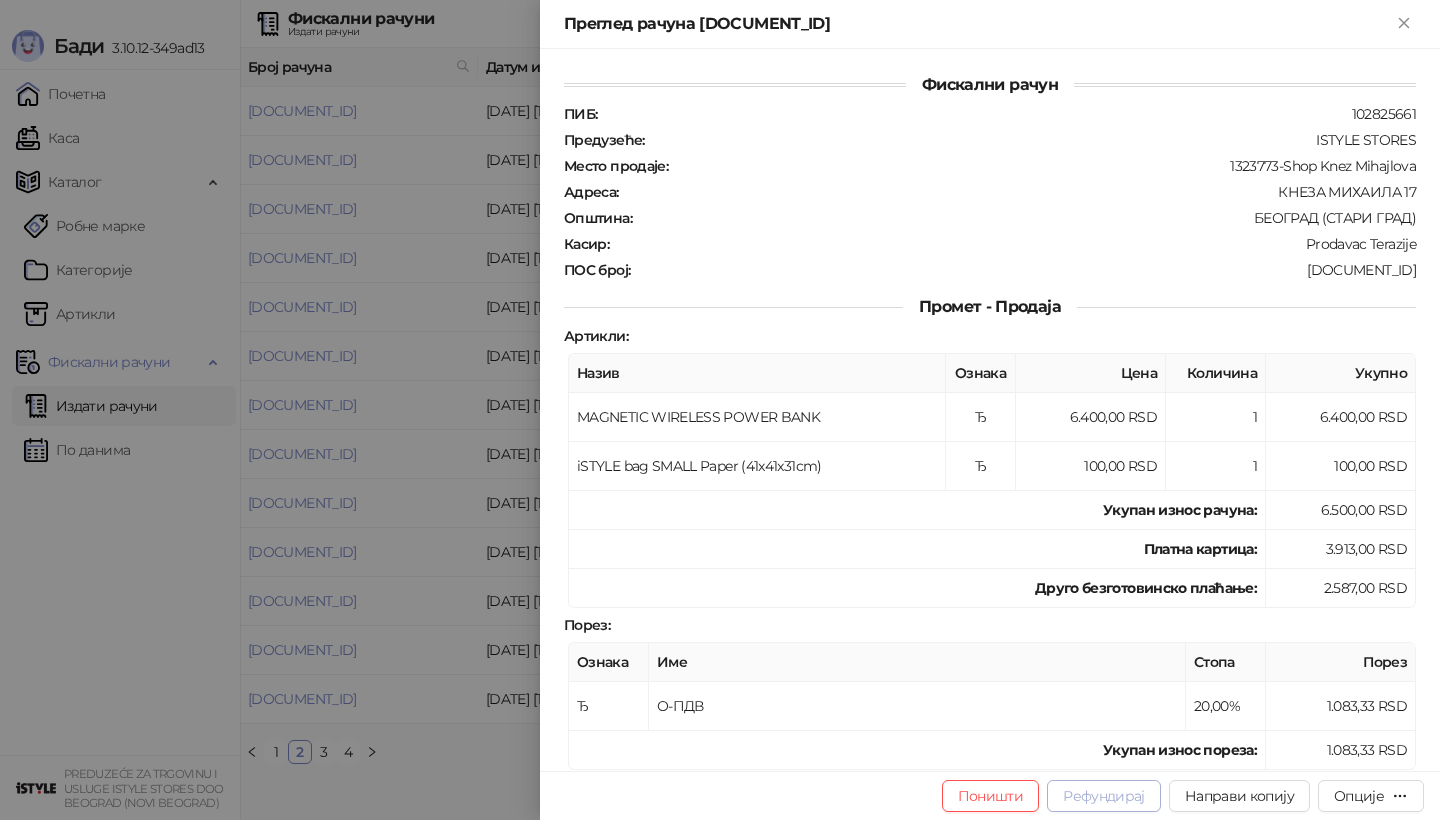 click on "Рефундирај" at bounding box center [1104, 796] 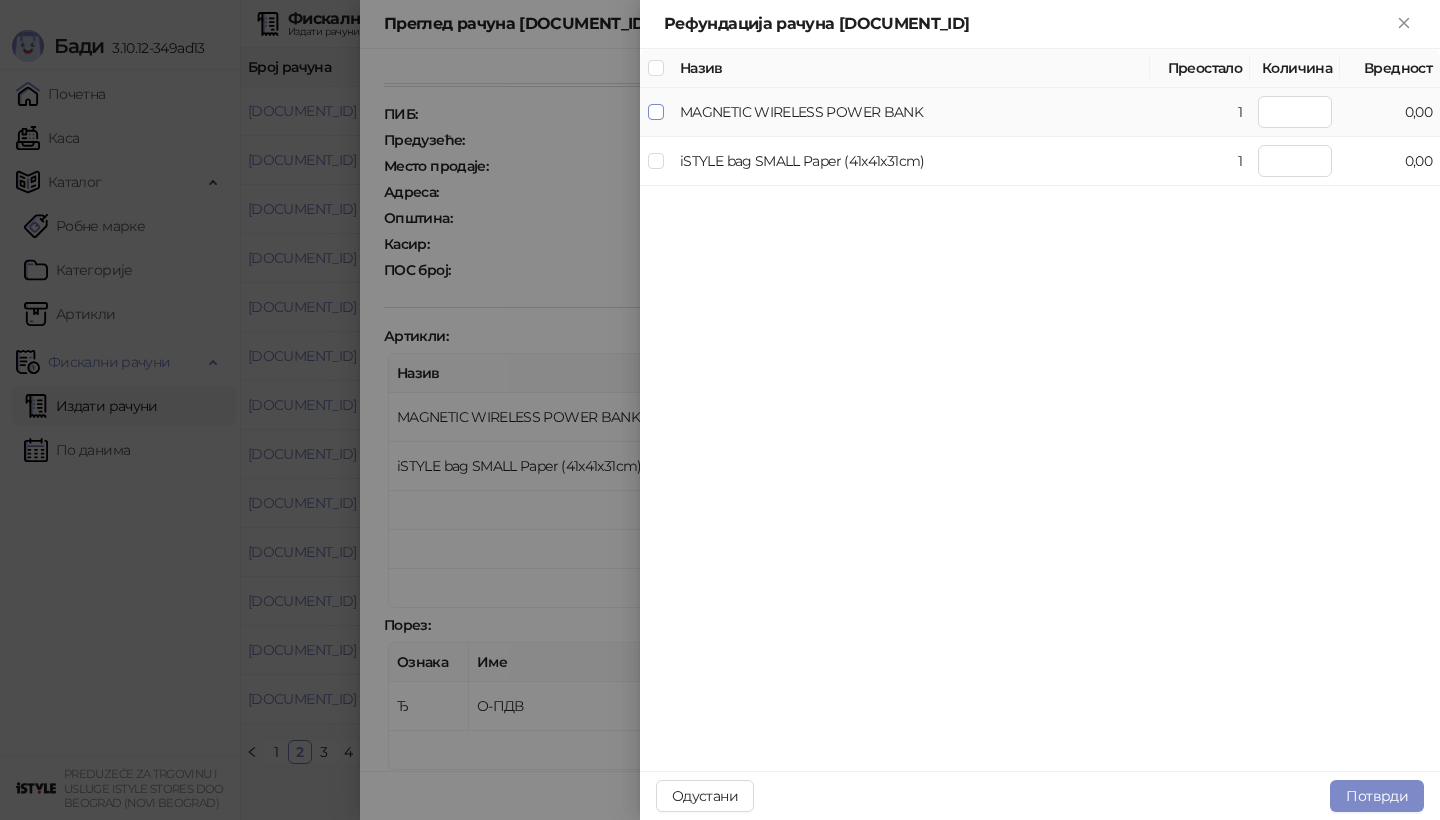 type on "*" 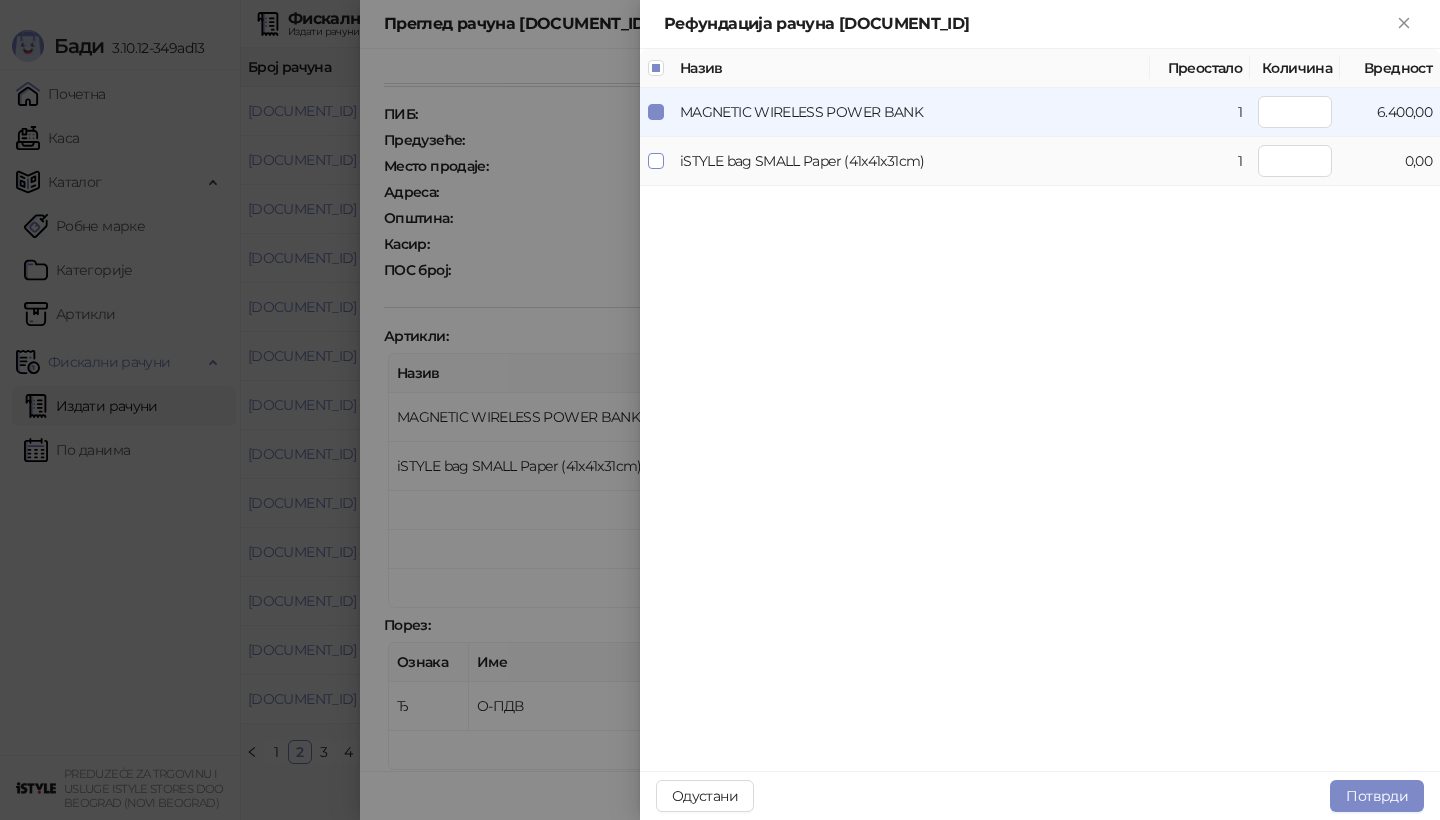type on "*" 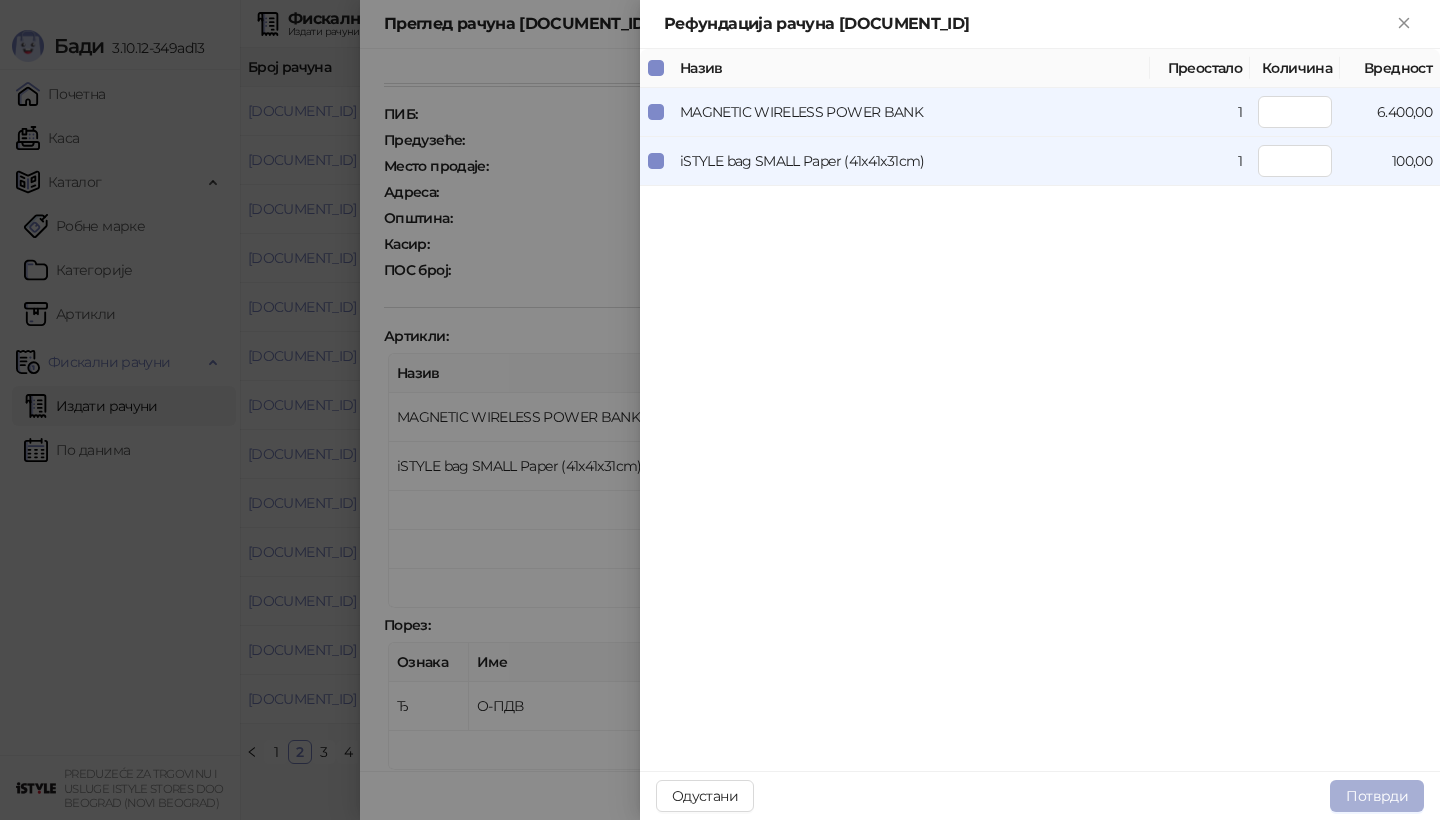 click on "Потврди" at bounding box center [1377, 796] 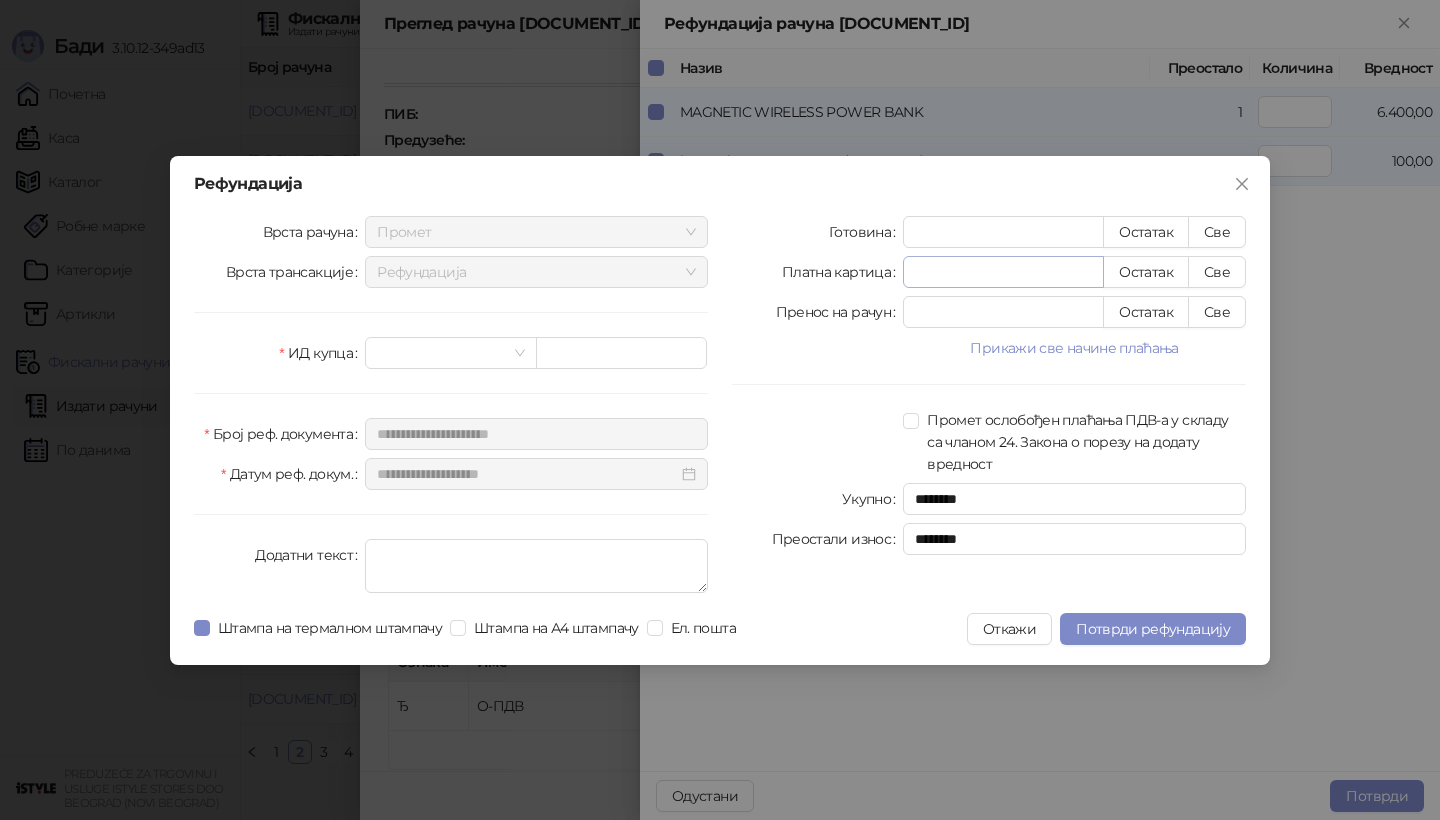 type on "*" 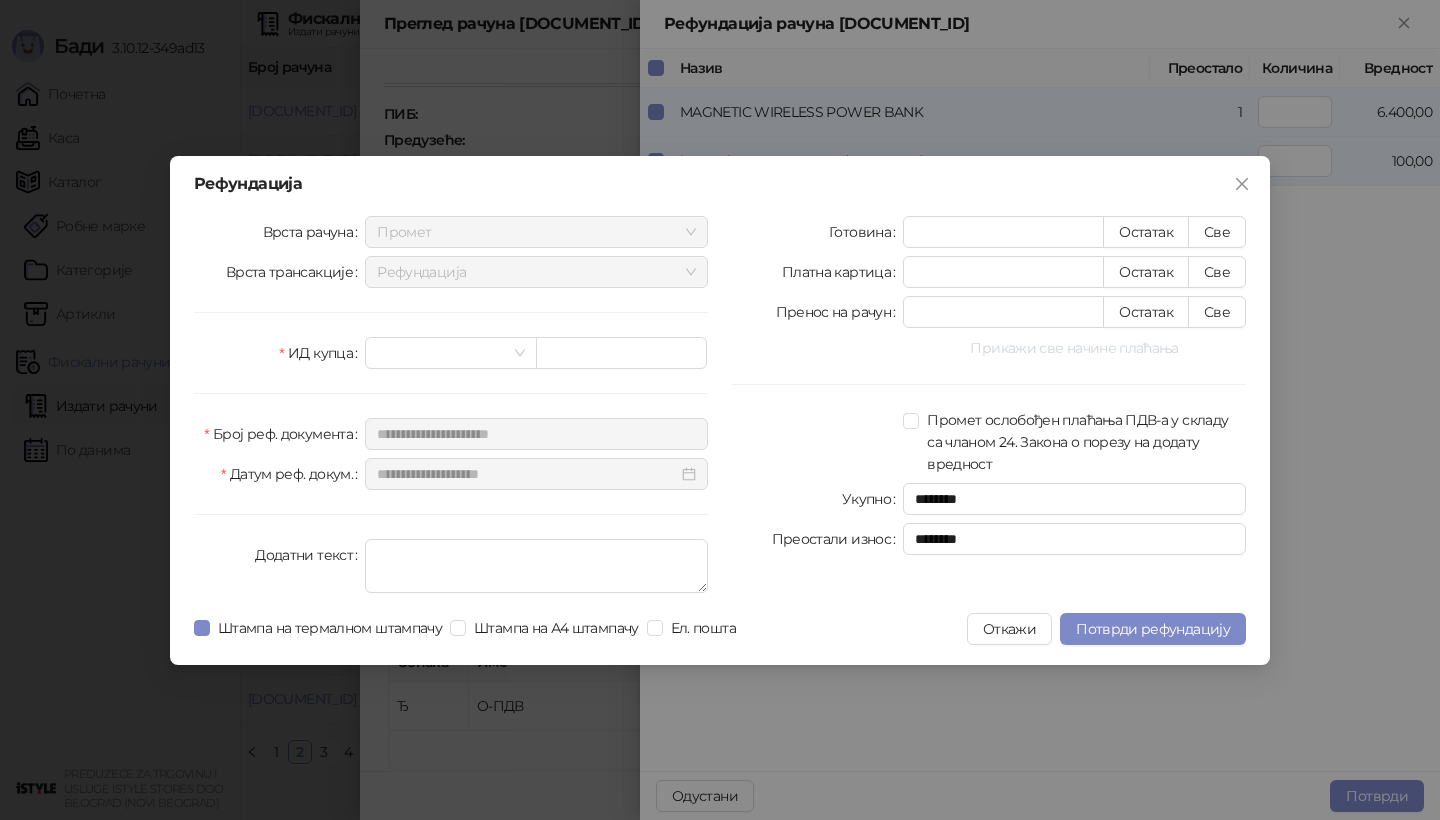 type on "****" 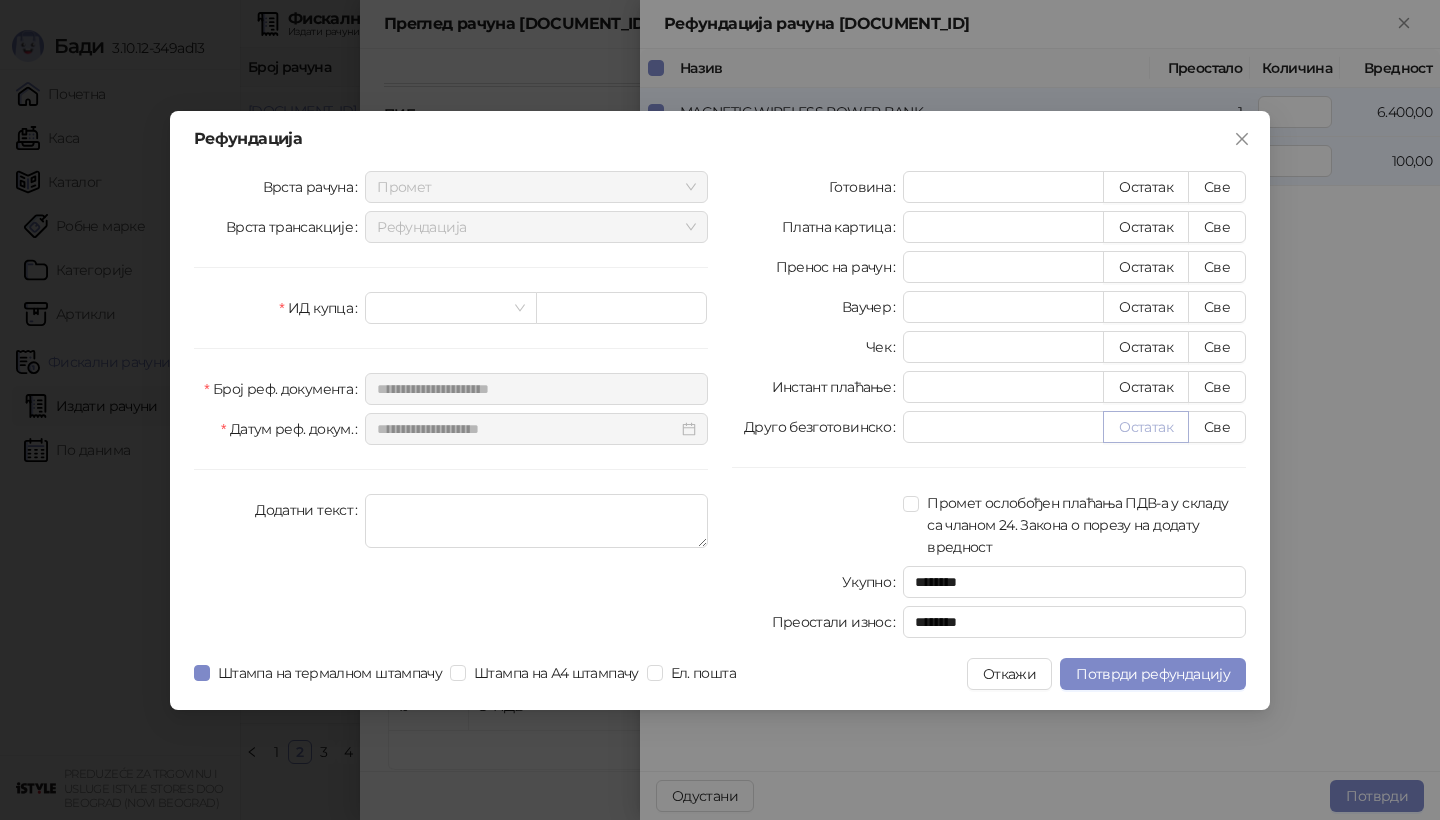 click on "Остатак" at bounding box center [1146, 427] 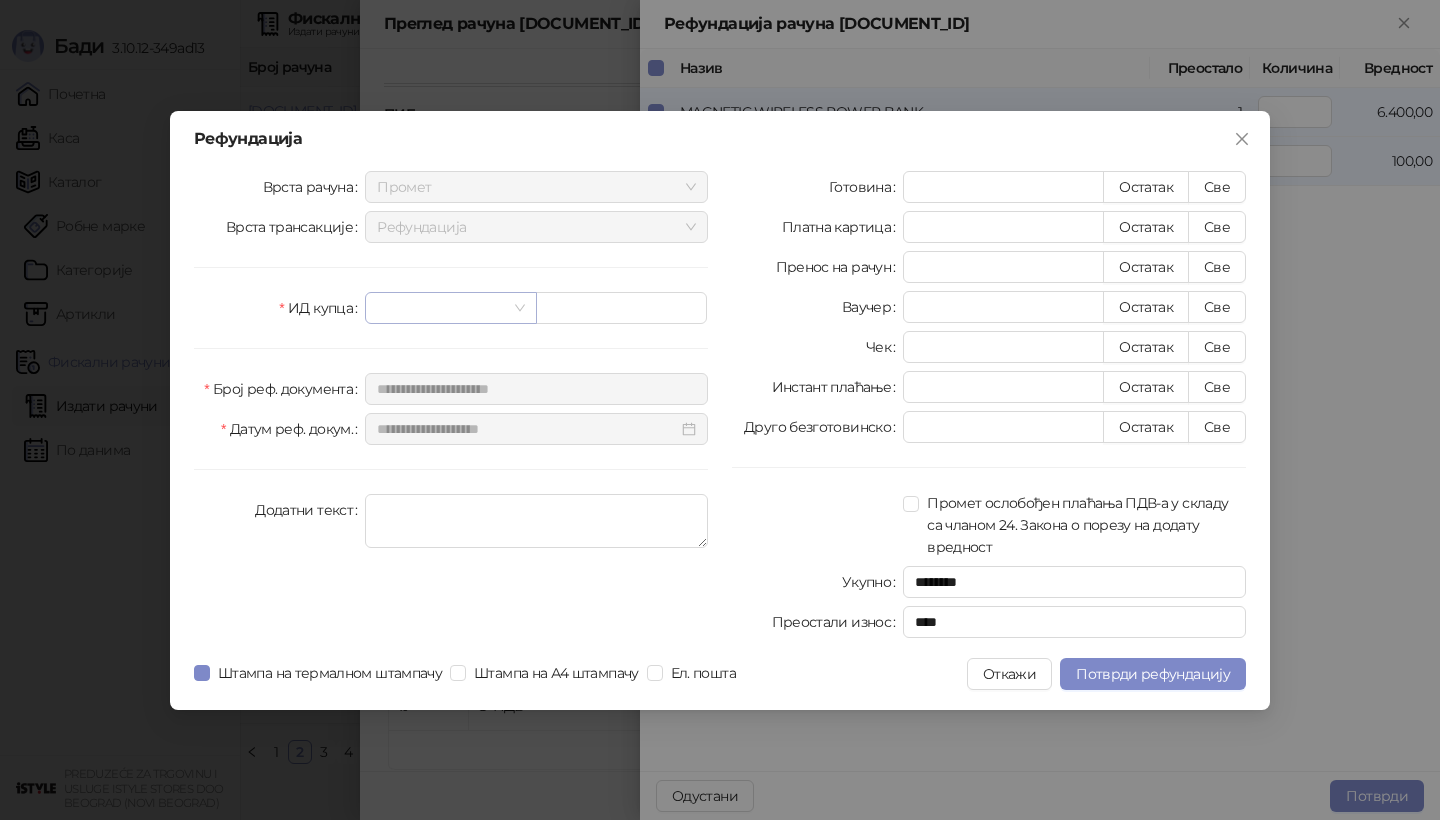 click at bounding box center (450, 308) 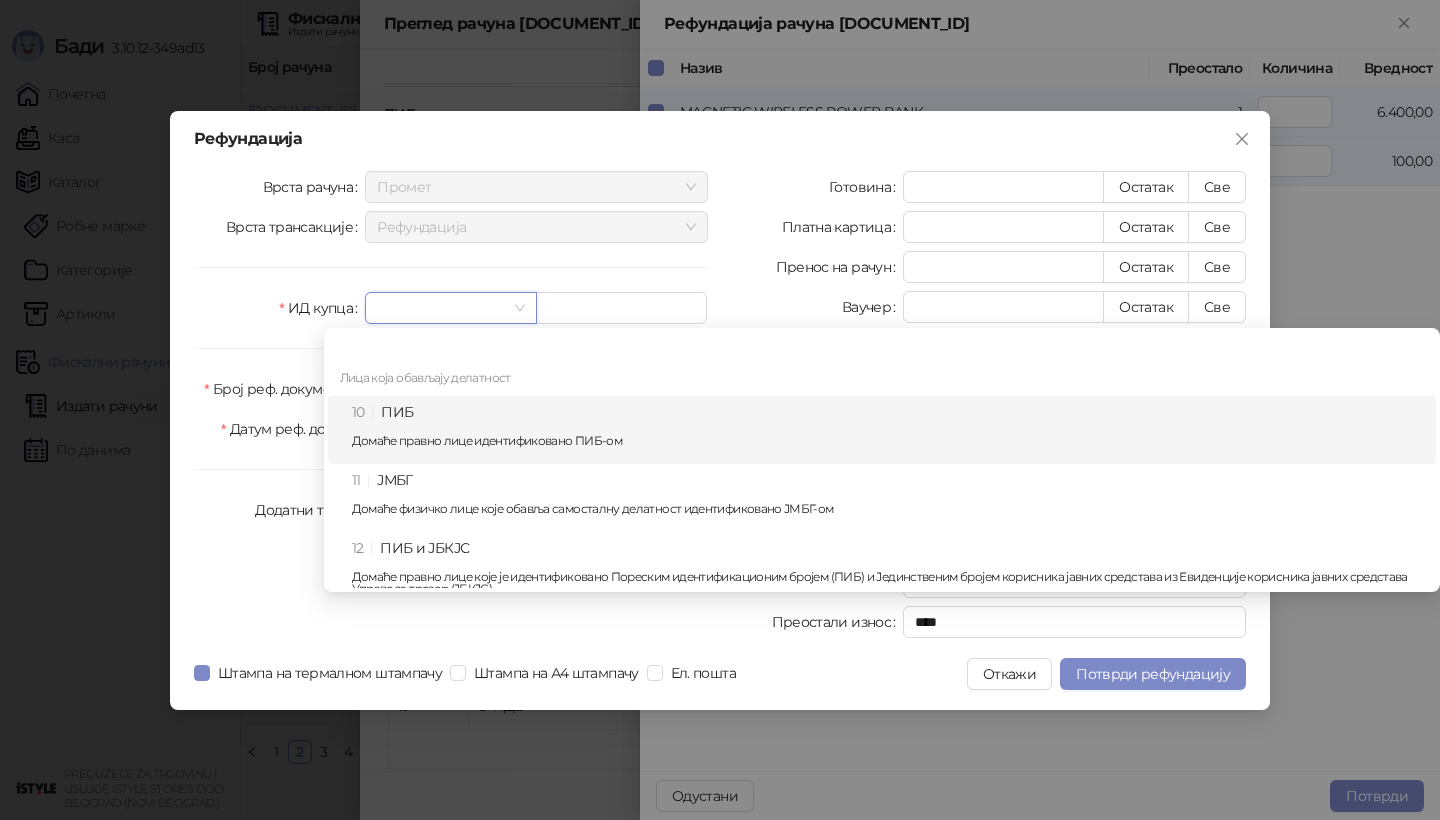 click on "10 ПИБ Домаће правно лице идентификовано ПИБ-ом" at bounding box center (888, 430) 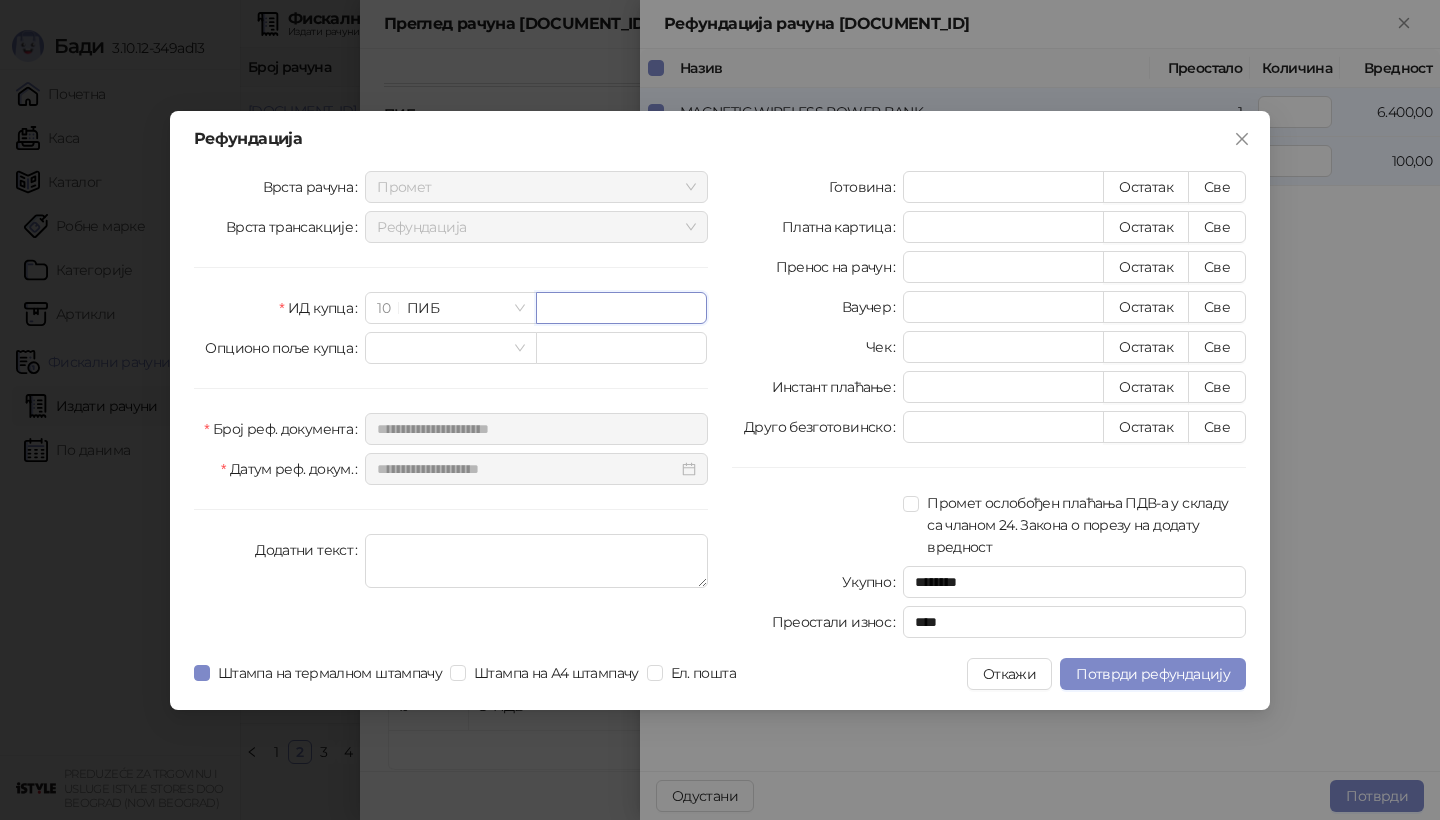click at bounding box center [621, 308] 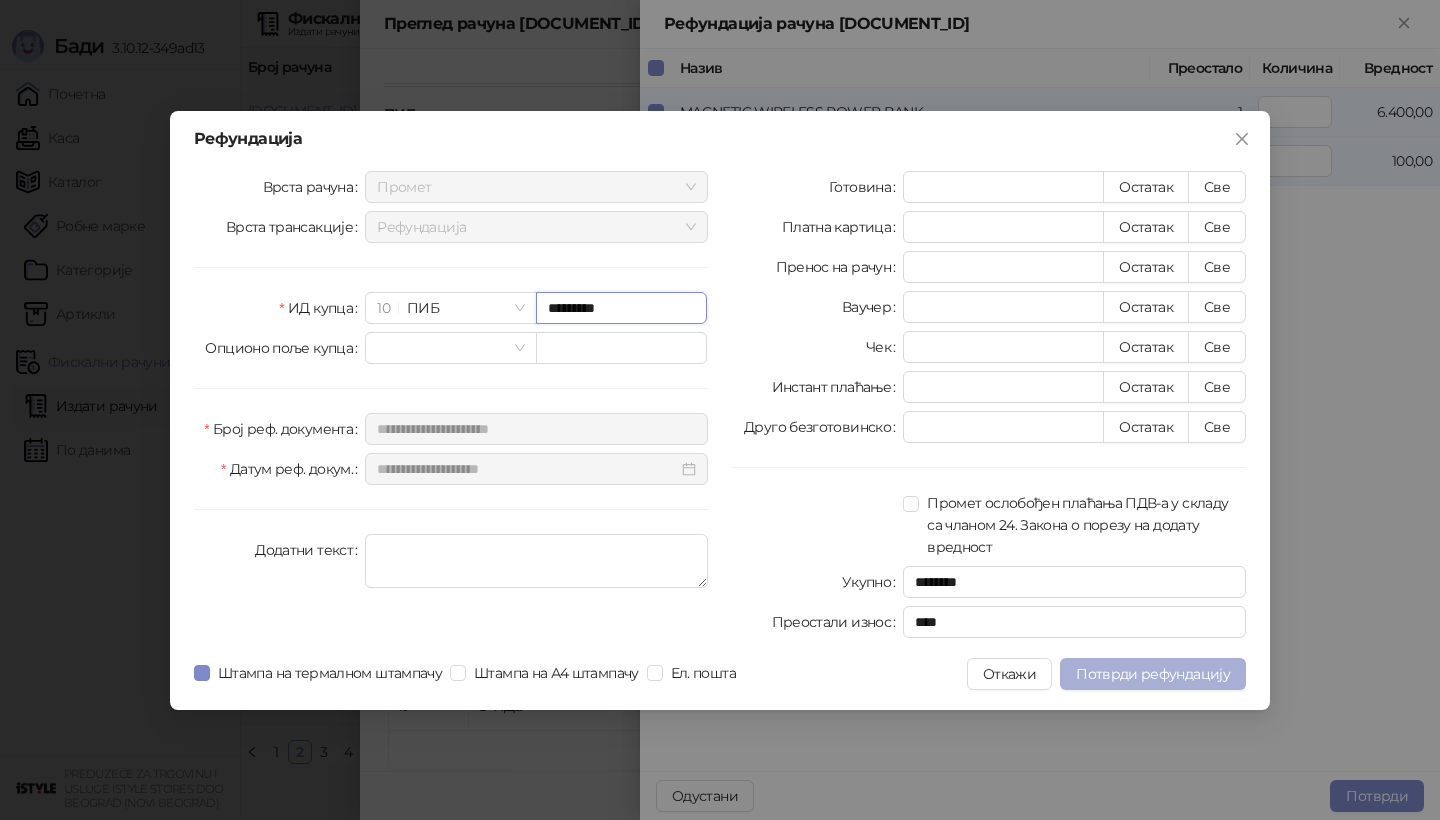 type on "*********" 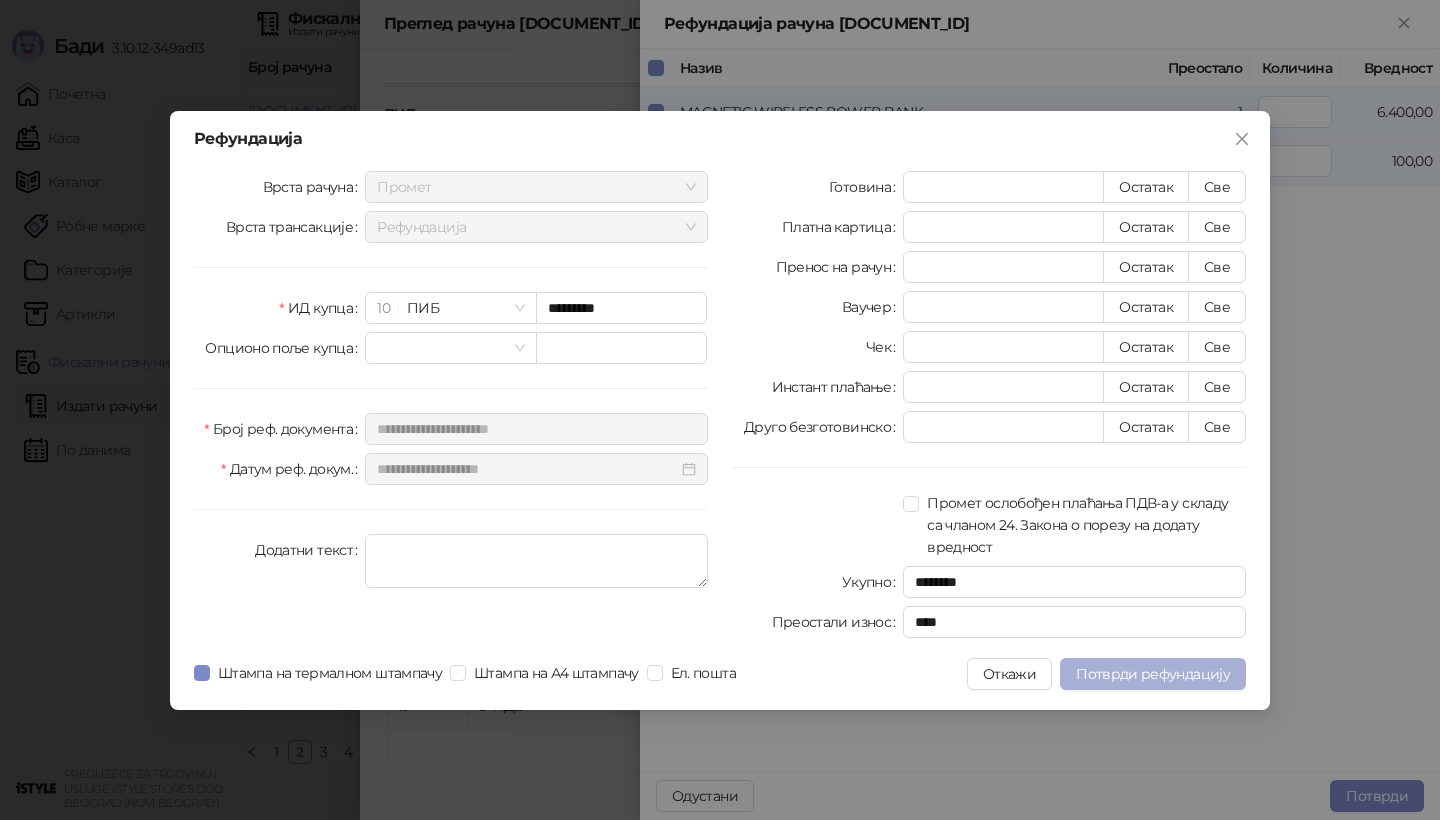 click on "Потврди рефундацију" at bounding box center (1153, 674) 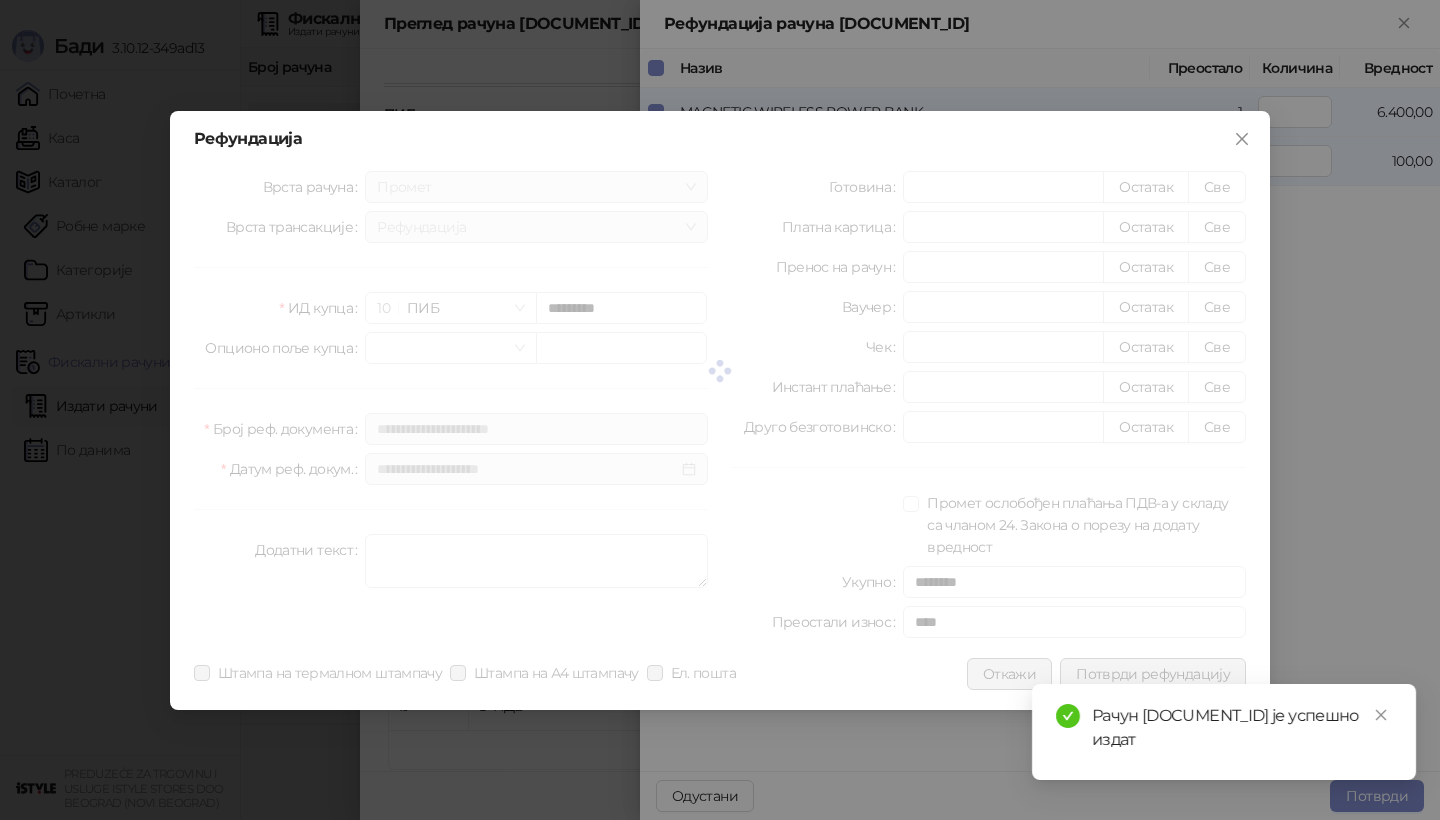 type 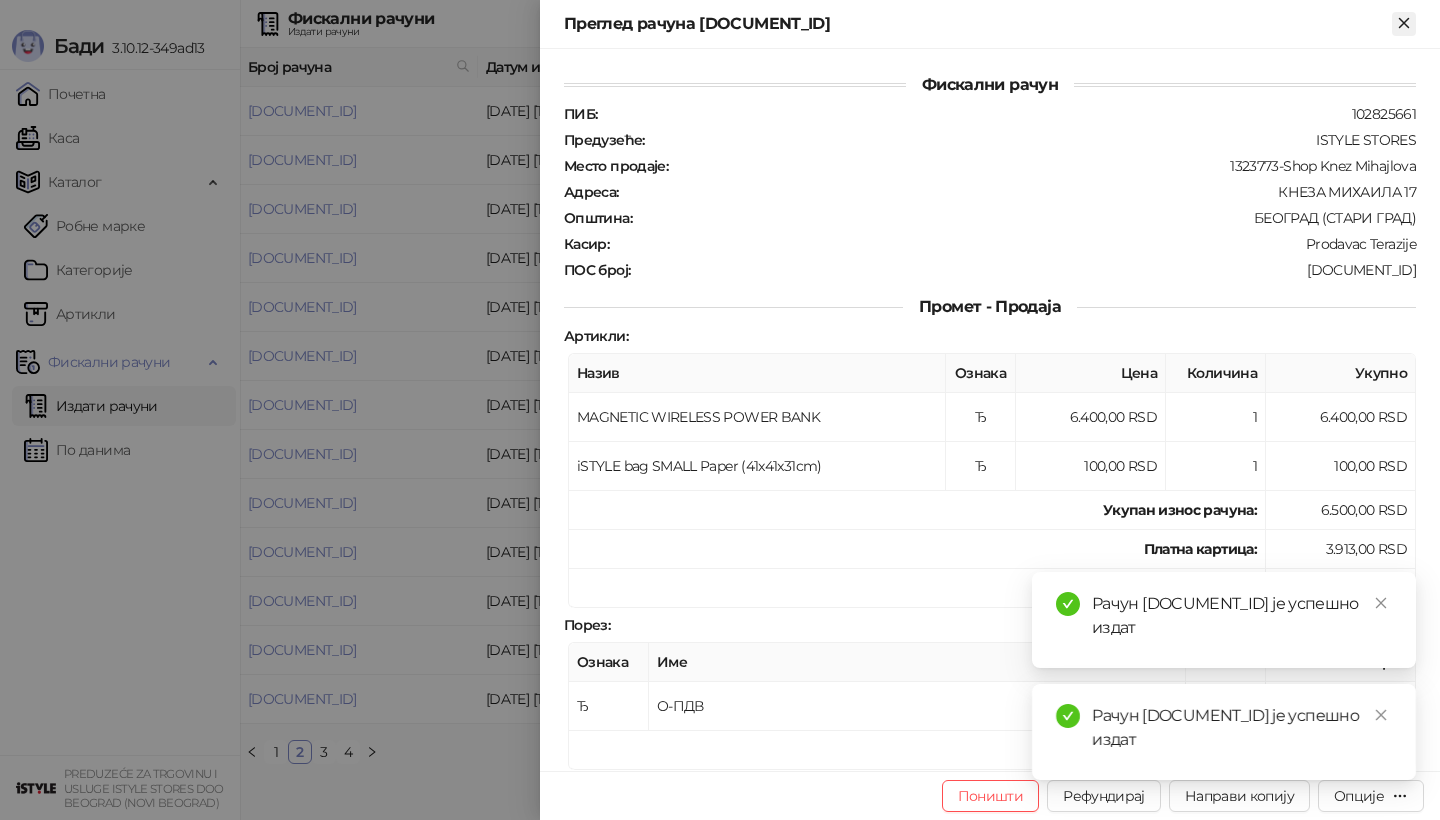 click 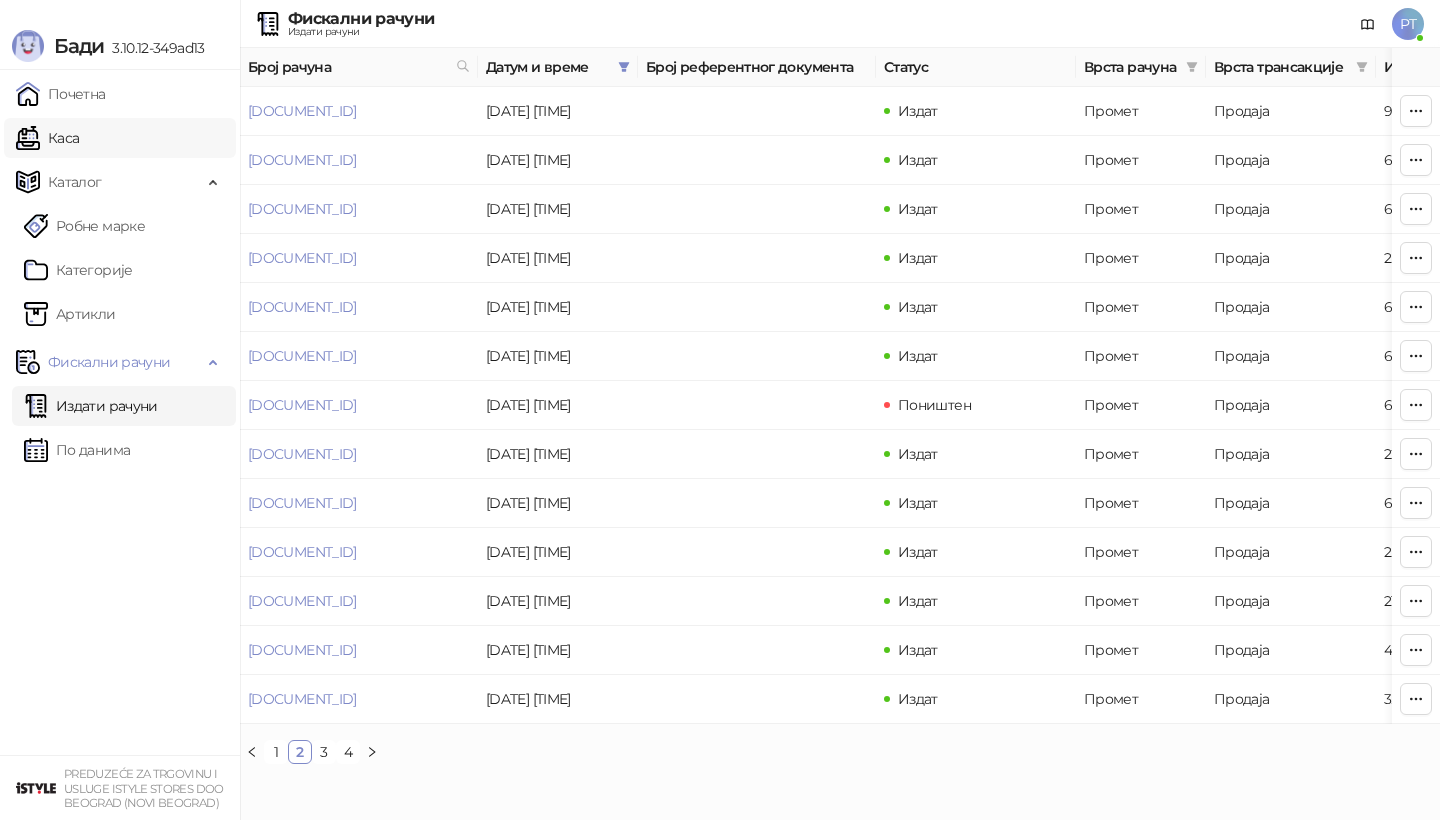 click on "Каса" at bounding box center (47, 138) 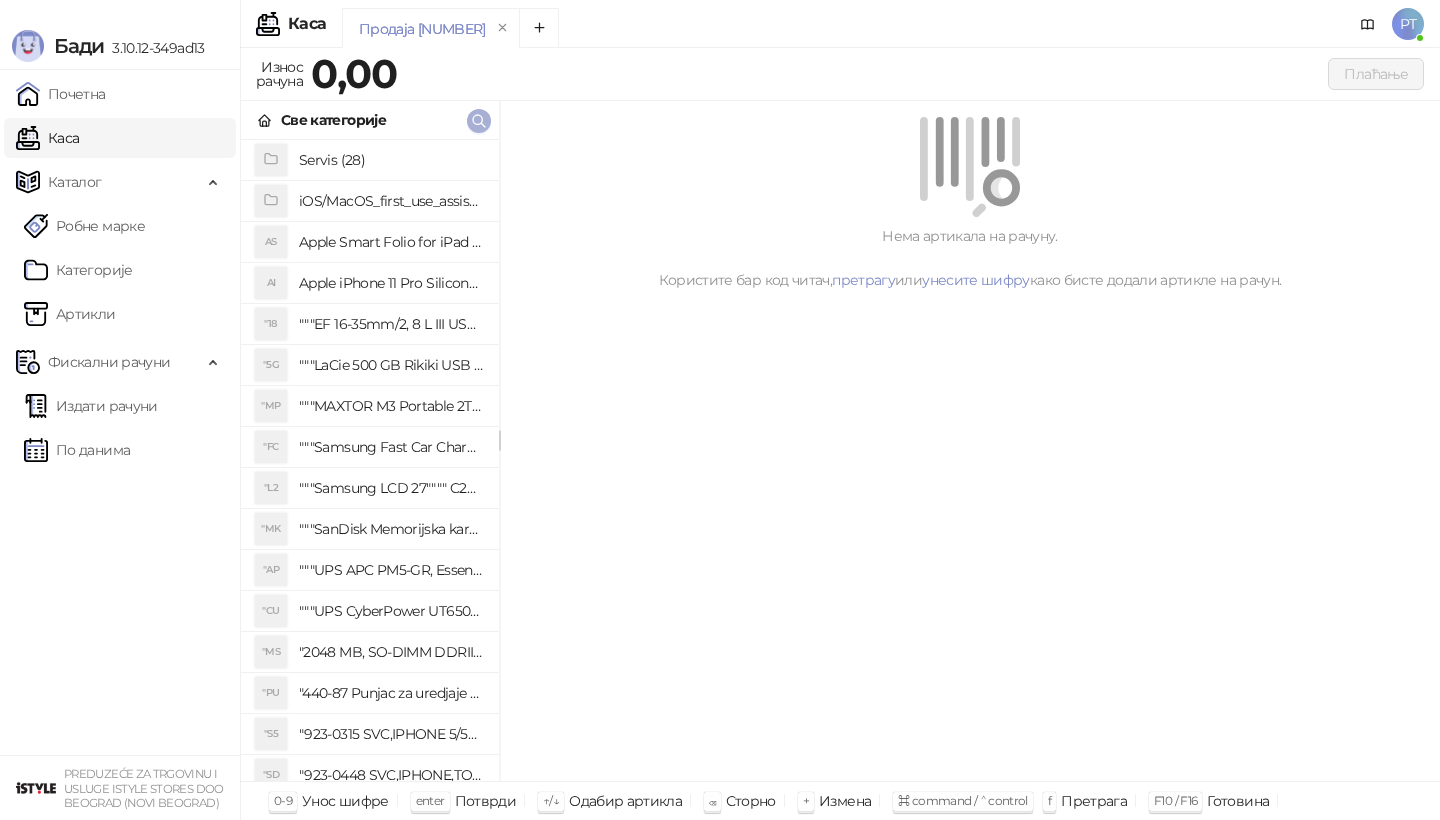 click 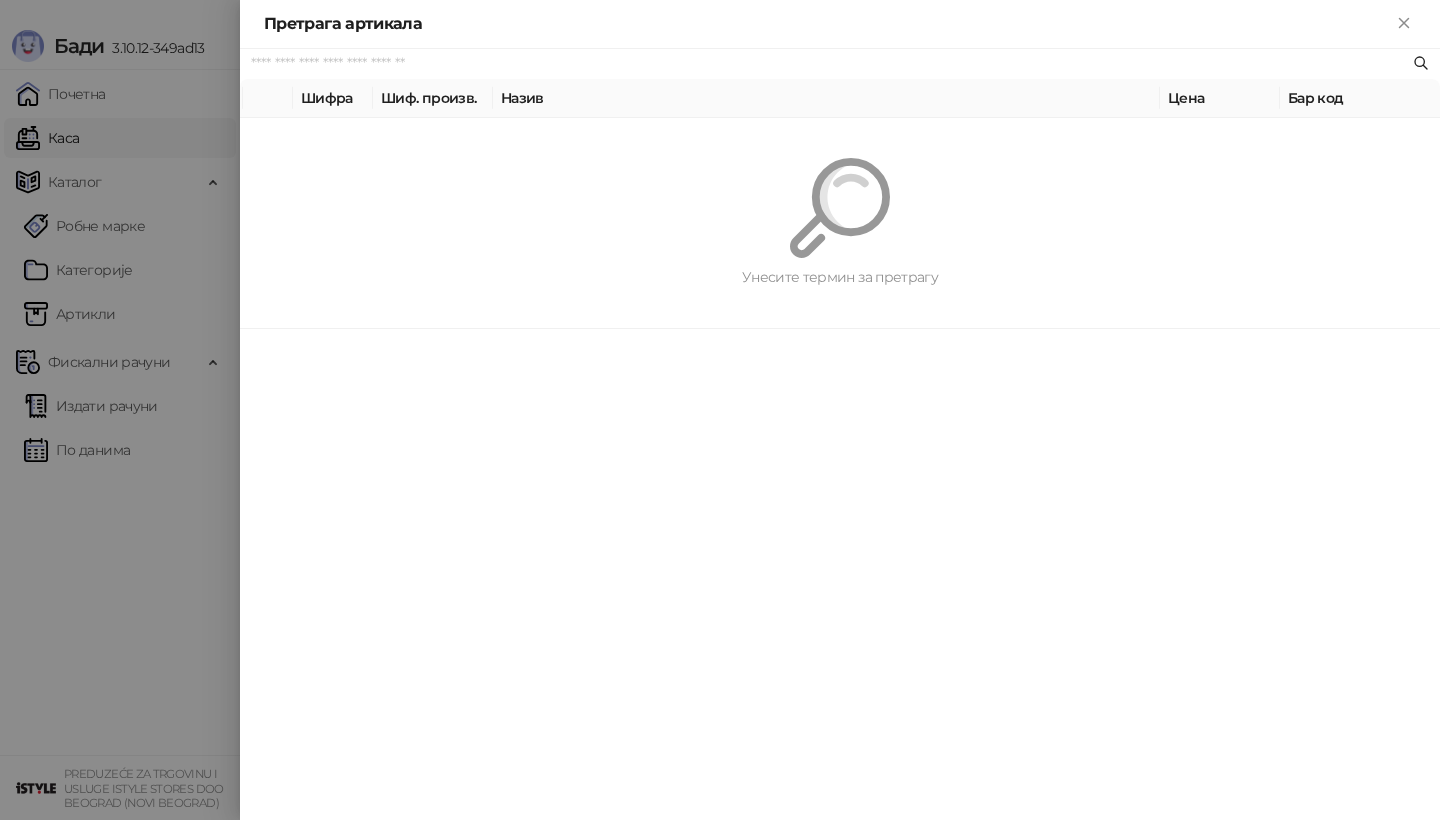 paste on "**********" 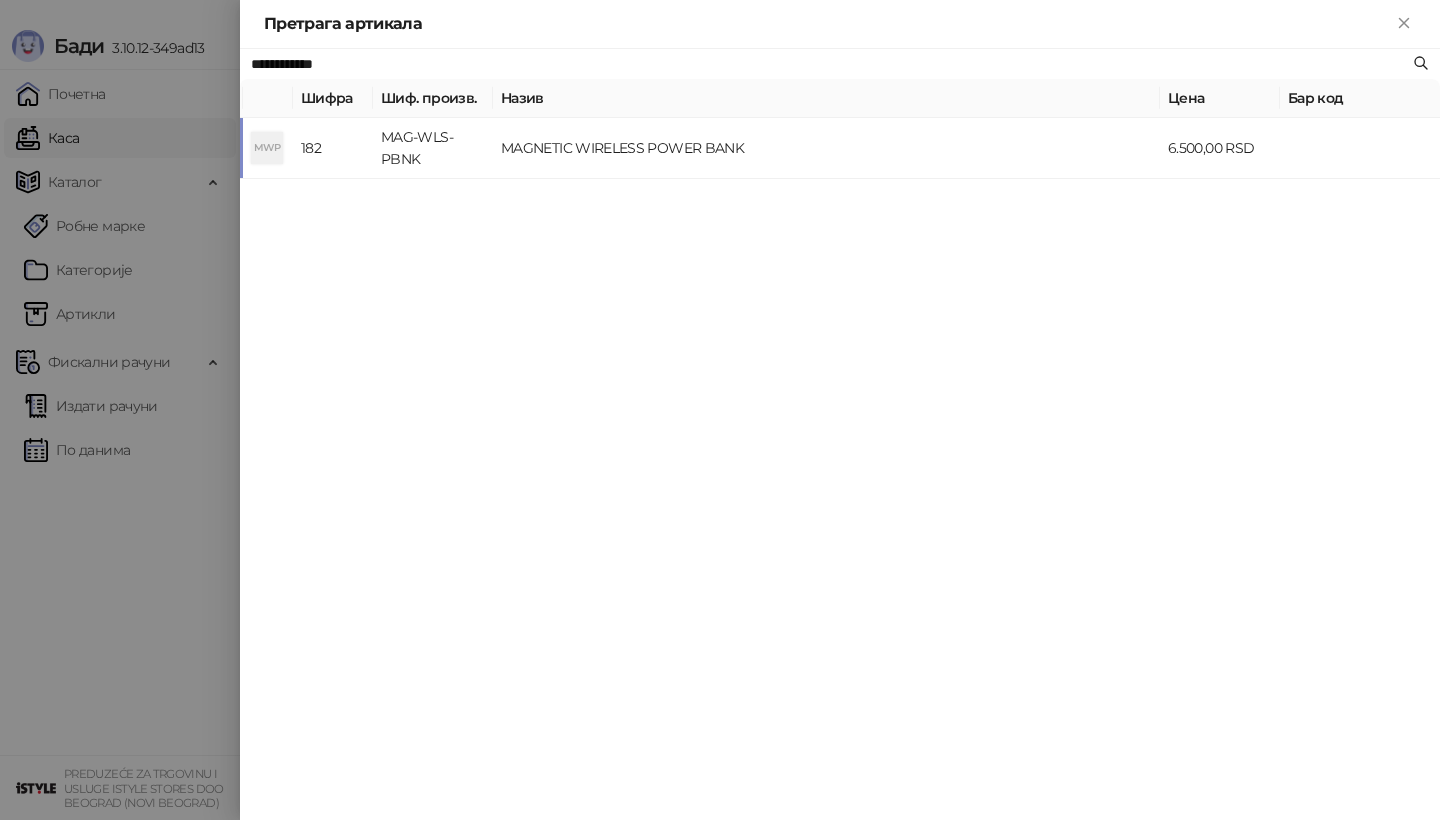 type on "**********" 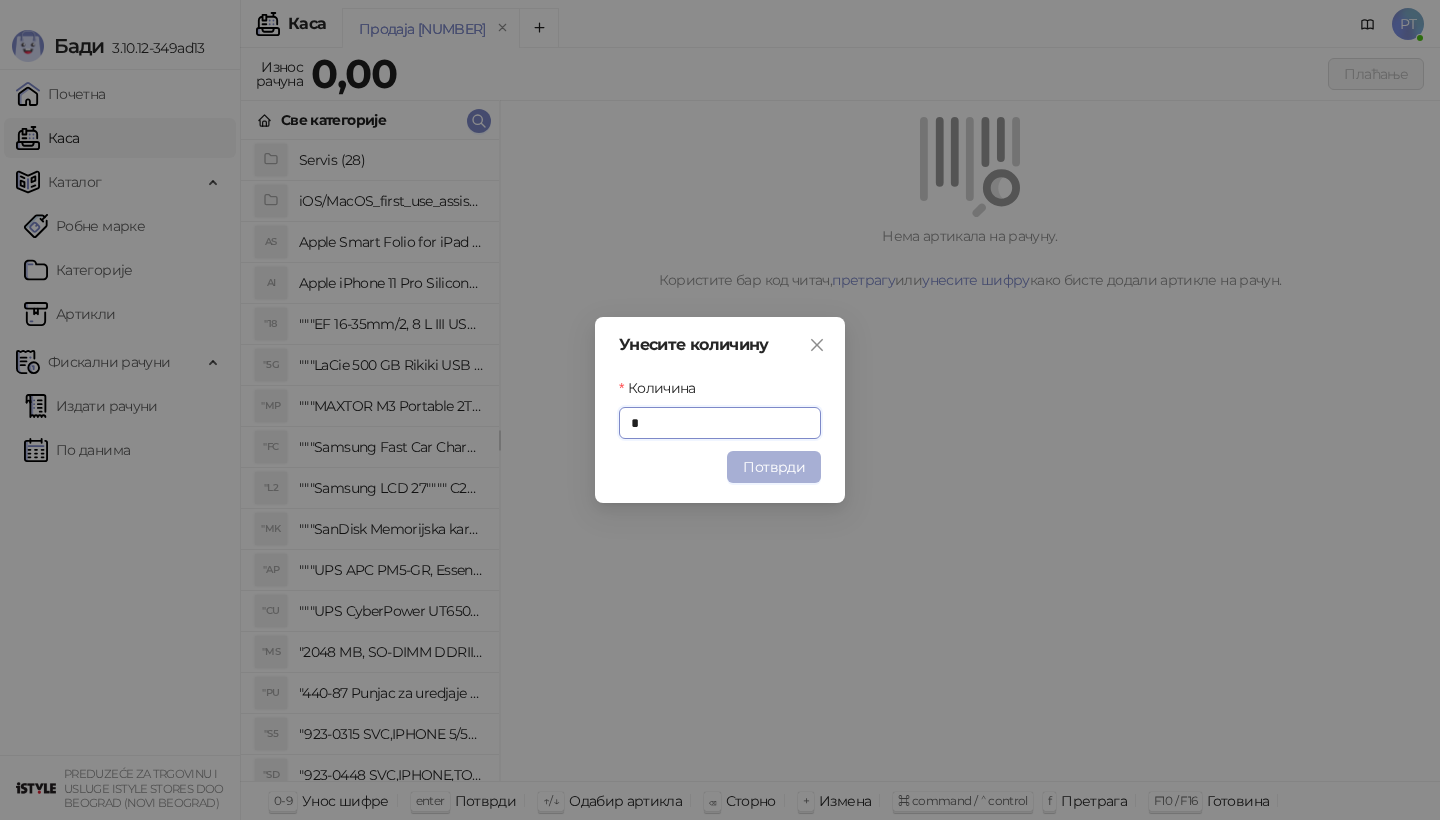 click on "Потврди" at bounding box center (774, 467) 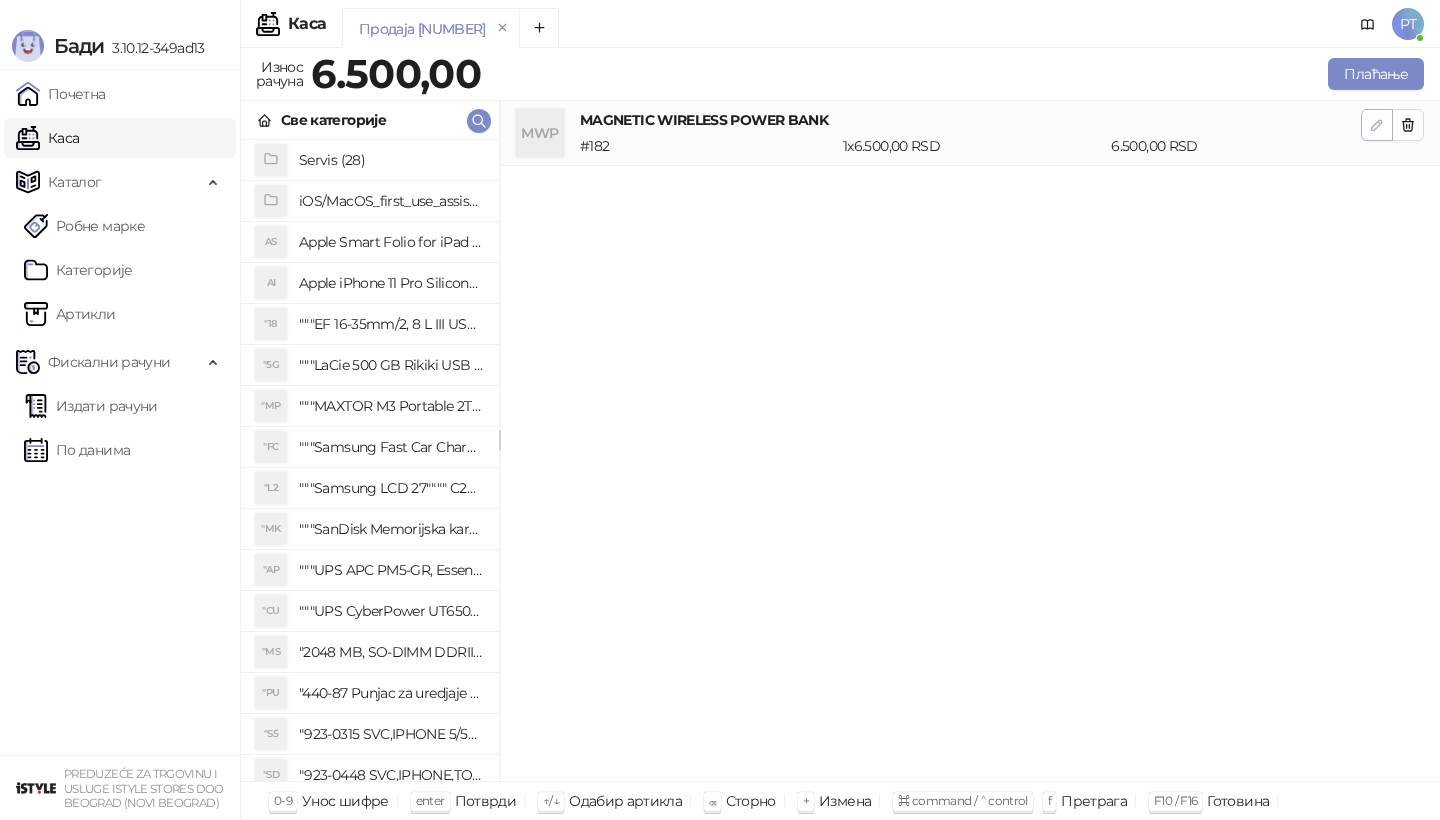 click at bounding box center [1377, 125] 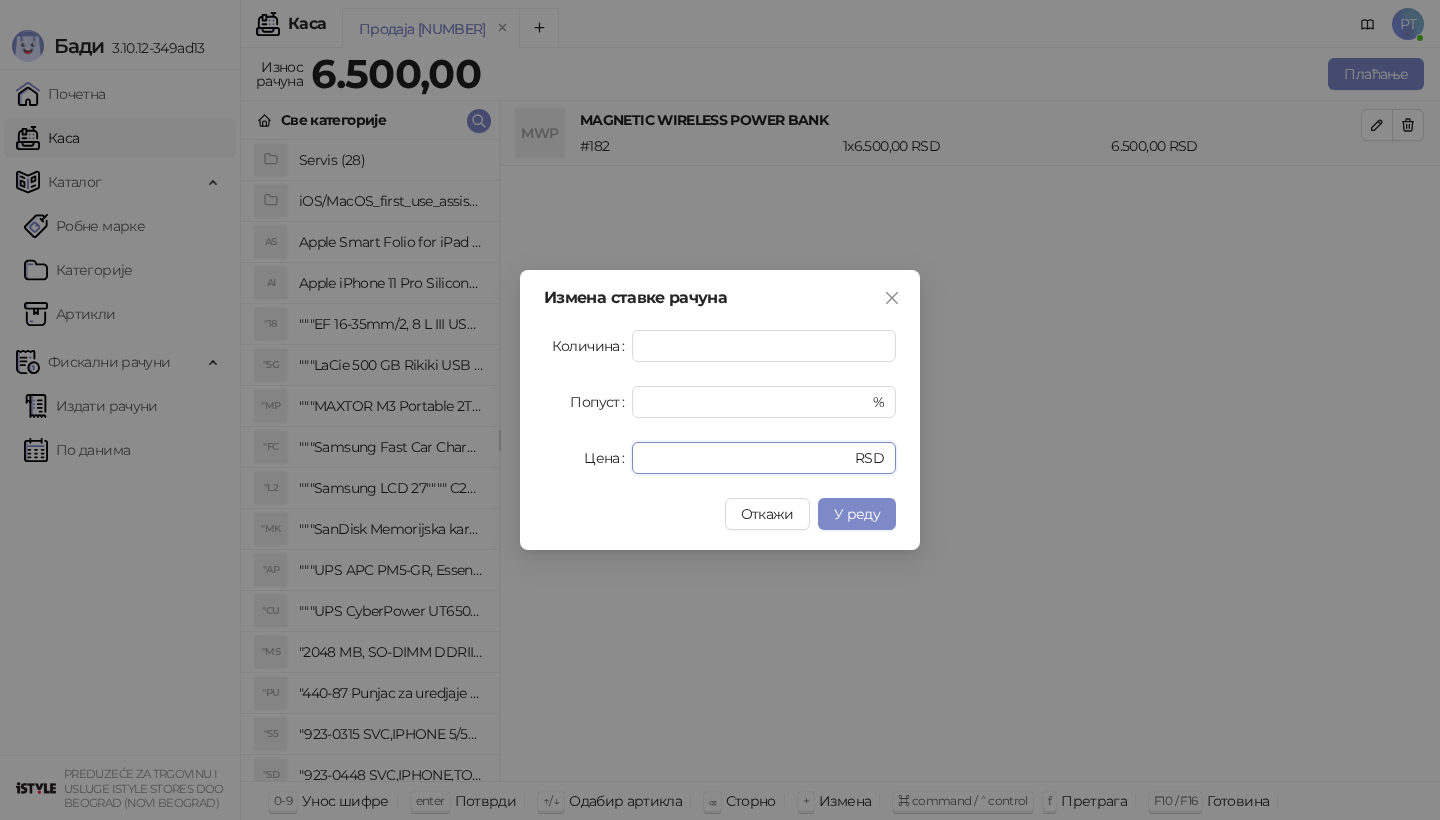drag, startPoint x: 691, startPoint y: 457, endPoint x: 565, endPoint y: 457, distance: 126 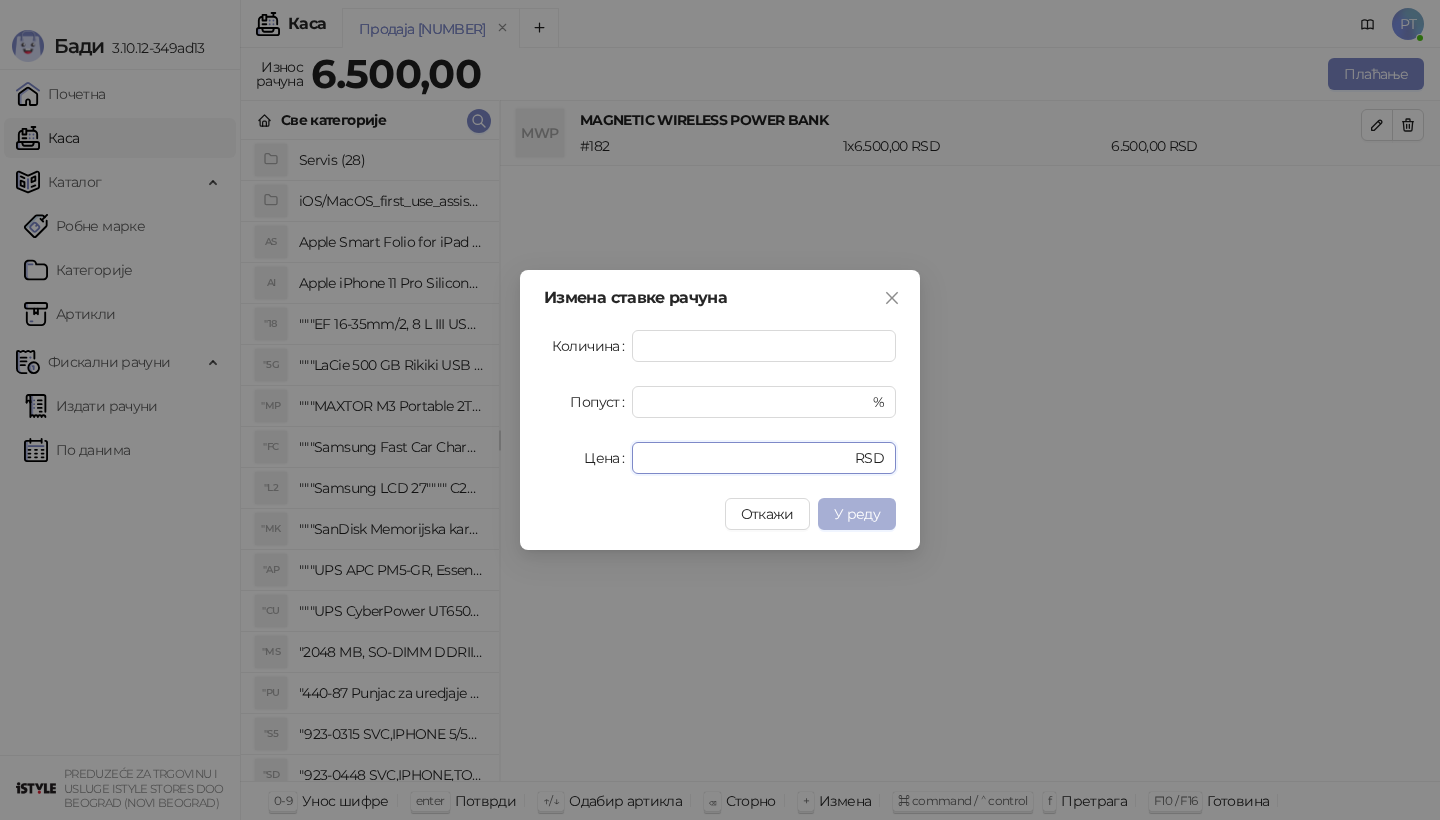 type on "*******" 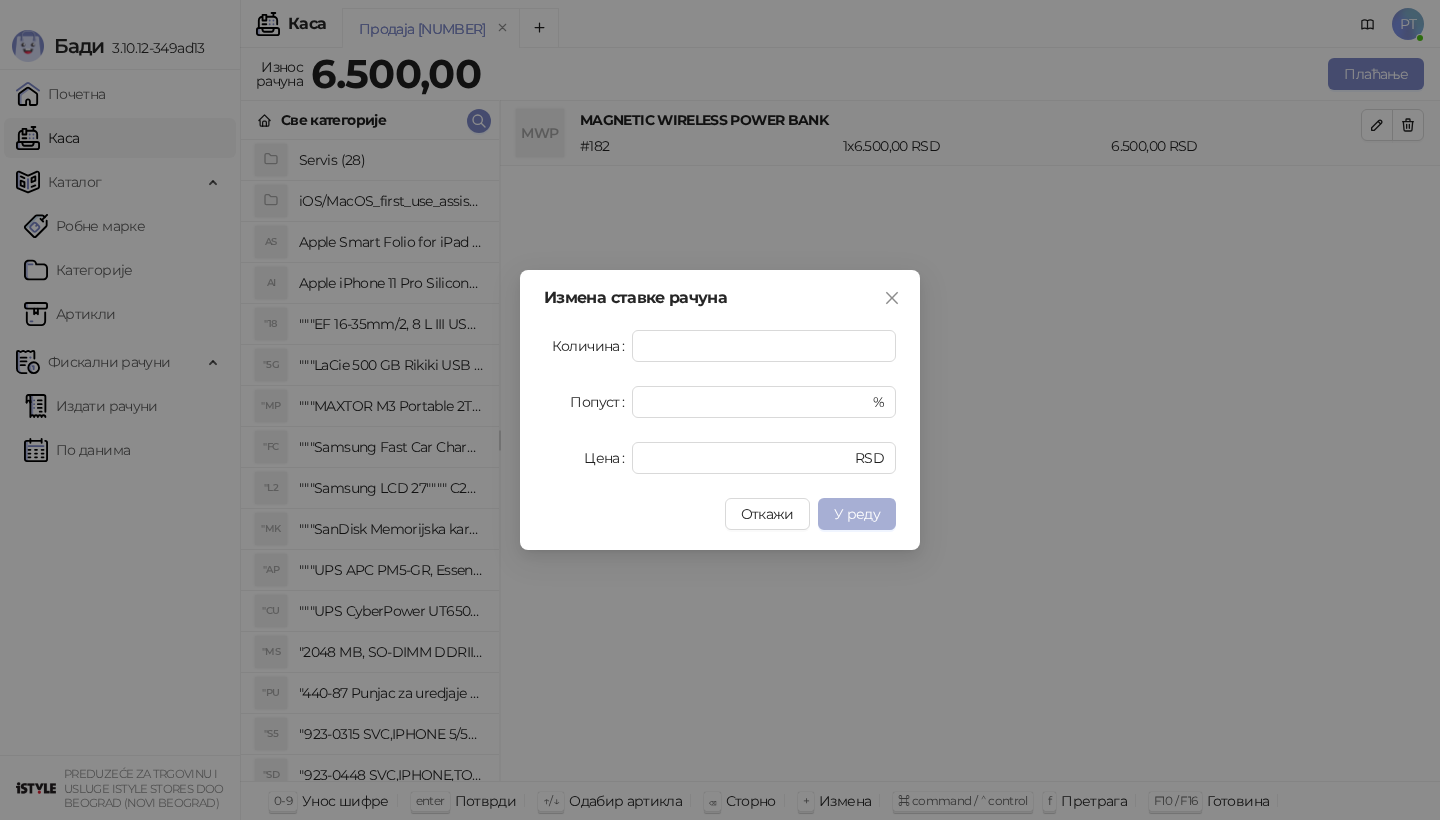 click on "У реду" at bounding box center [857, 514] 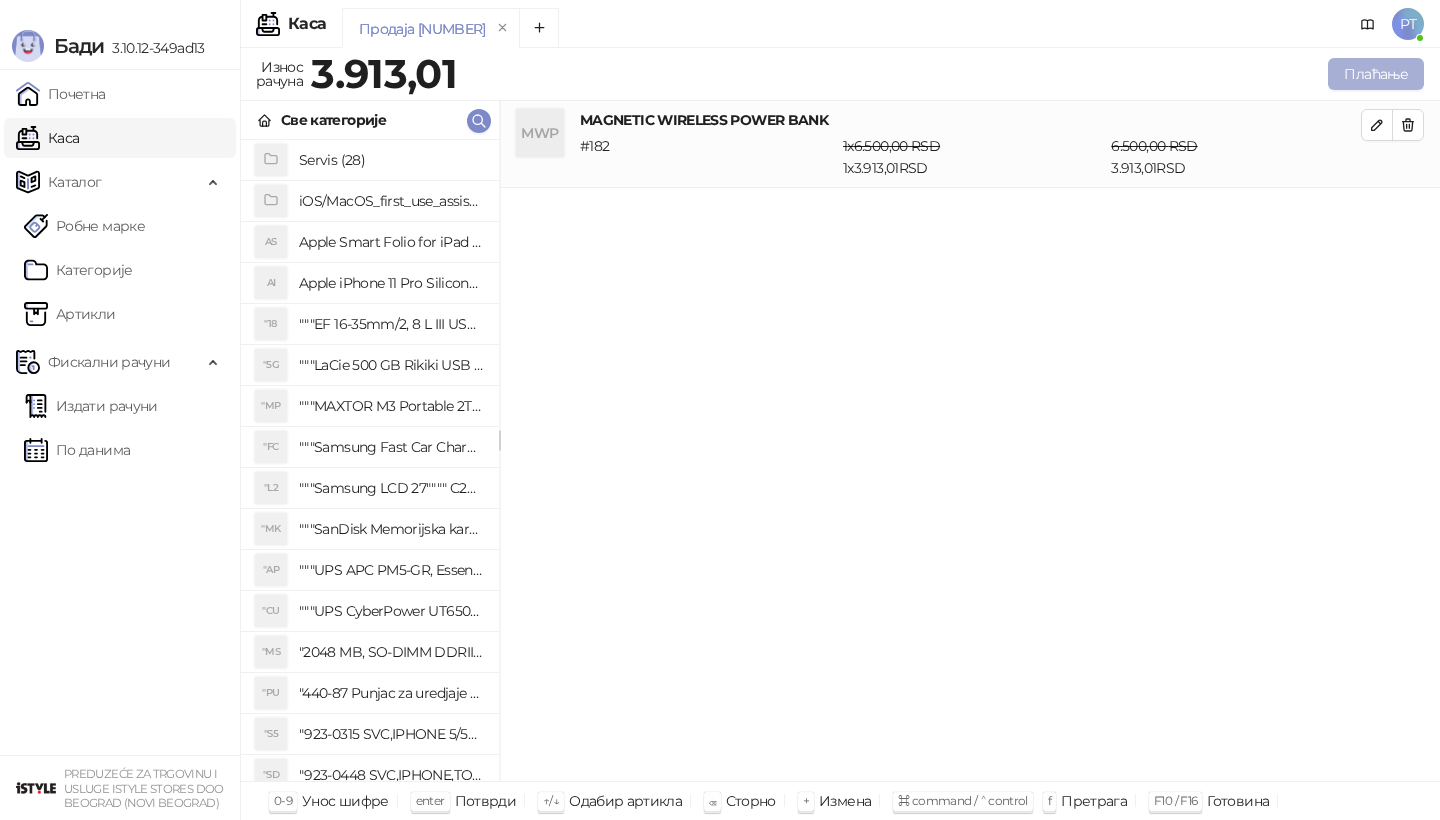 click on "Плаћање" at bounding box center (1376, 74) 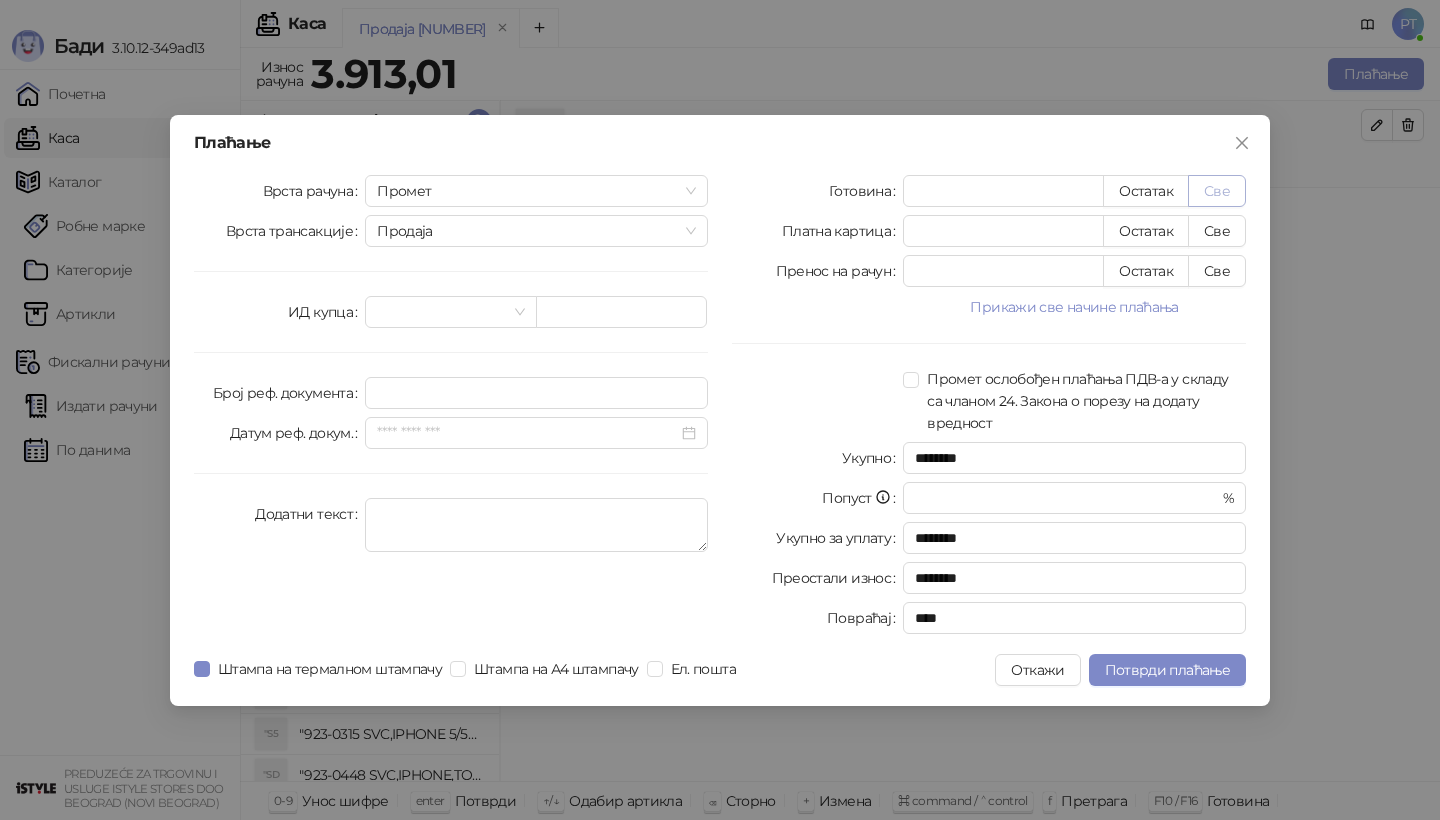 click on "Све" at bounding box center (1217, 191) 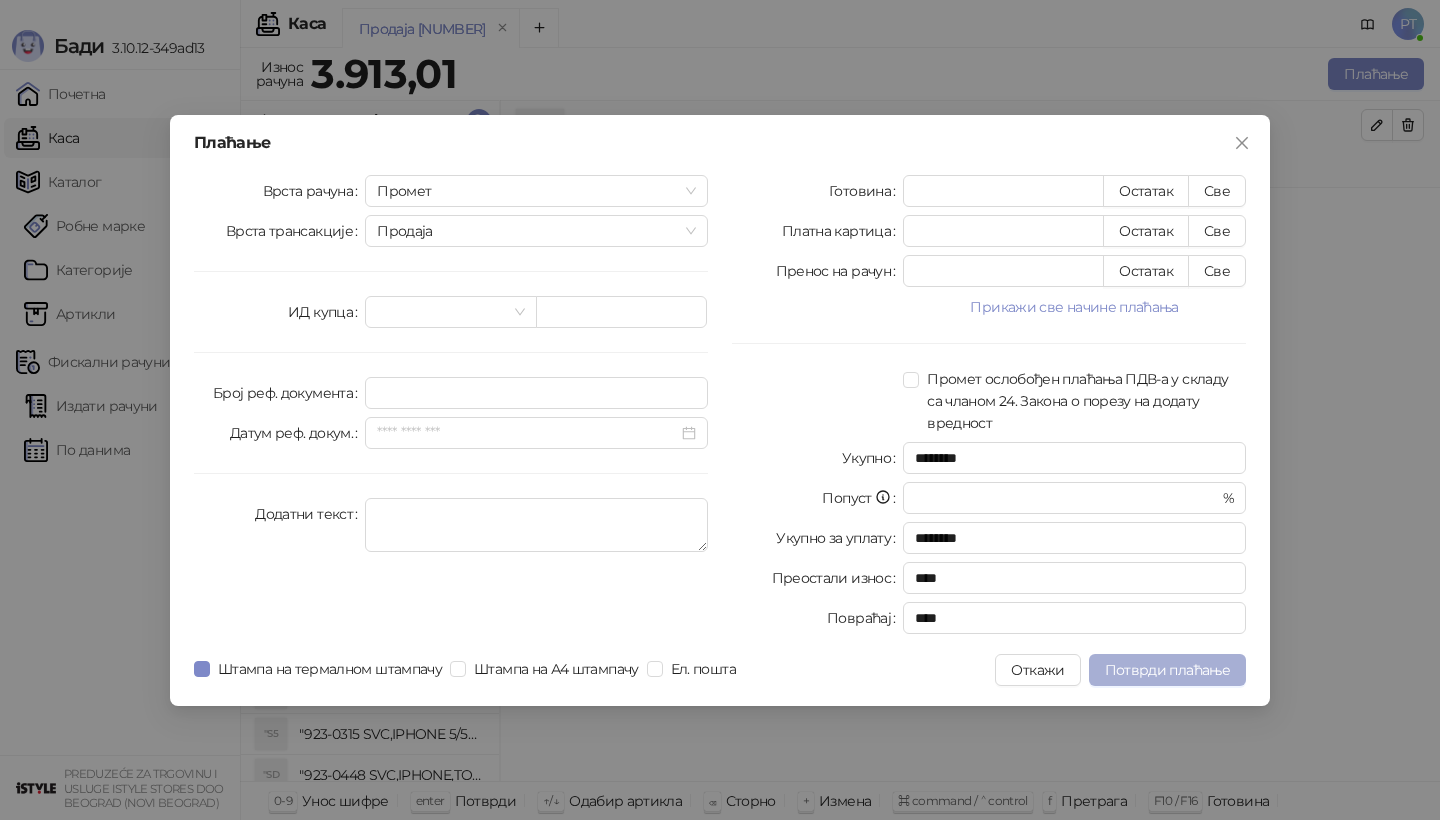 click on "Потврди плаћање" at bounding box center [1167, 670] 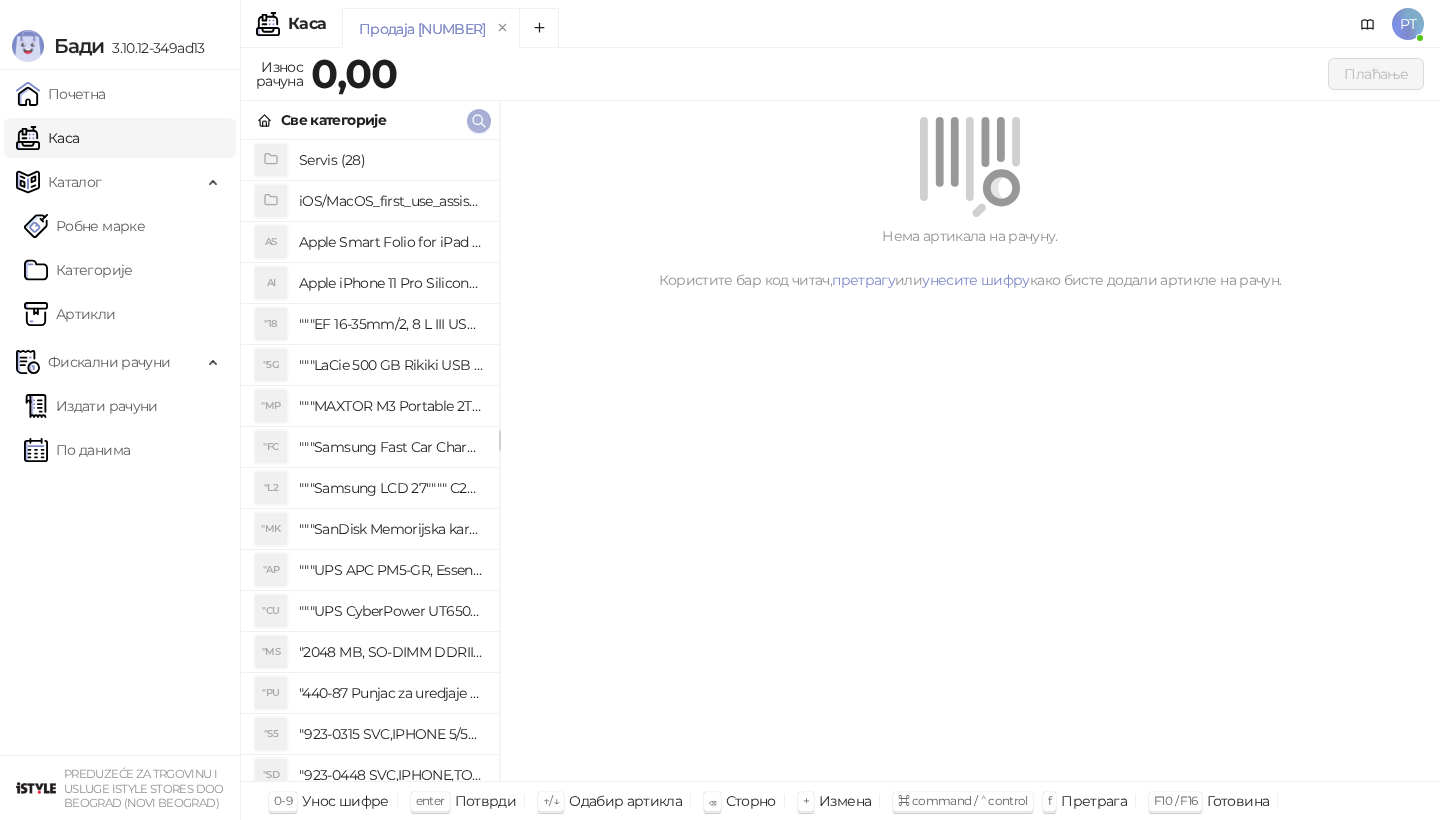 click 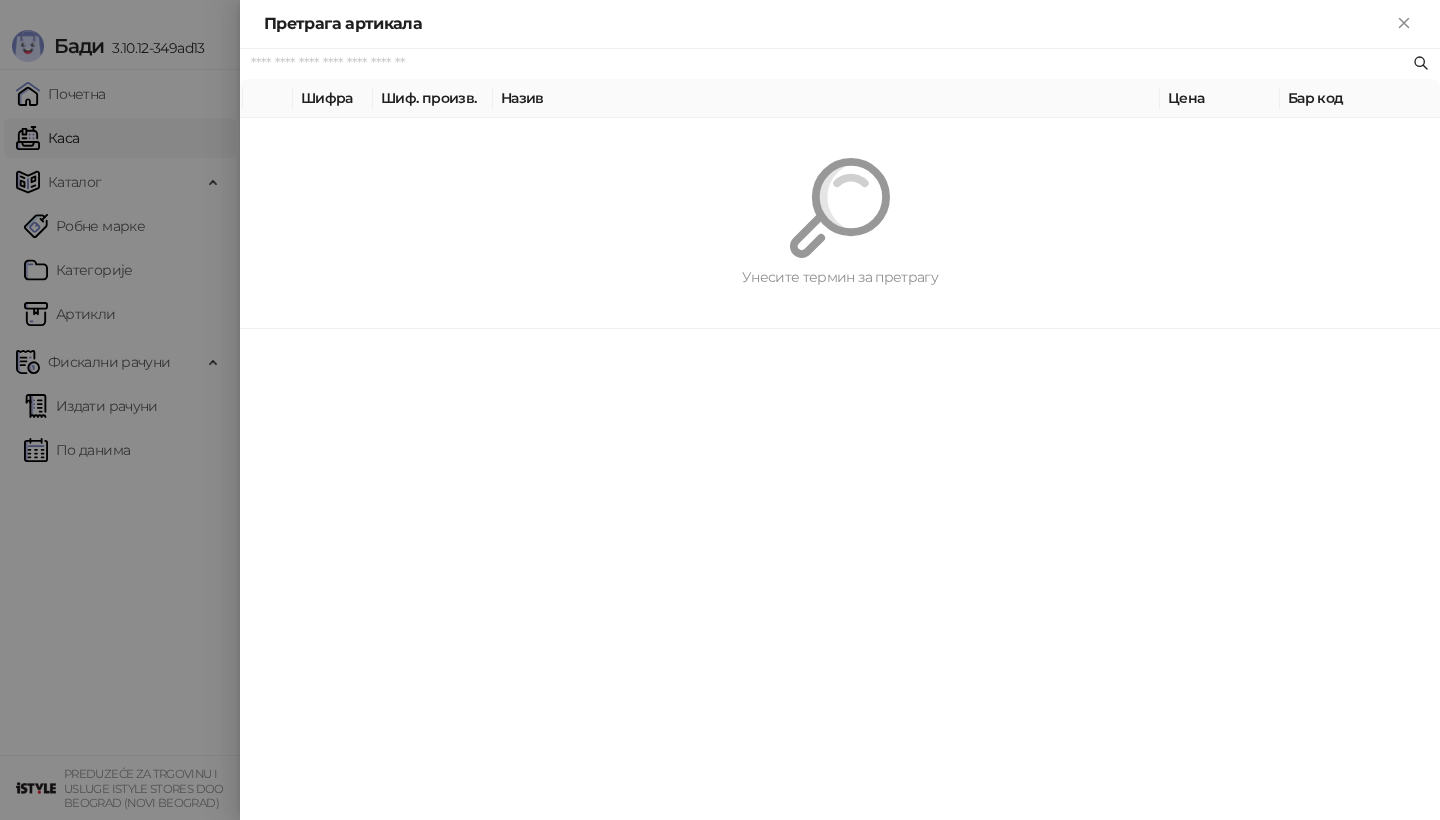 paste on "*********" 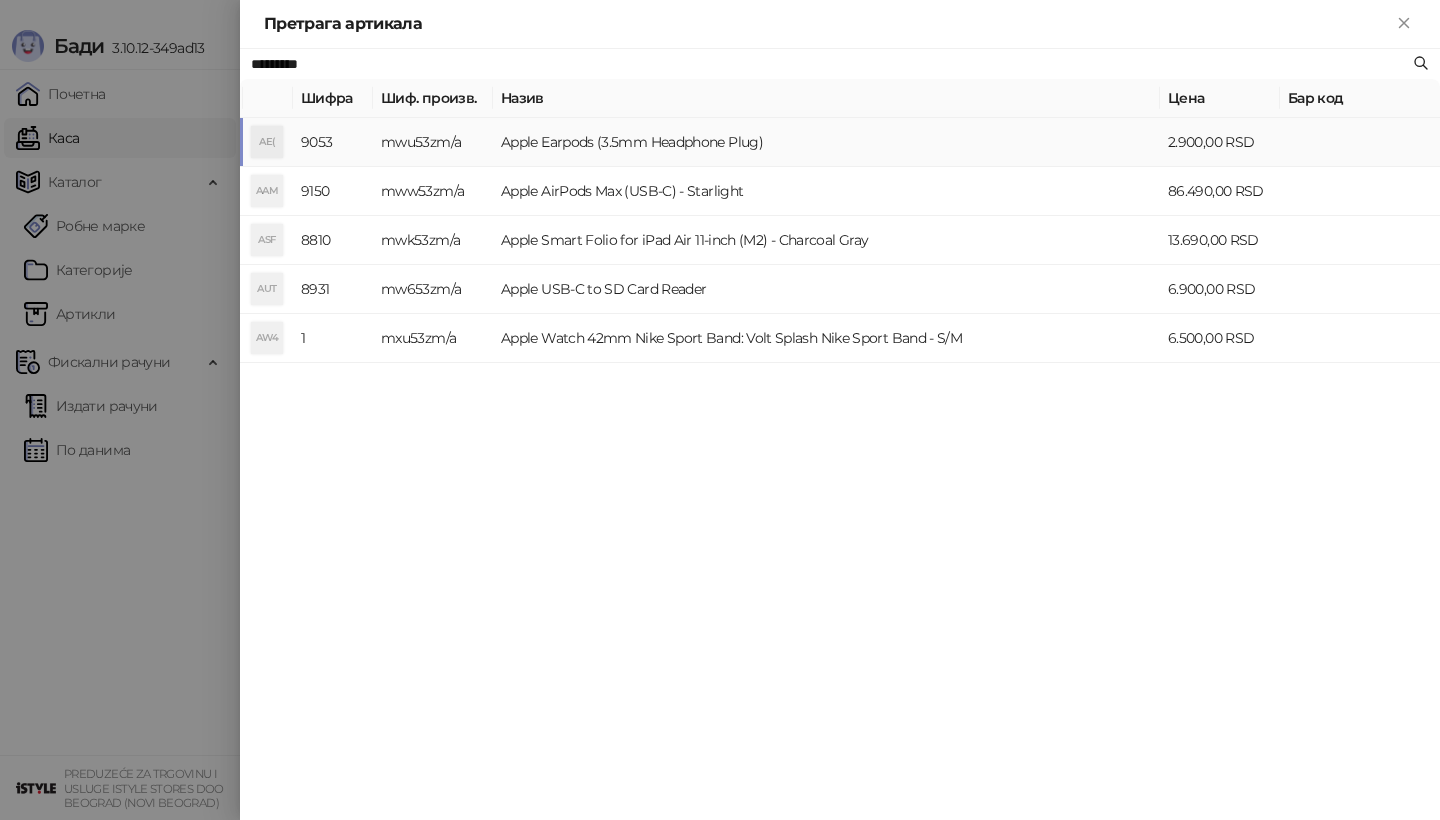 click on "AE(" at bounding box center [267, 142] 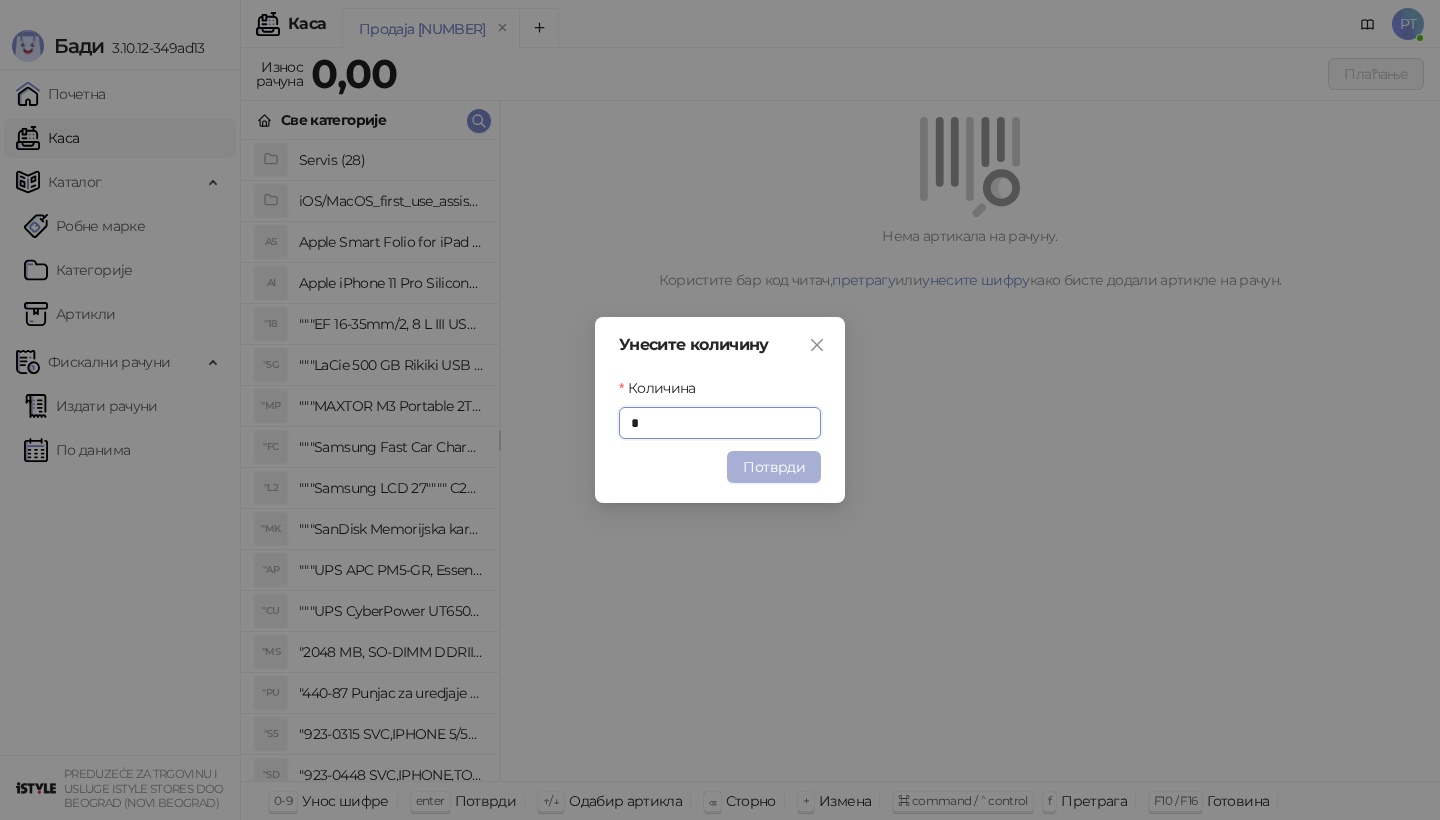 click on "Потврди" at bounding box center [774, 467] 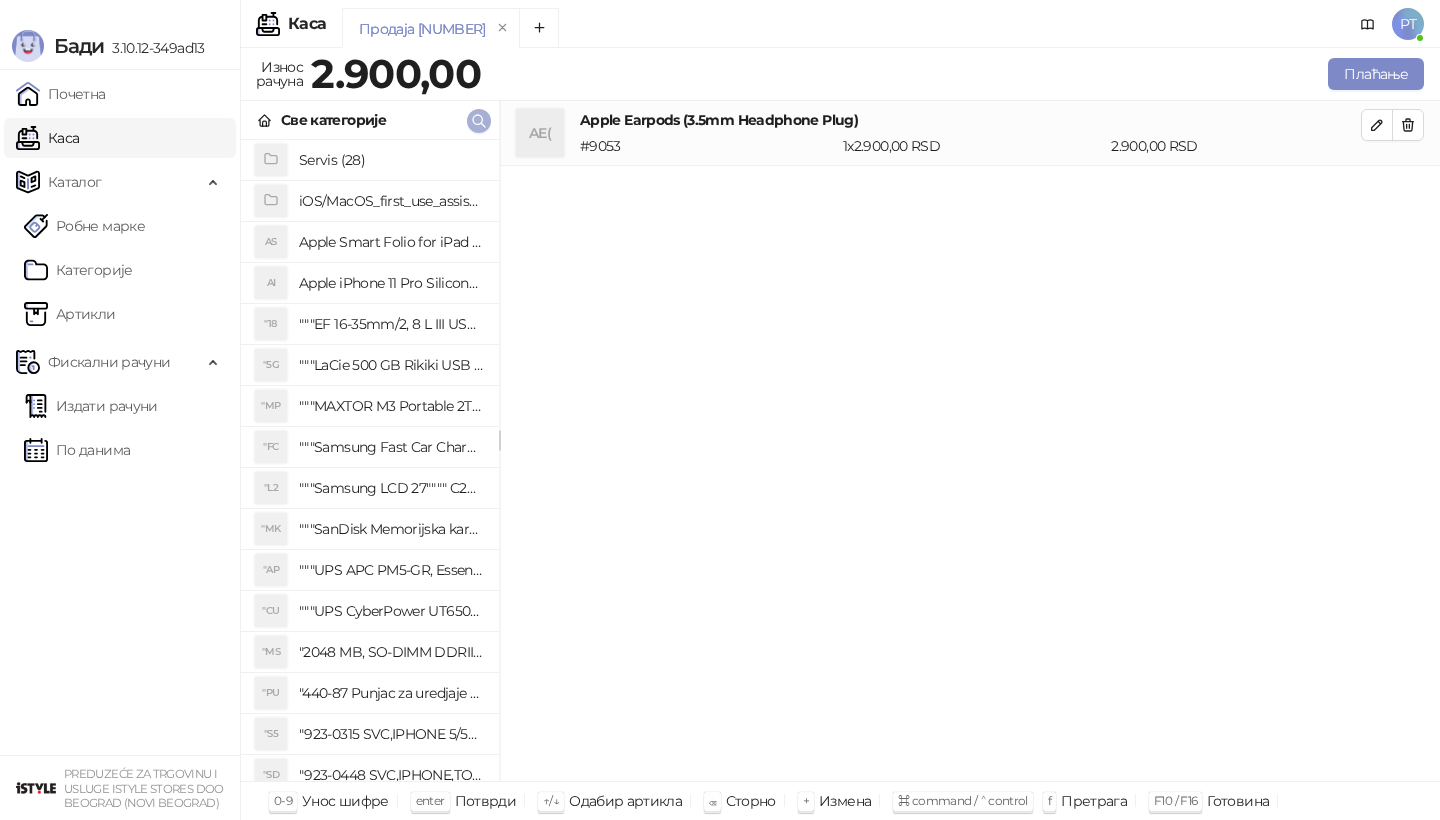 click 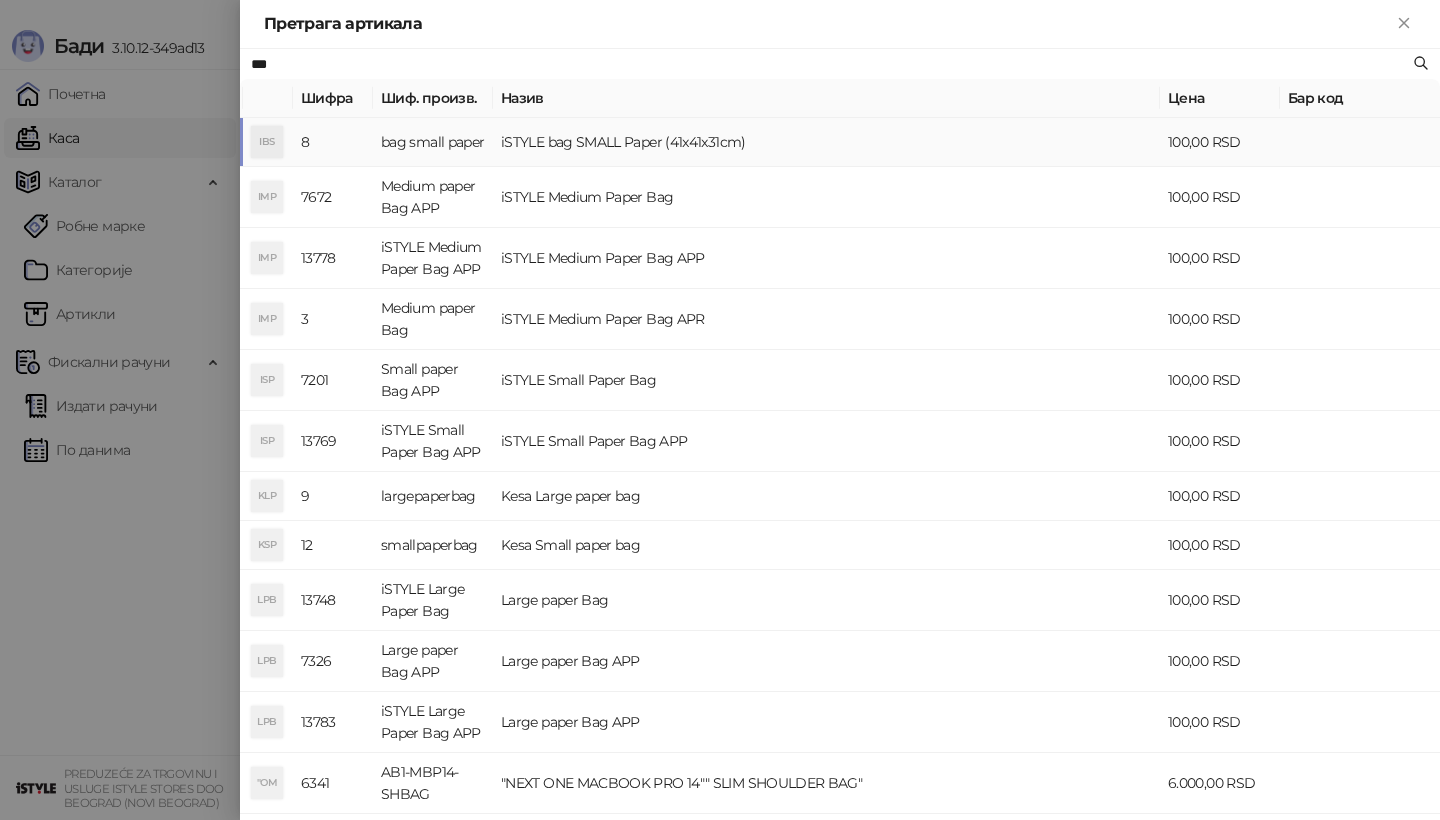 type on "***" 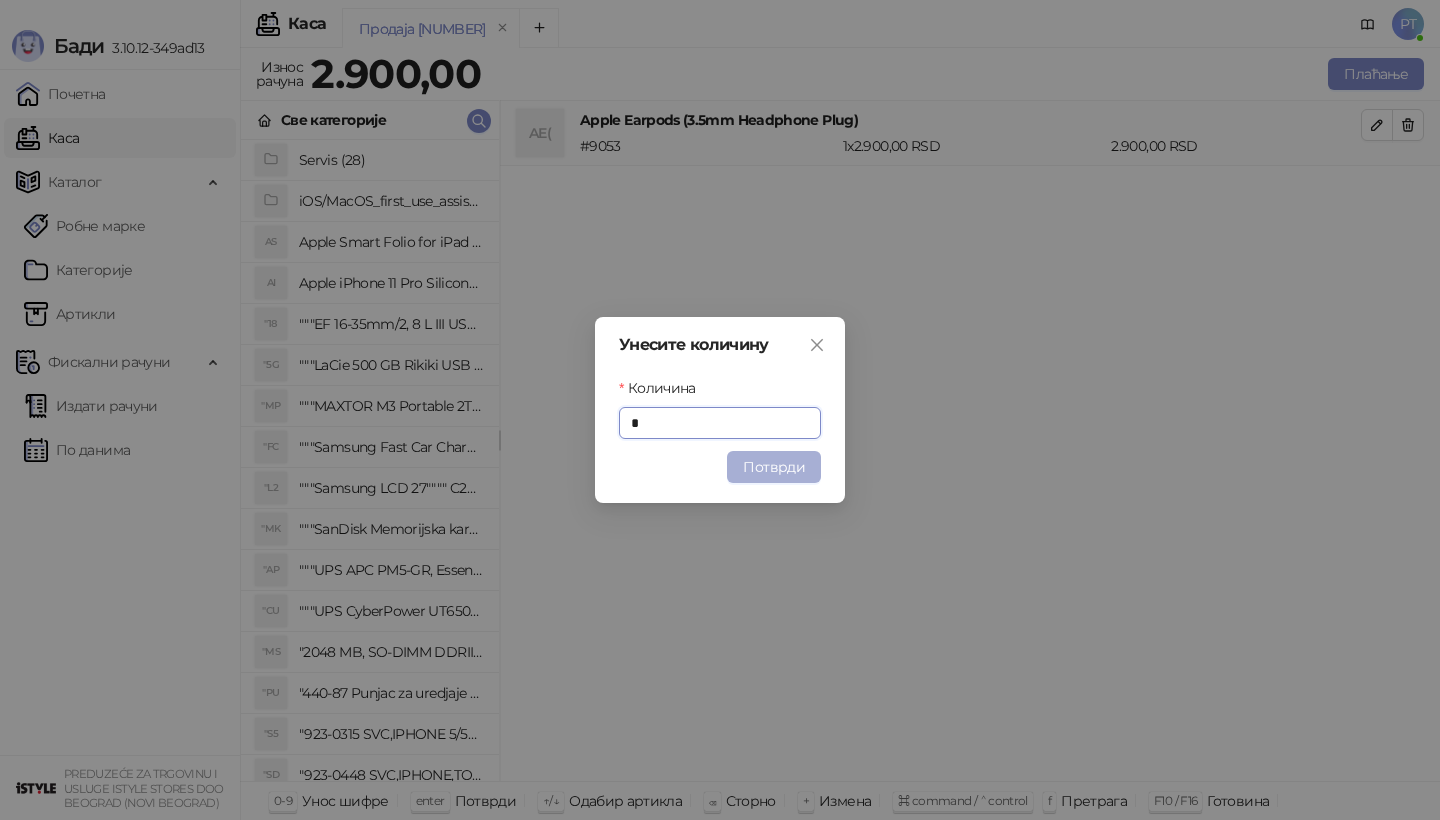 click on "Потврди" at bounding box center (774, 467) 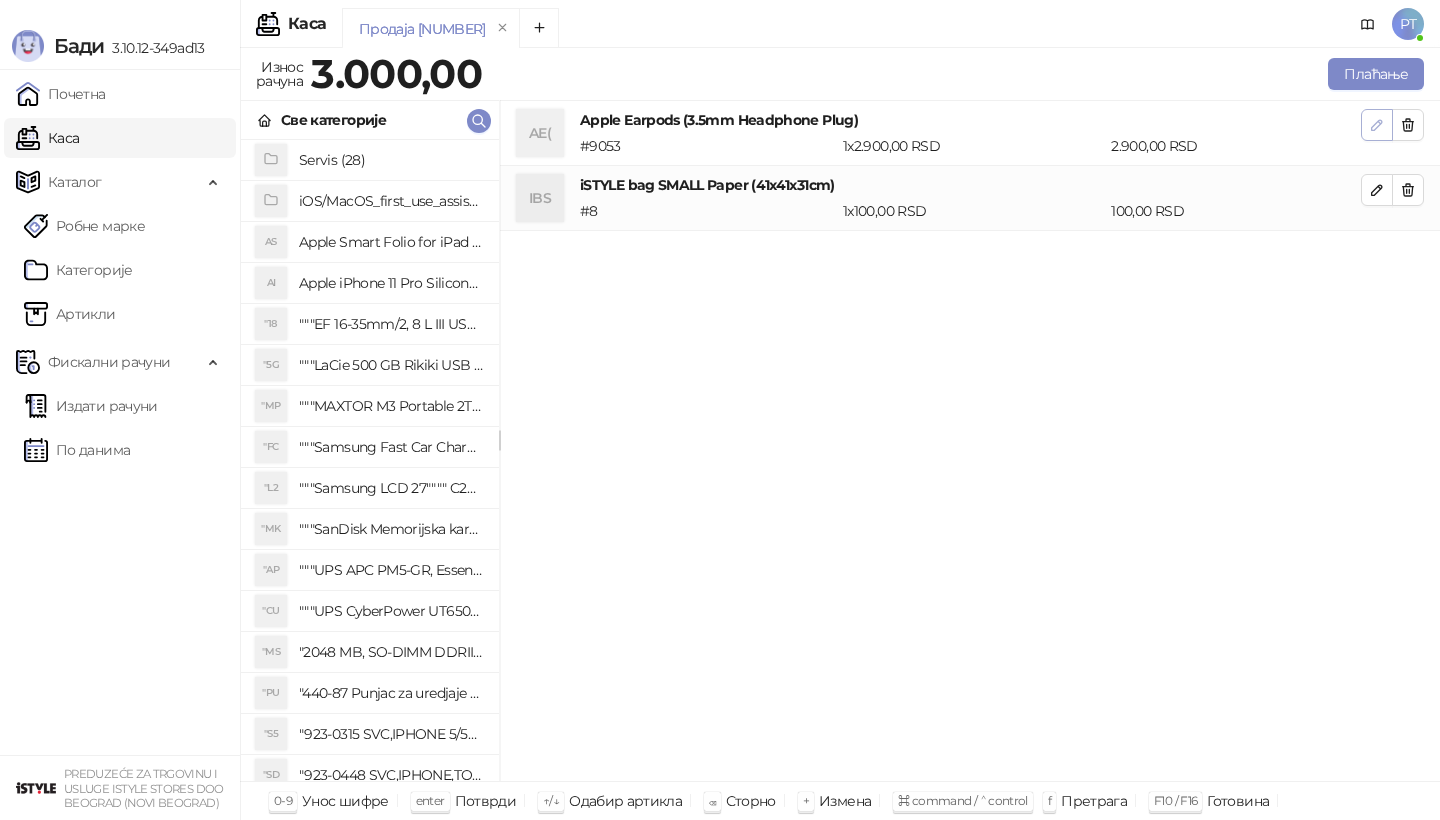 click 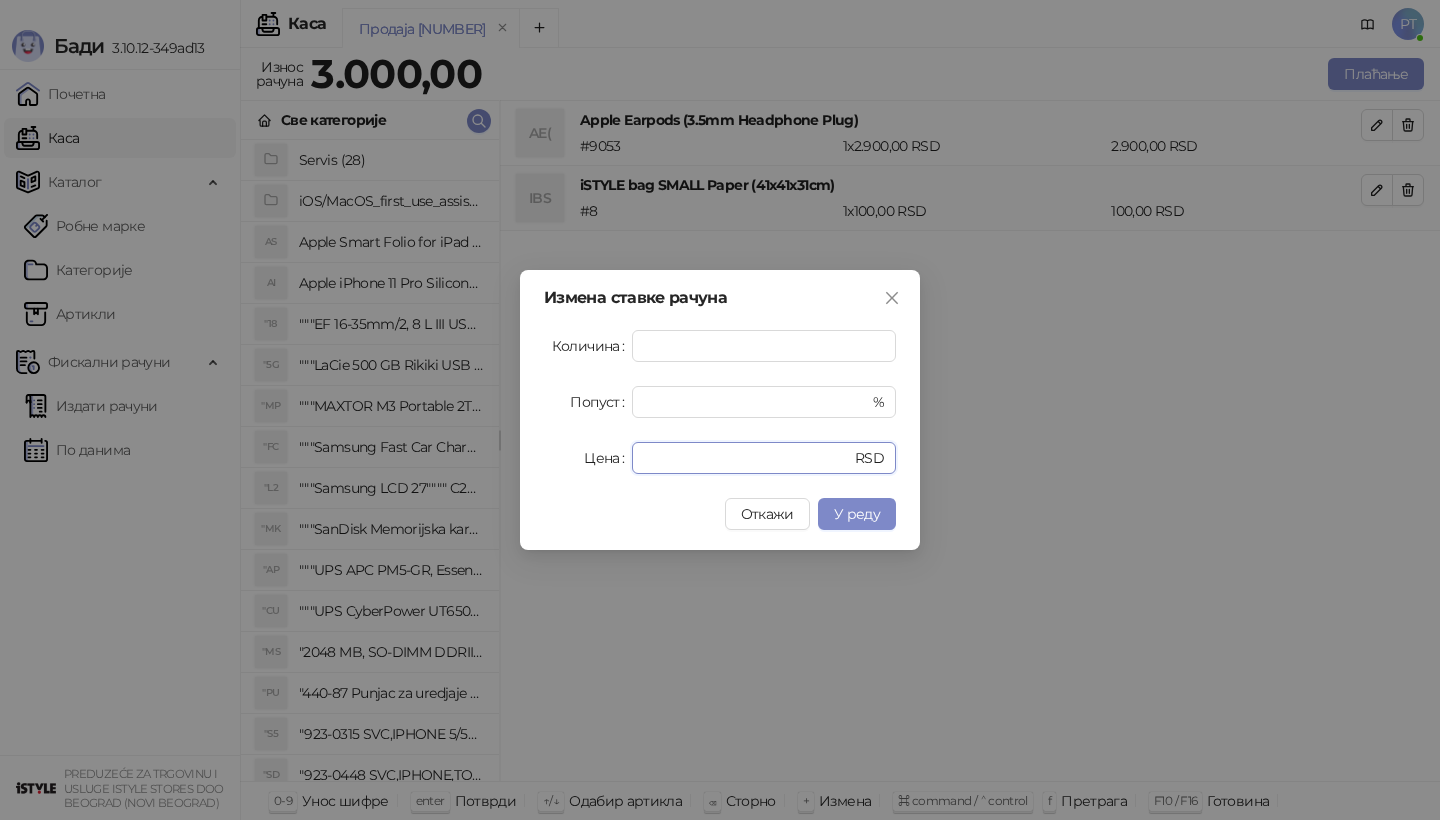 drag, startPoint x: 688, startPoint y: 461, endPoint x: 587, endPoint y: 461, distance: 101 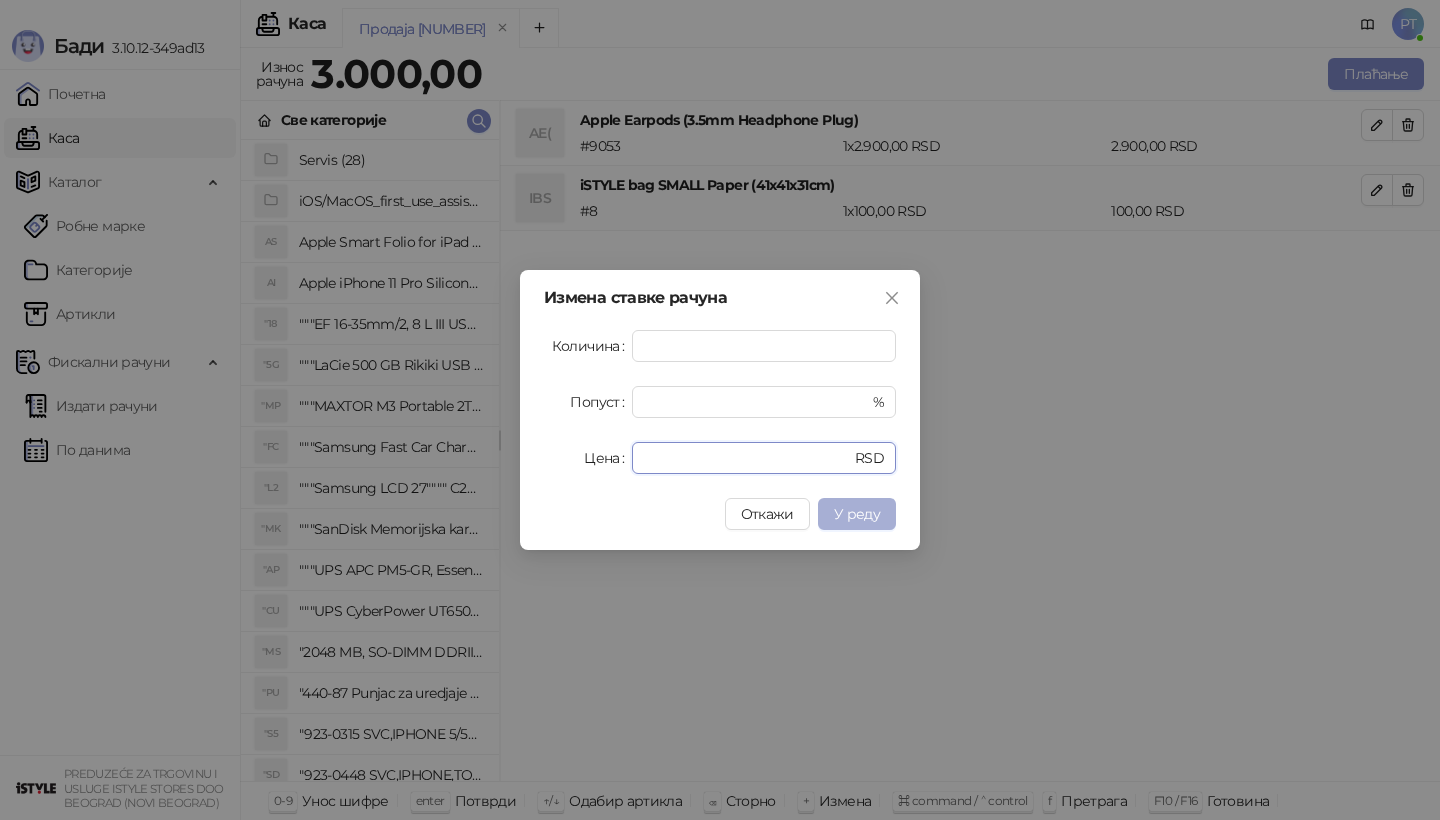 type on "****" 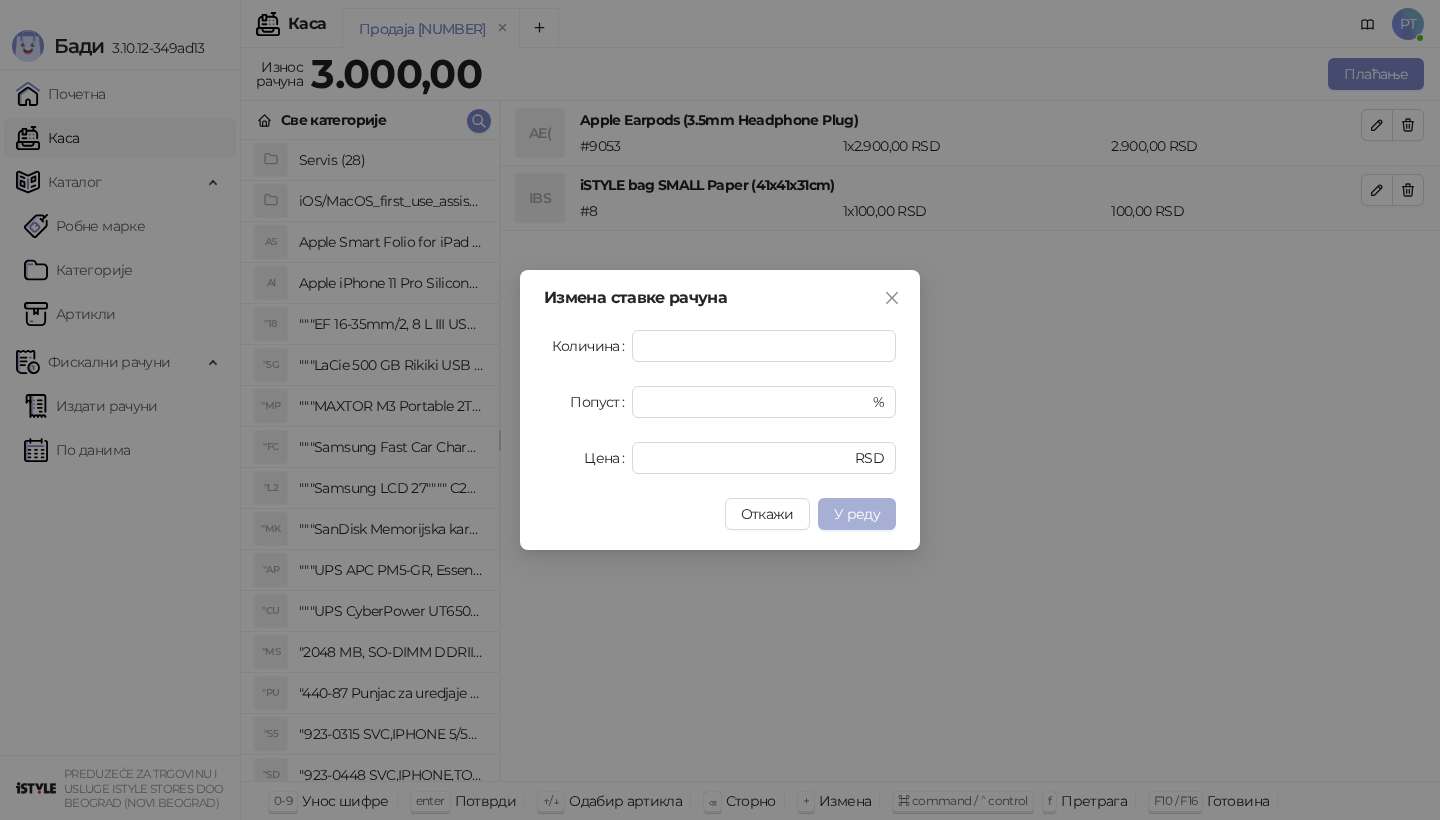 click on "У реду" at bounding box center [857, 514] 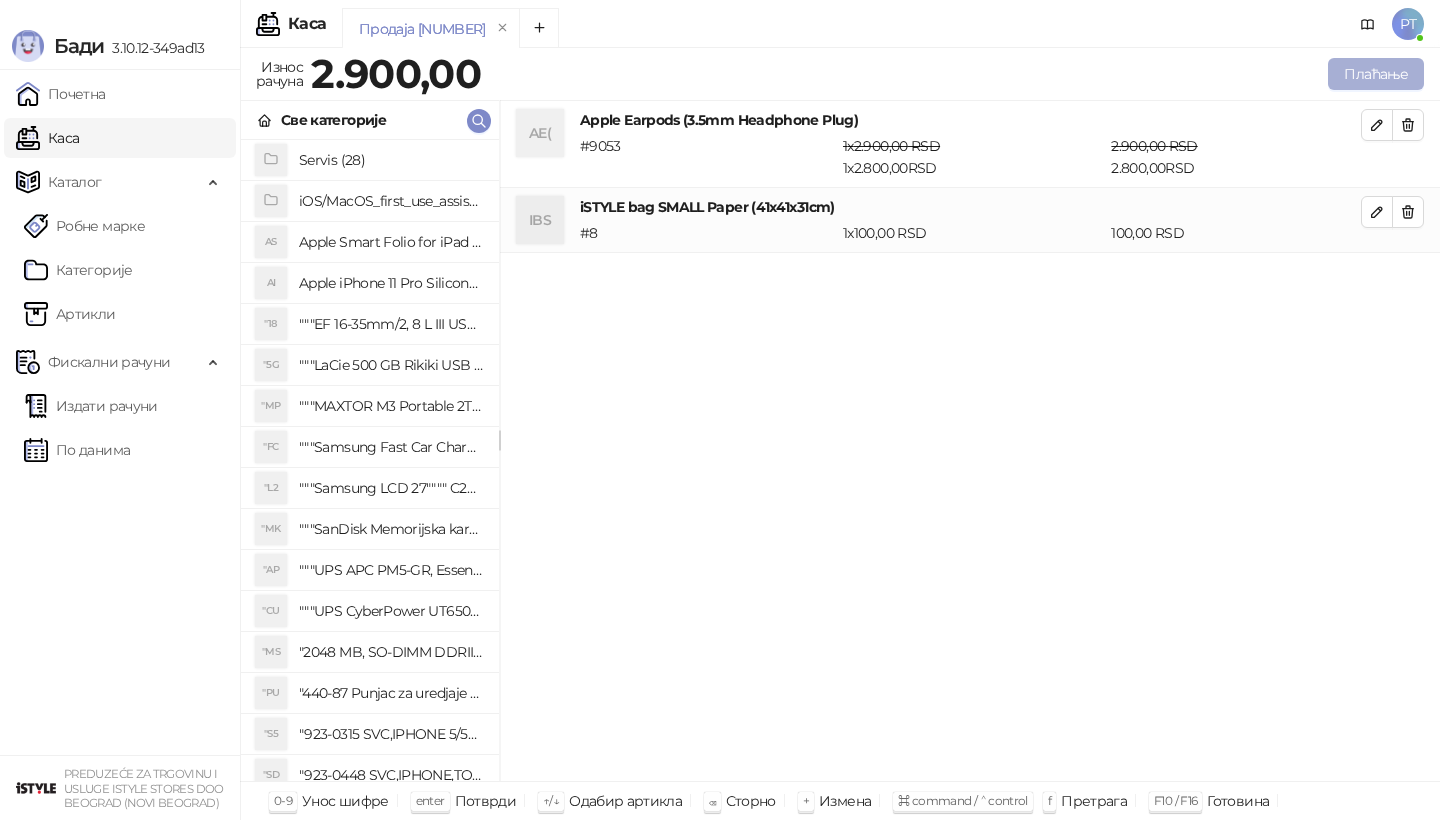 click on "Плаћање" at bounding box center (1376, 74) 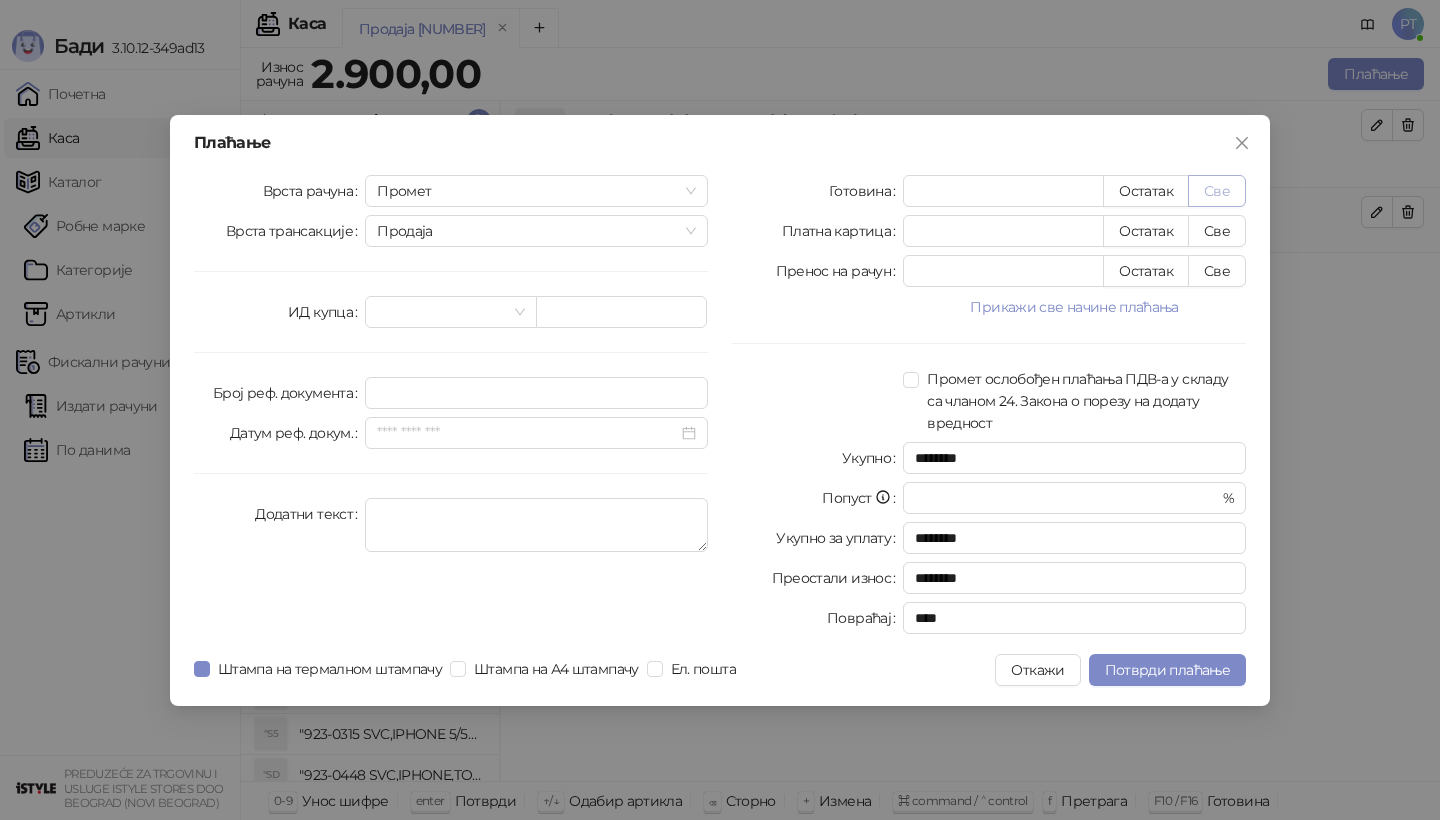 click on "Све" at bounding box center (1217, 191) 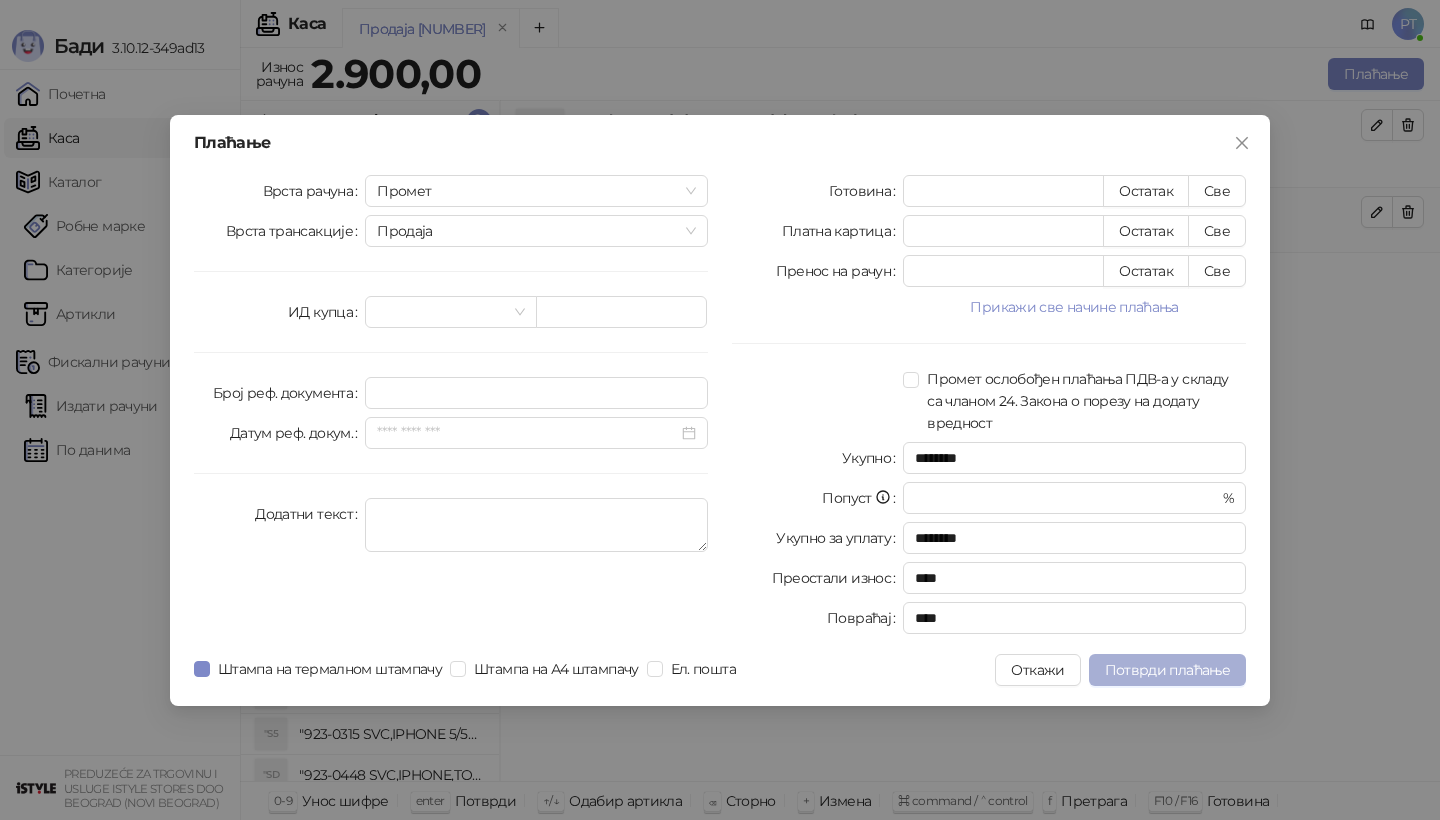 click on "Потврди плаћање" at bounding box center [1167, 670] 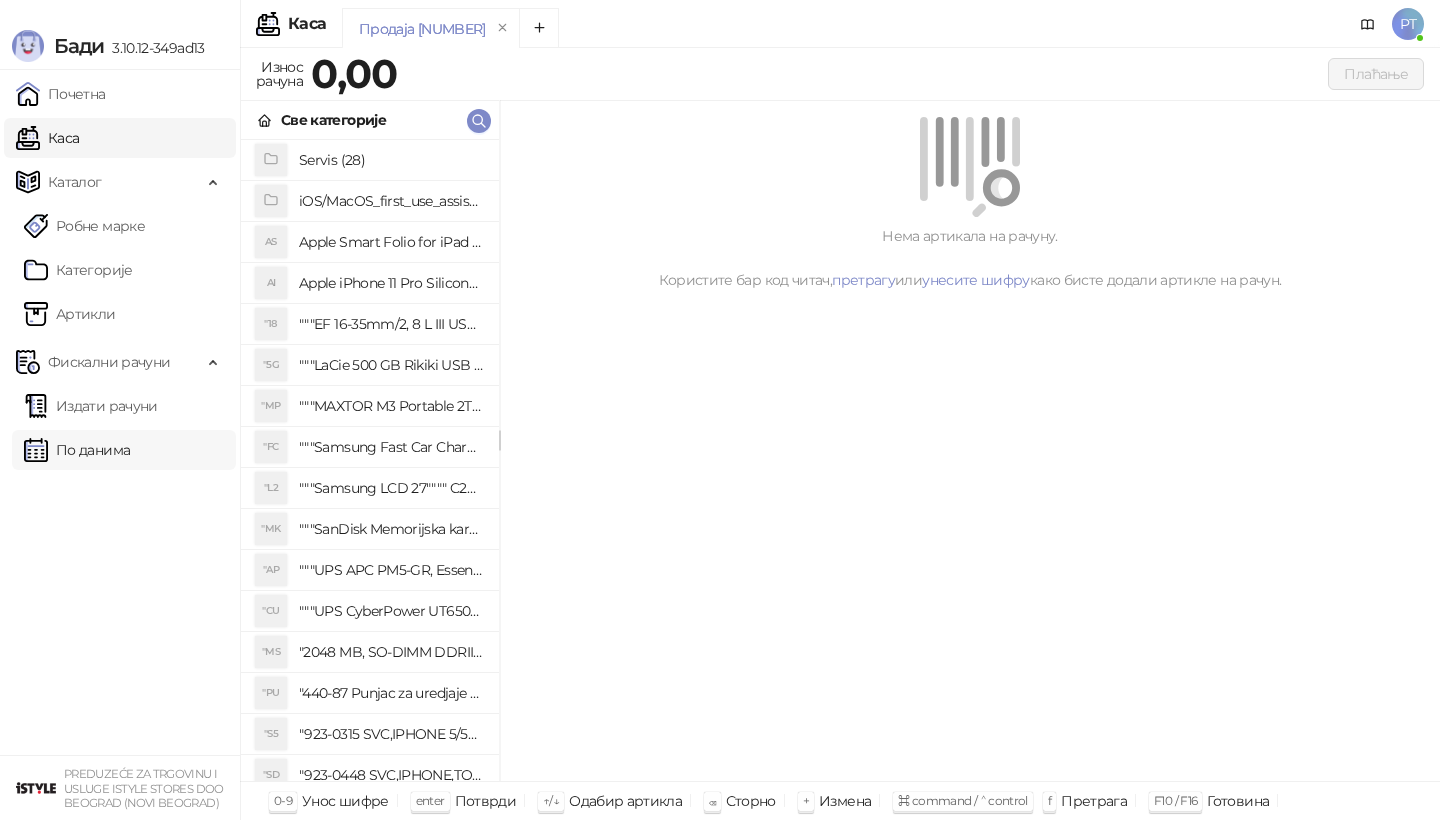 click on "По данима" at bounding box center [77, 450] 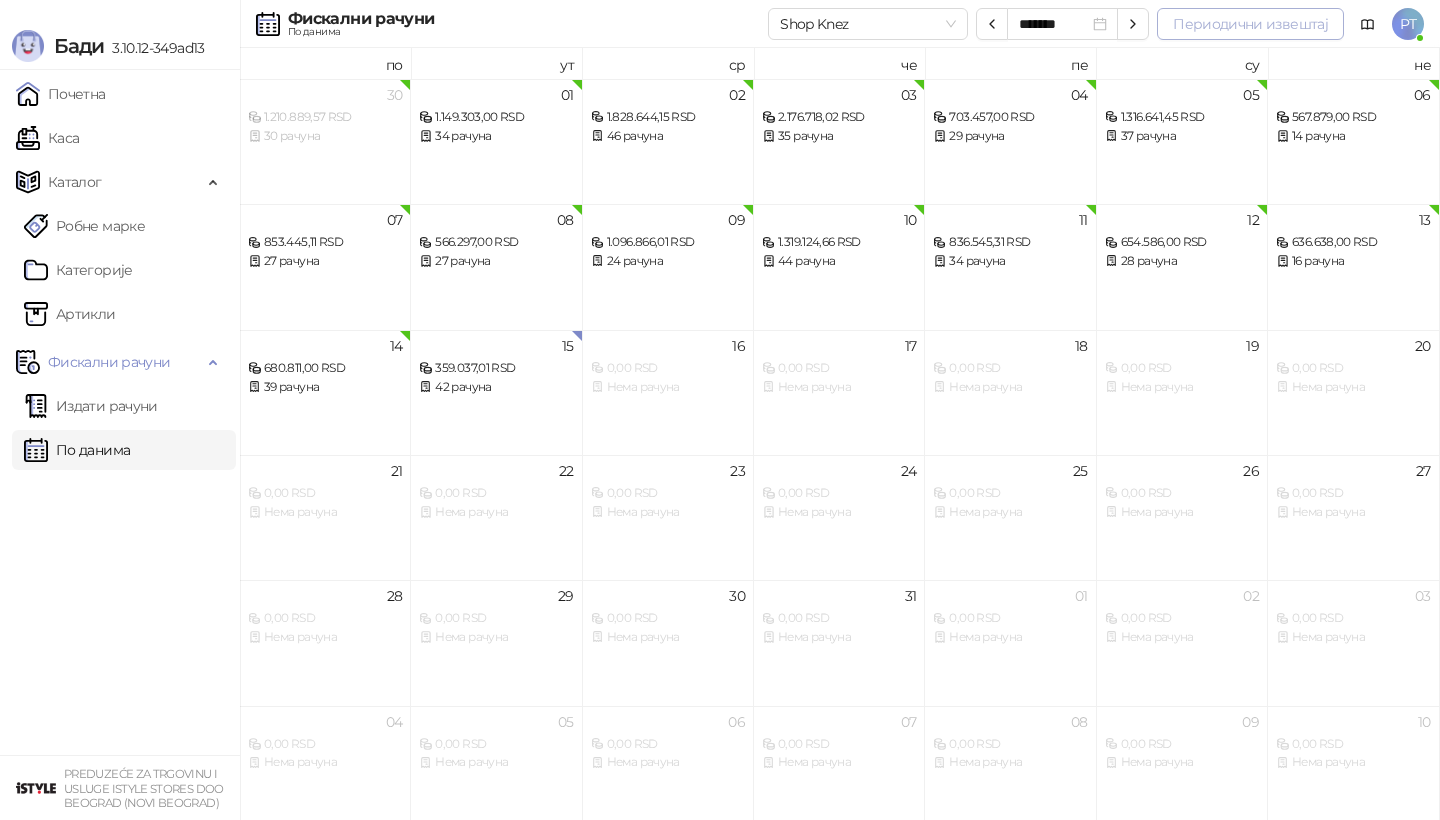click on "Периодични извештај" at bounding box center (1250, 24) 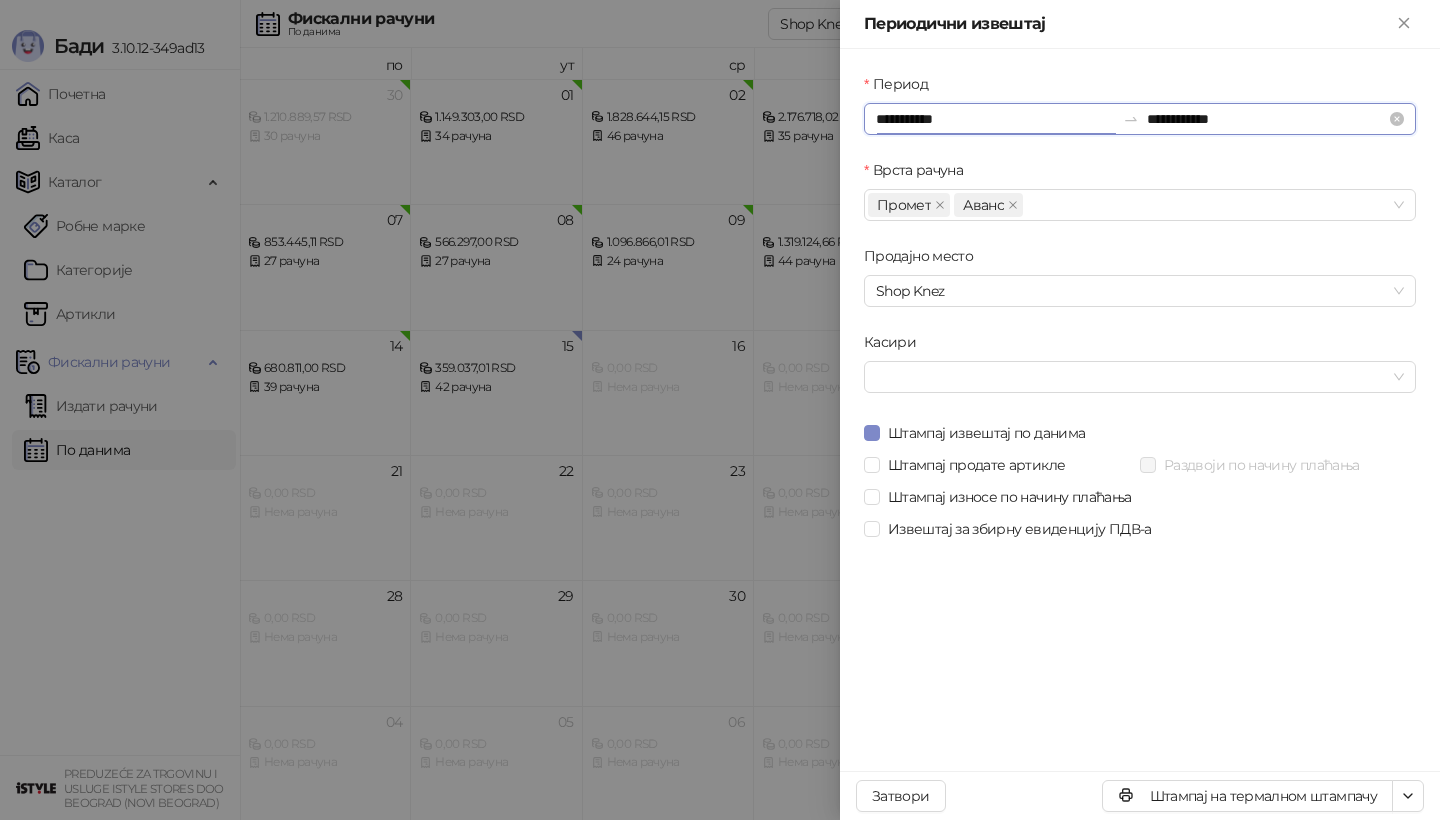 click on "**********" at bounding box center (995, 119) 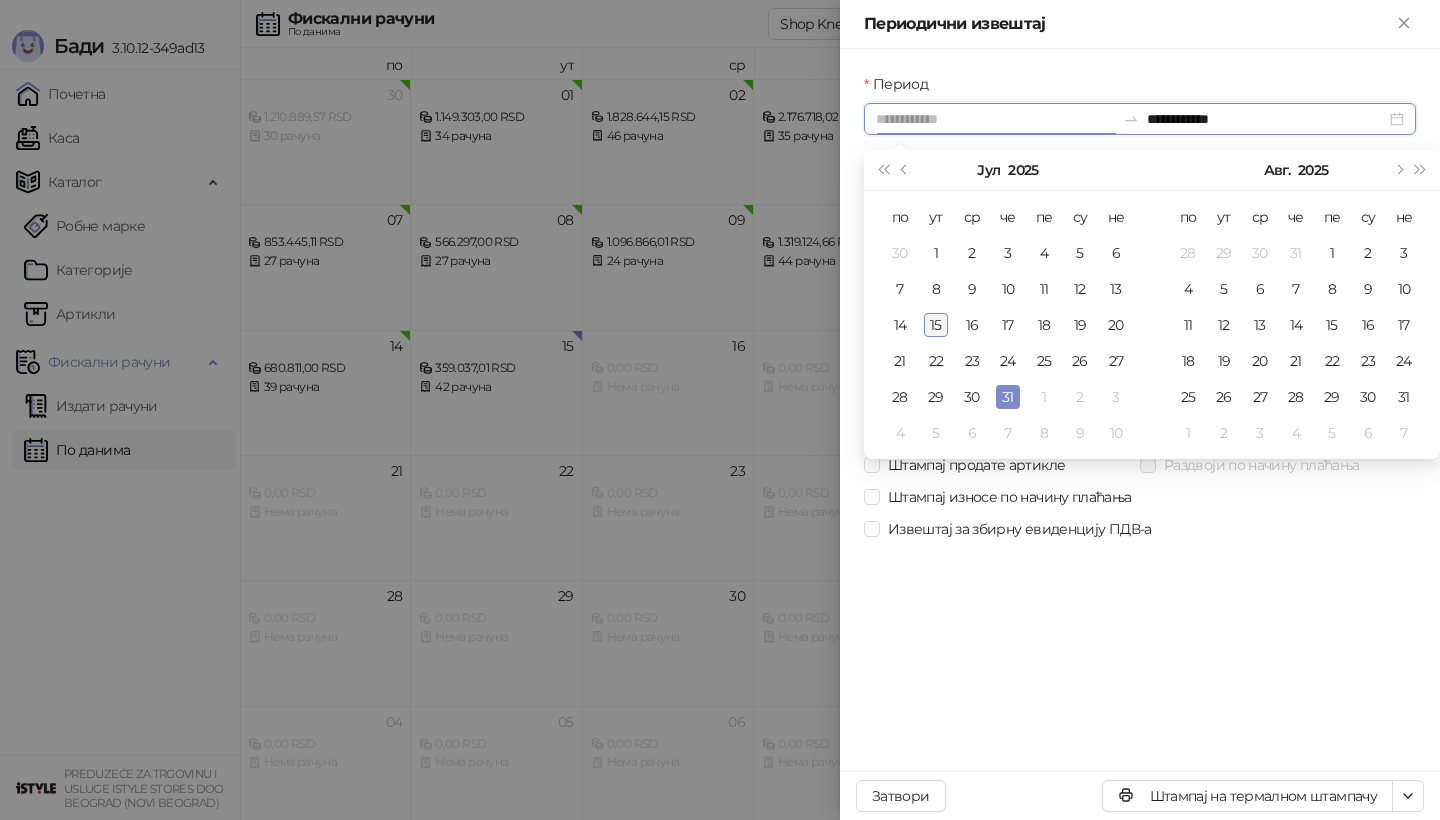 type on "**********" 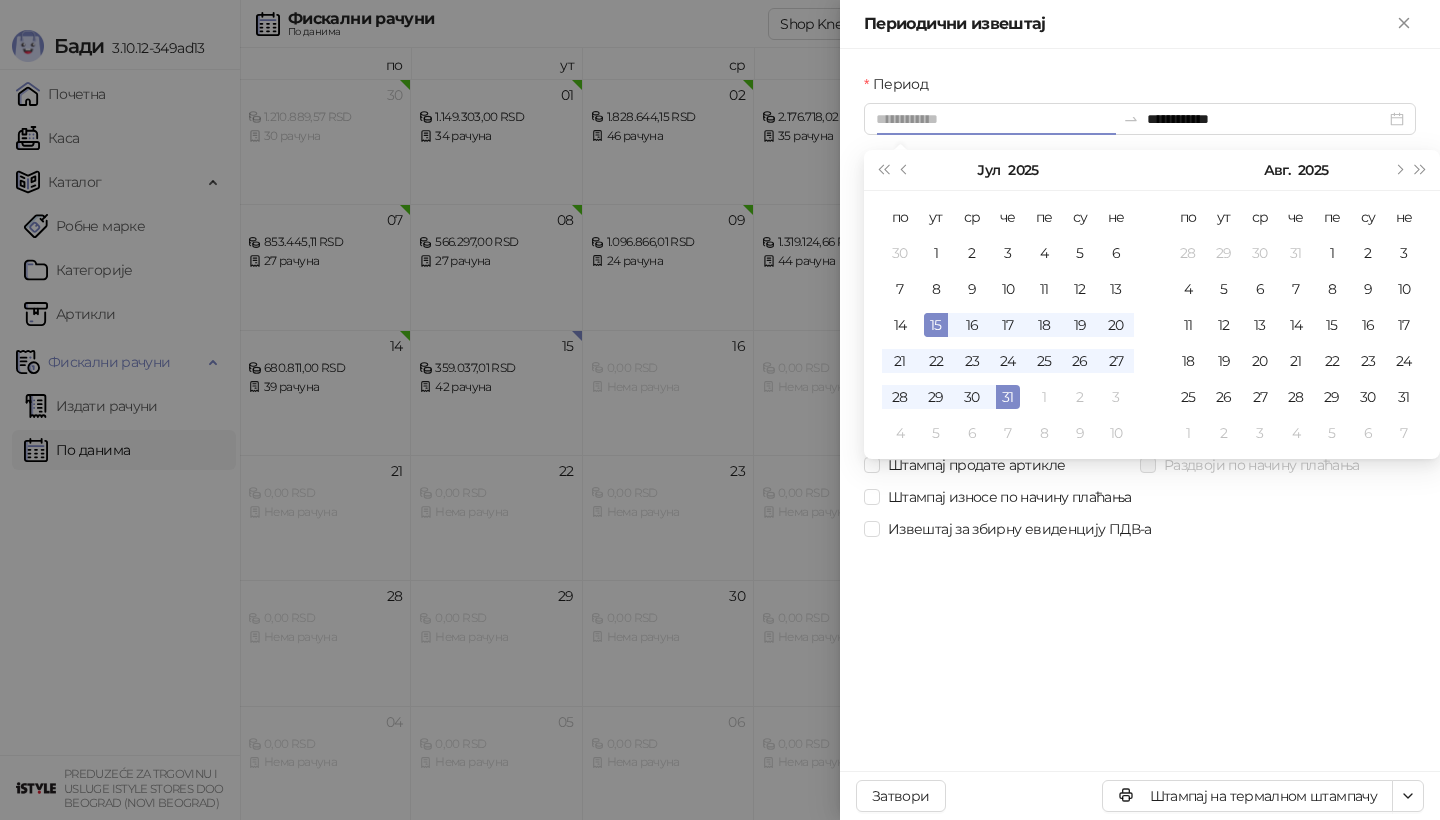 click on "15" at bounding box center (936, 325) 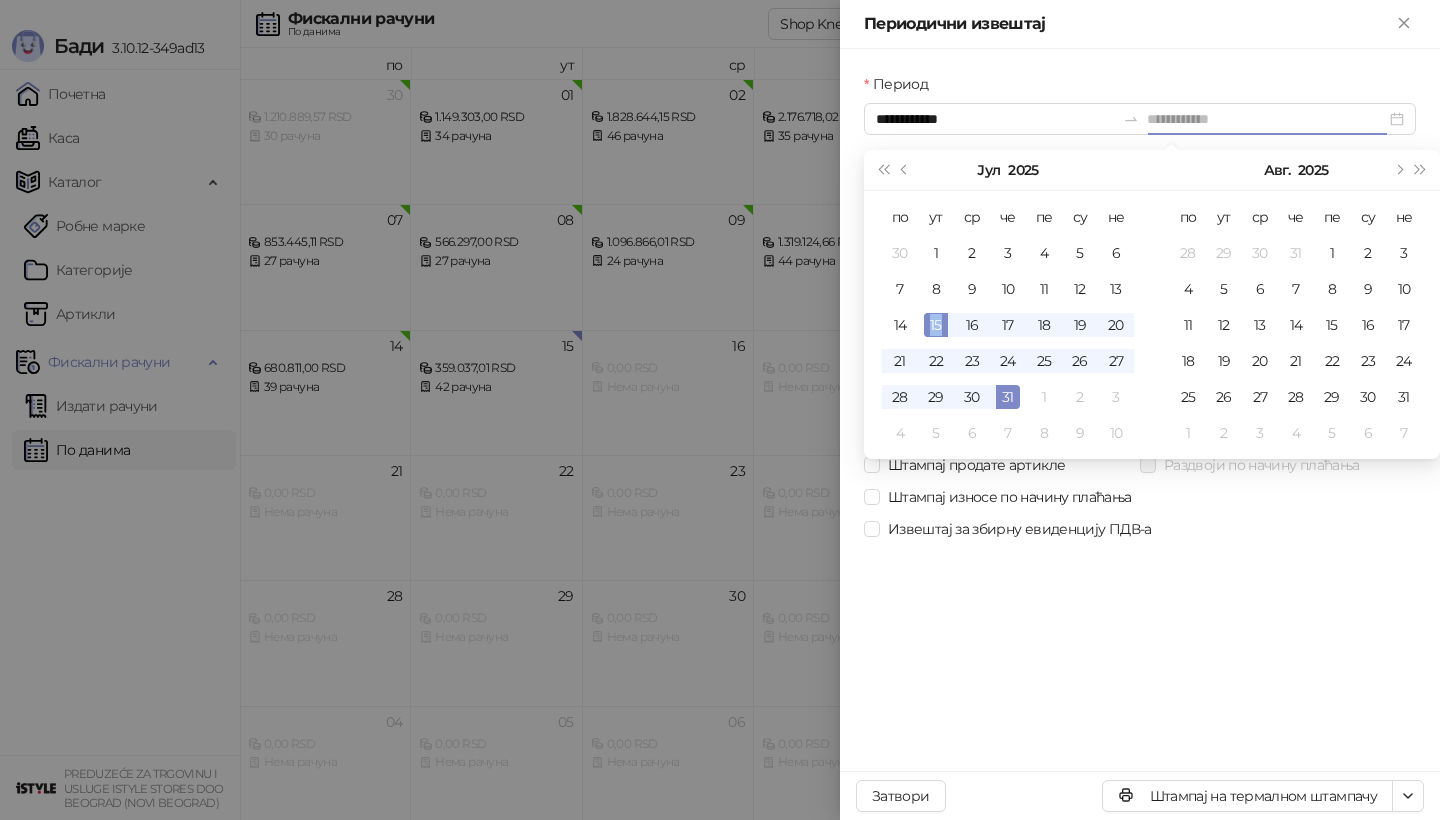 click on "15" at bounding box center (936, 325) 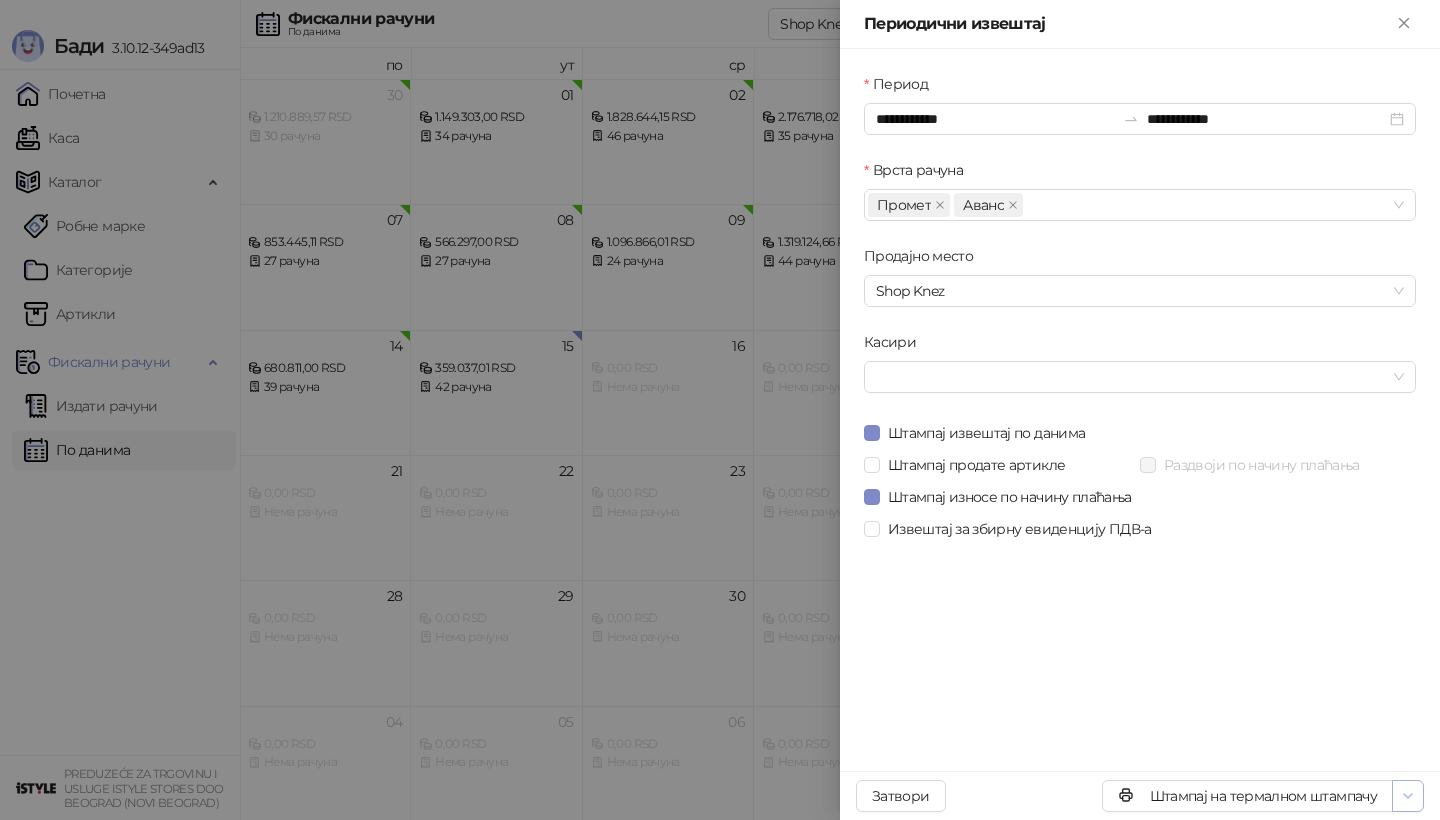 click 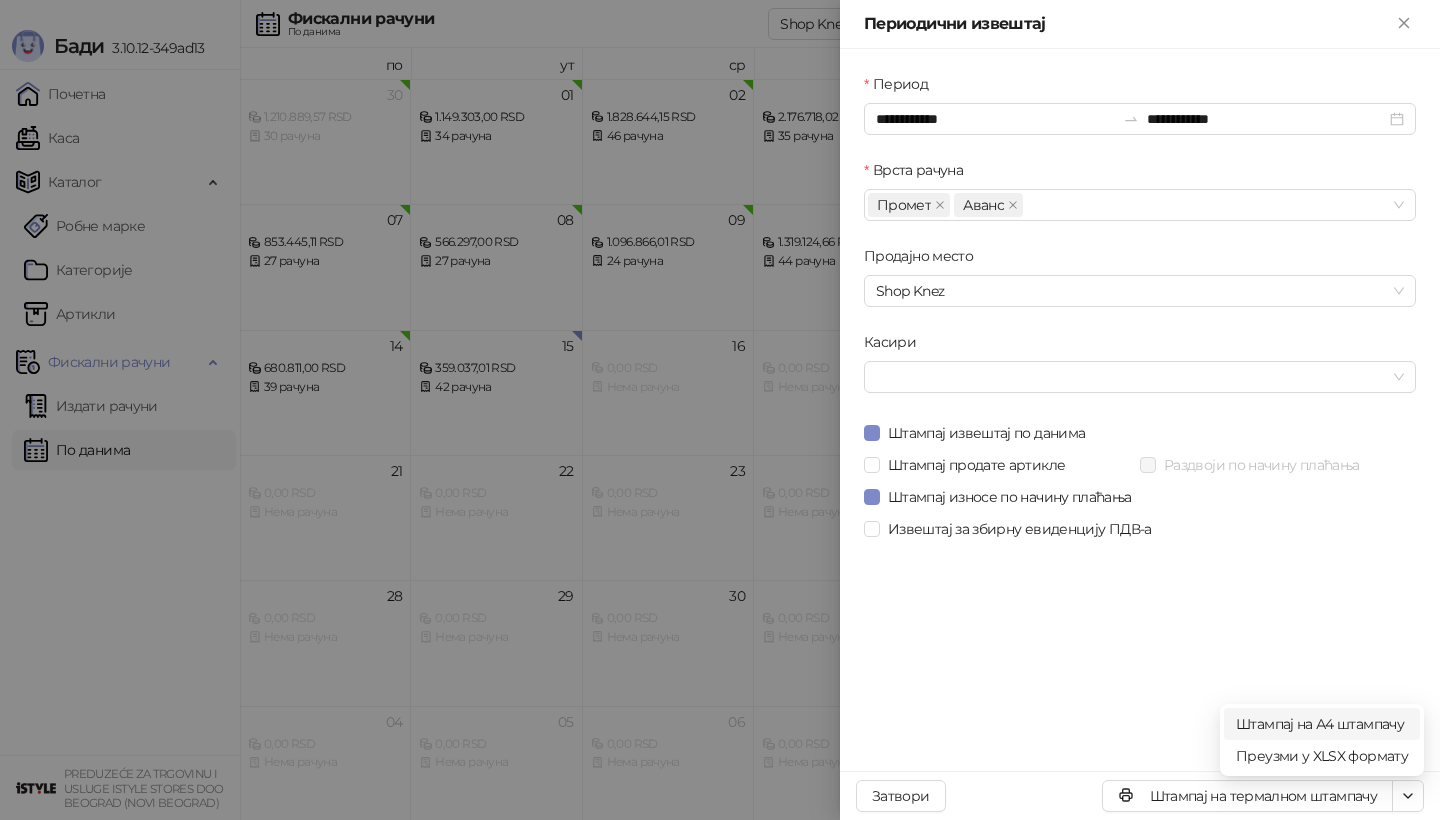 click on "Штампај на А4 штампачу" at bounding box center [1322, 724] 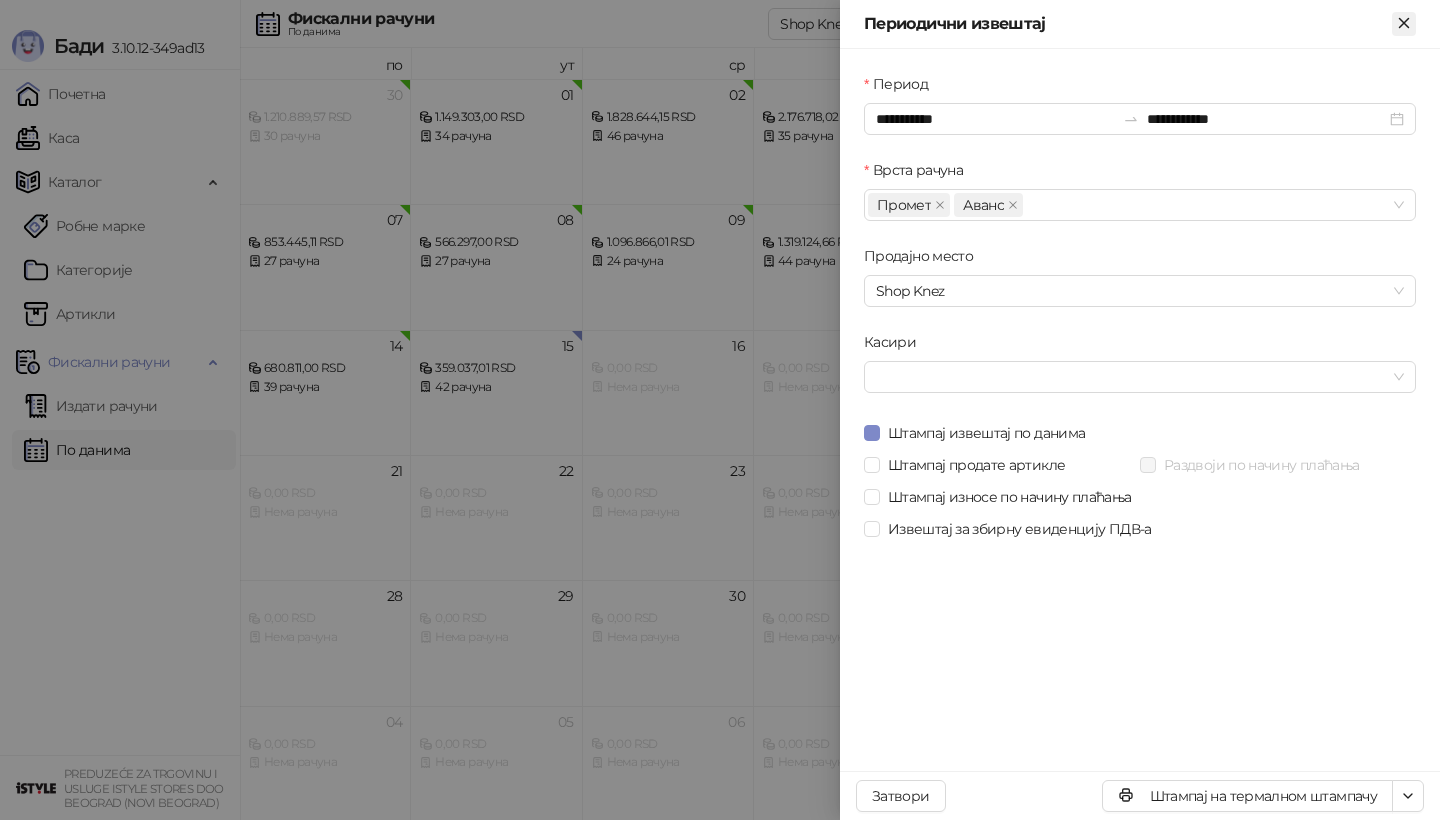 click 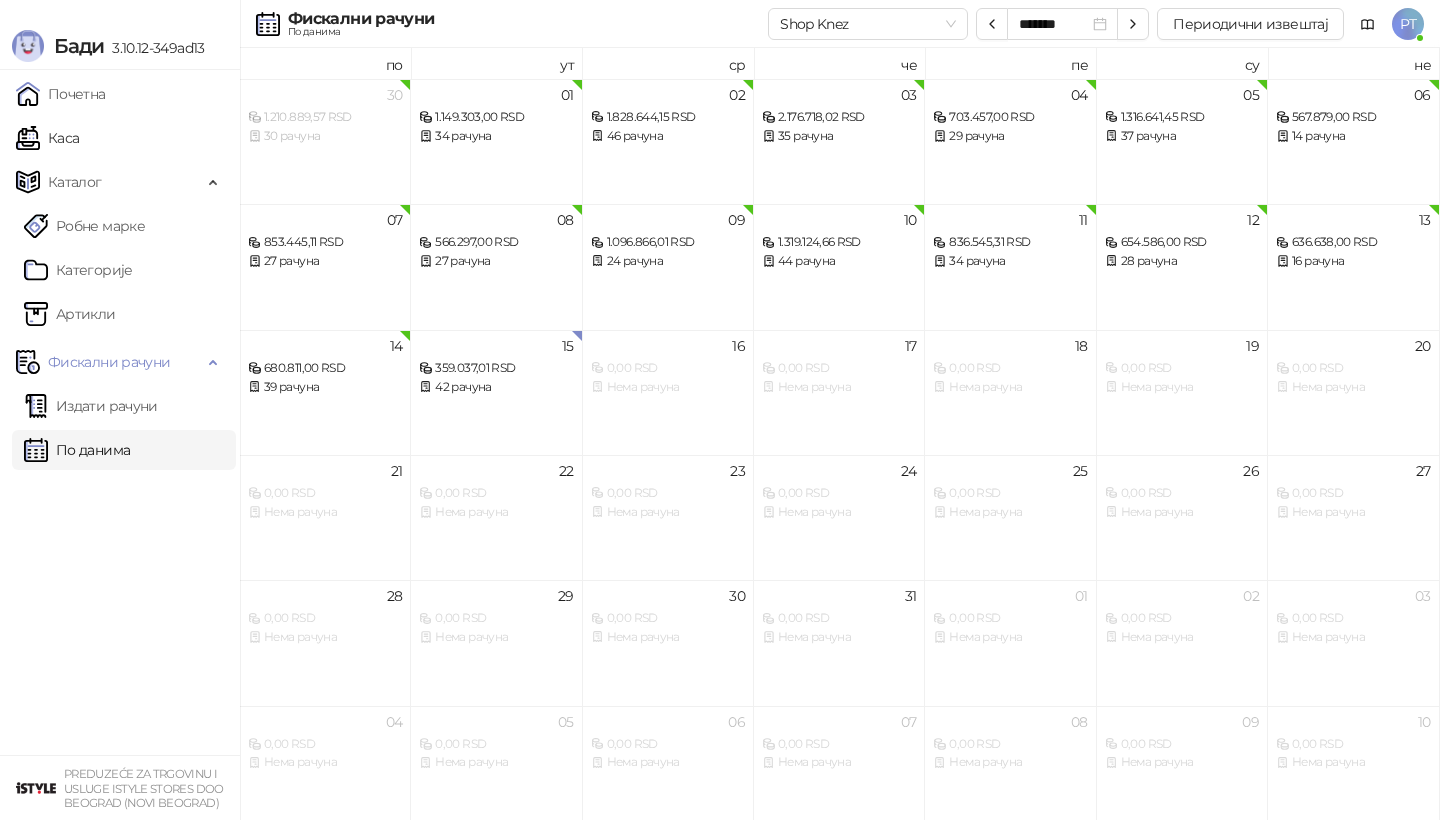 drag, startPoint x: 64, startPoint y: 133, endPoint x: 115, endPoint y: 775, distance: 644.0225 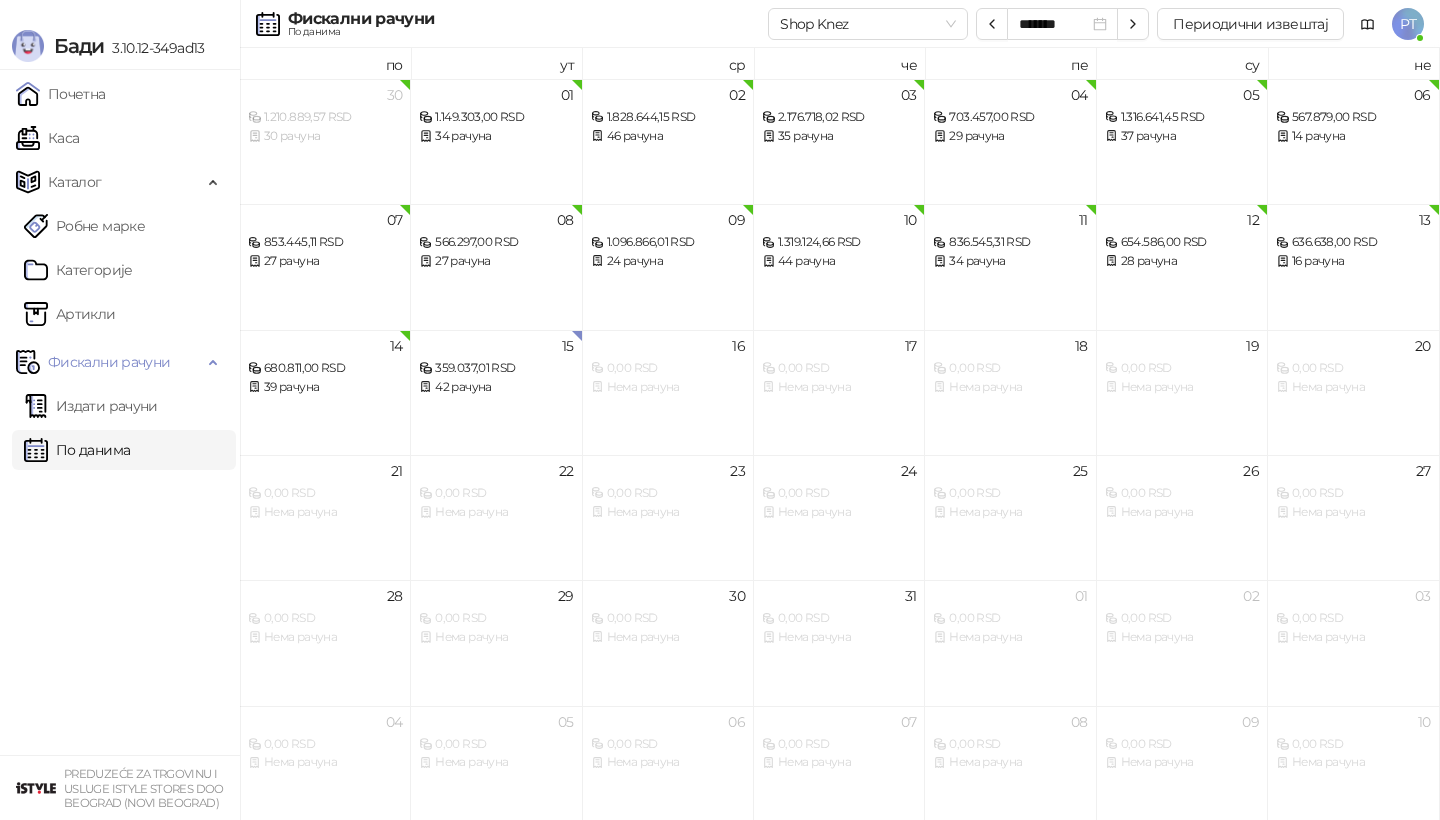 click on "Каса" at bounding box center (47, 138) 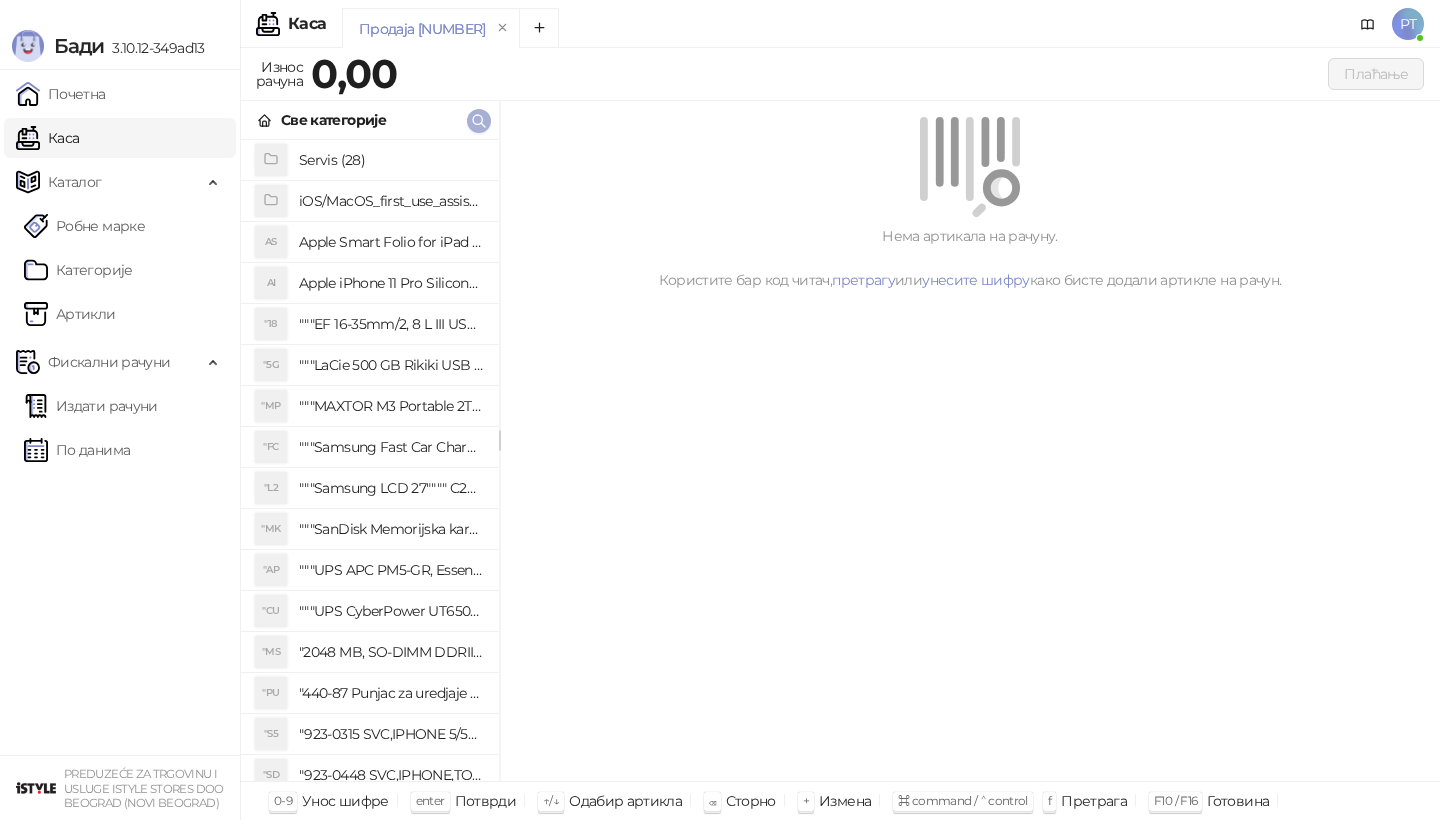 click 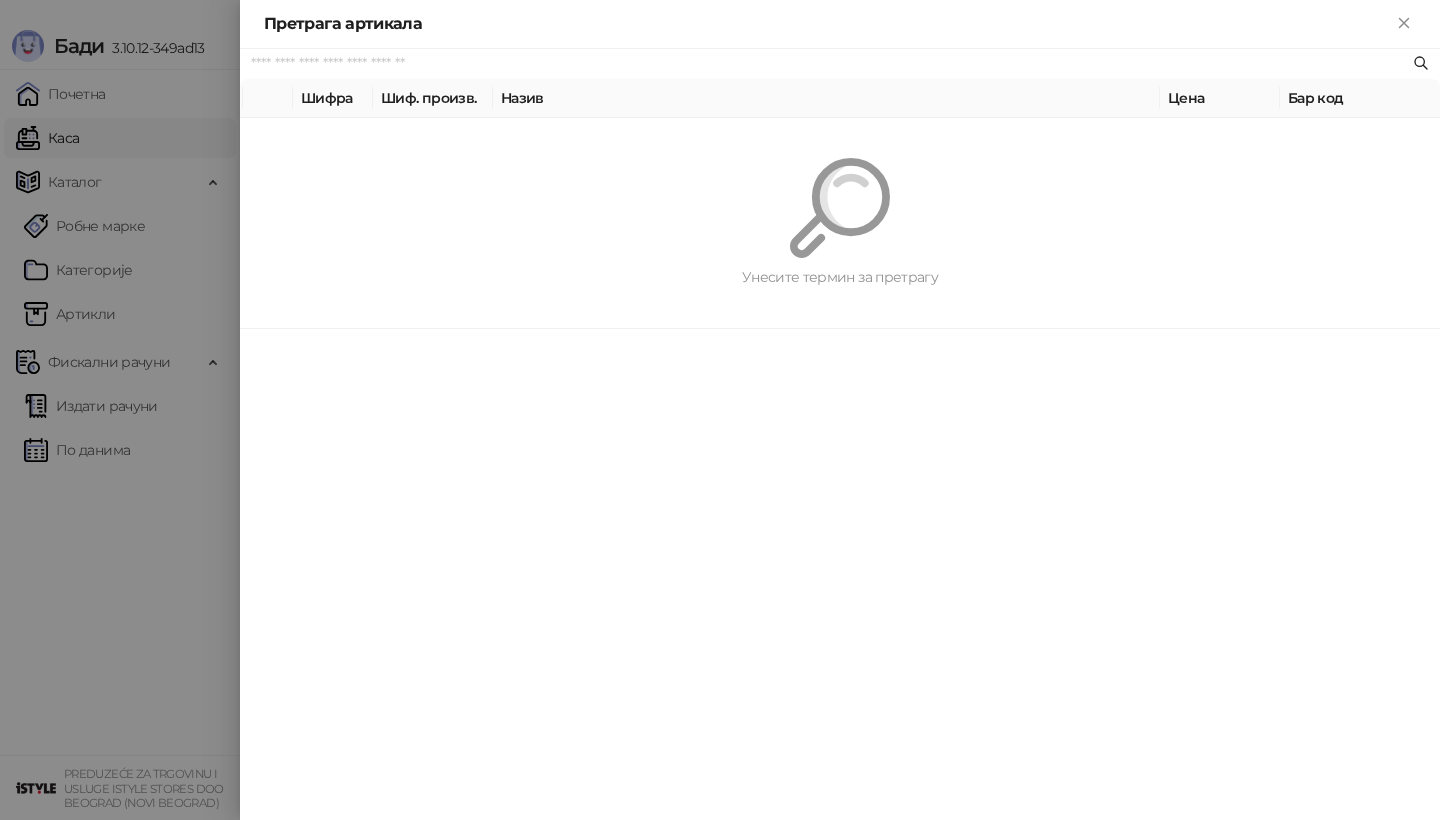 paste on "*********" 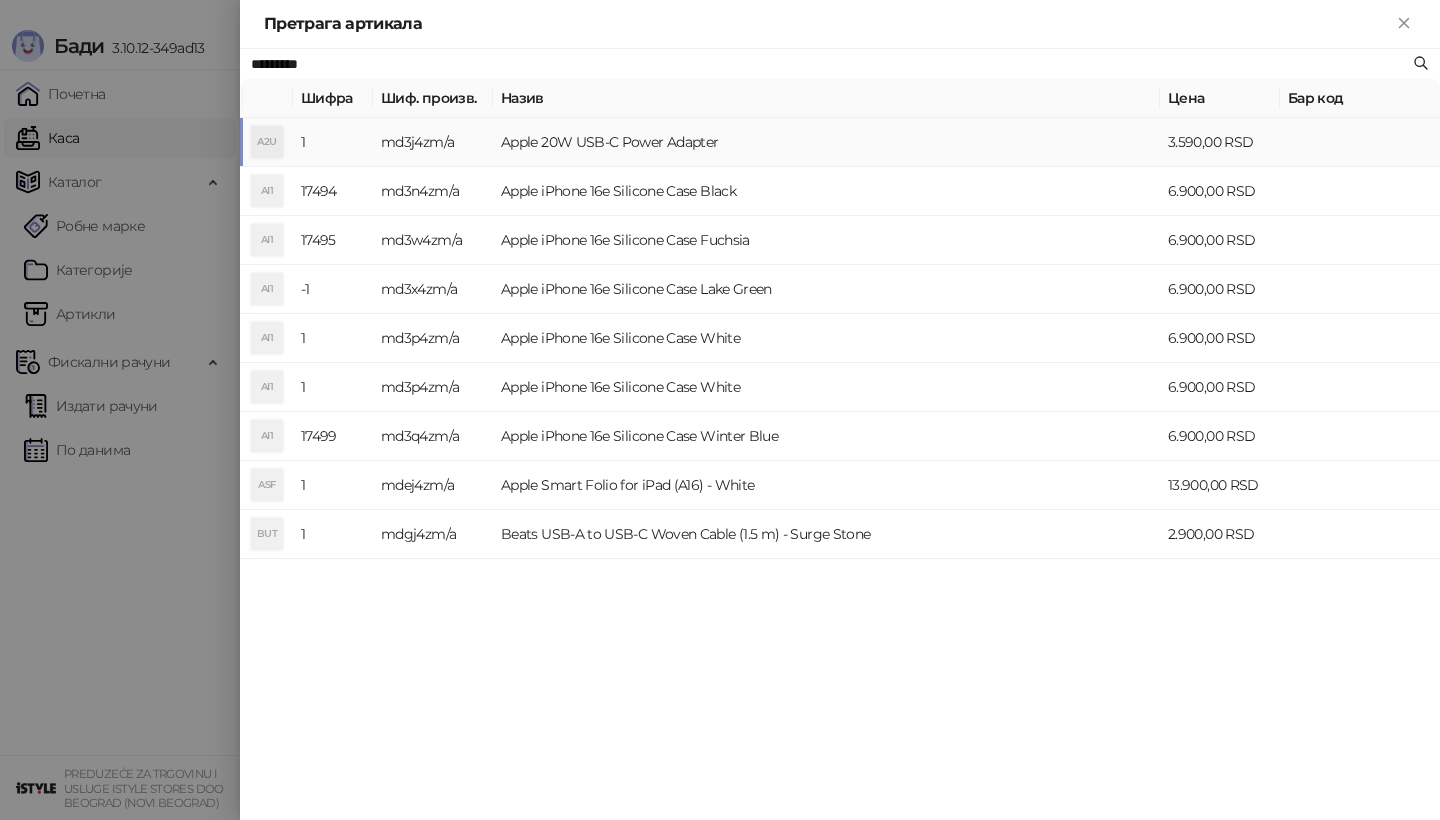 click on "A2U" at bounding box center (267, 142) 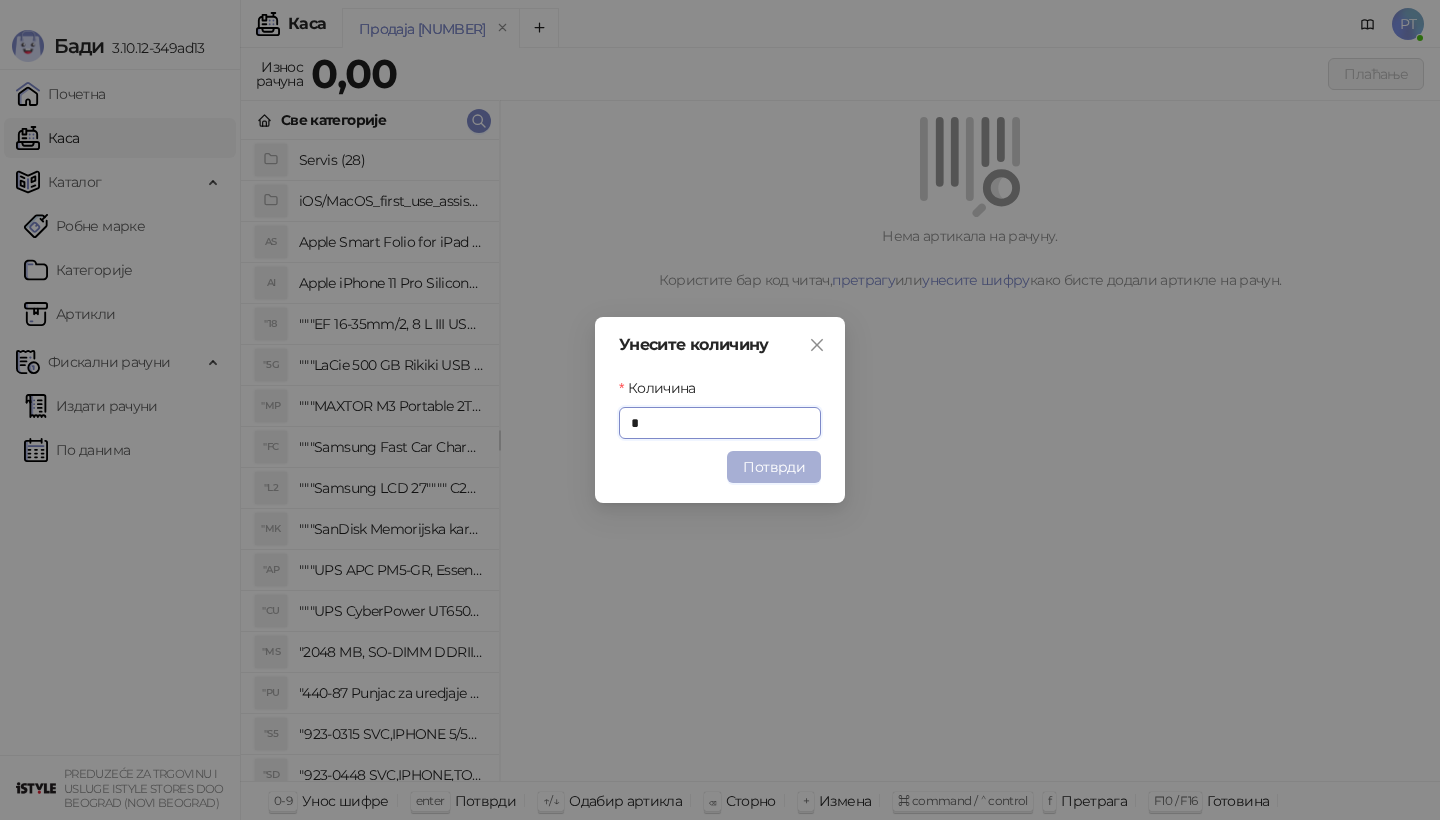 click on "Потврди" at bounding box center (774, 467) 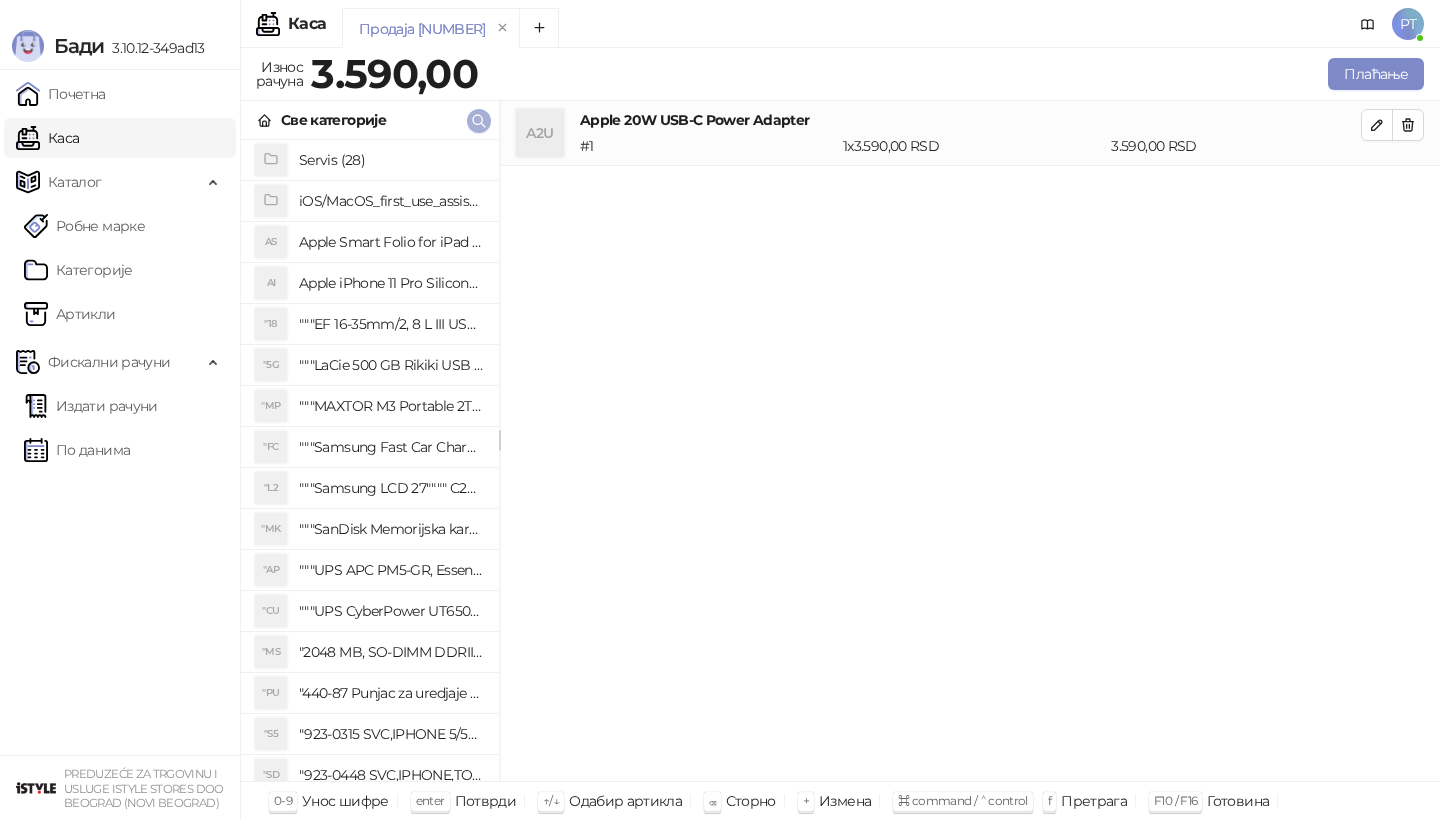 click 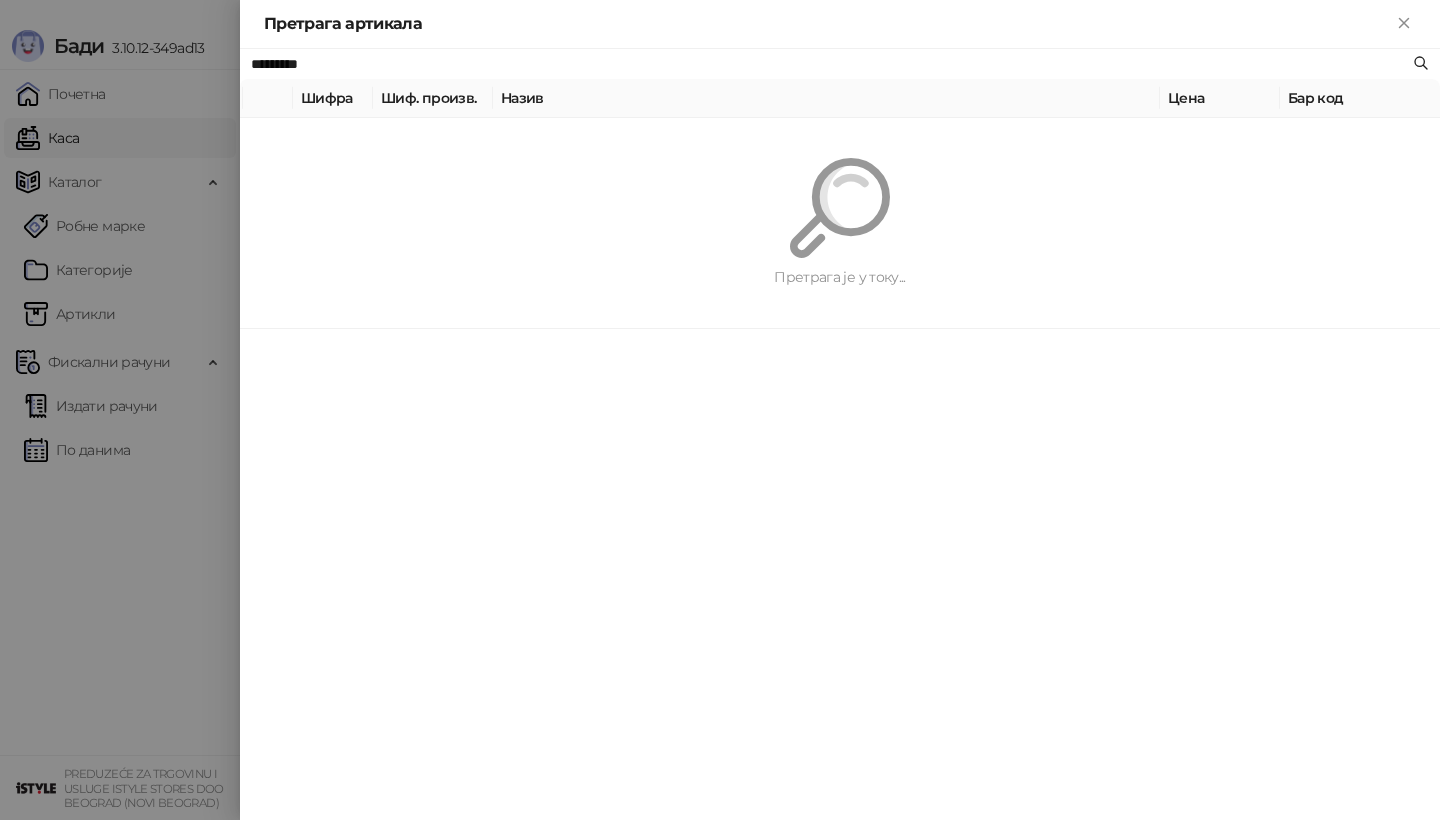 paste on "**********" 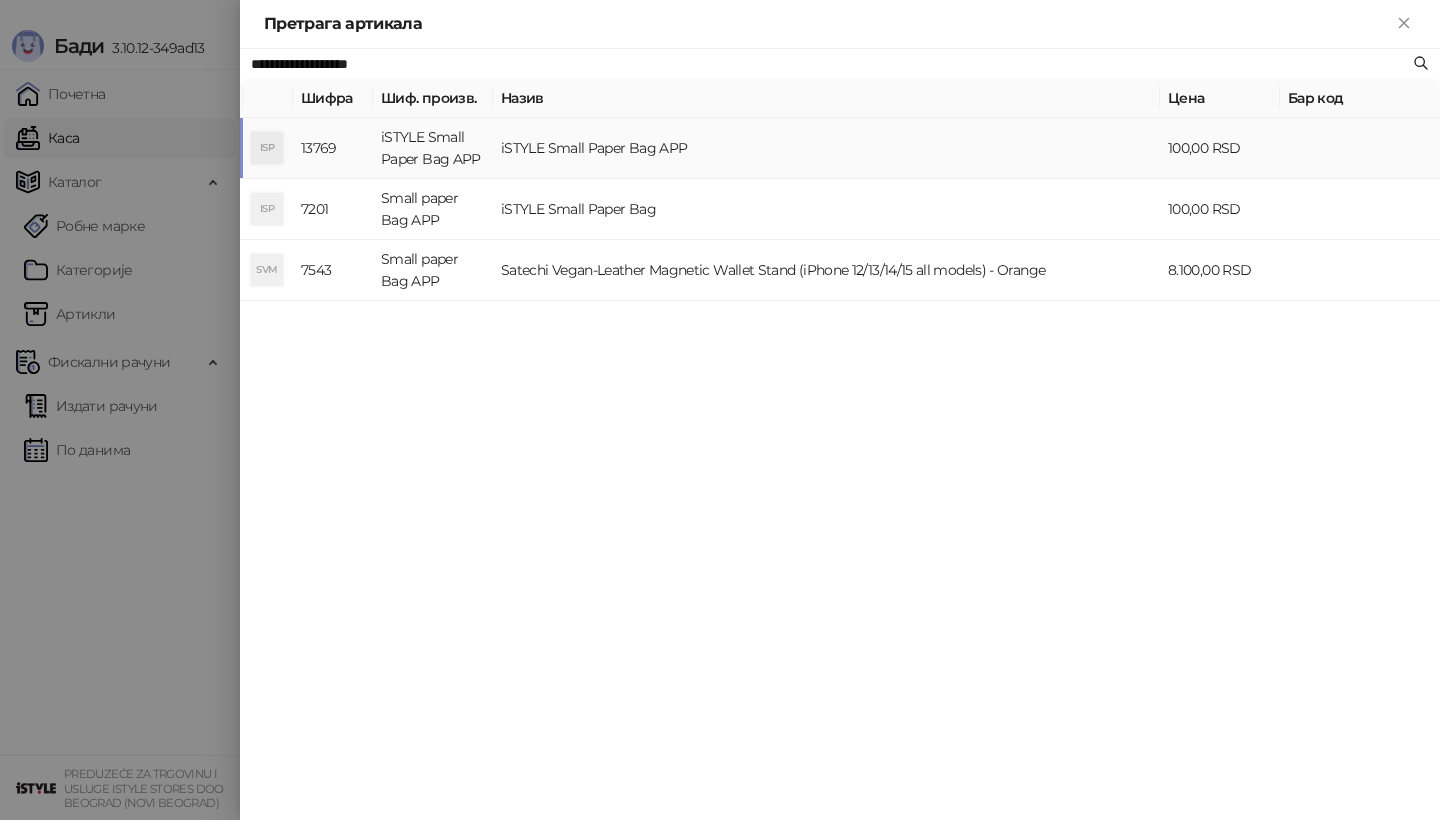 type on "**********" 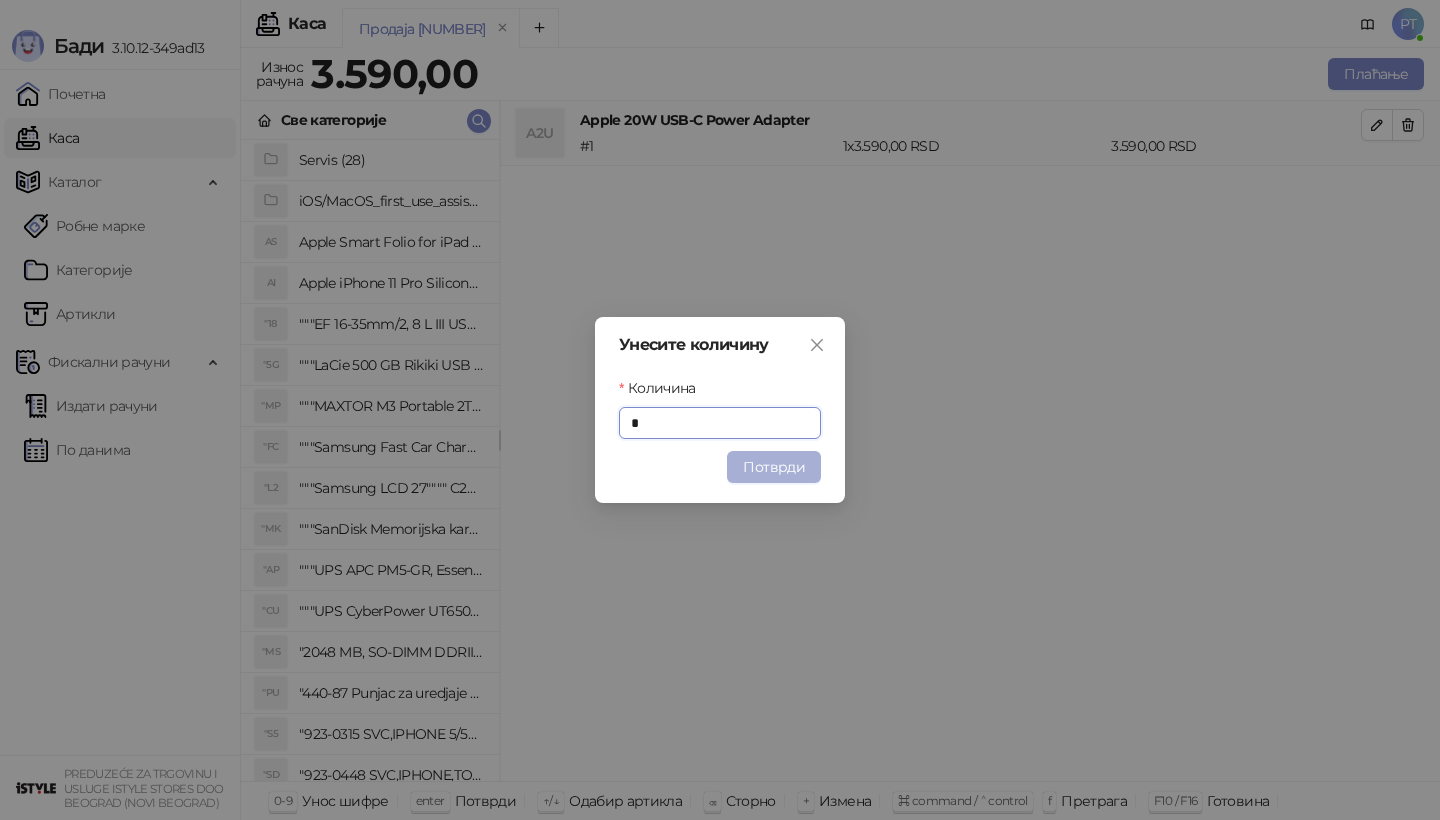 click on "Потврди" at bounding box center [774, 467] 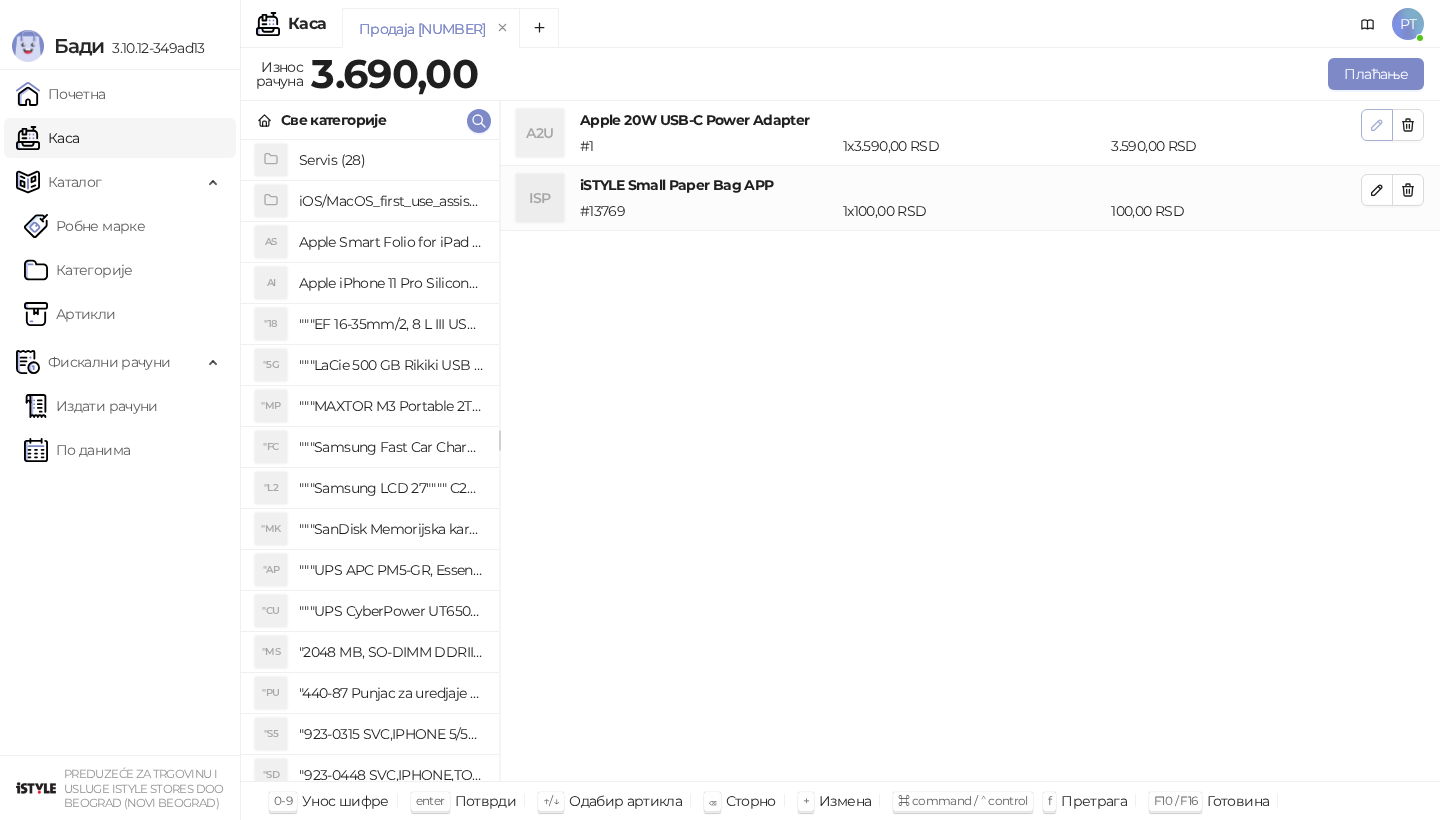 click 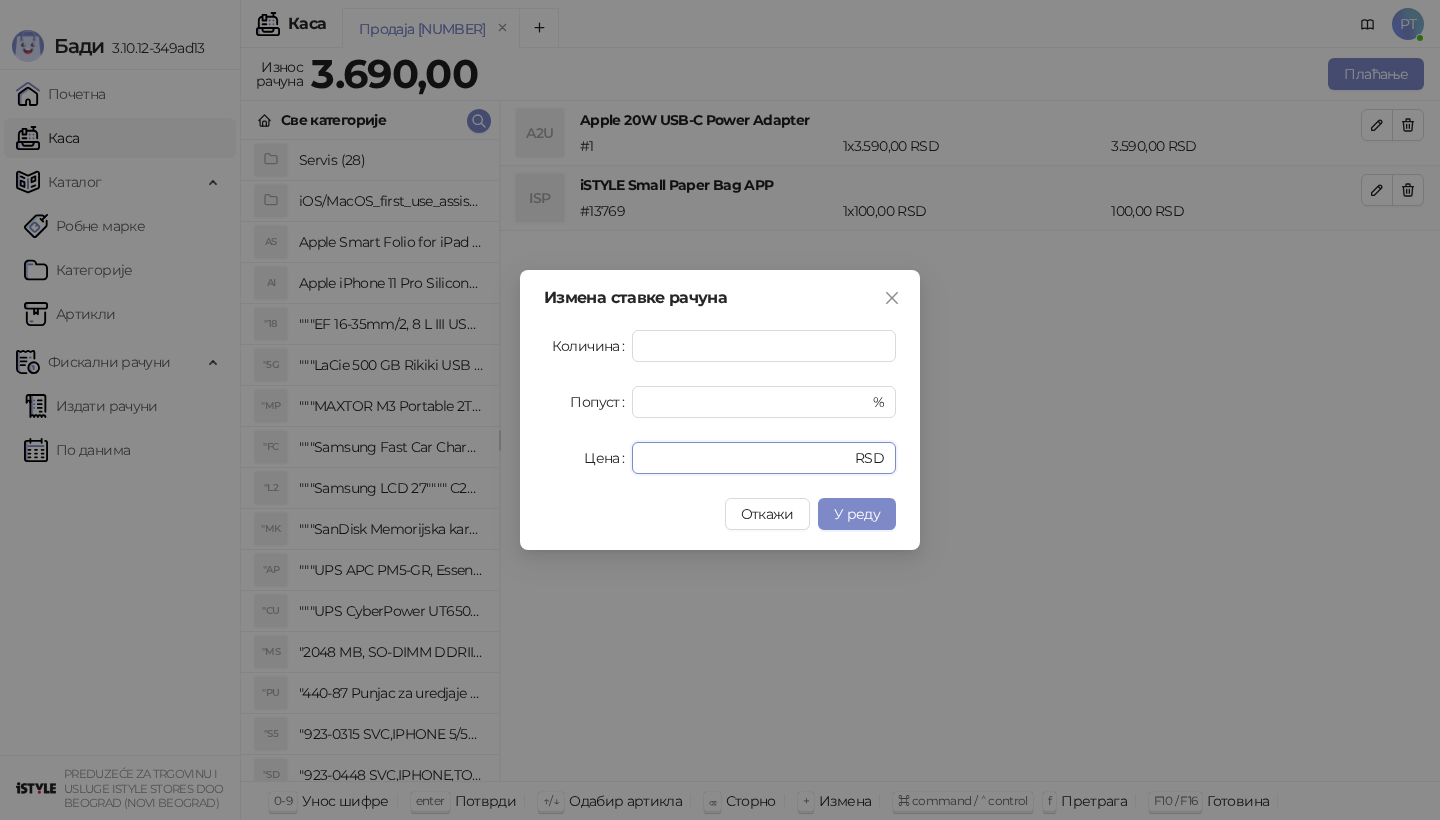 drag, startPoint x: 694, startPoint y: 457, endPoint x: 514, endPoint y: 457, distance: 180 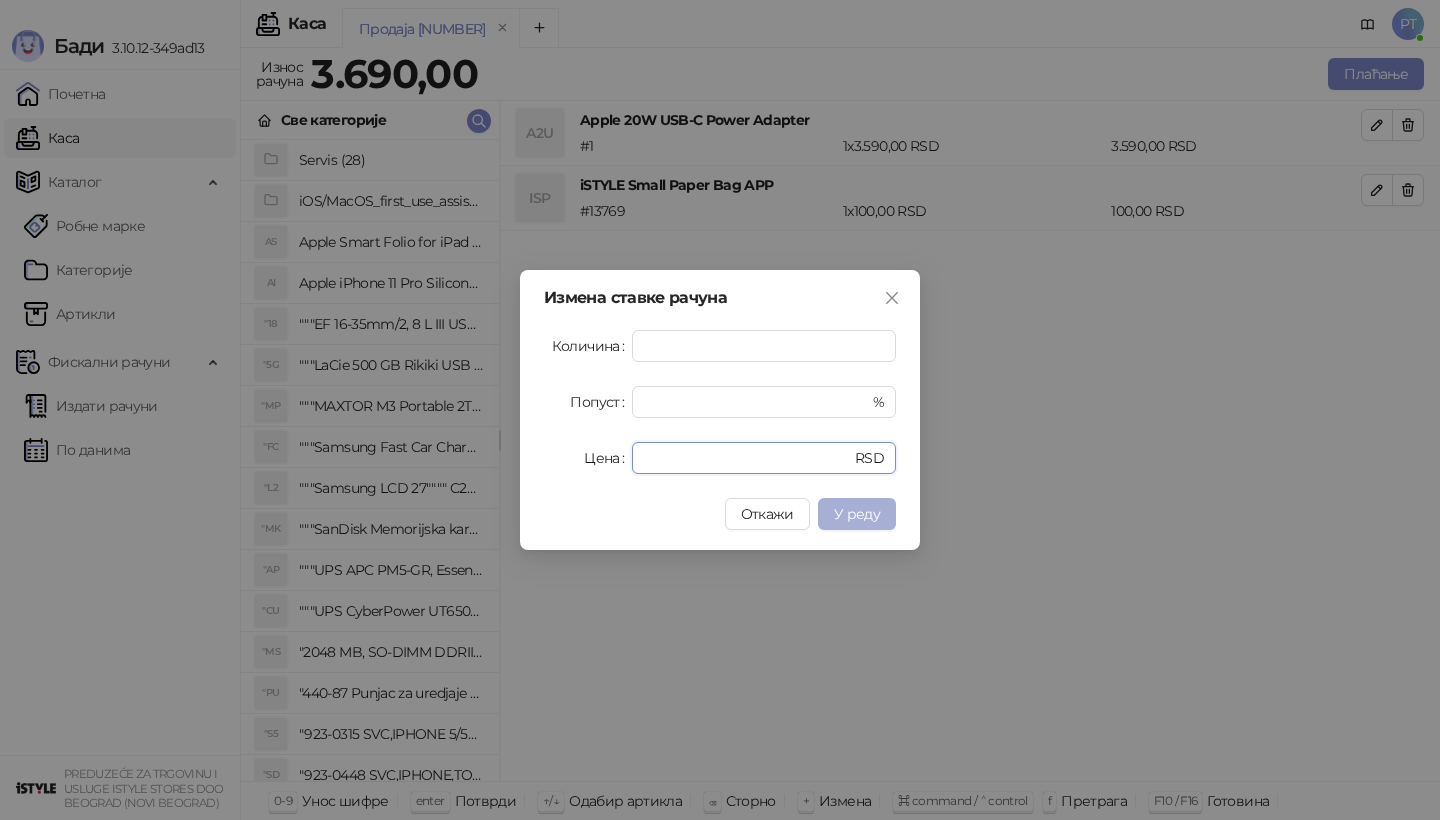 type on "****" 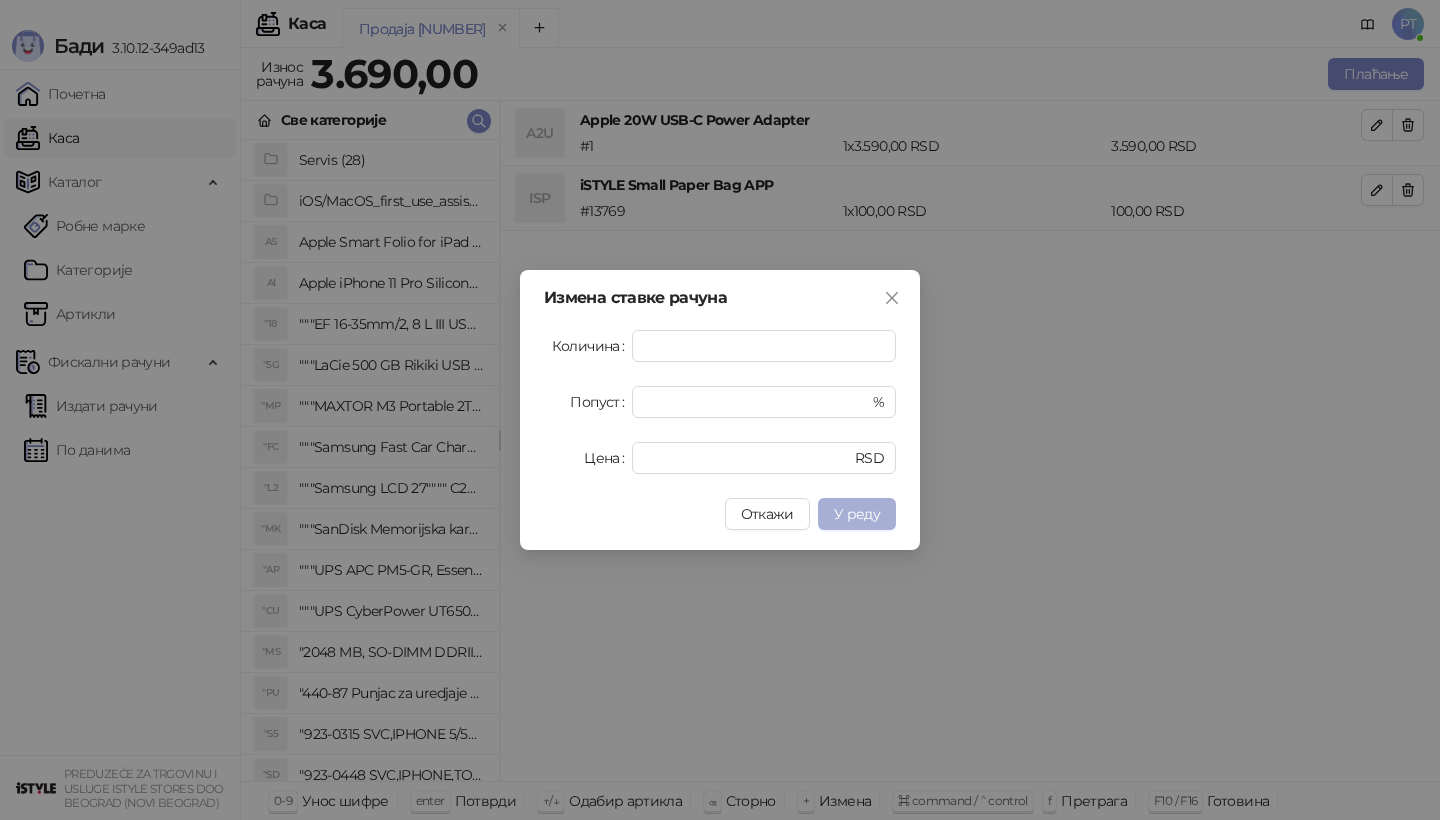 click on "У реду" at bounding box center [857, 514] 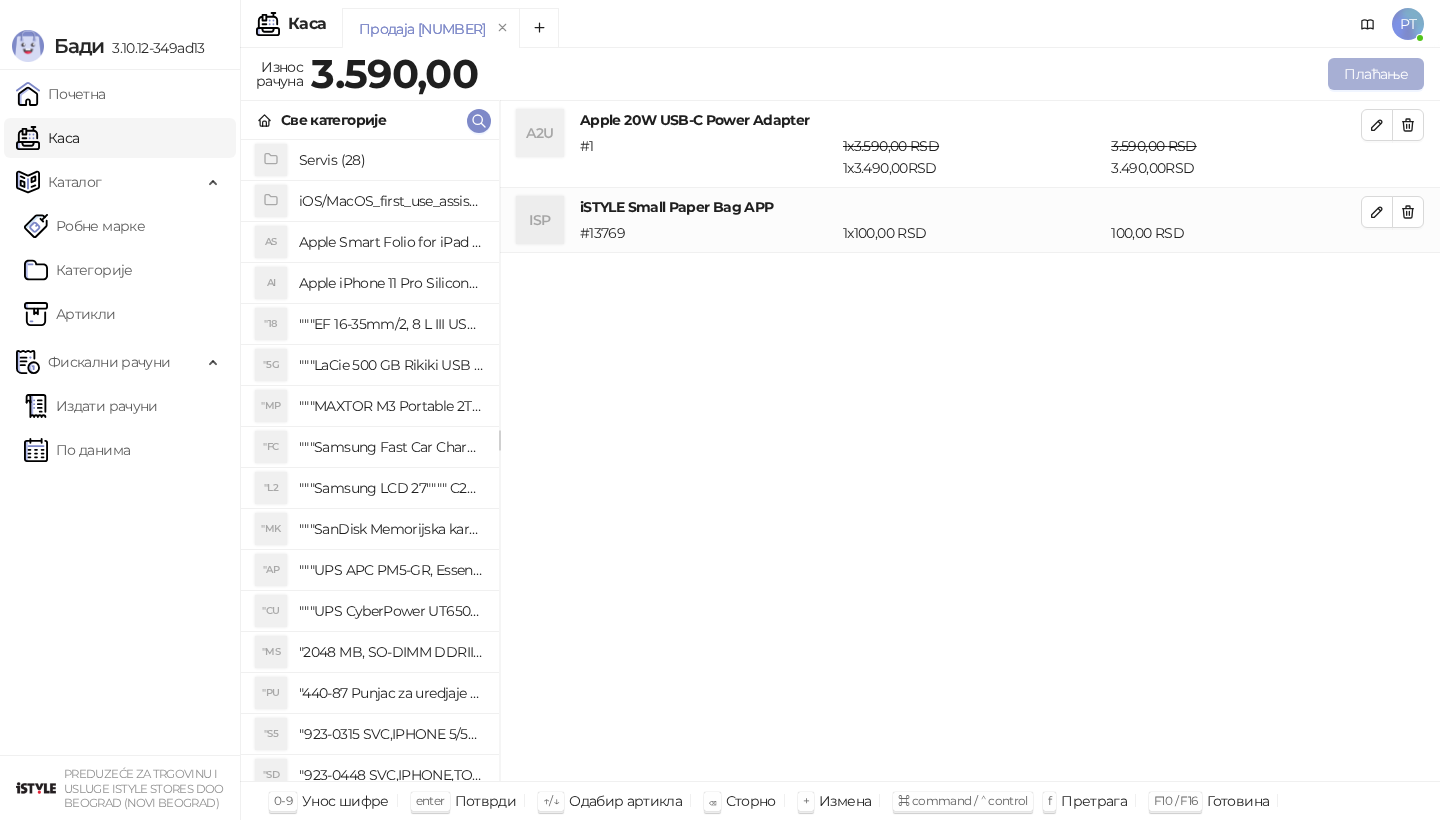 click on "Плаћање" at bounding box center [1376, 74] 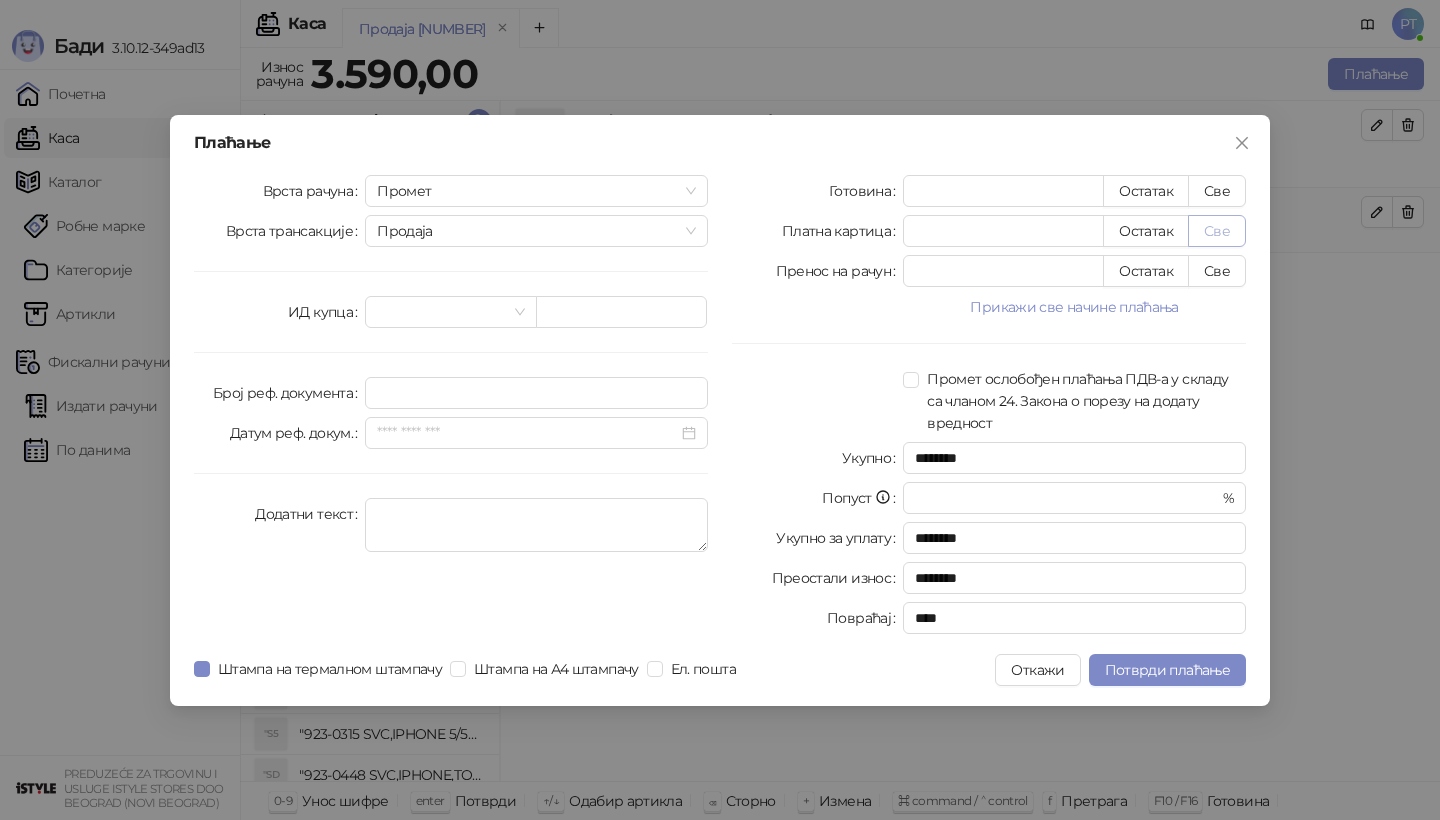 click on "Све" at bounding box center [1217, 231] 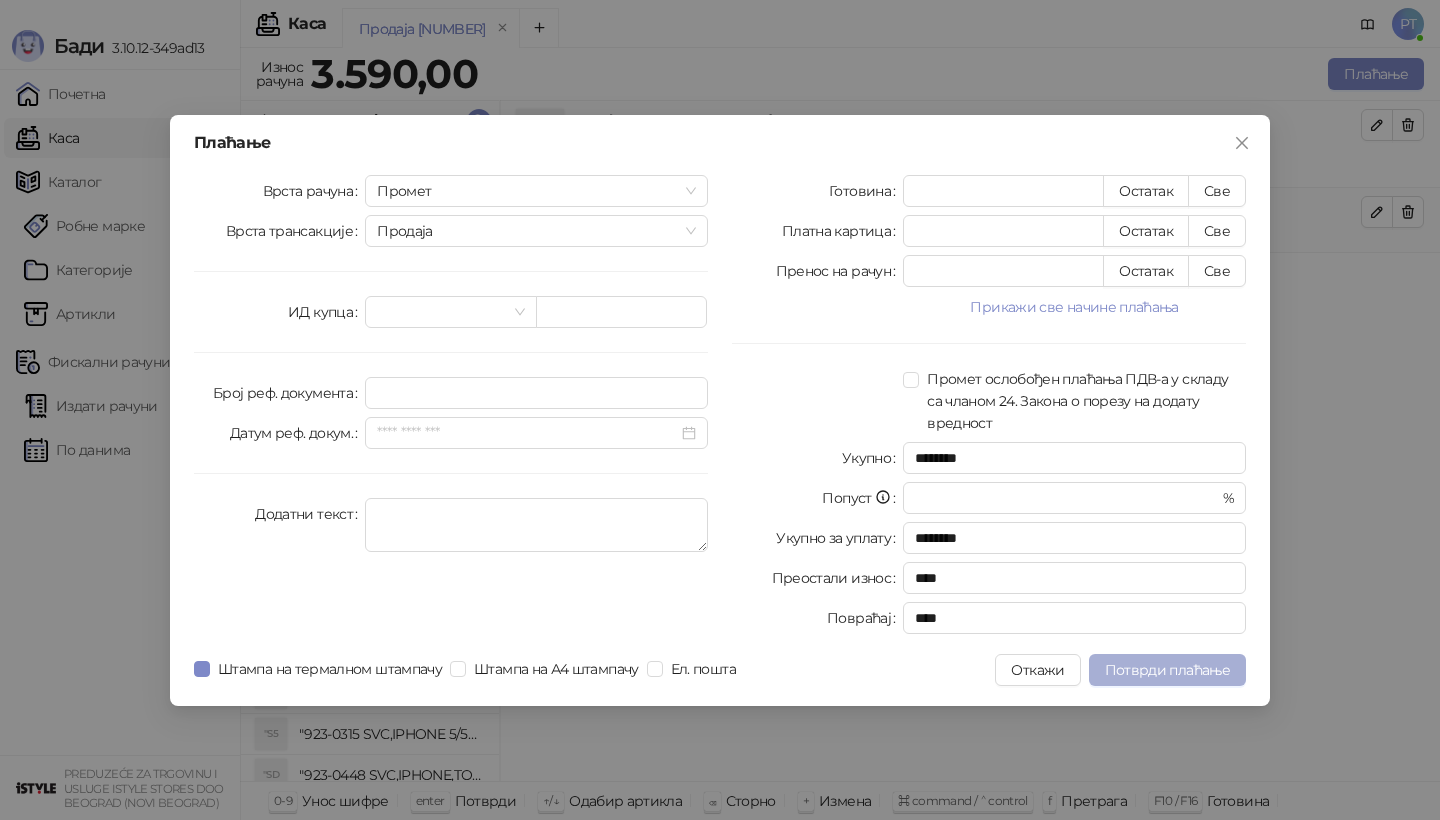 click on "Потврди плаћање" at bounding box center (1167, 670) 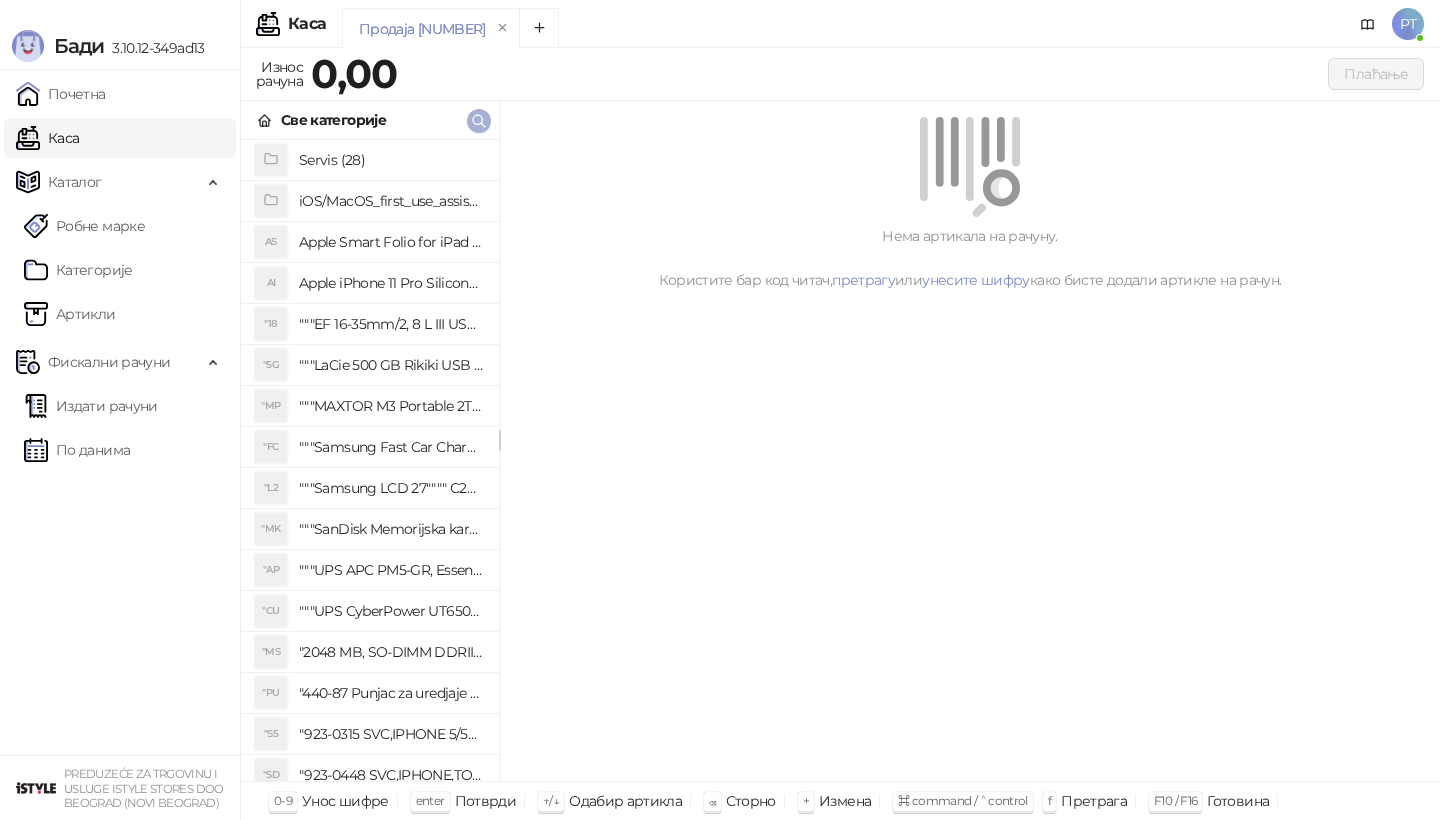 click 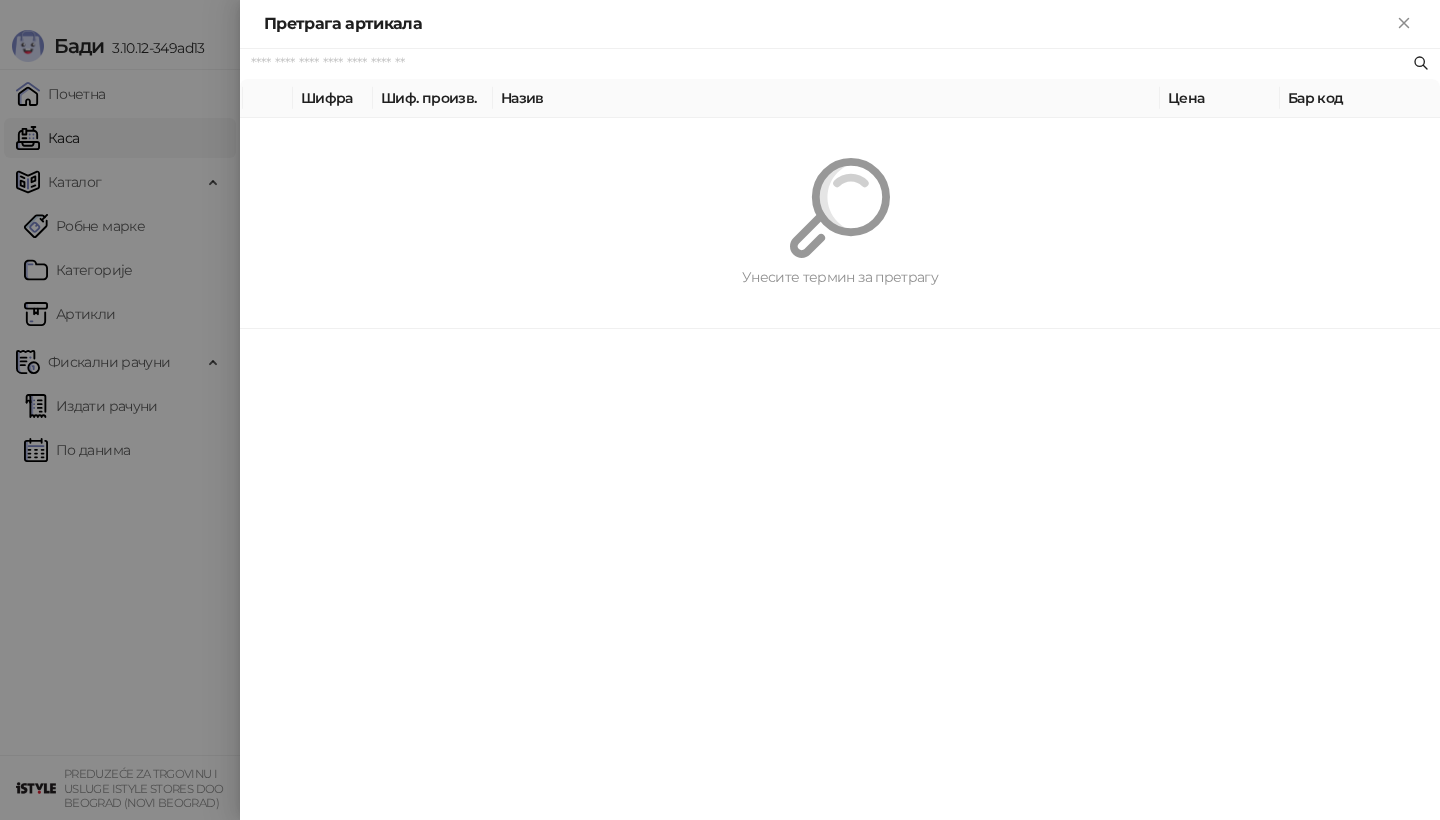 paste on "**********" 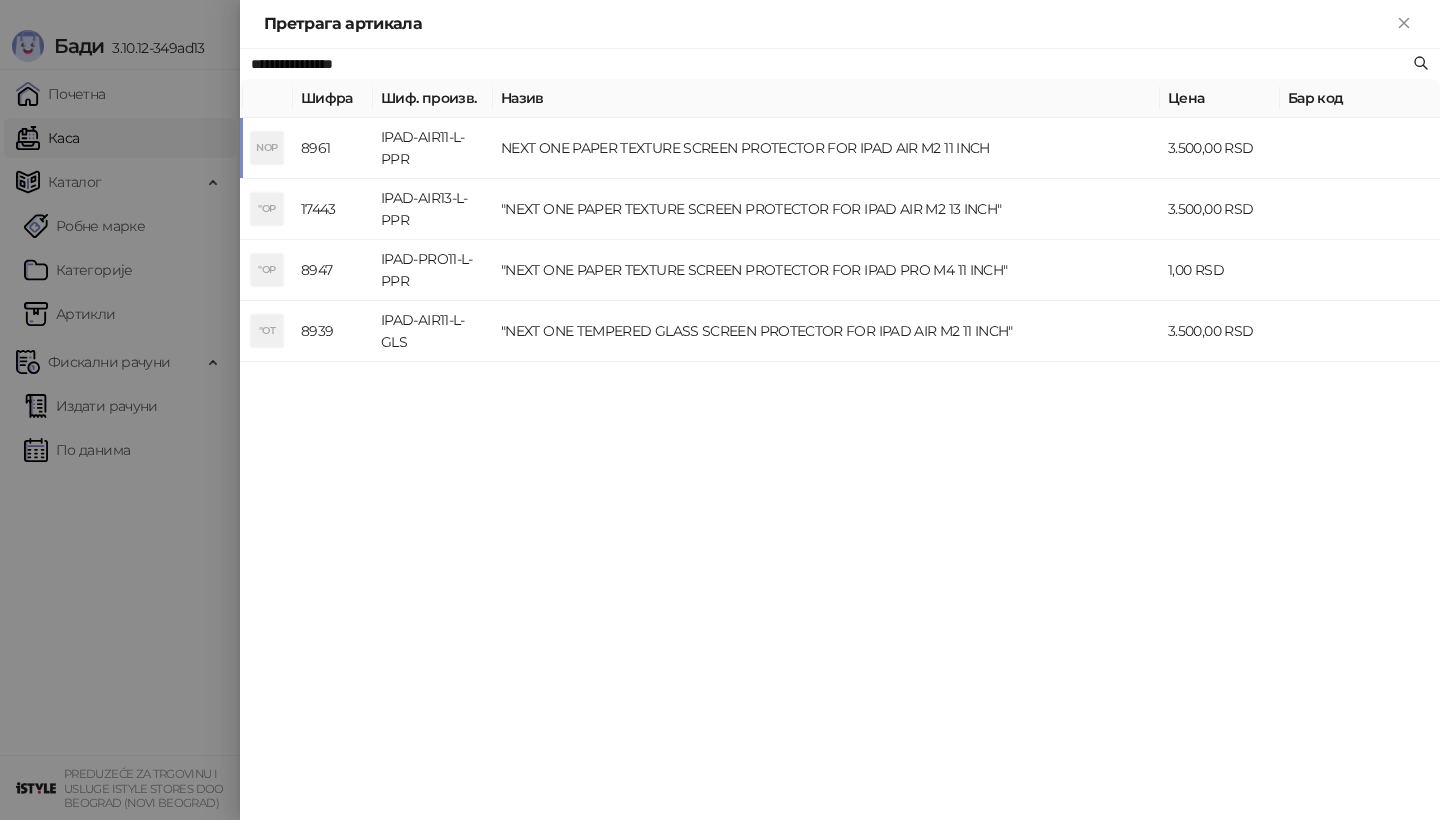 click on "NOP" at bounding box center (268, 148) 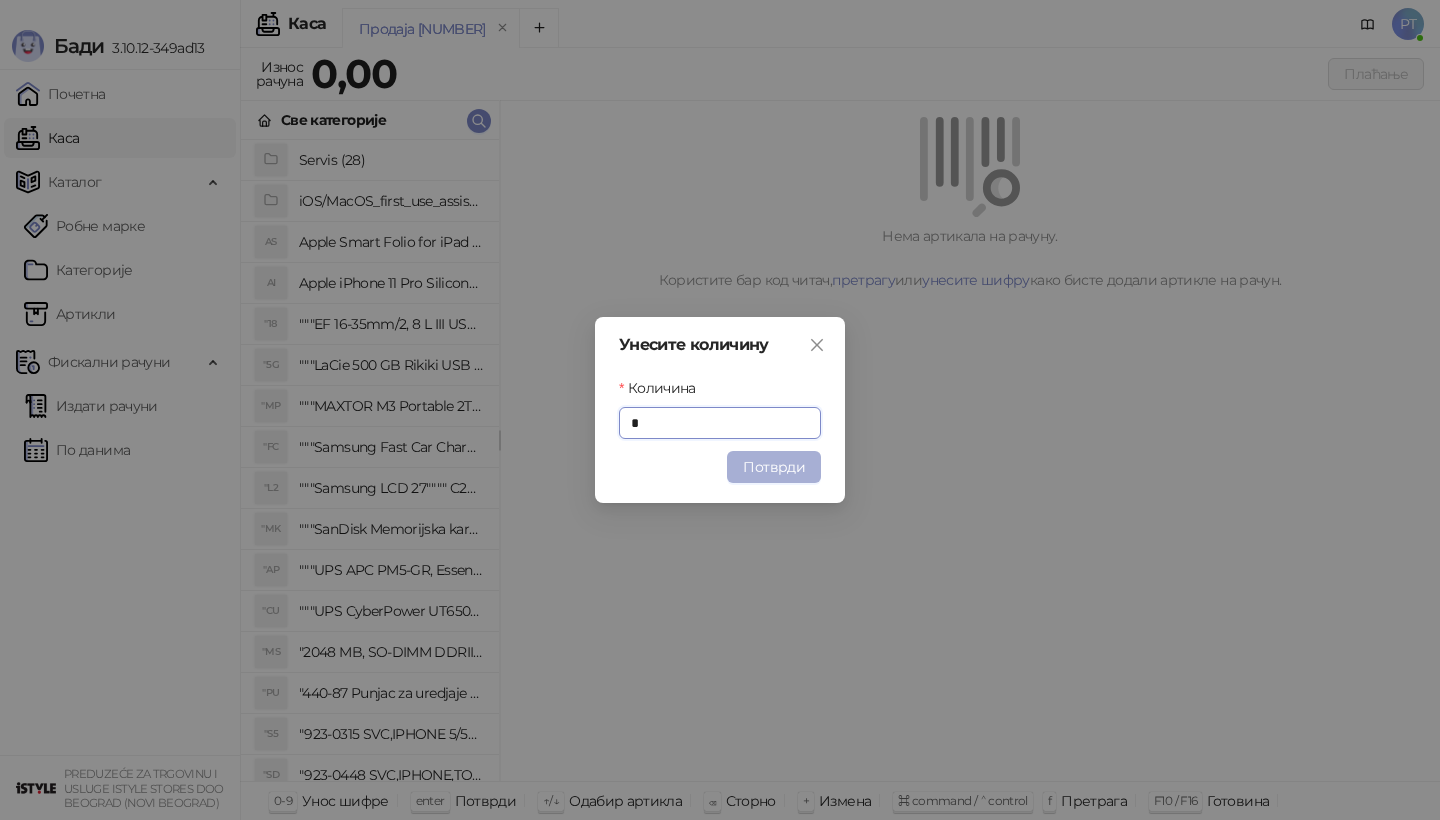 click on "Потврди" at bounding box center [774, 467] 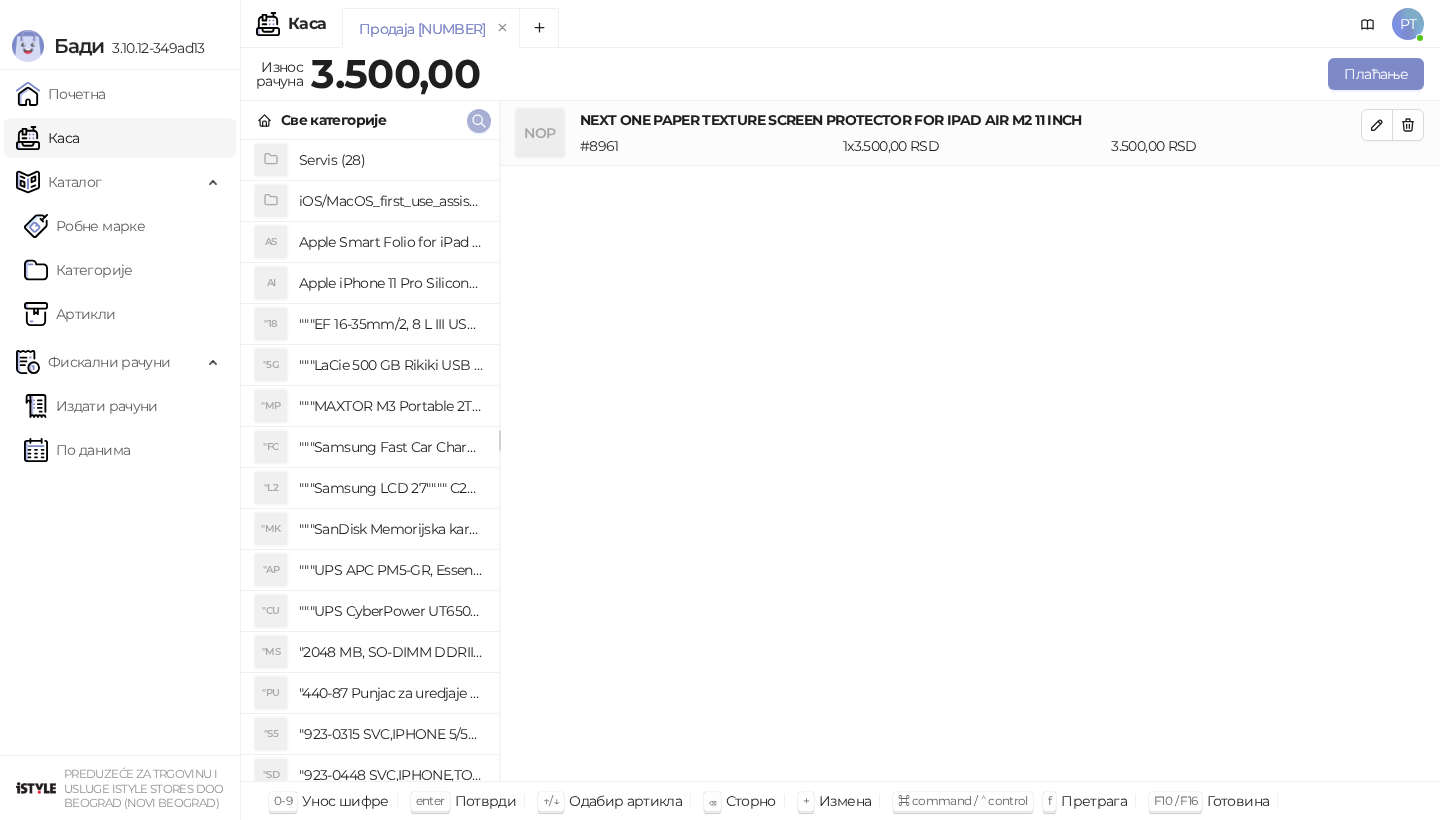 click 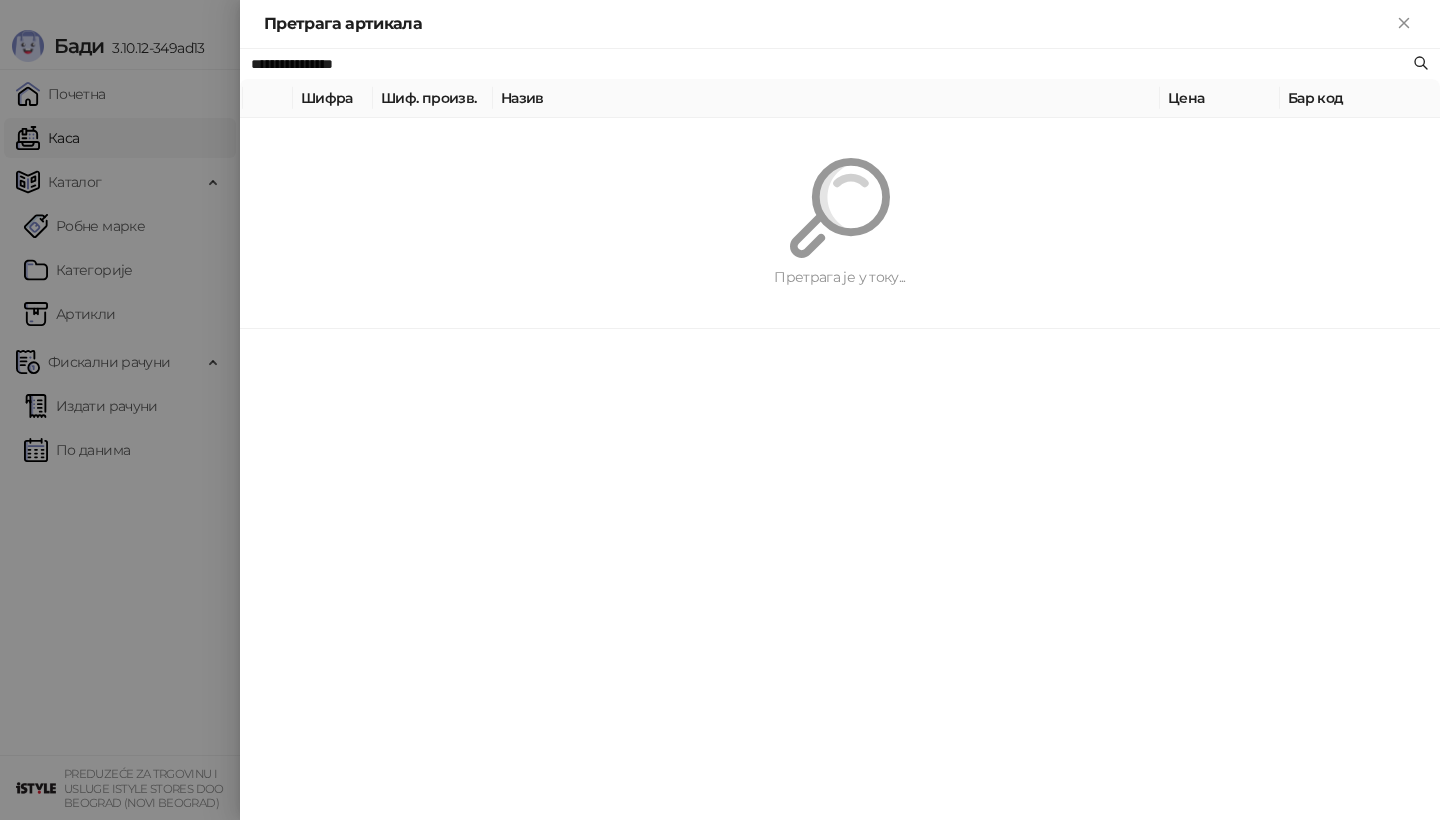 paste on "*******" 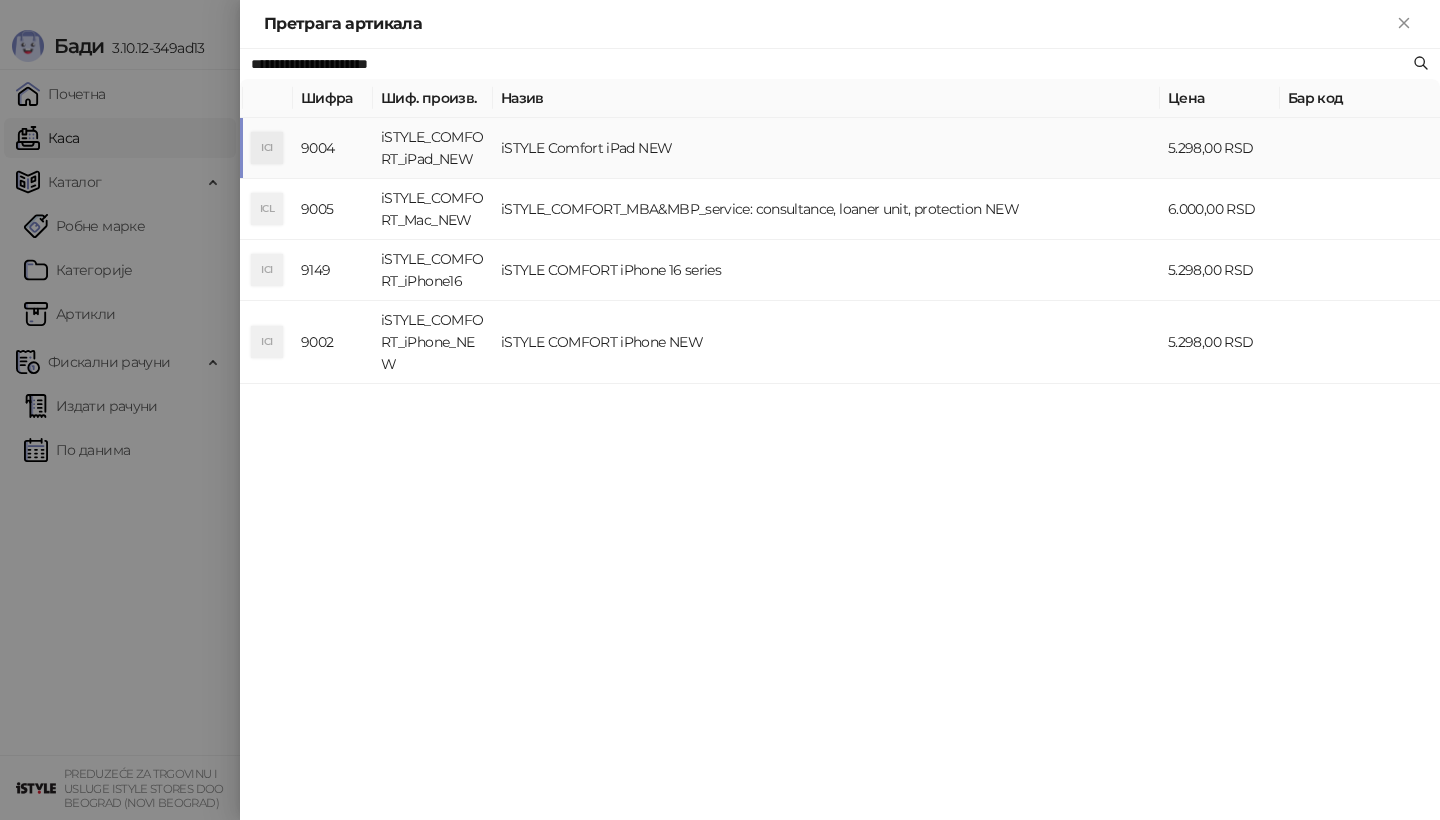 click on "ICI" at bounding box center (267, 148) 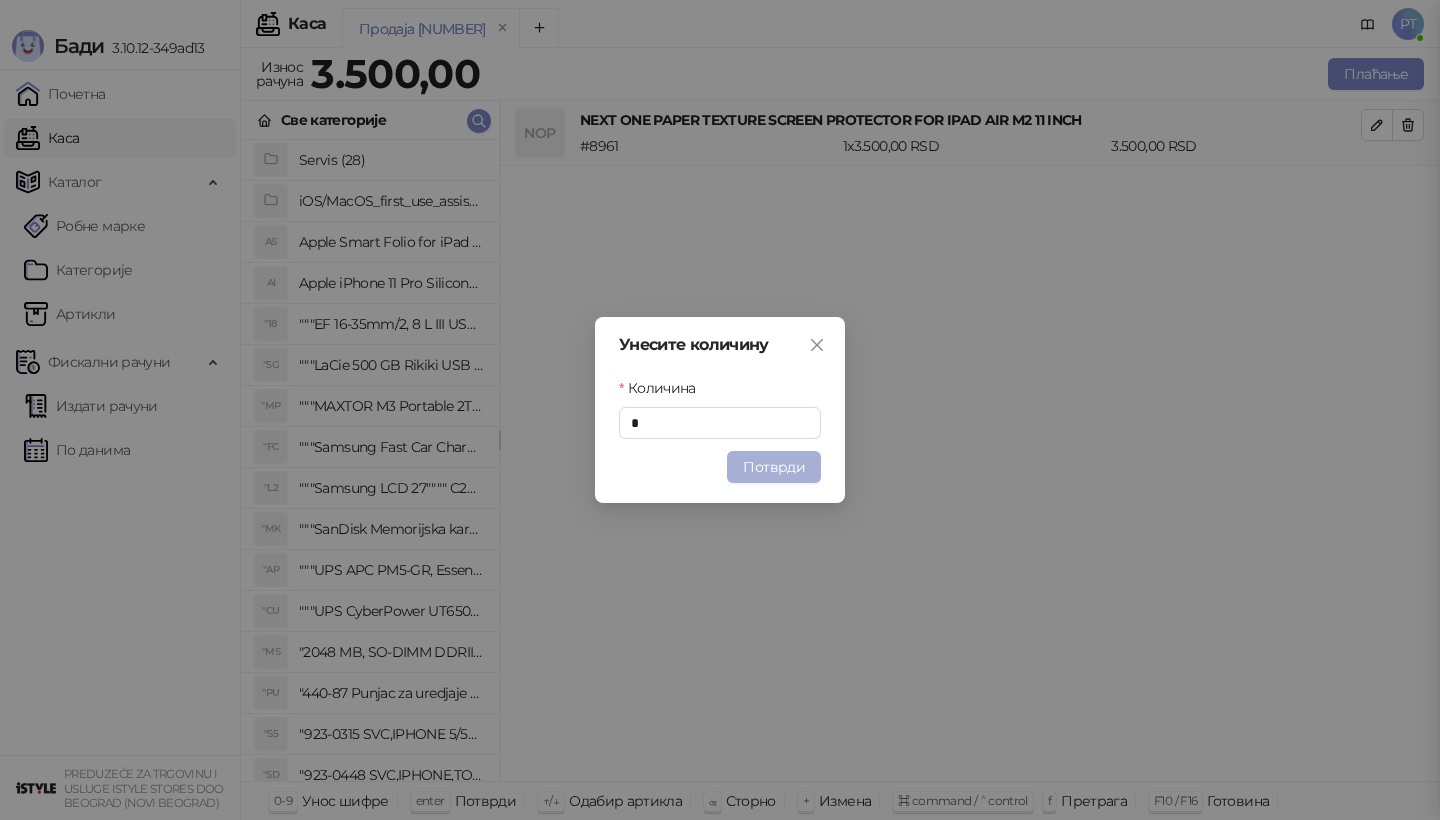 click on "Потврди" at bounding box center (774, 467) 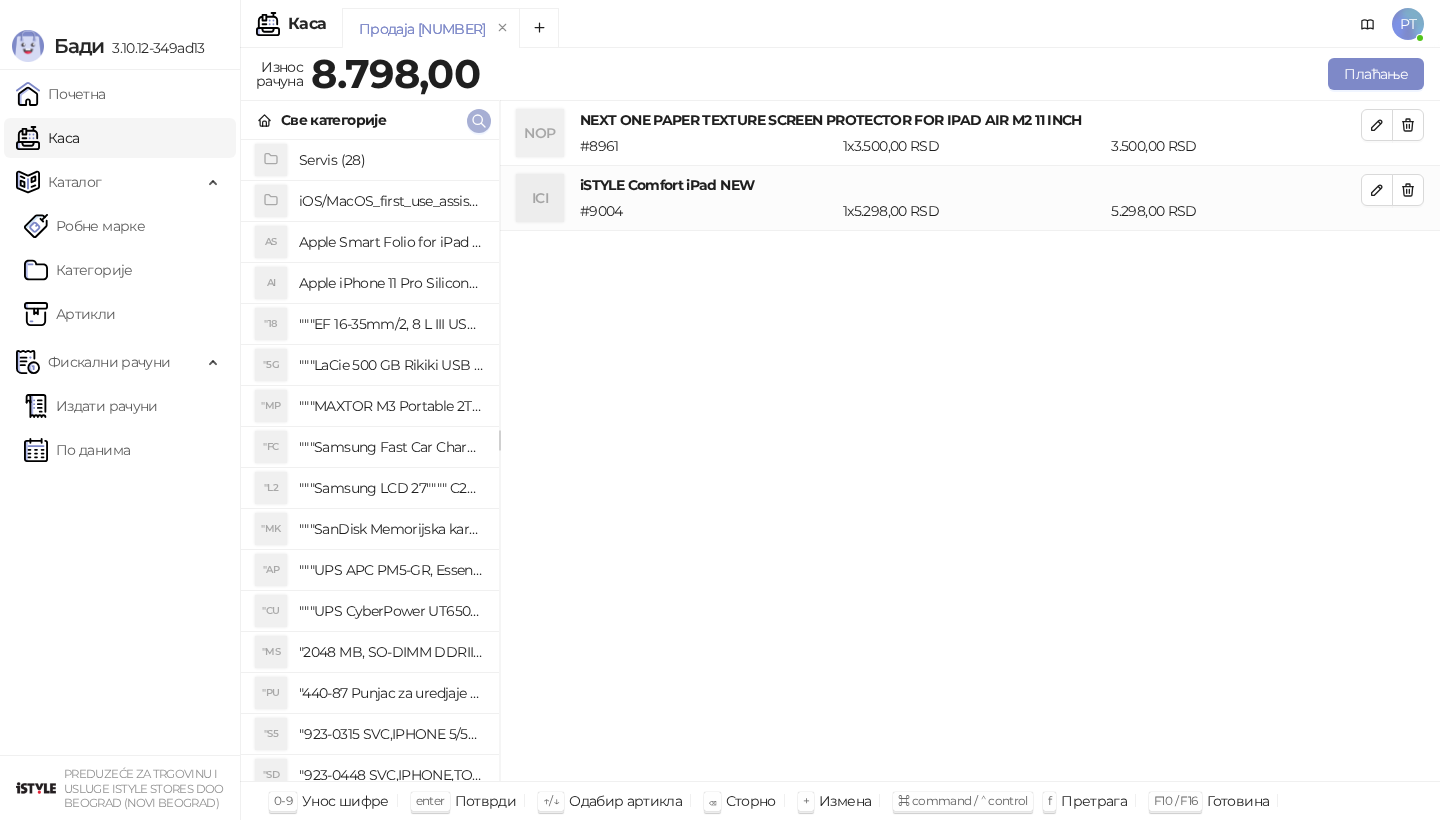 click 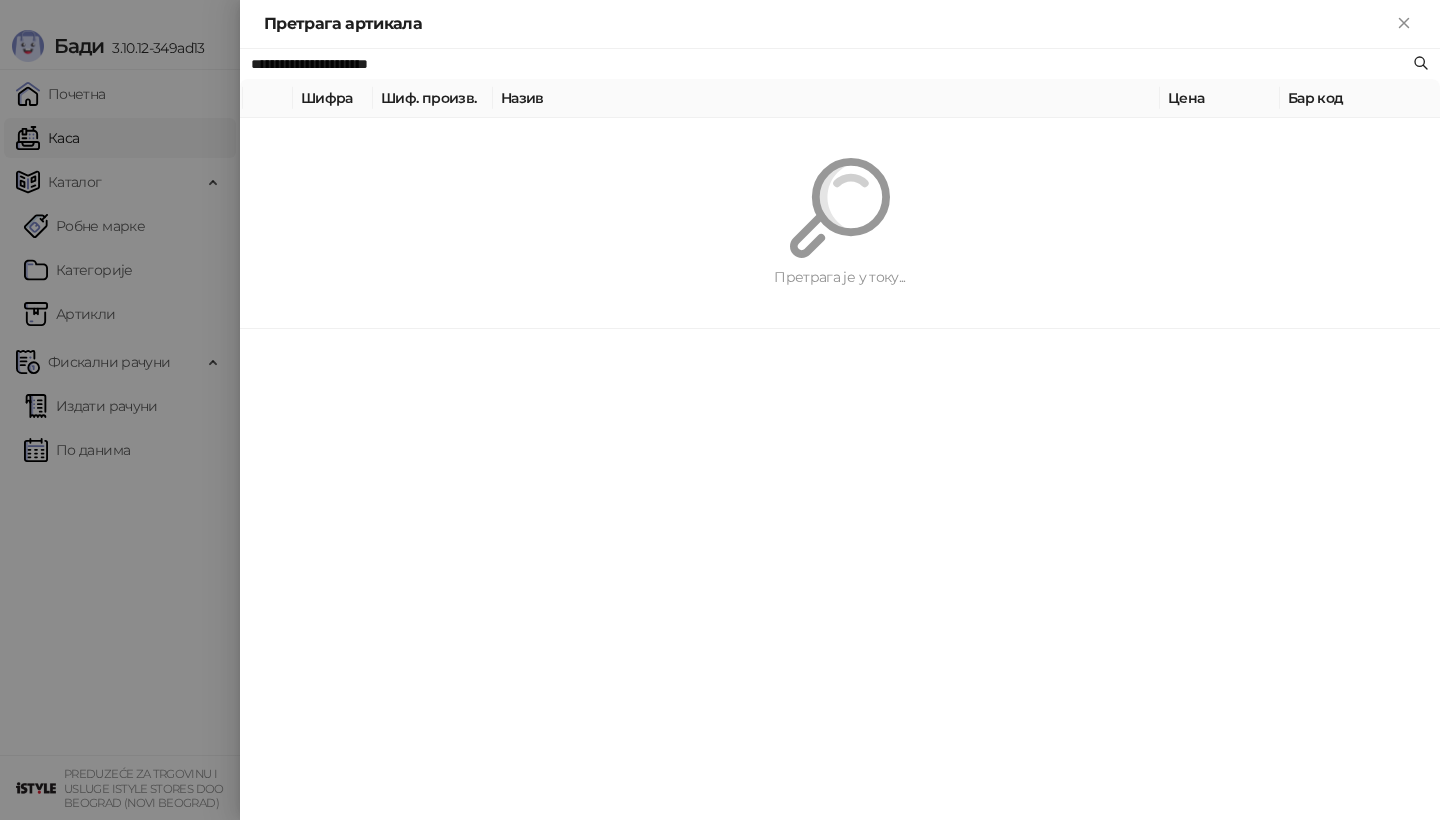 paste 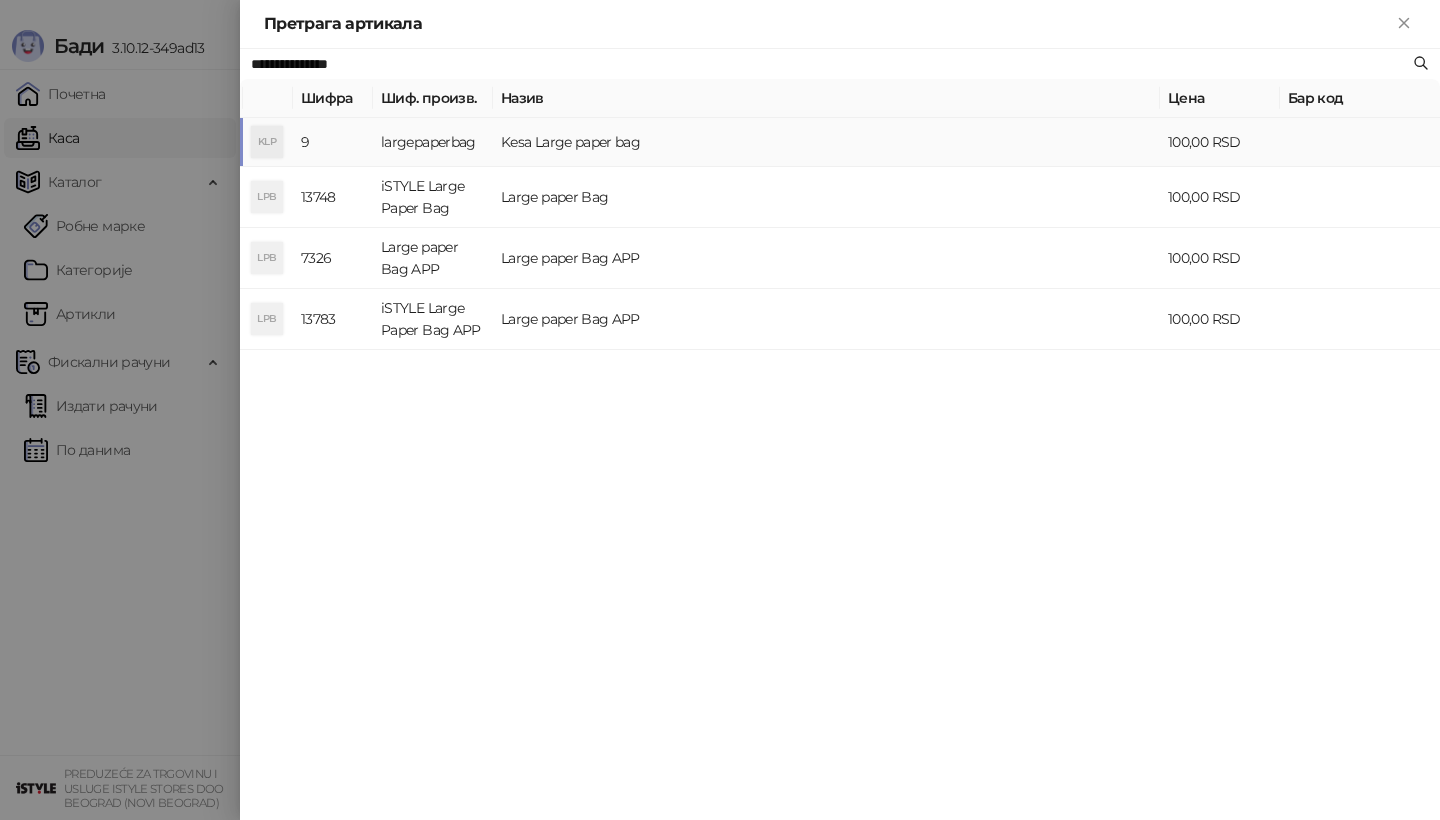 click on "KLP" at bounding box center (267, 142) 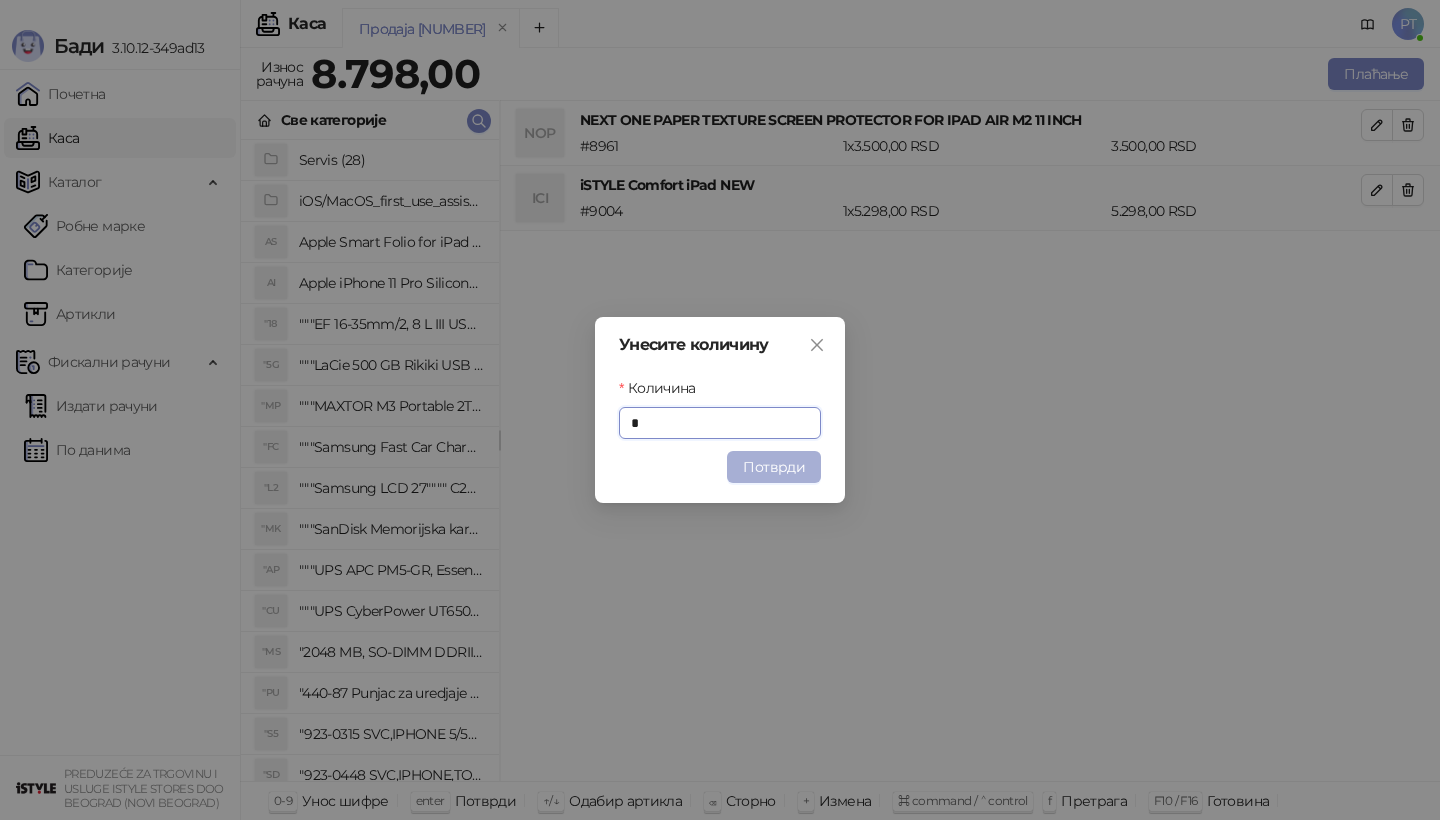 click on "Потврди" at bounding box center [774, 467] 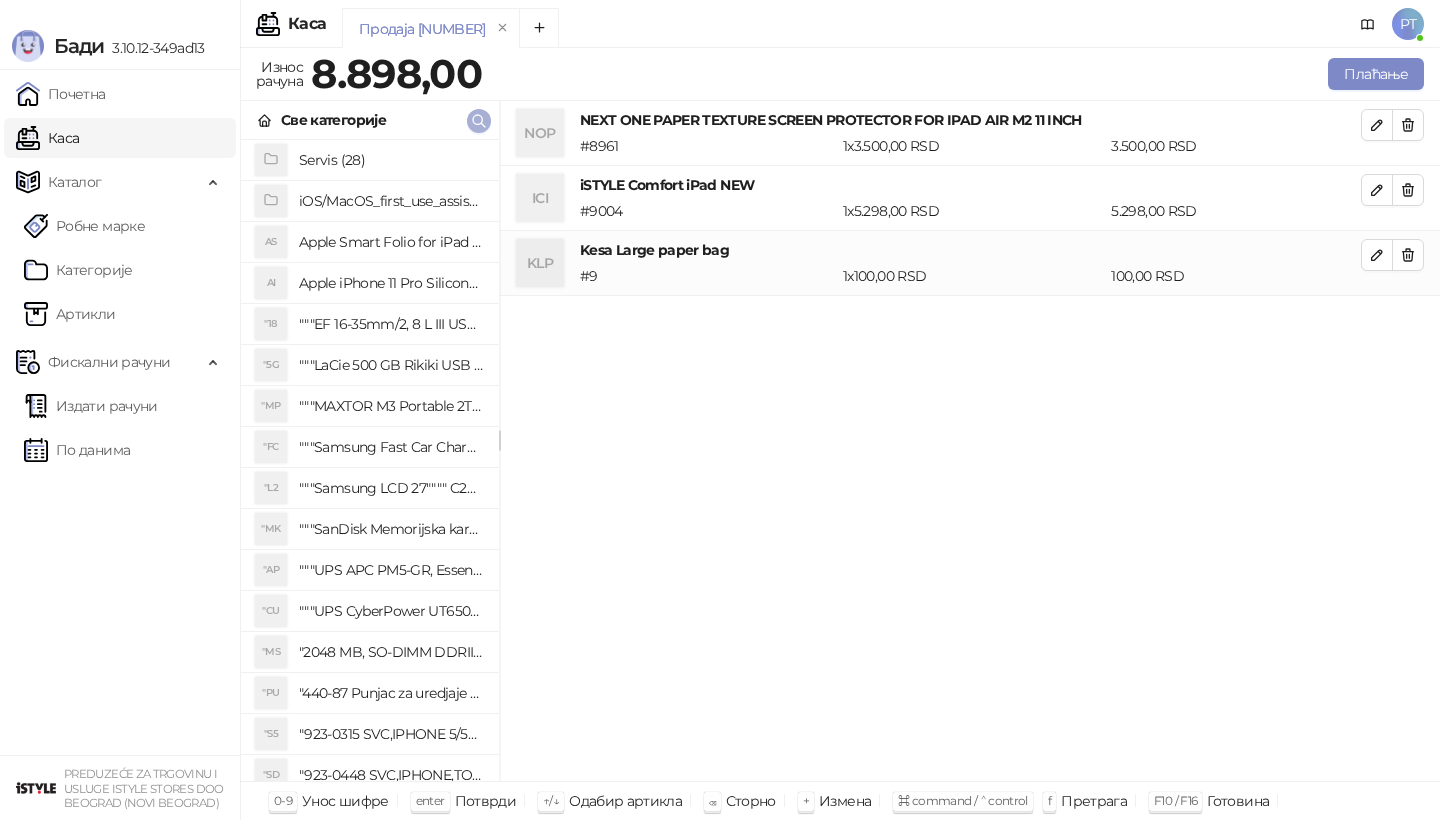 click 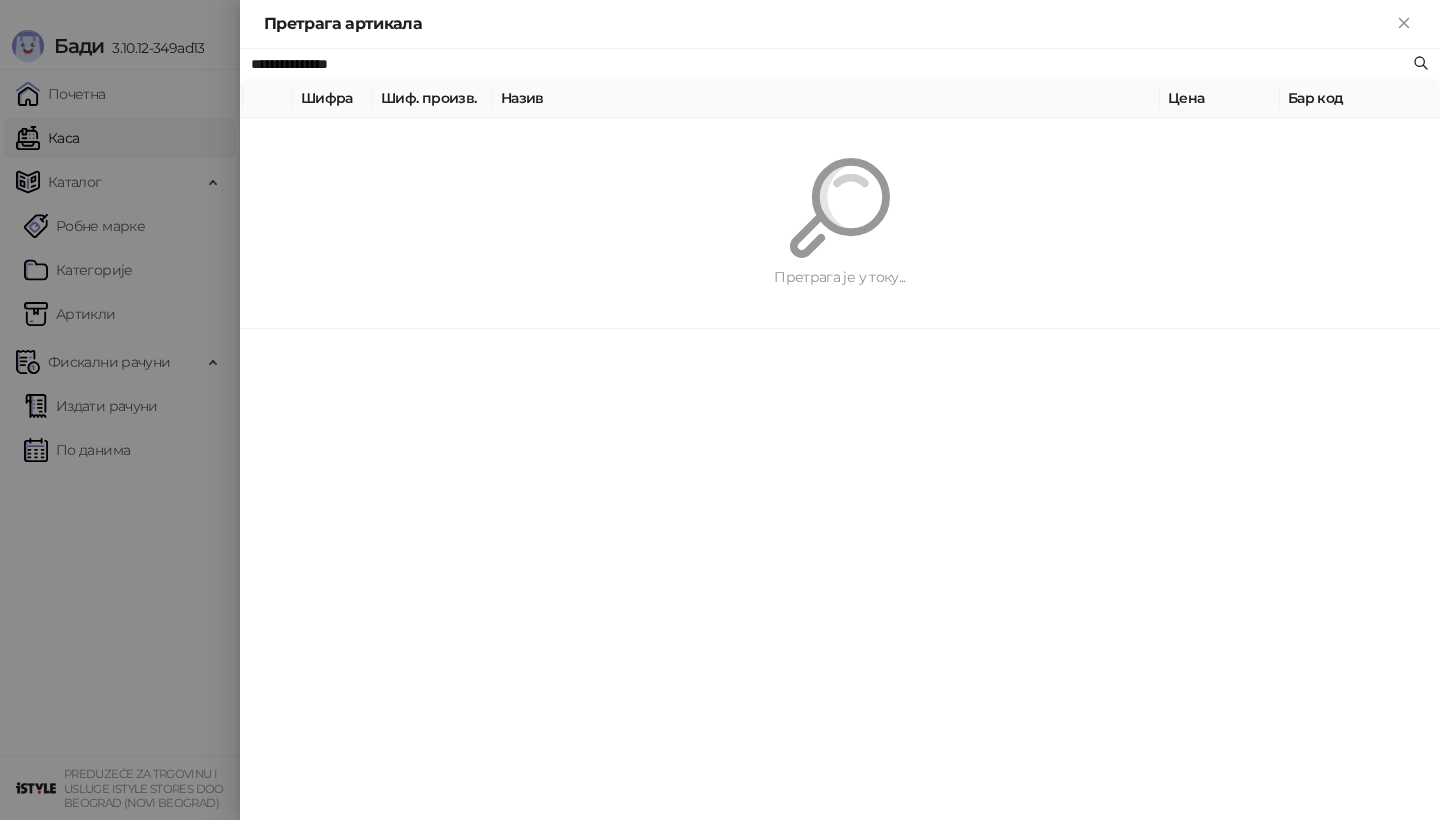 paste 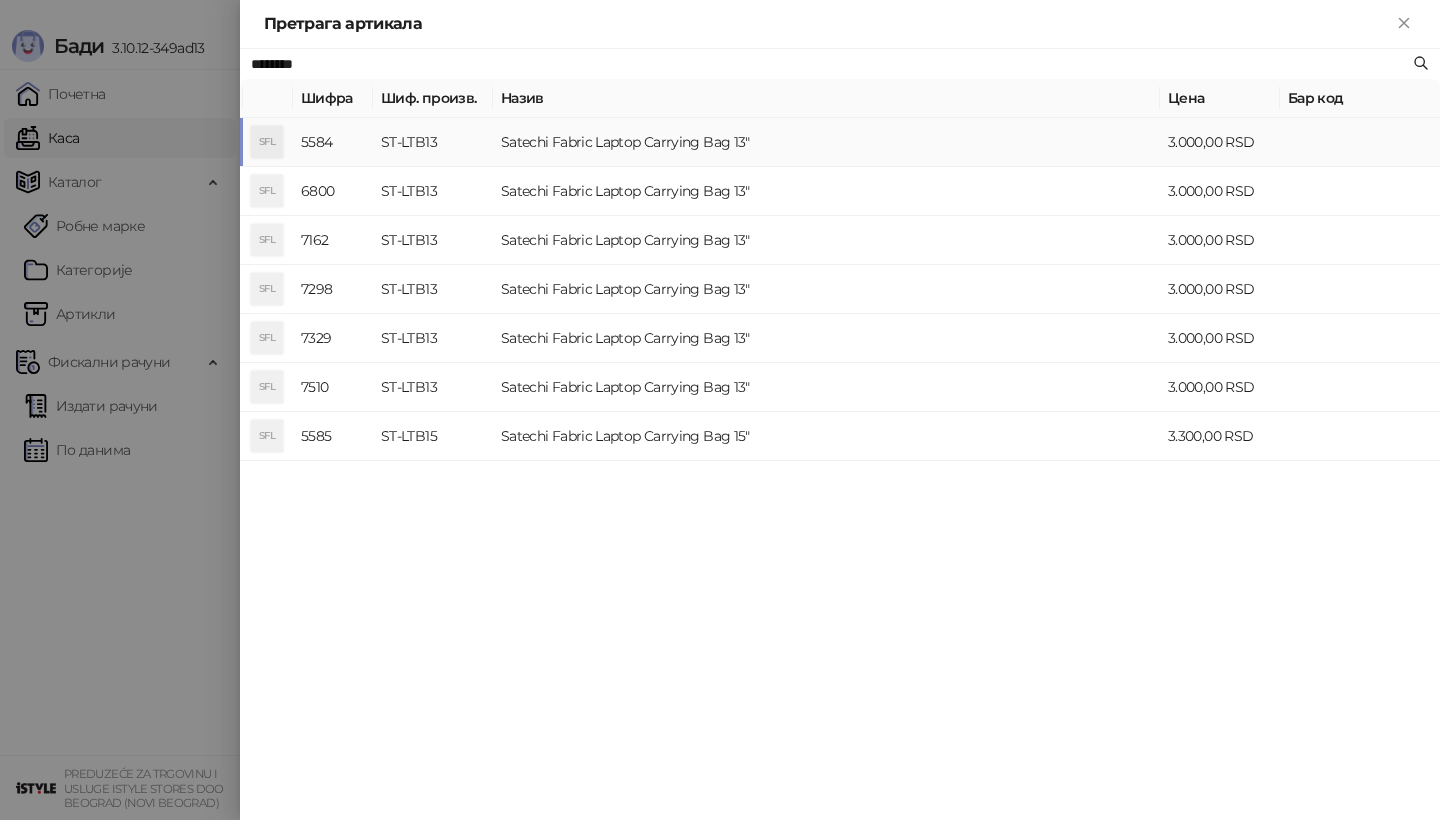 type on "********" 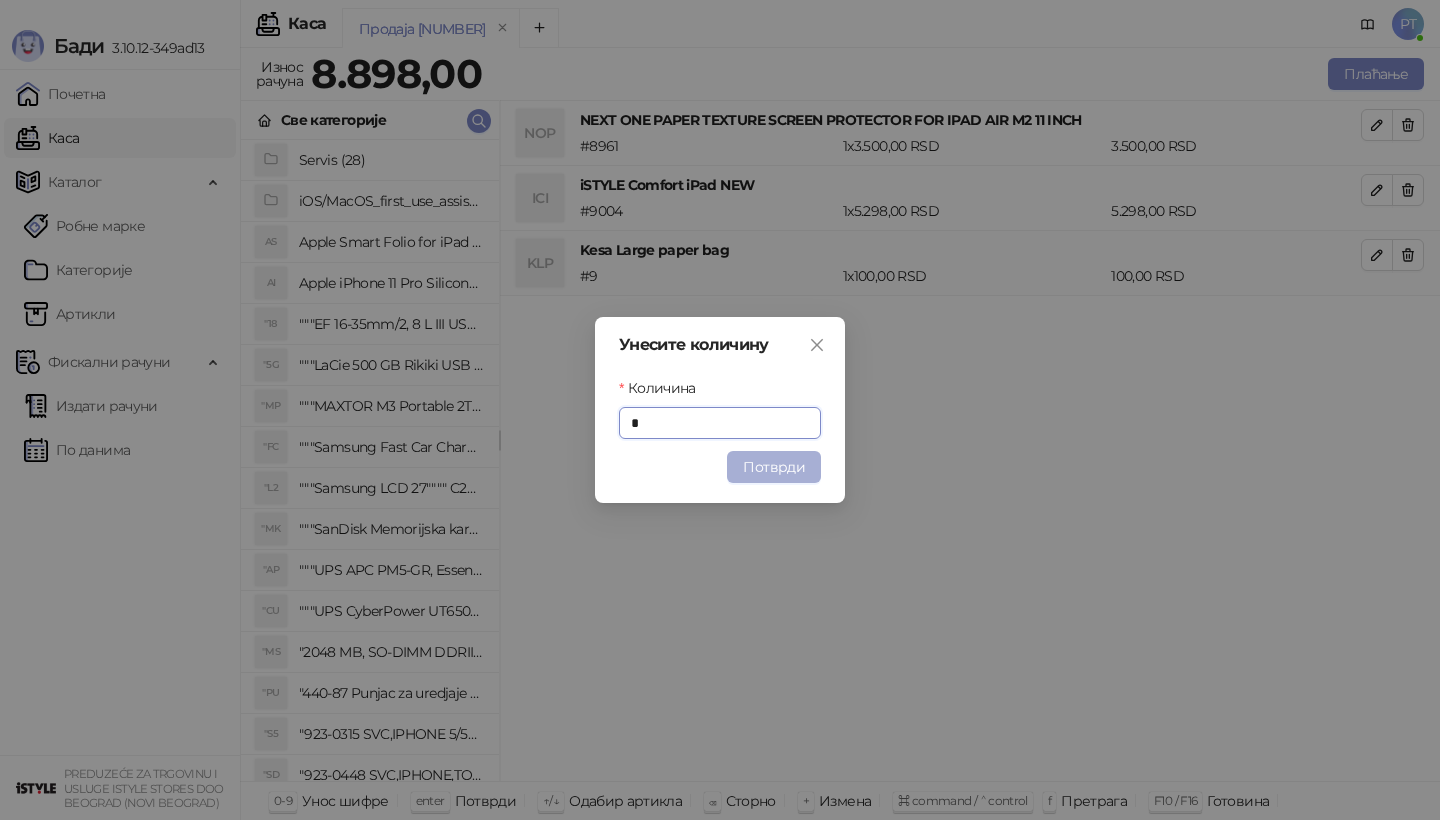 click on "Потврди" at bounding box center [774, 467] 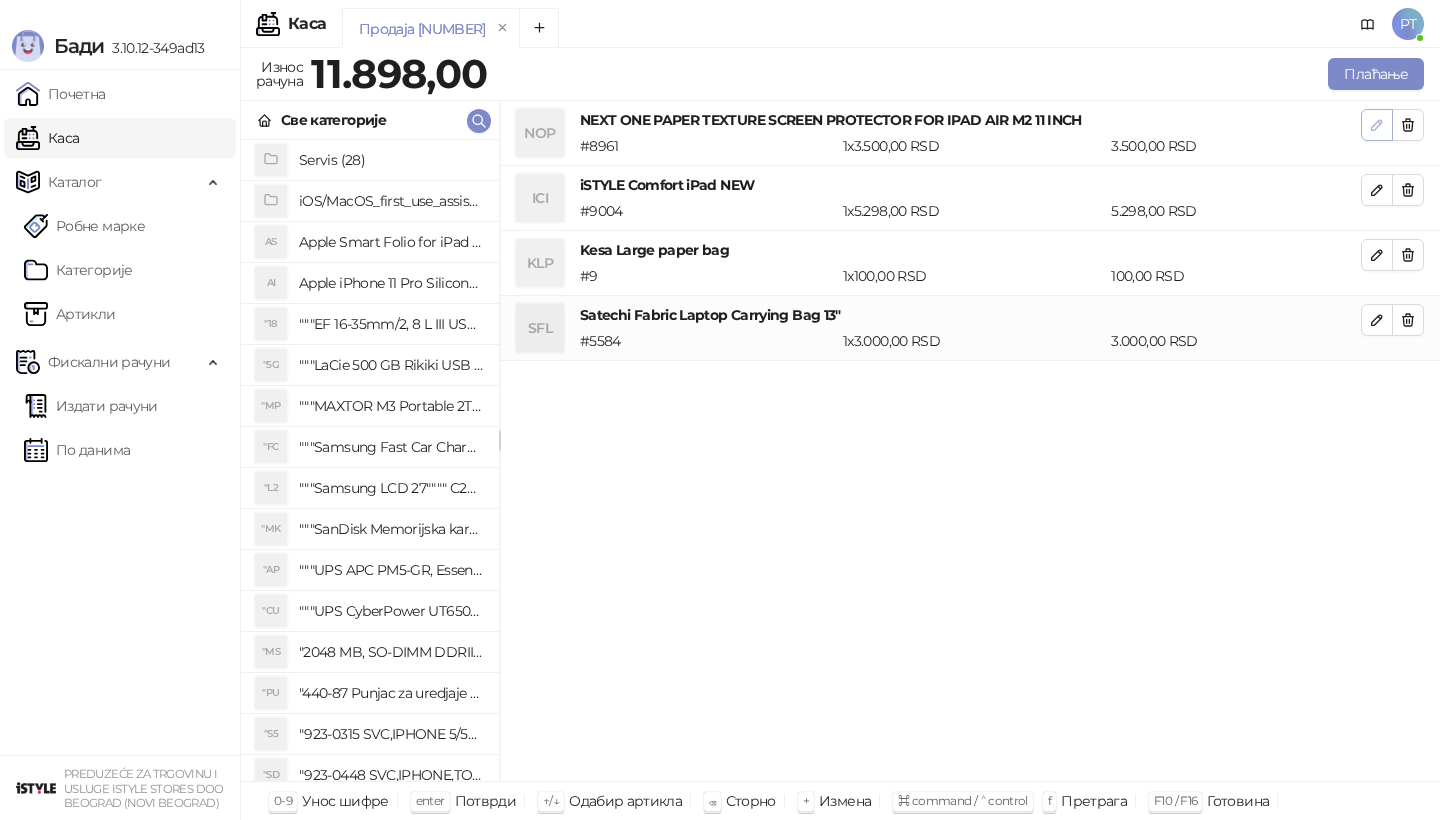 click 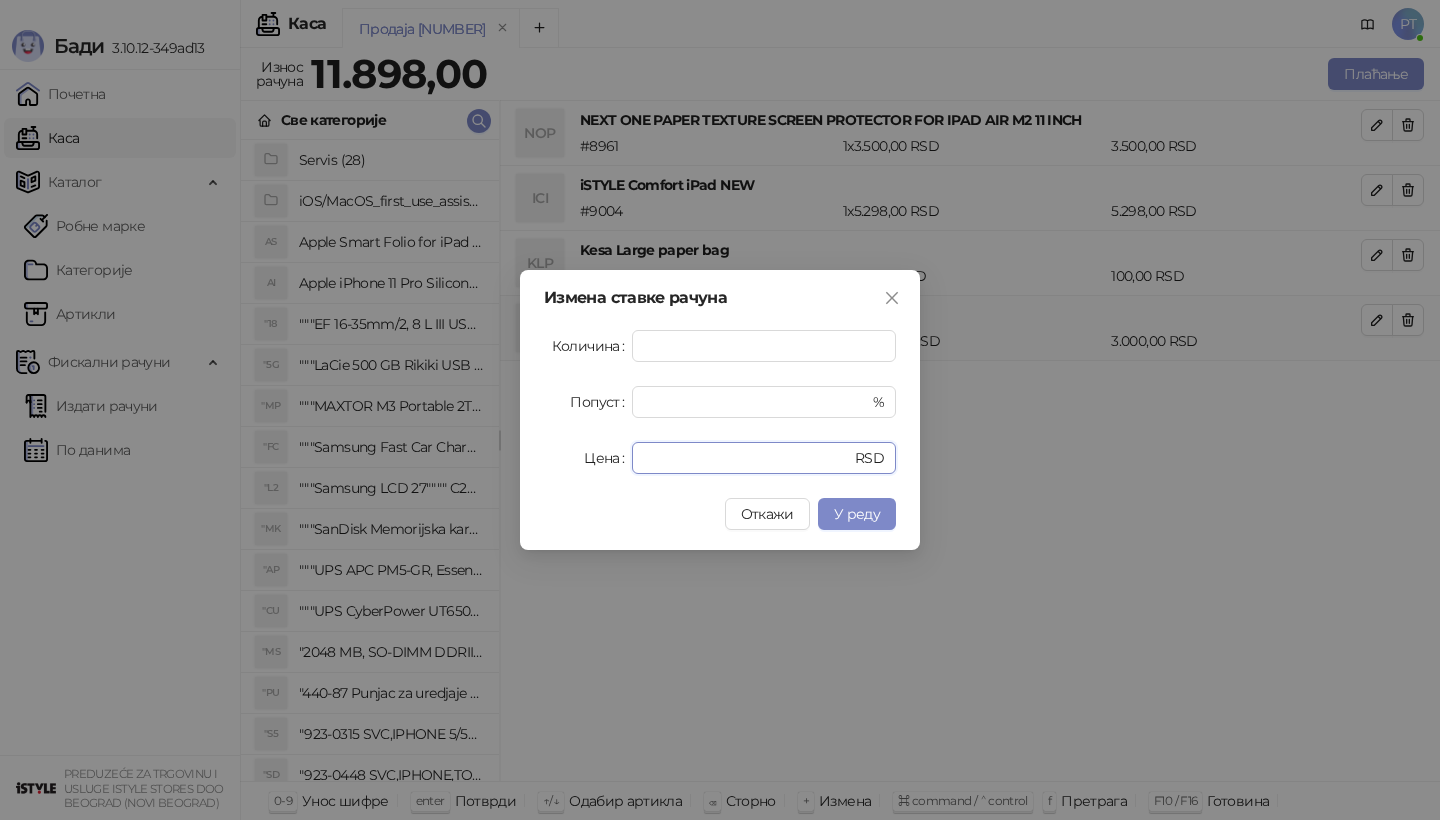 drag, startPoint x: 680, startPoint y: 454, endPoint x: 546, endPoint y: 454, distance: 134 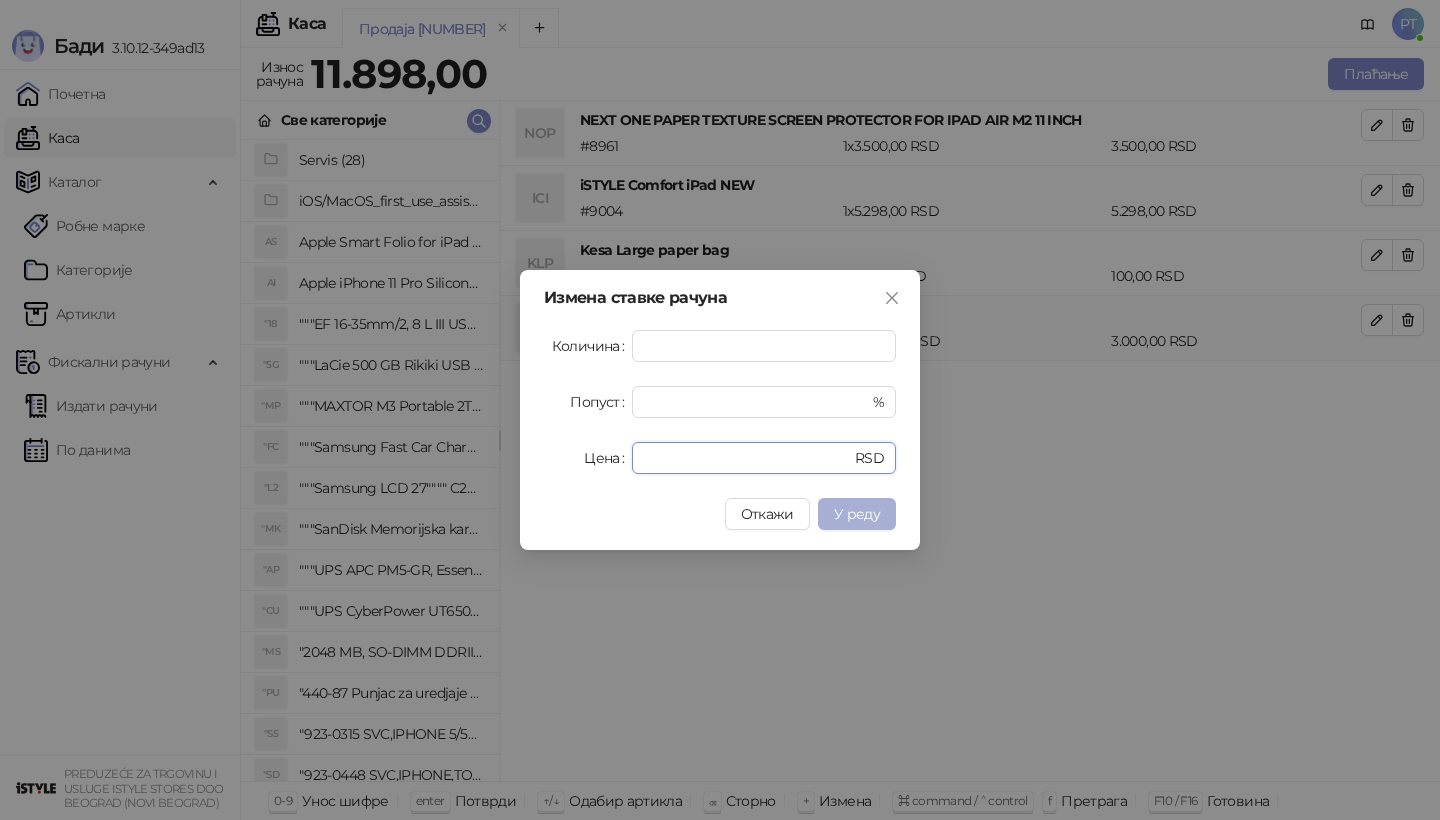 type on "*" 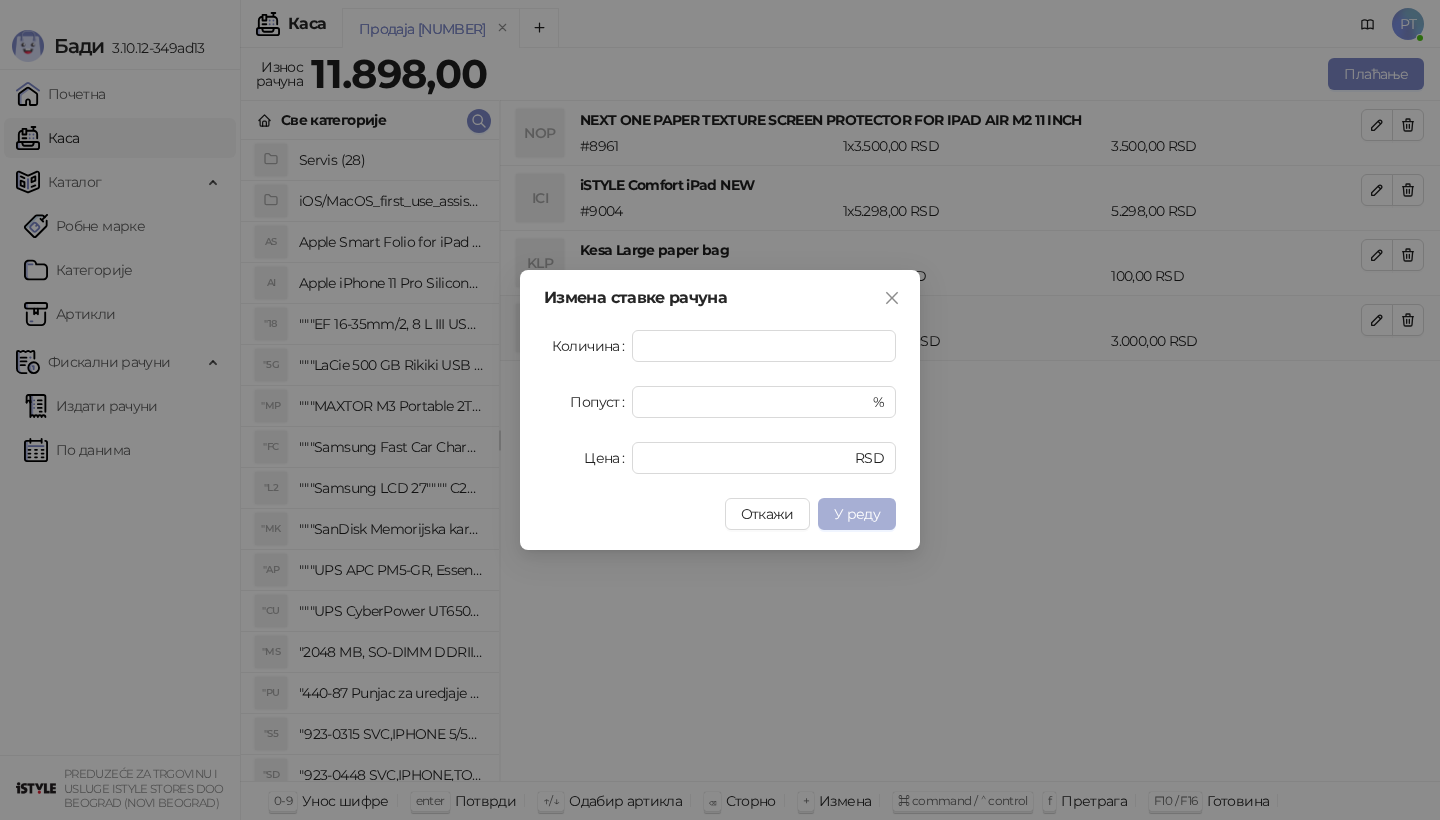 click on "У реду" at bounding box center (857, 514) 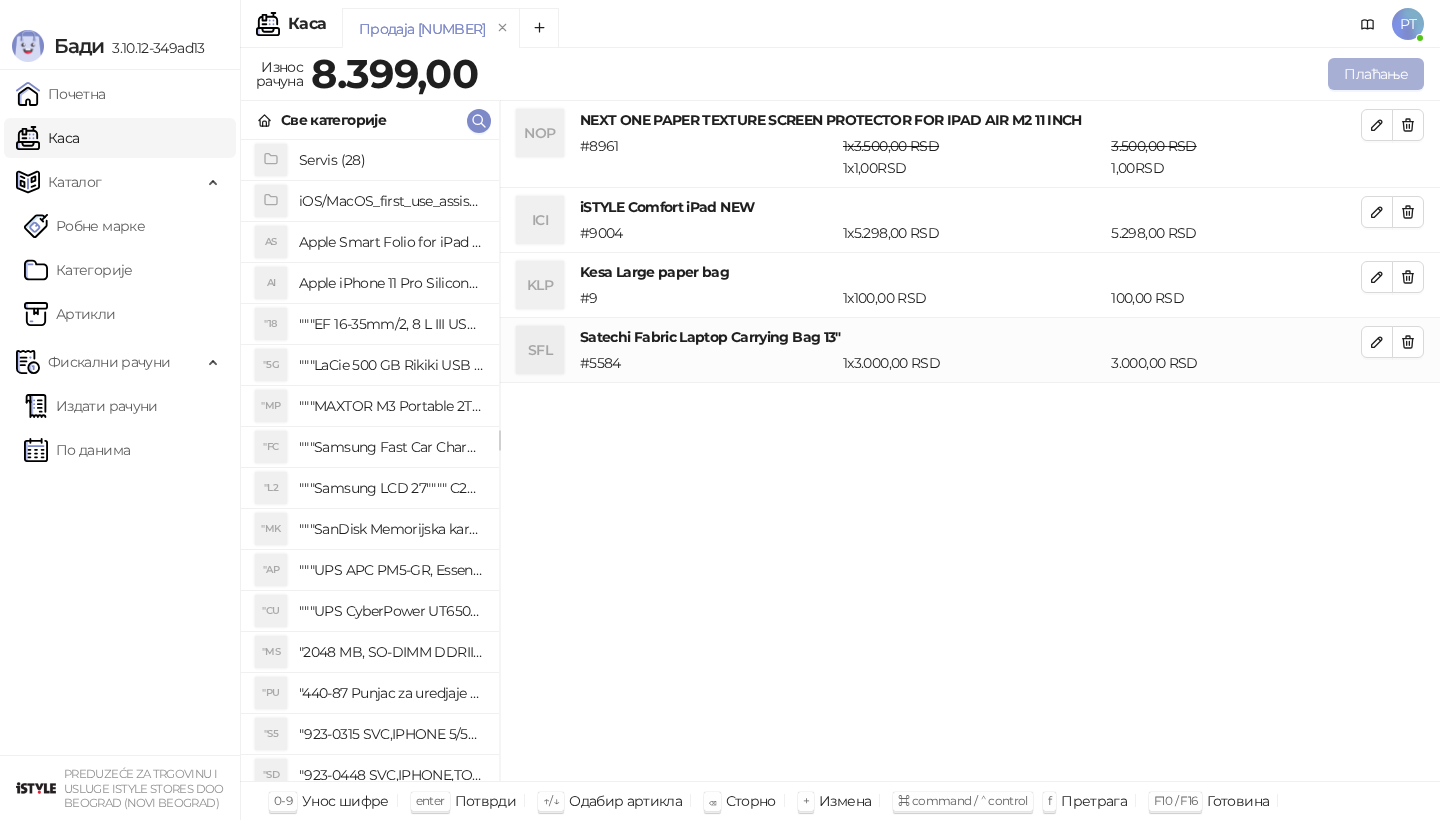 click on "Плаћање" at bounding box center [1376, 74] 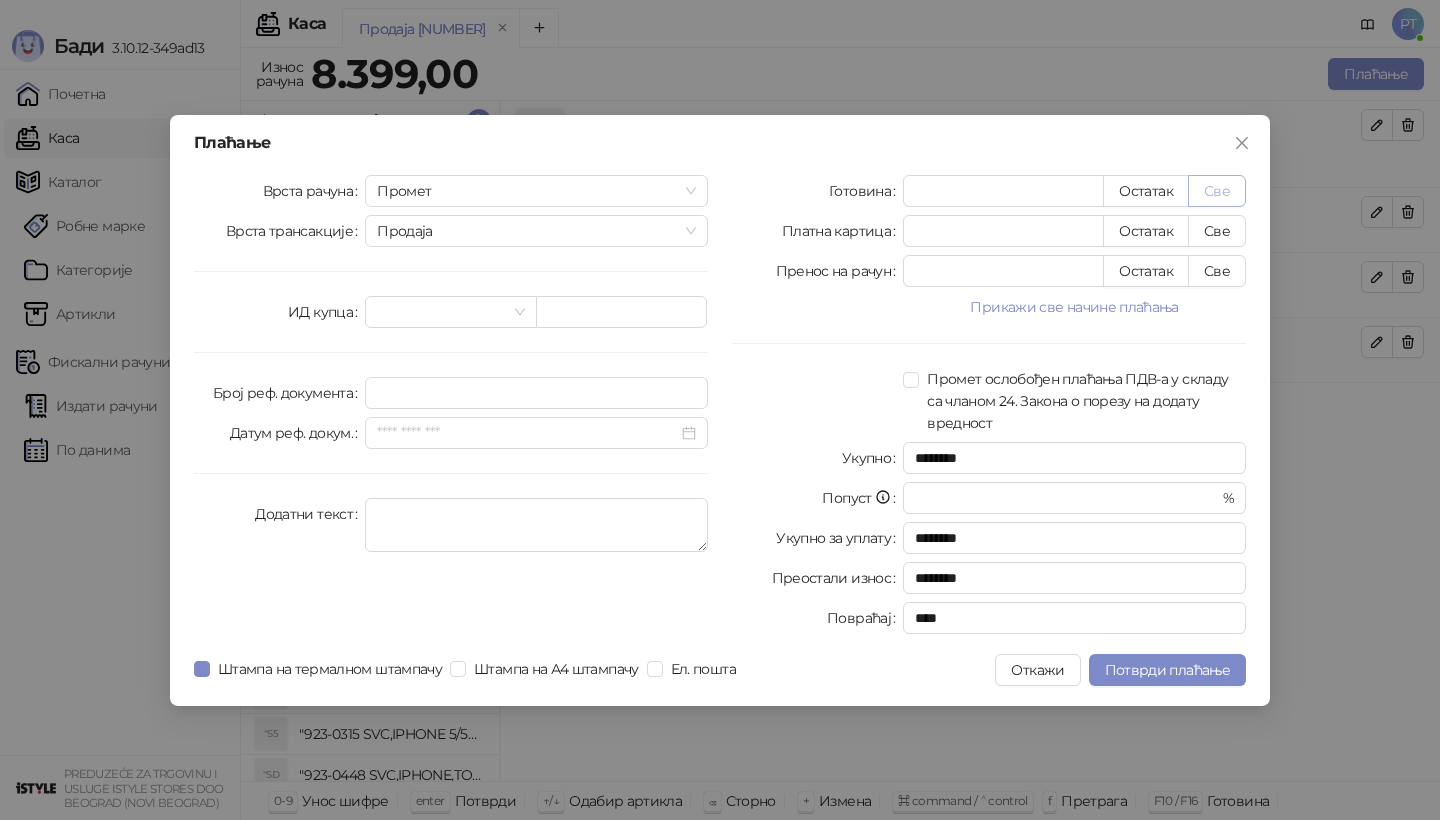 click on "Све" at bounding box center [1217, 191] 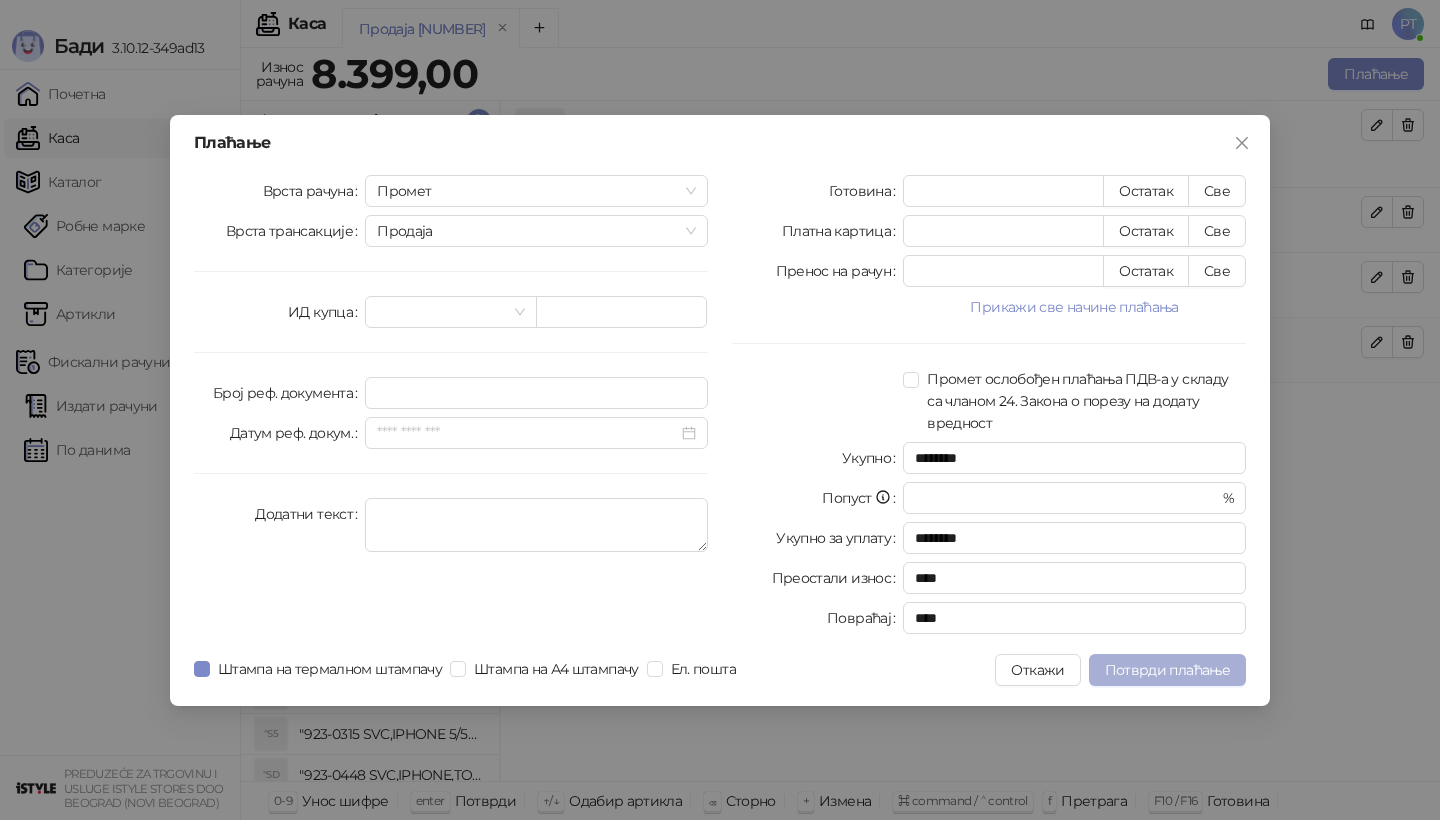 click on "Потврди плаћање" at bounding box center (1167, 670) 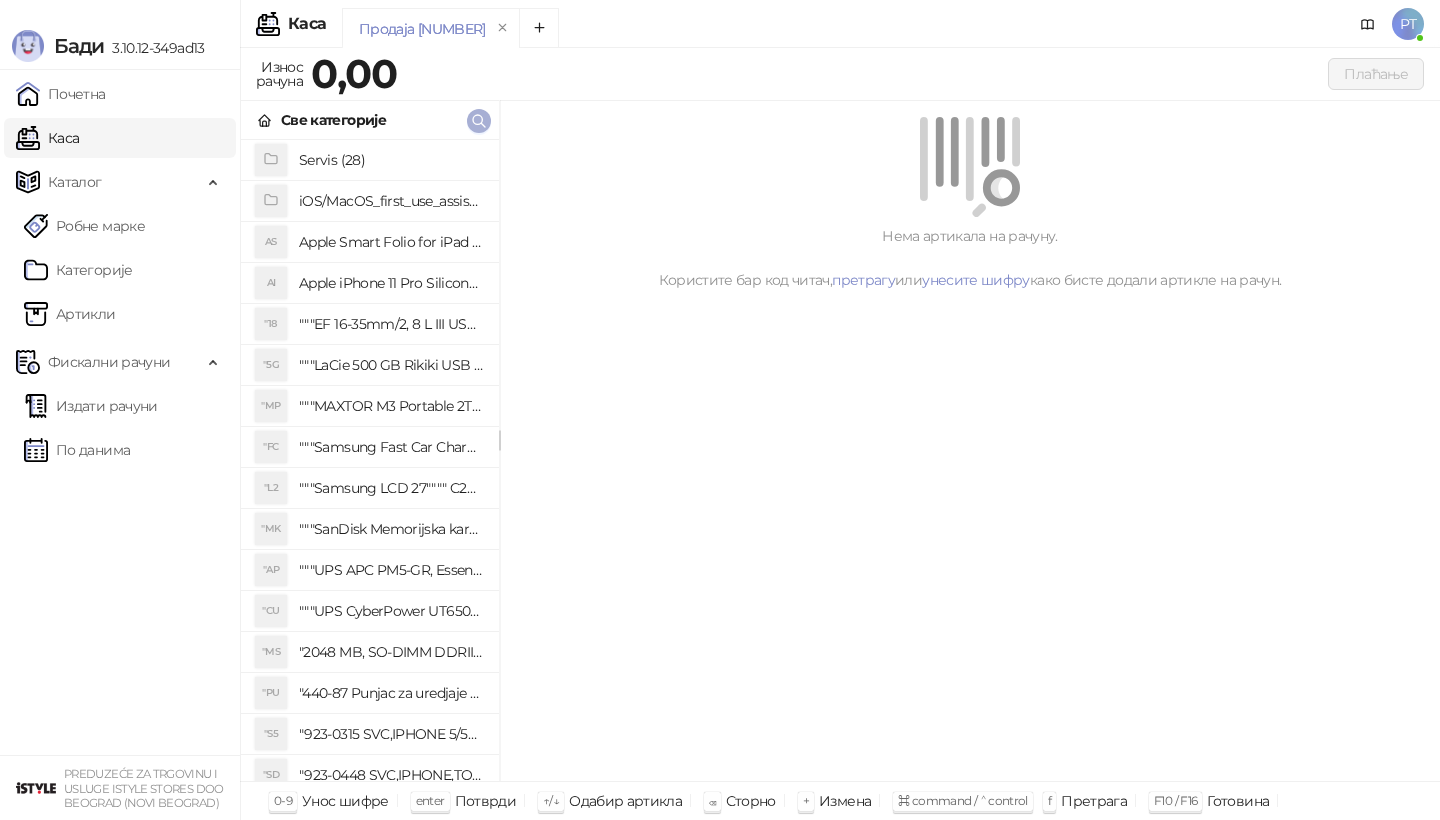 click 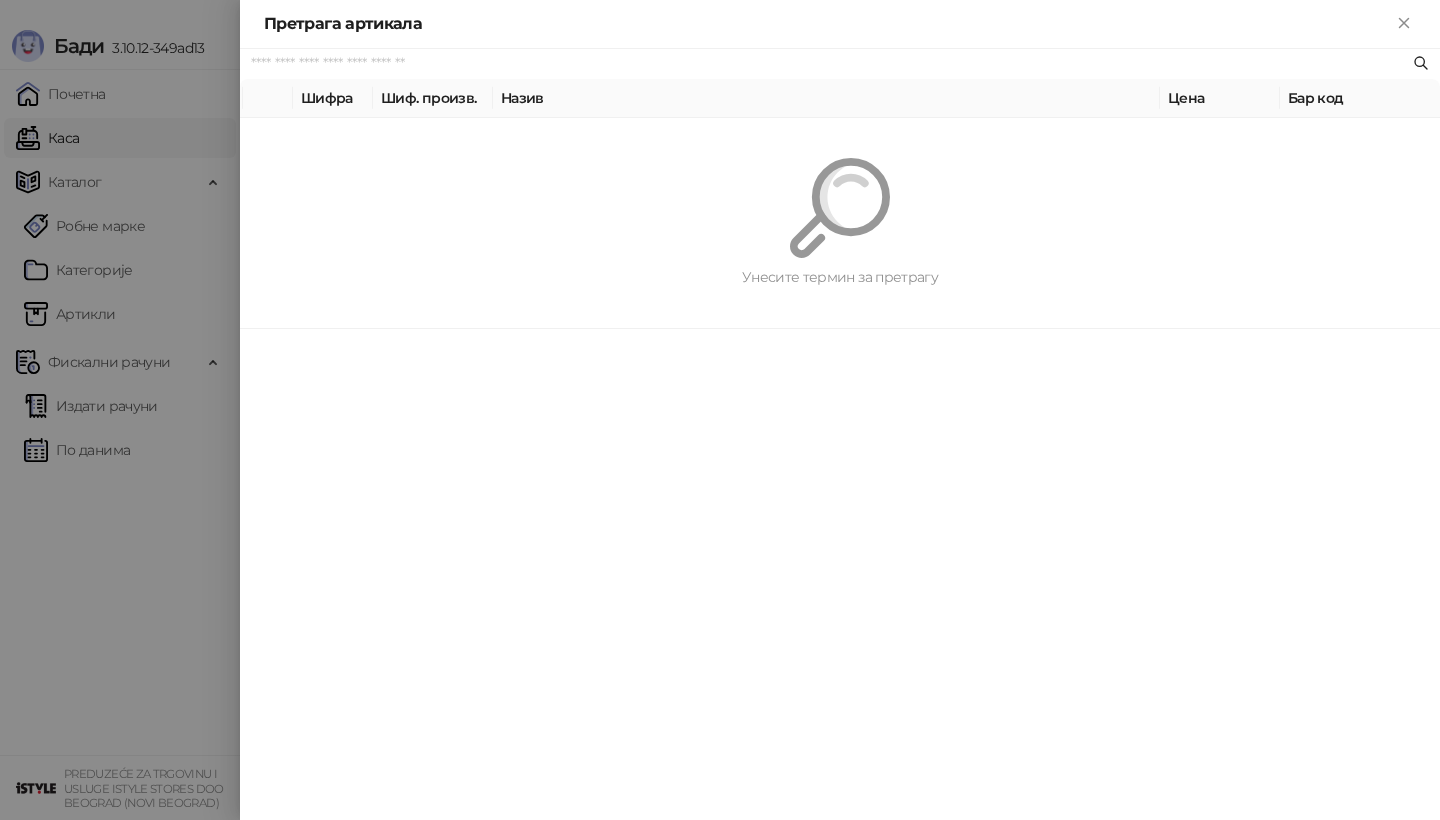 paste on "*********" 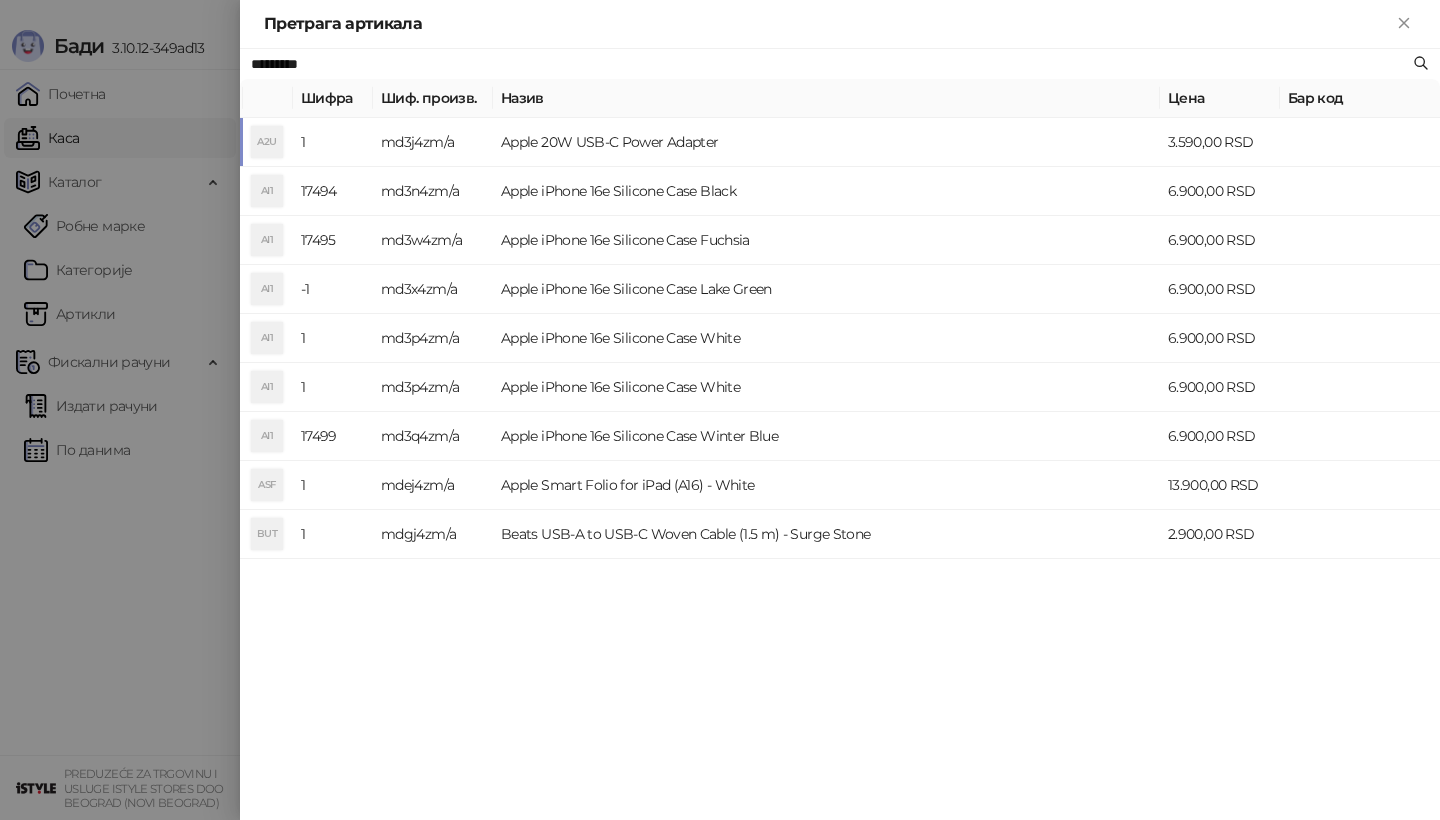 click on "A2U" at bounding box center [267, 142] 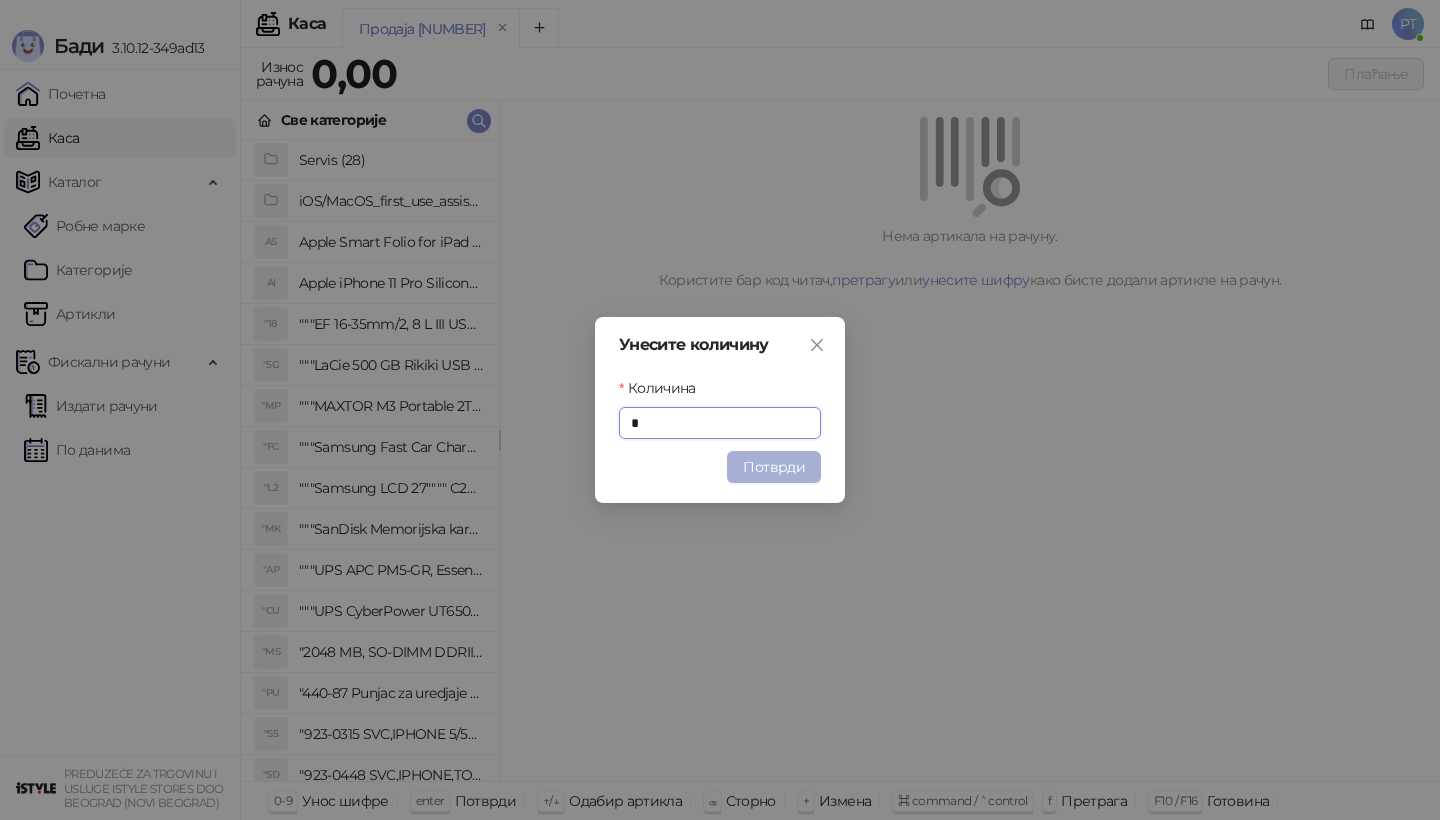 click on "Потврди" at bounding box center [774, 467] 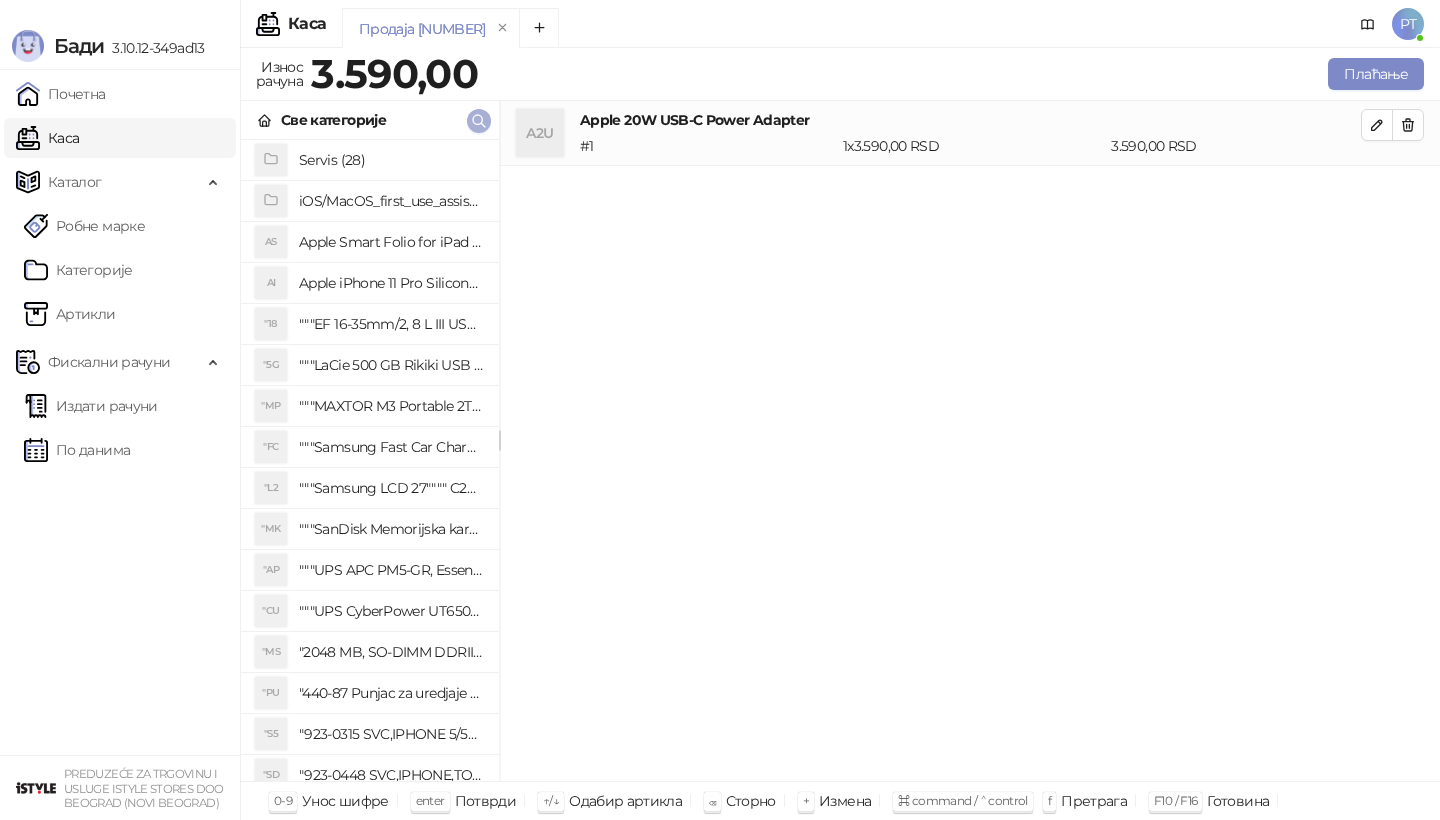 click 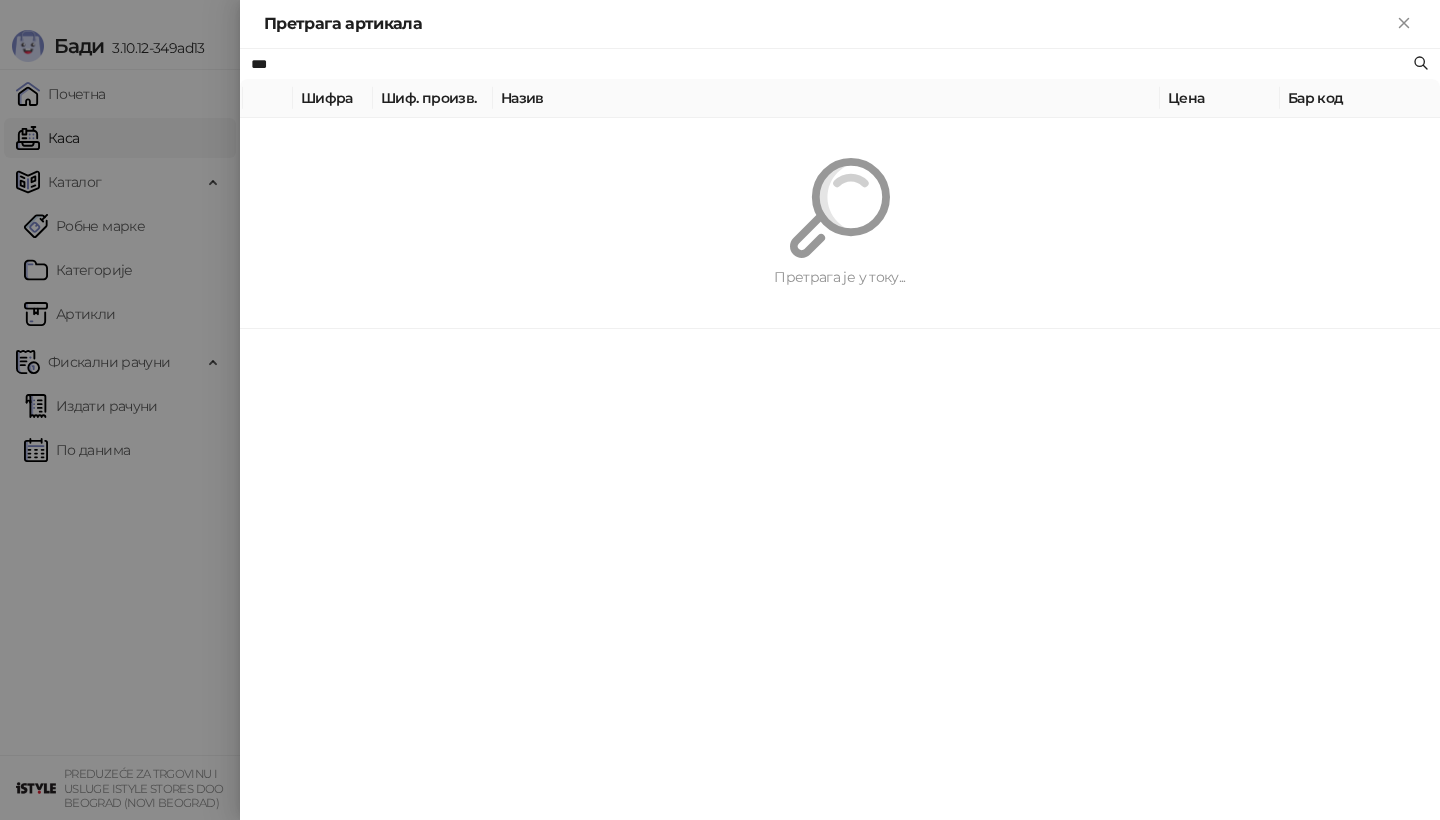 type on "***" 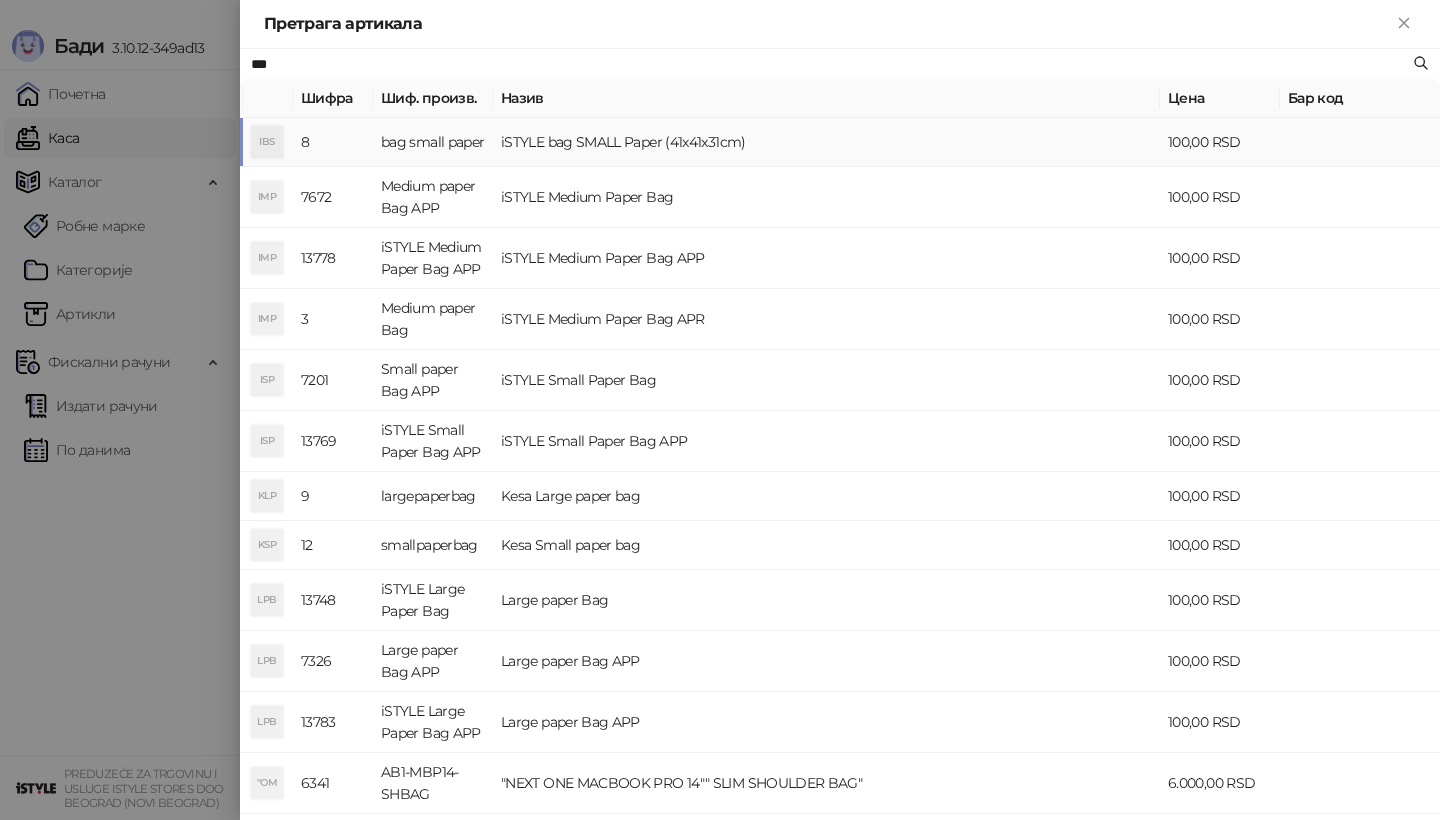click on "IBS" at bounding box center (267, 142) 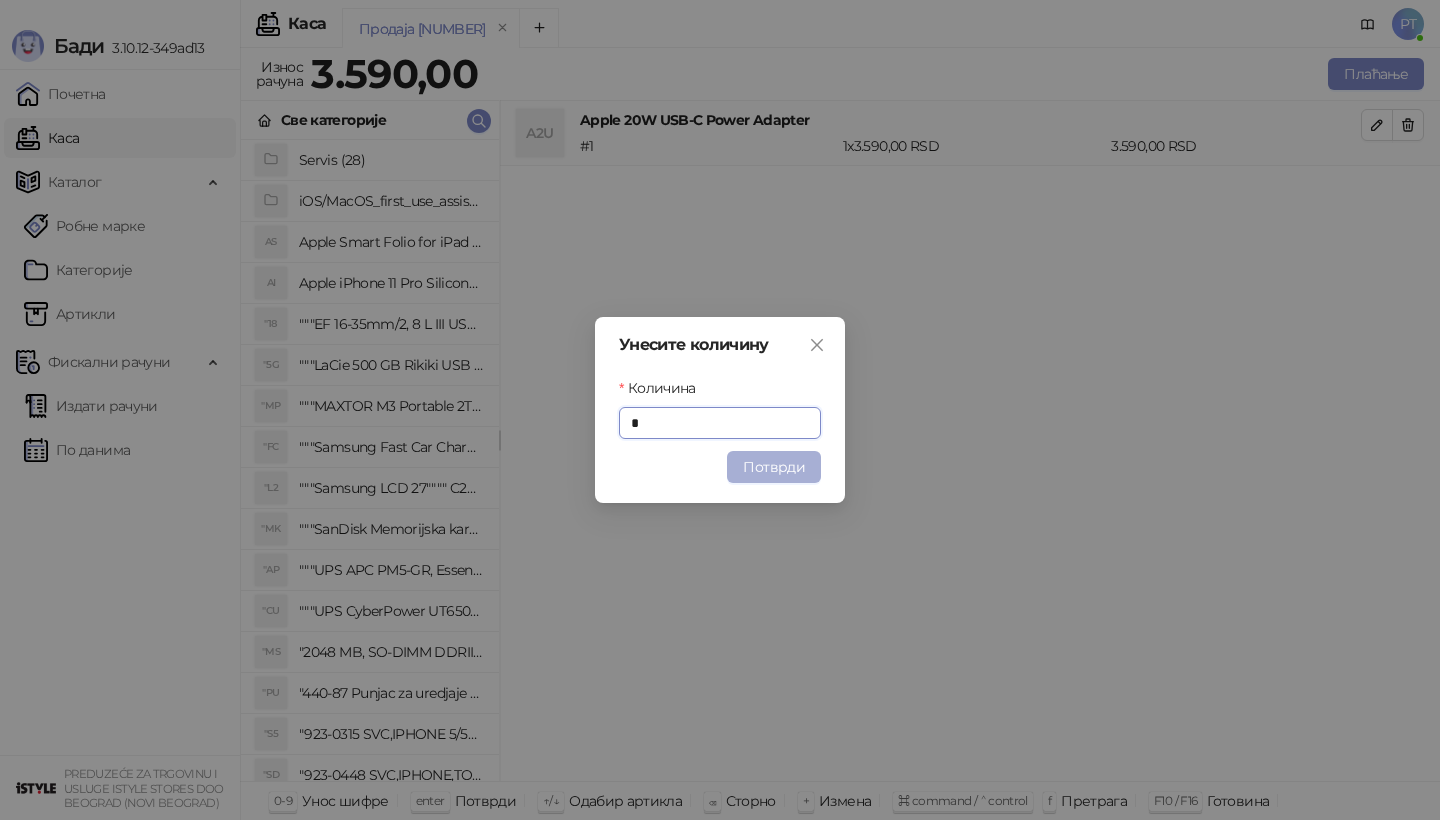 click on "Потврди" at bounding box center [774, 467] 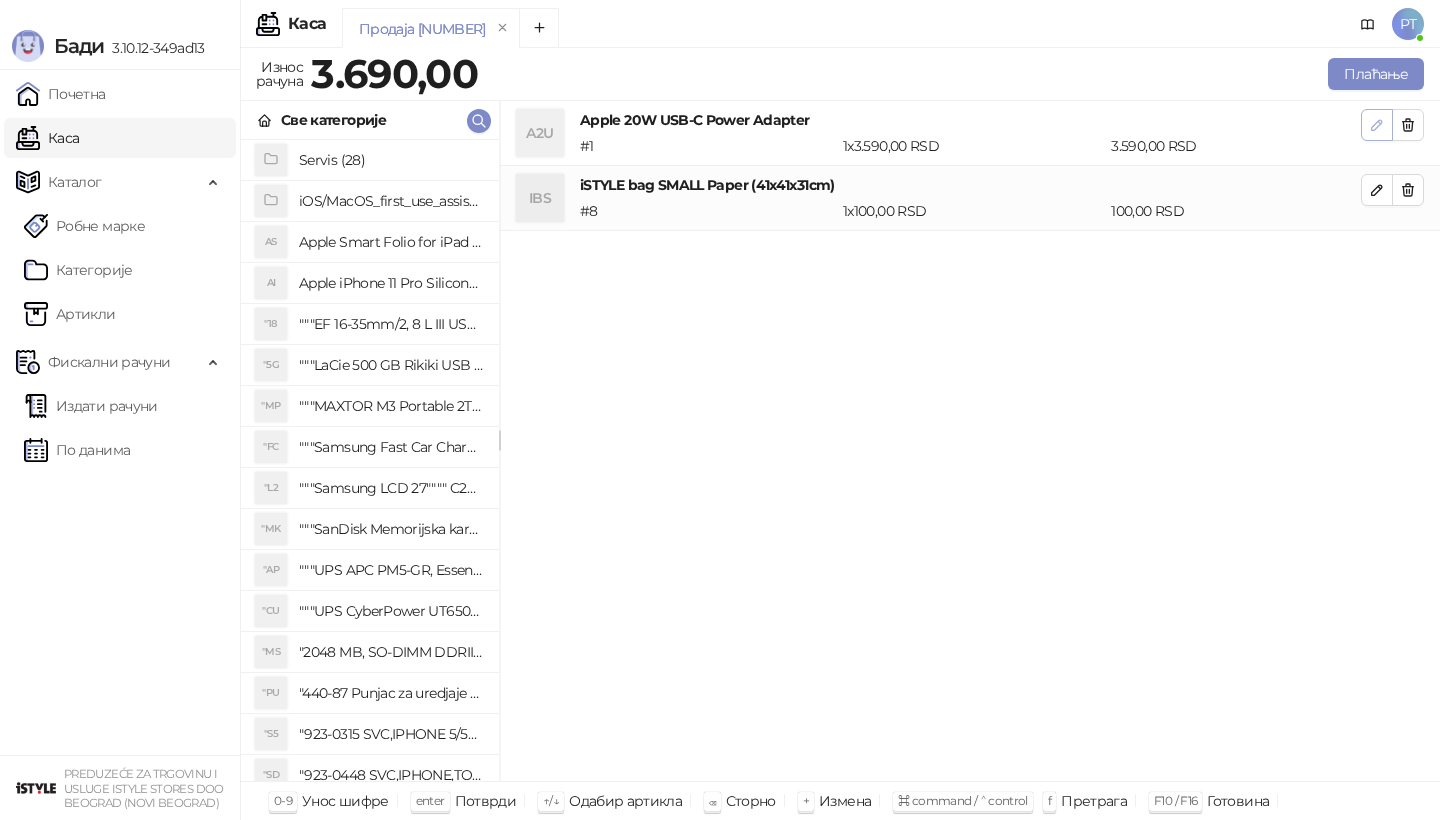 click 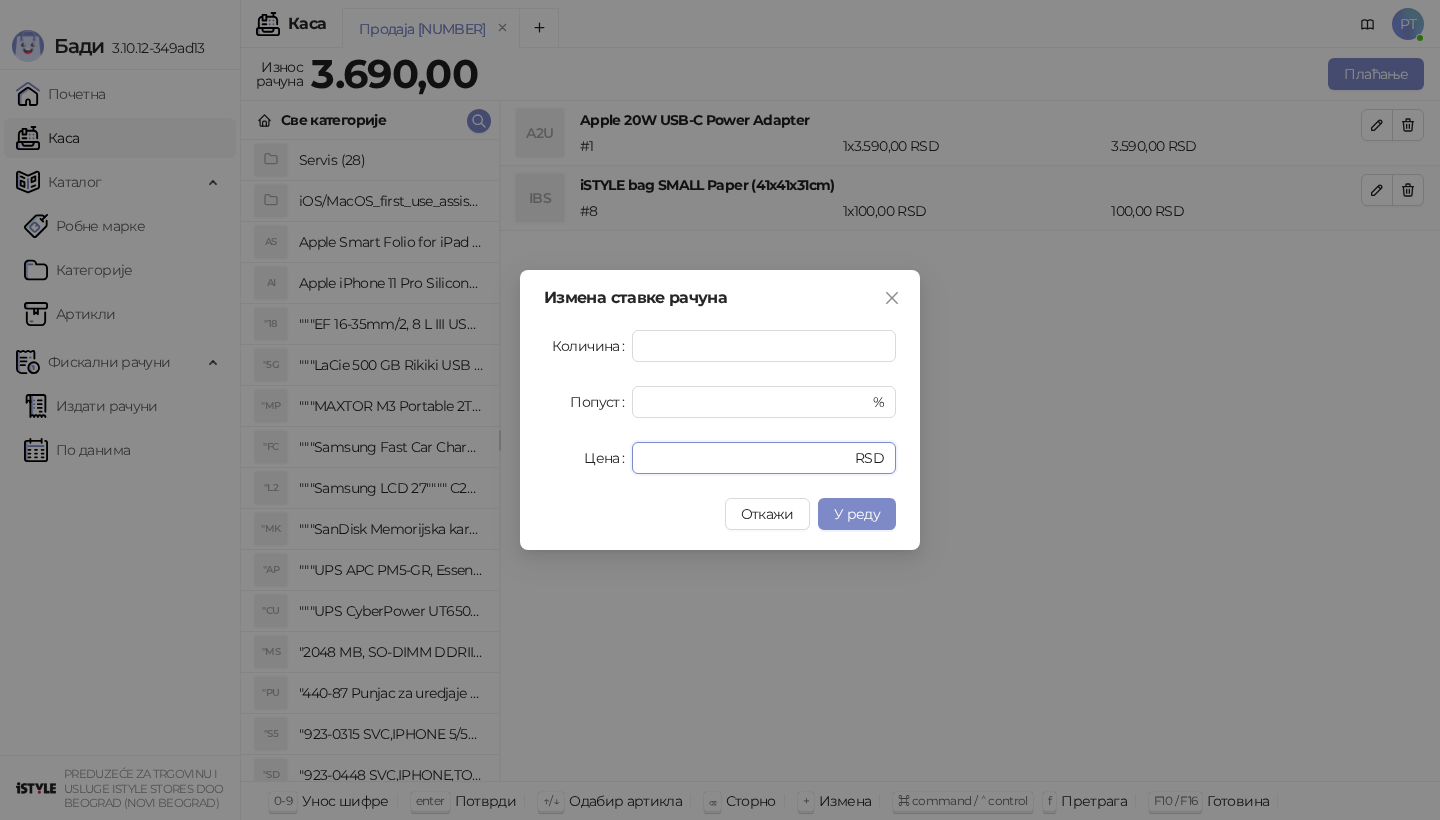 drag, startPoint x: 655, startPoint y: 462, endPoint x: 556, endPoint y: 462, distance: 99 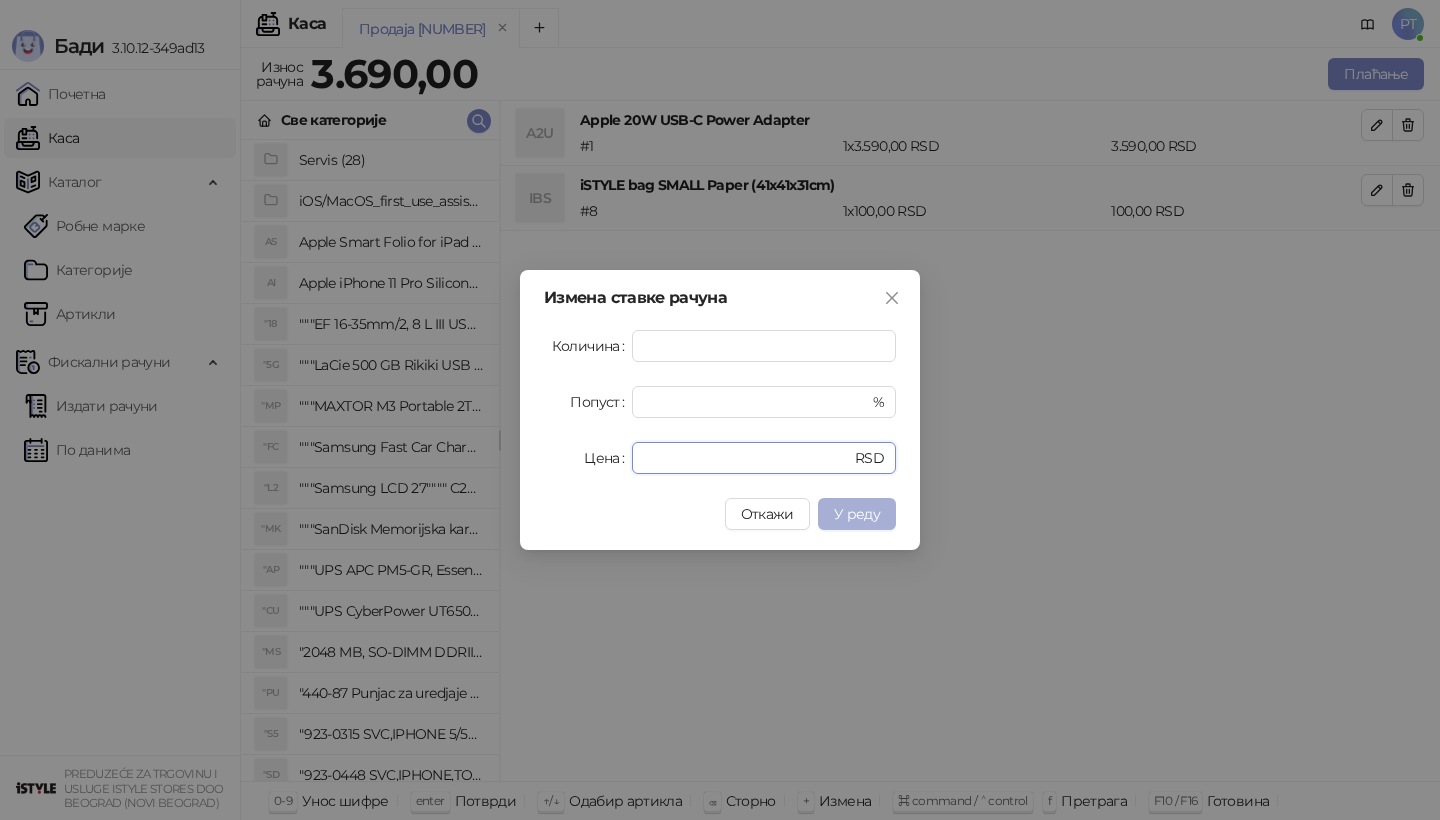type on "****" 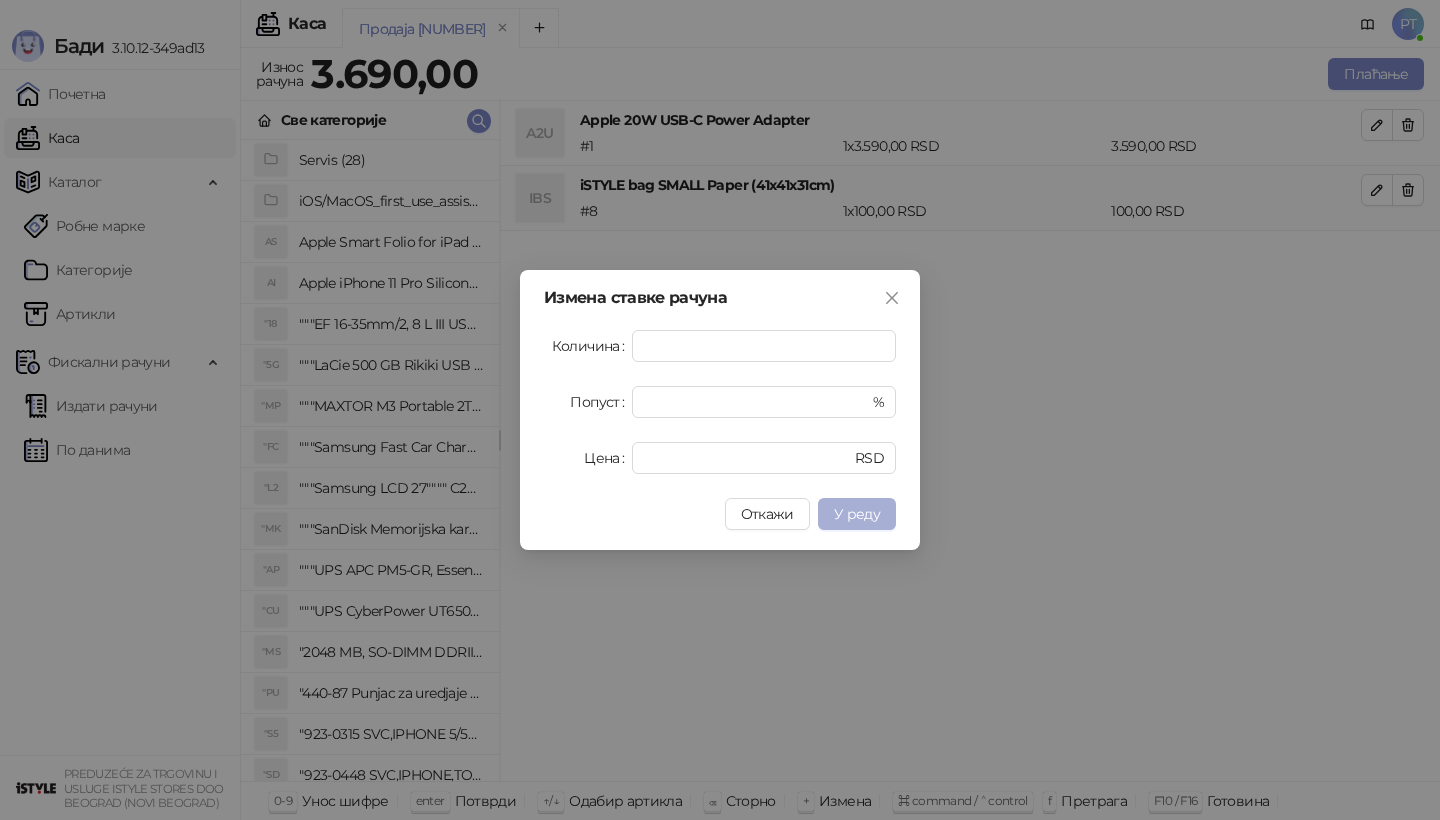 click on "У реду" at bounding box center (857, 514) 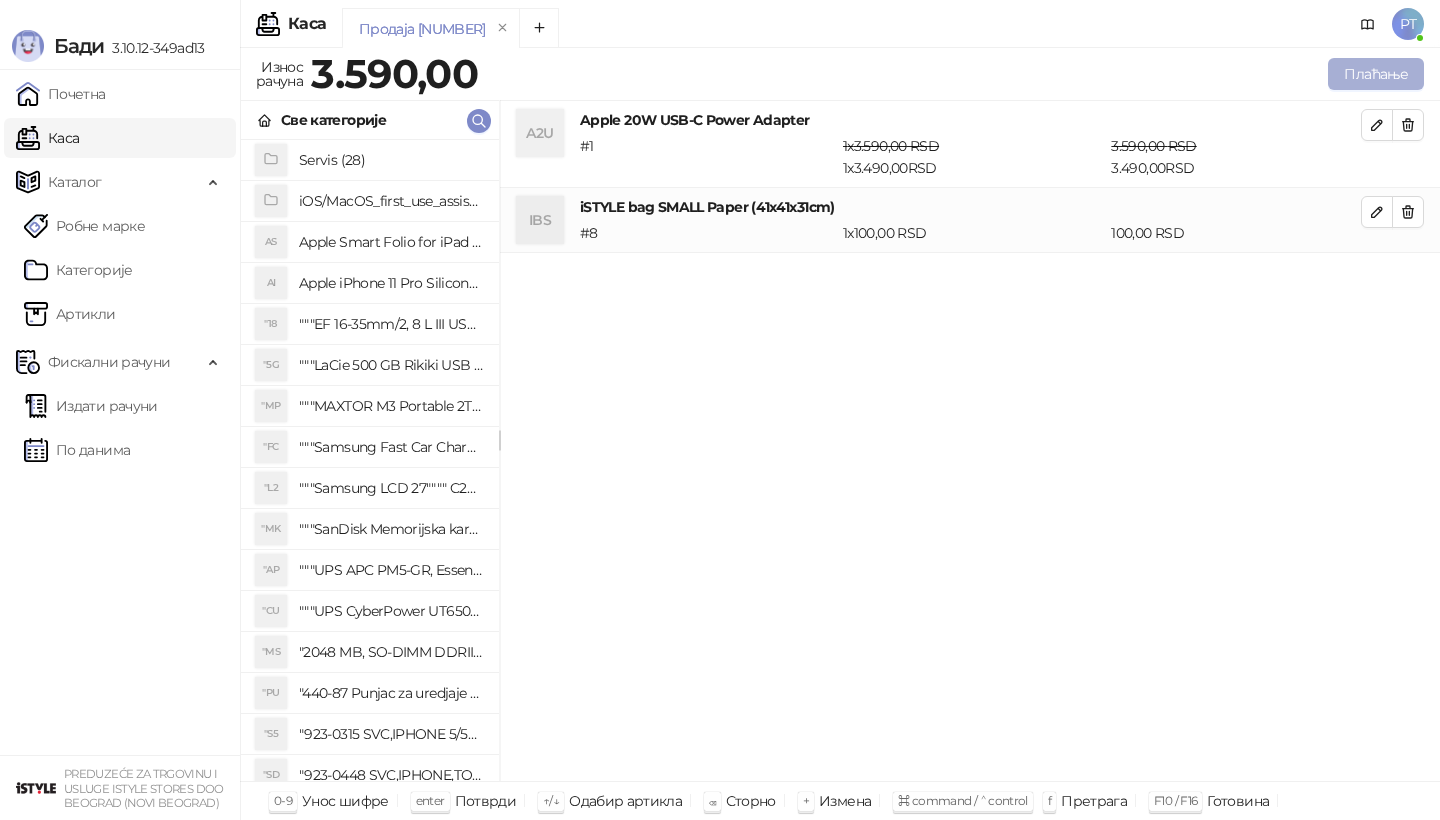 click on "Плаћање" at bounding box center [1376, 74] 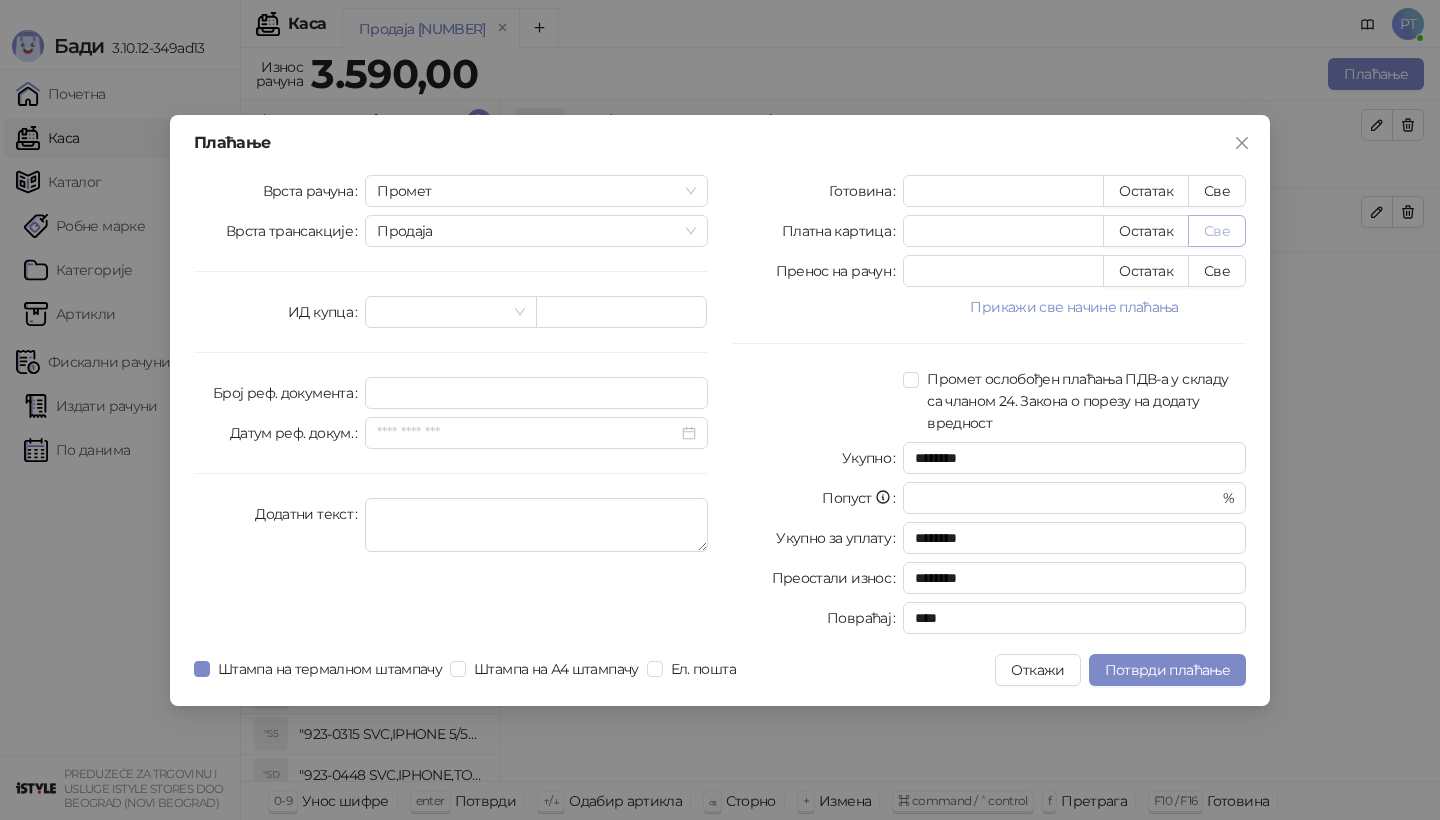 click on "Све" at bounding box center [1217, 231] 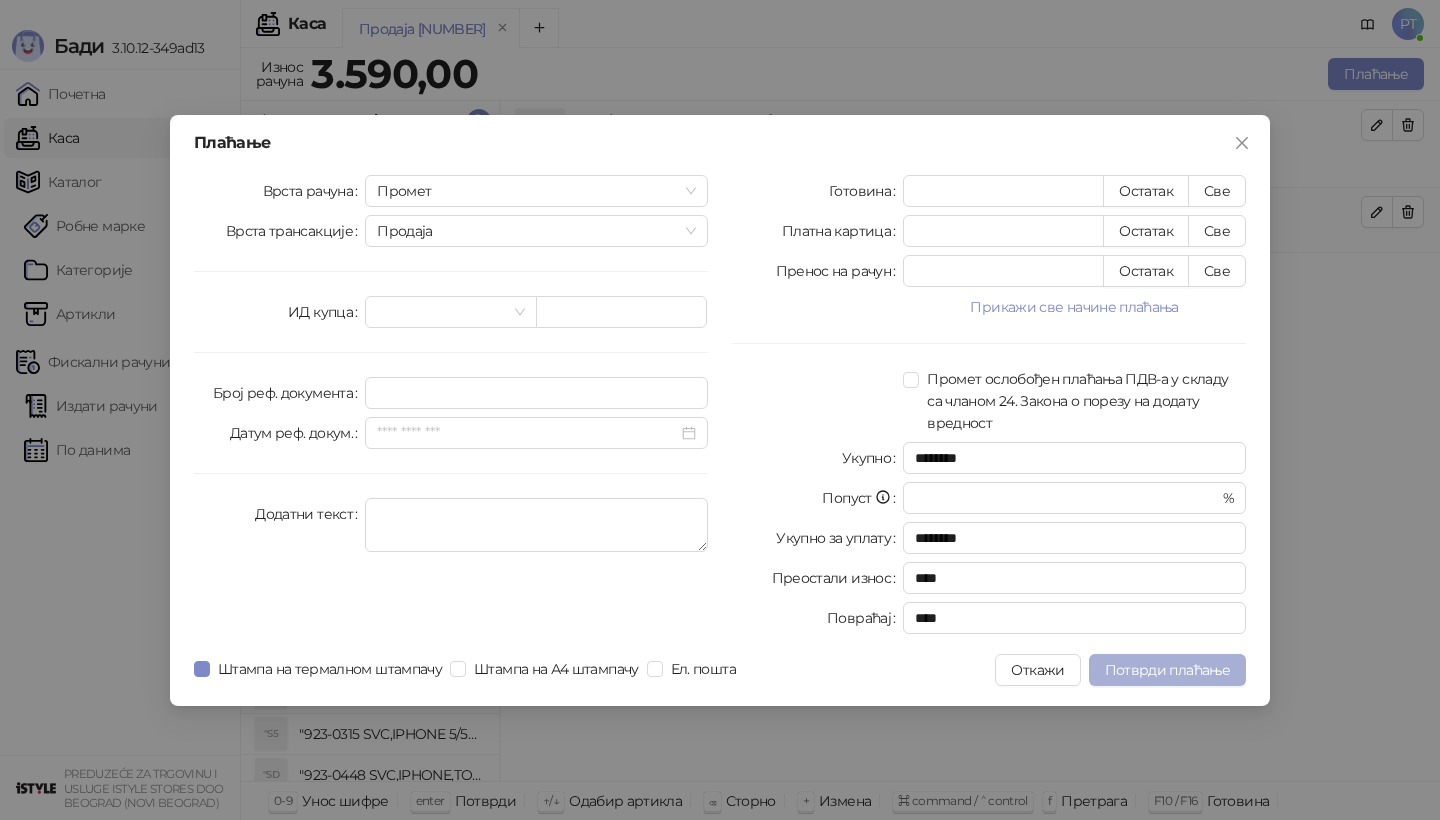 click on "Потврди плаћање" at bounding box center (1167, 670) 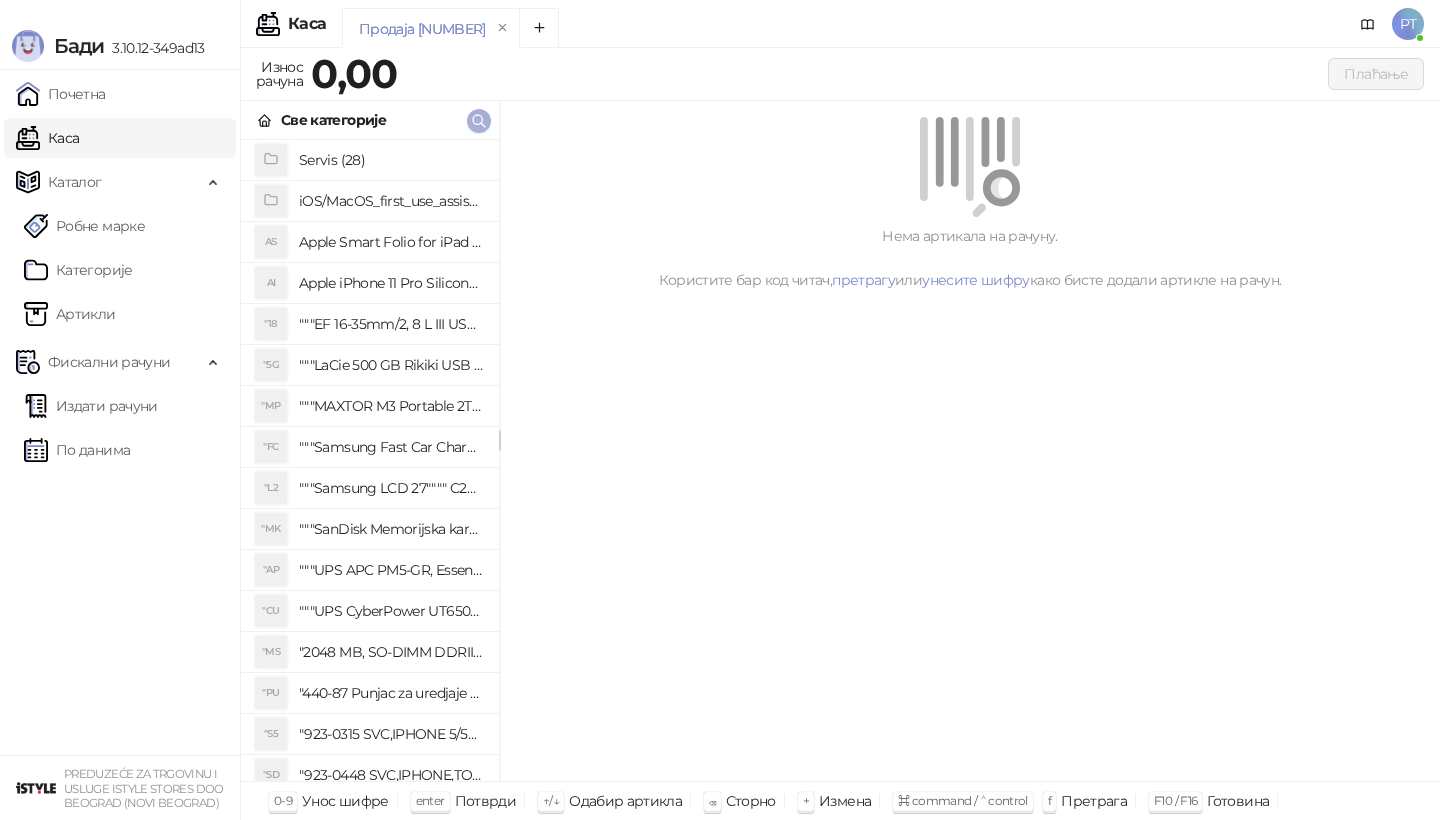 click 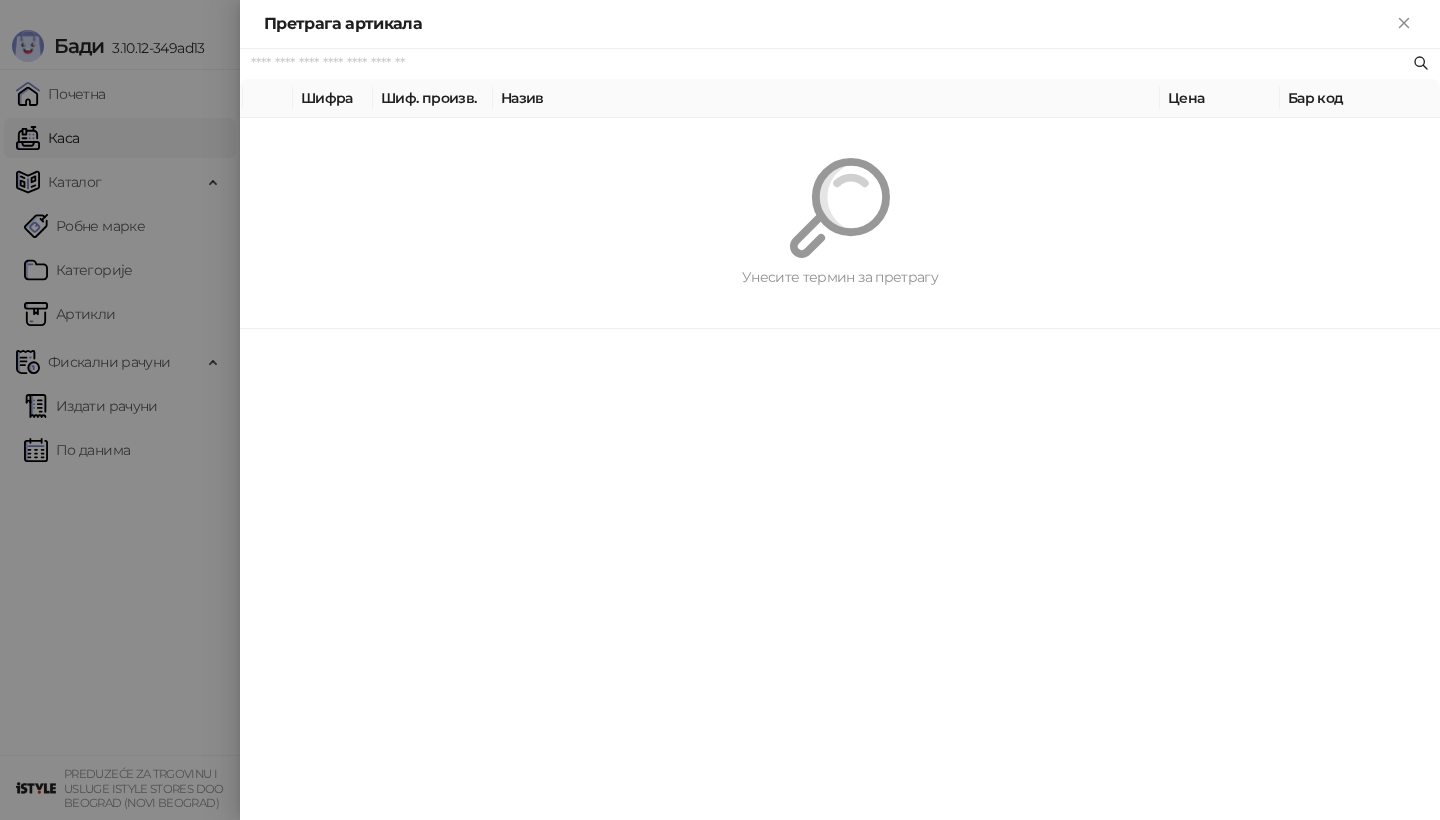 paste on "**********" 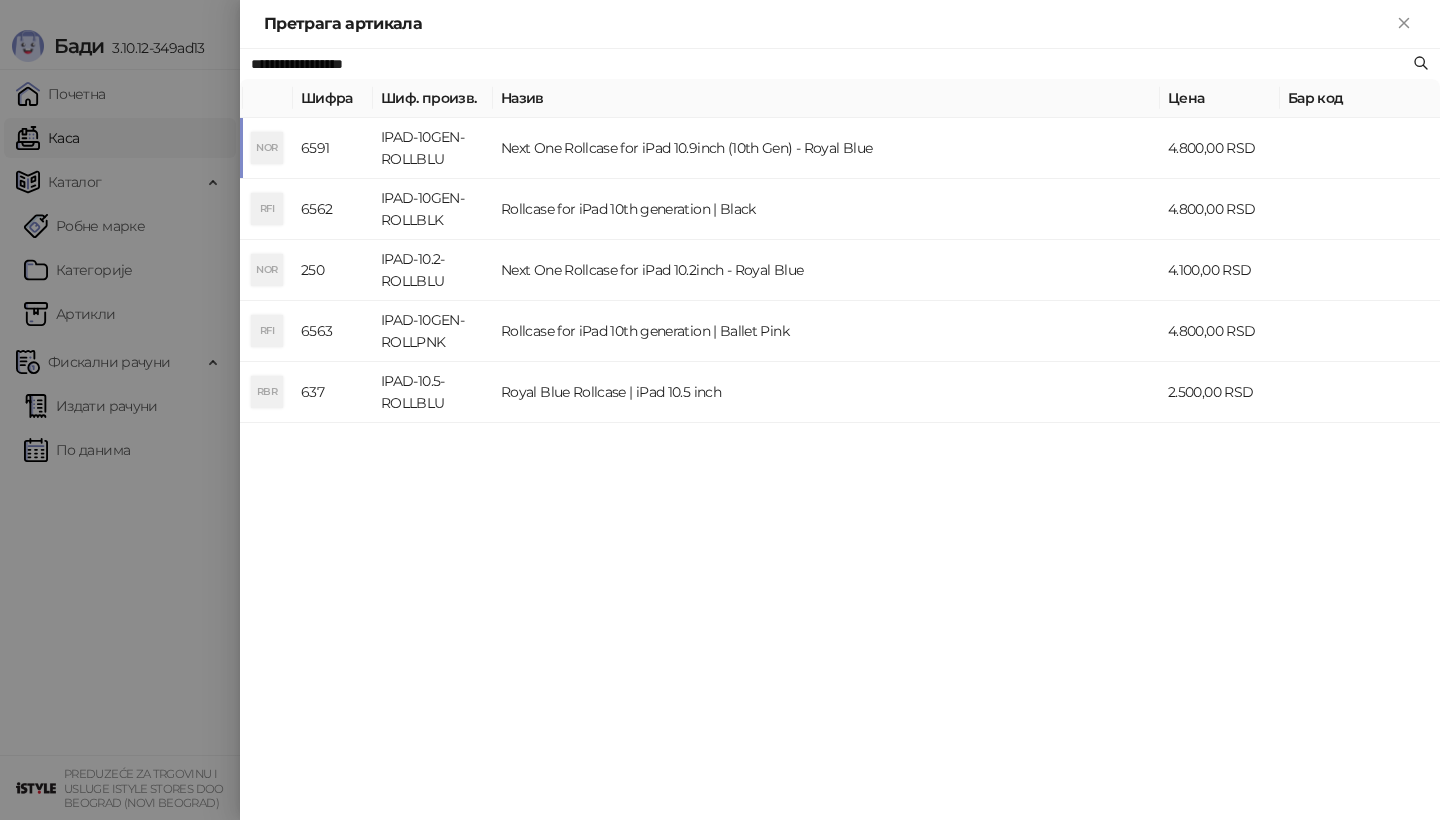 click on "NOR" at bounding box center [267, 148] 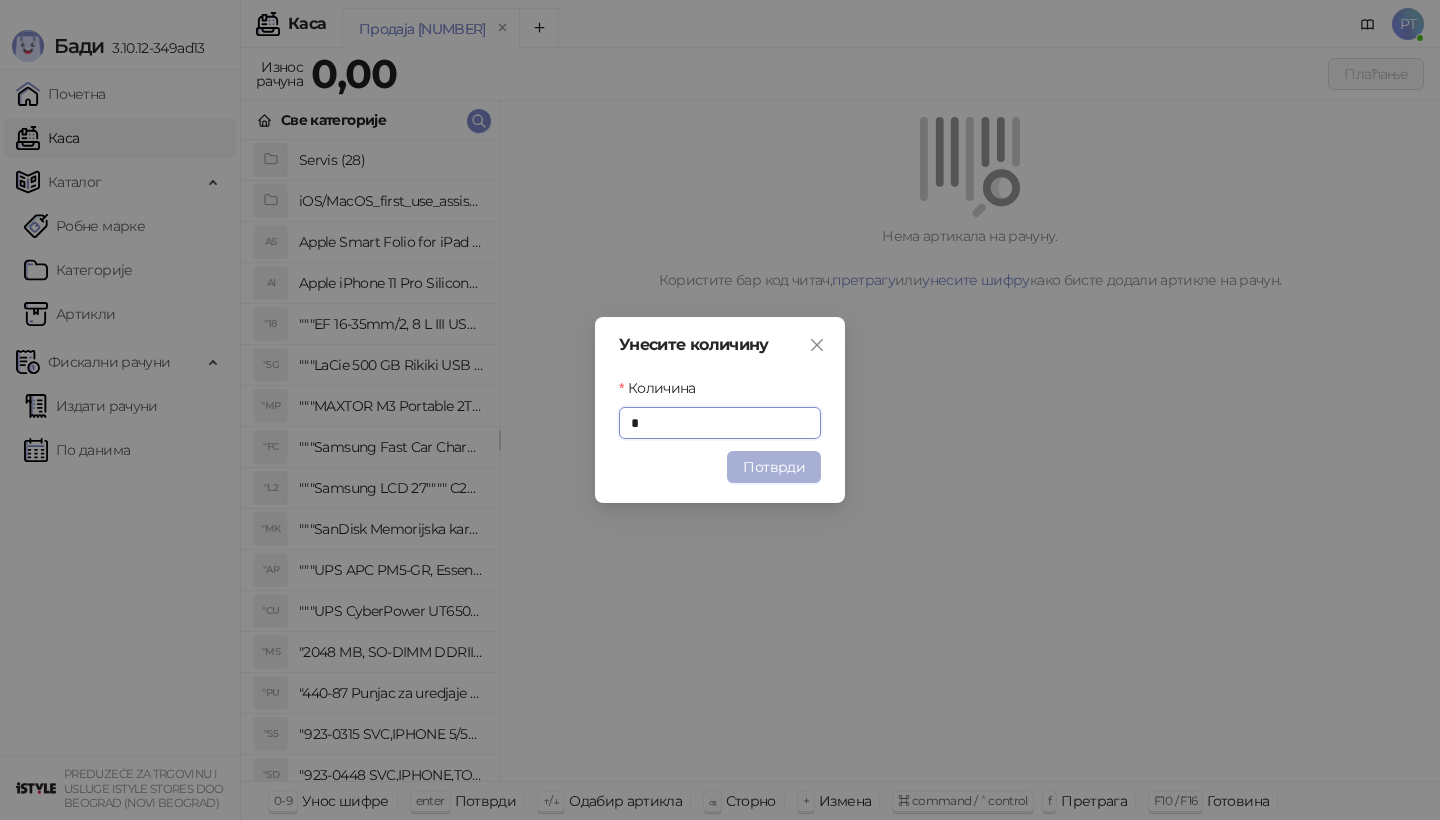 click on "Потврди" at bounding box center [774, 467] 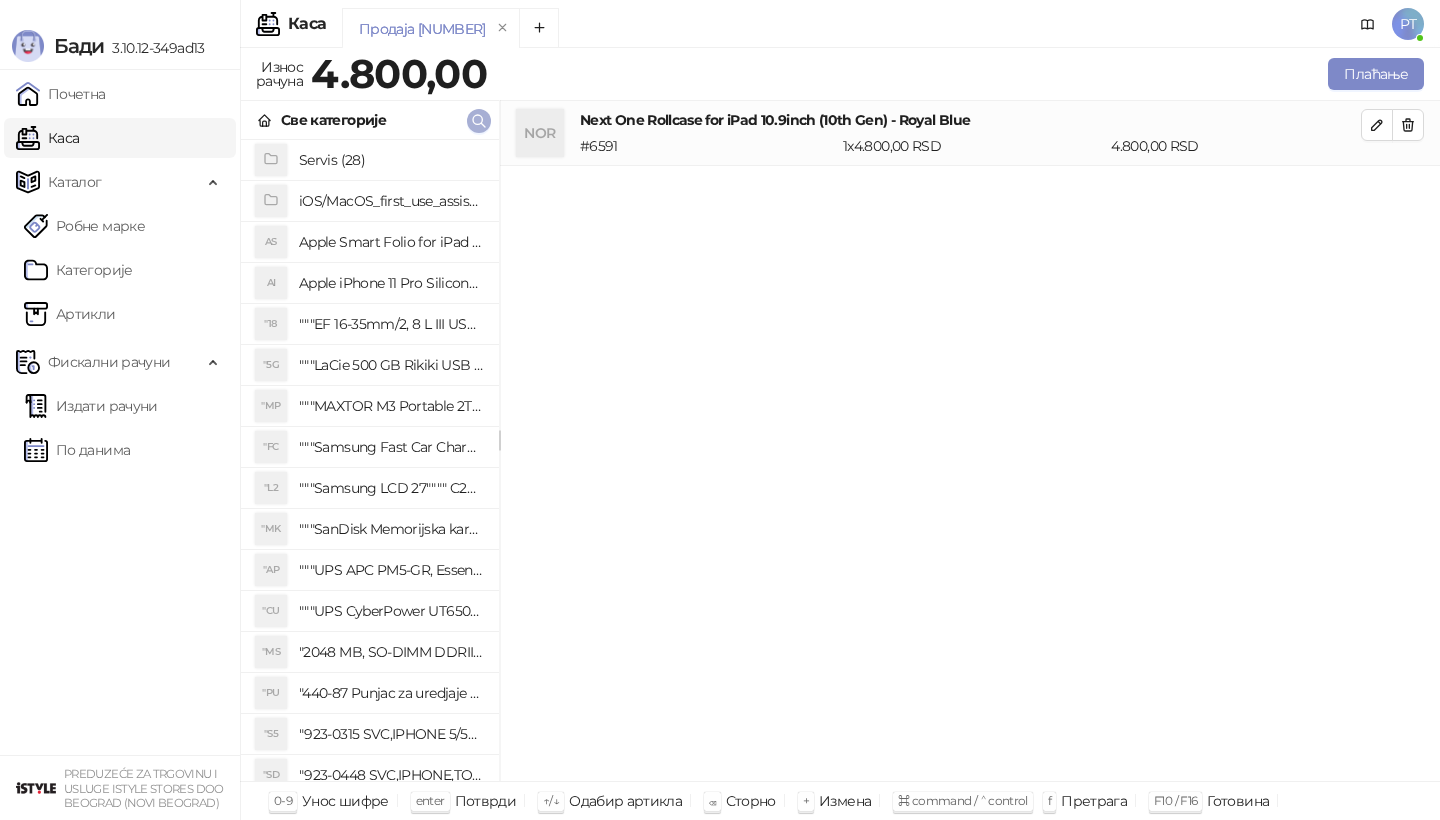 click 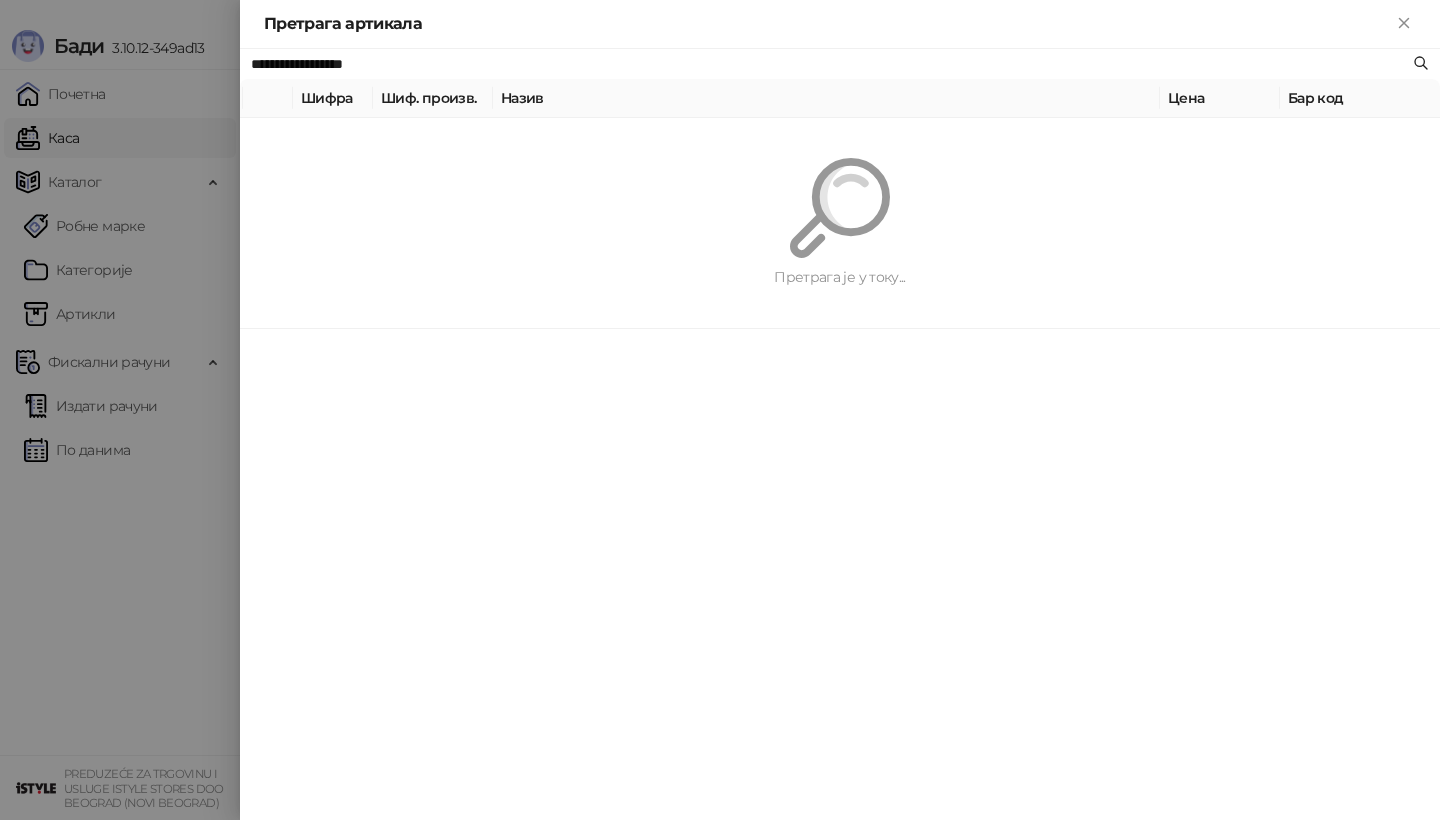 paste on "*****" 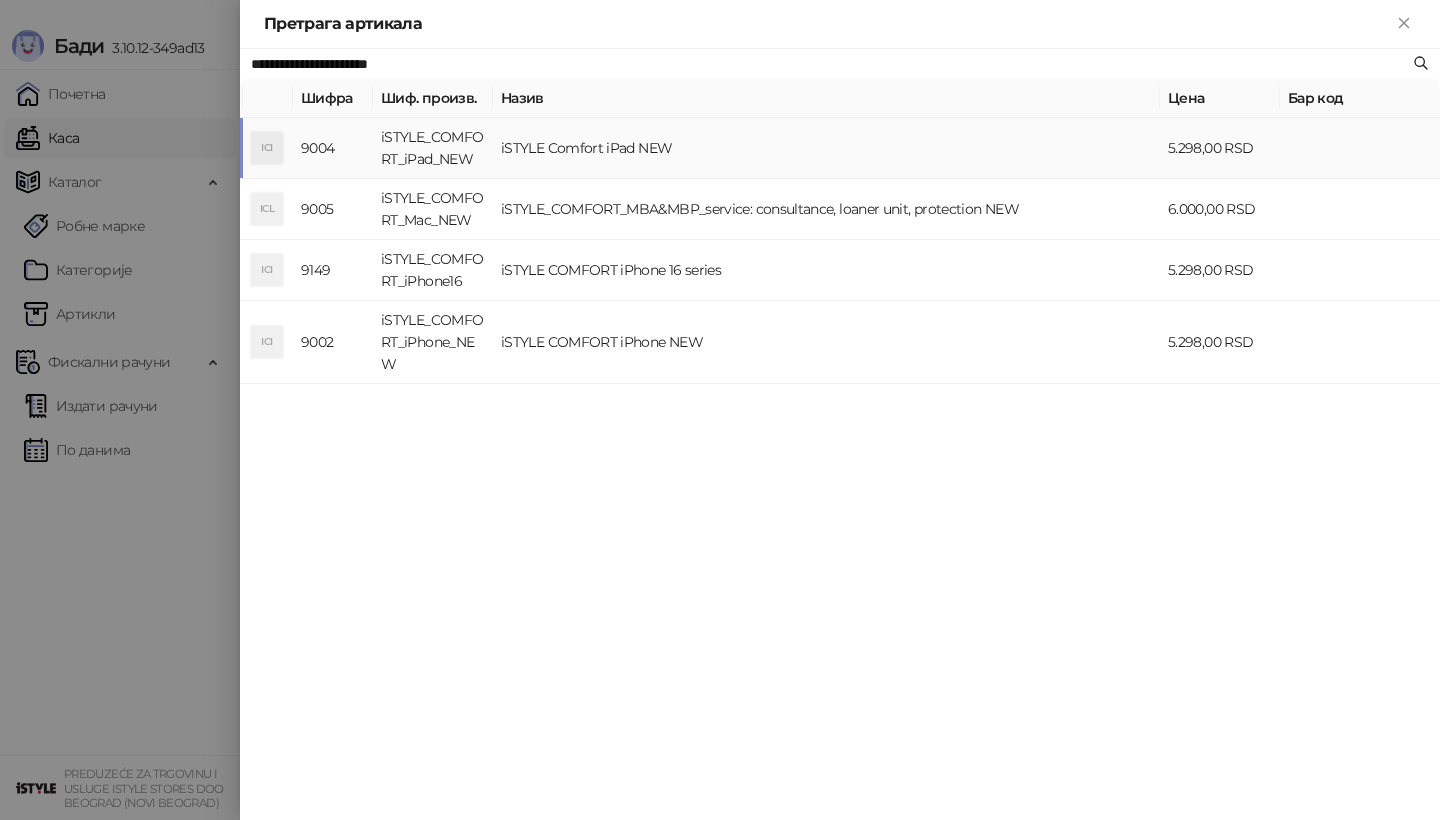 click on "ICI" at bounding box center [267, 148] 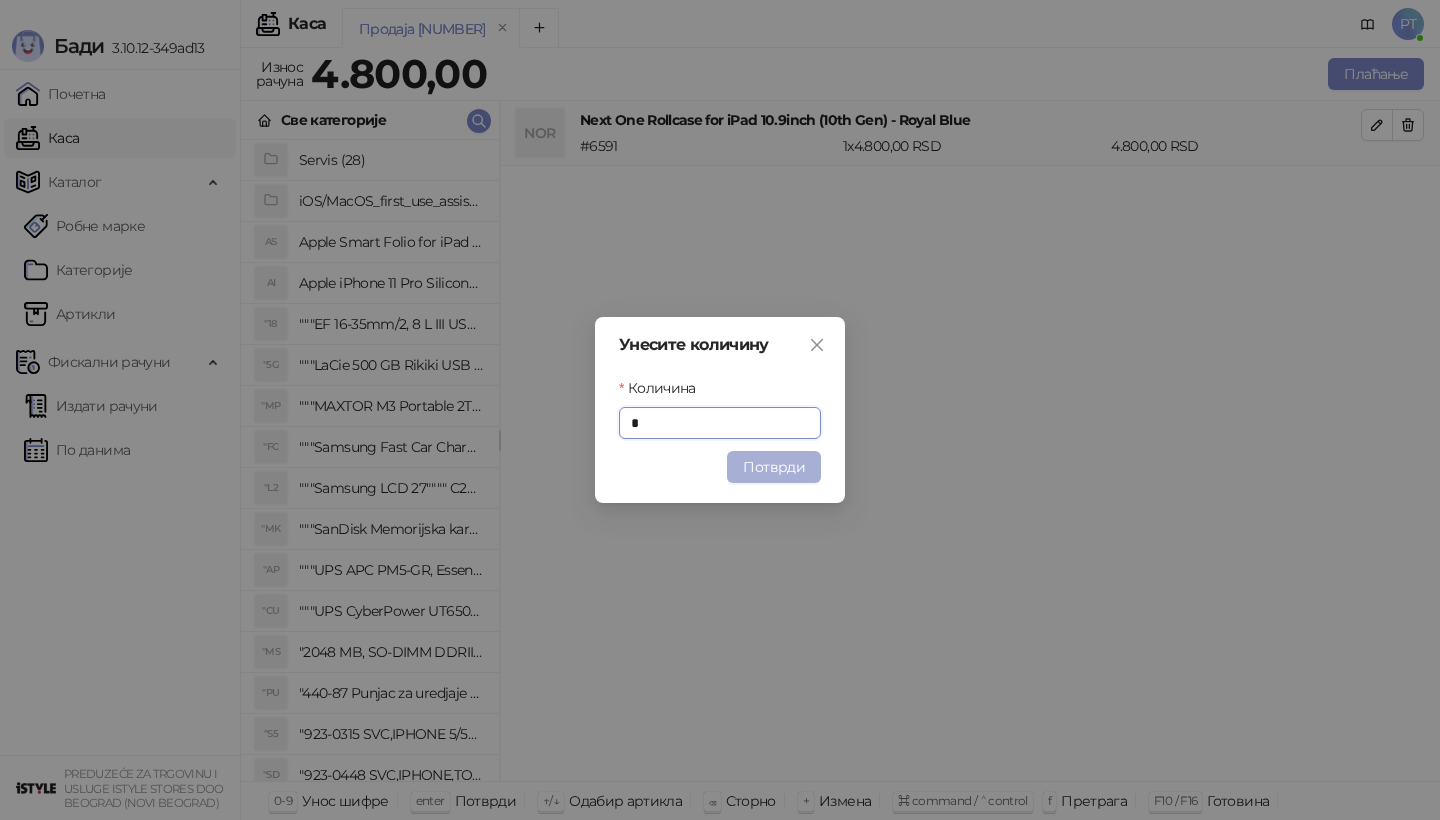 click on "Потврди" at bounding box center (774, 467) 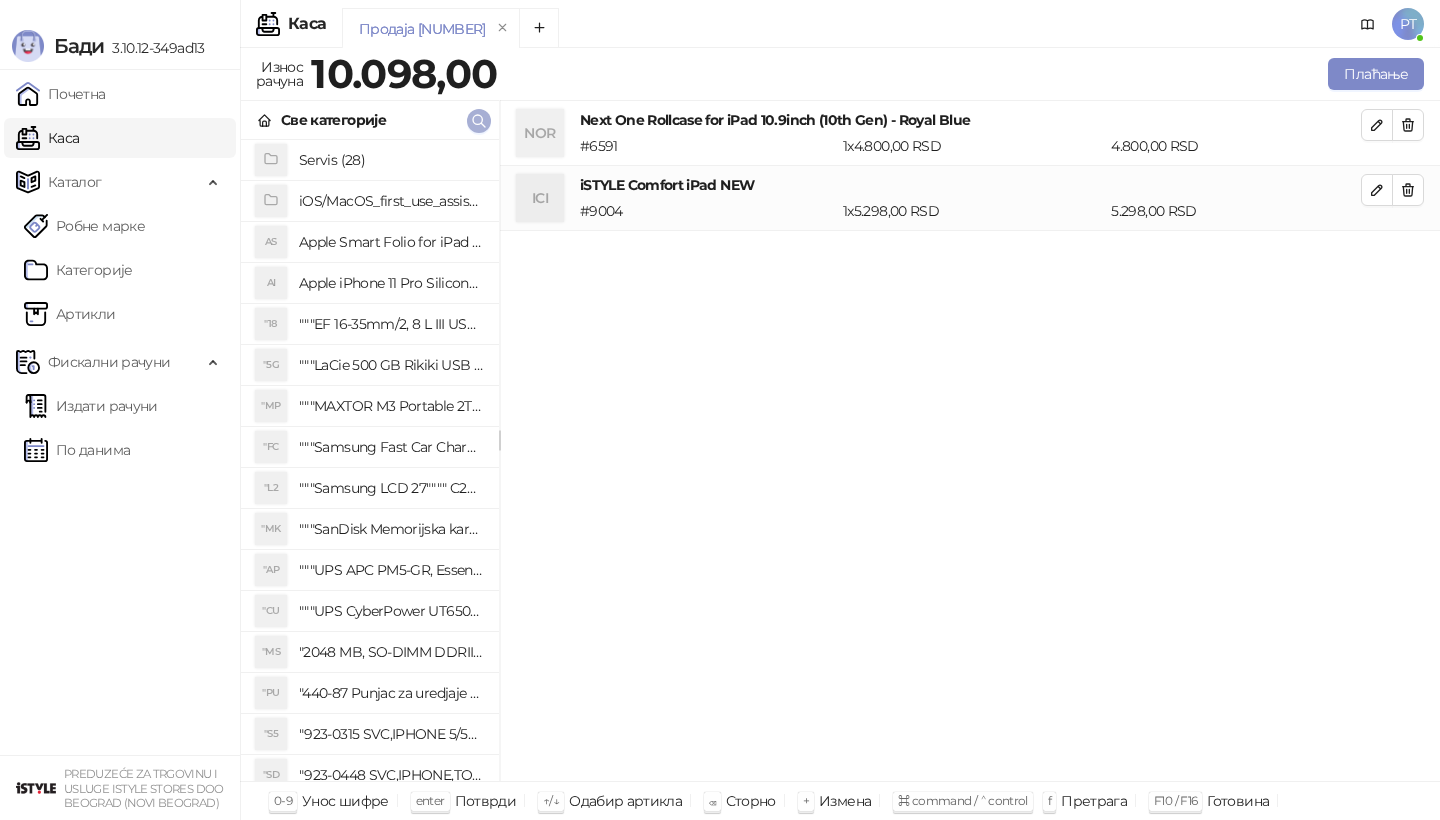 click 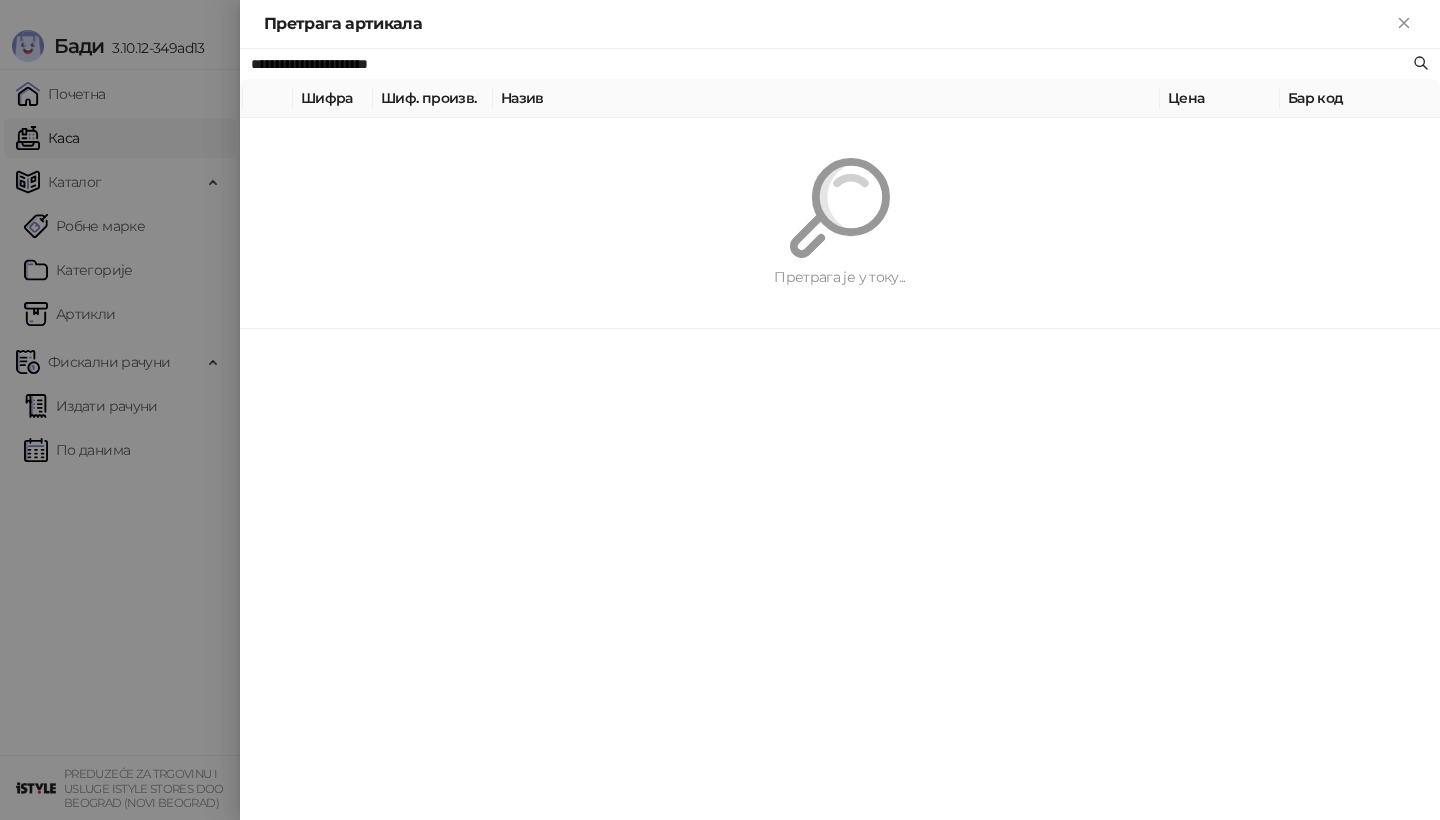 paste 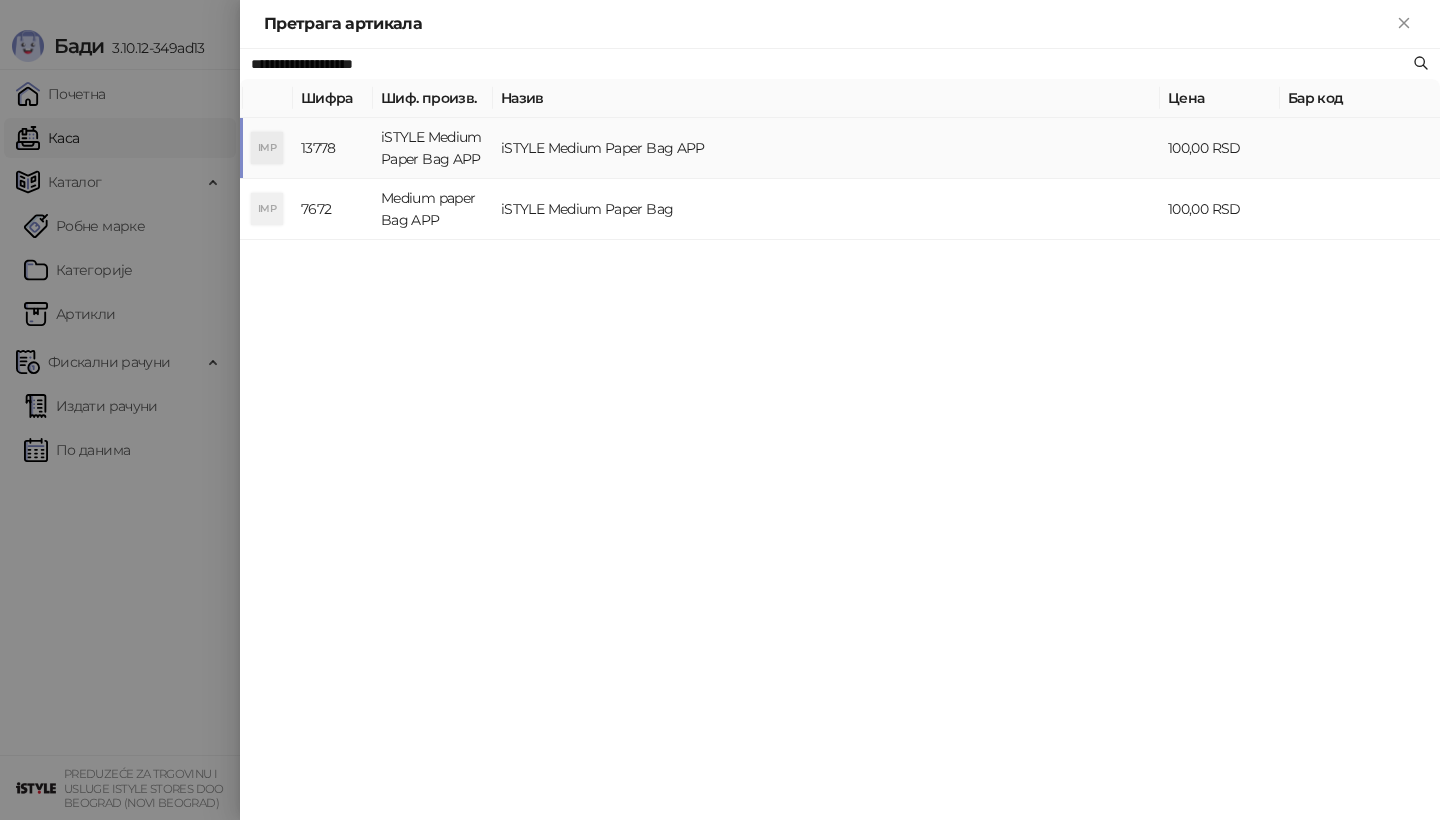 type on "**********" 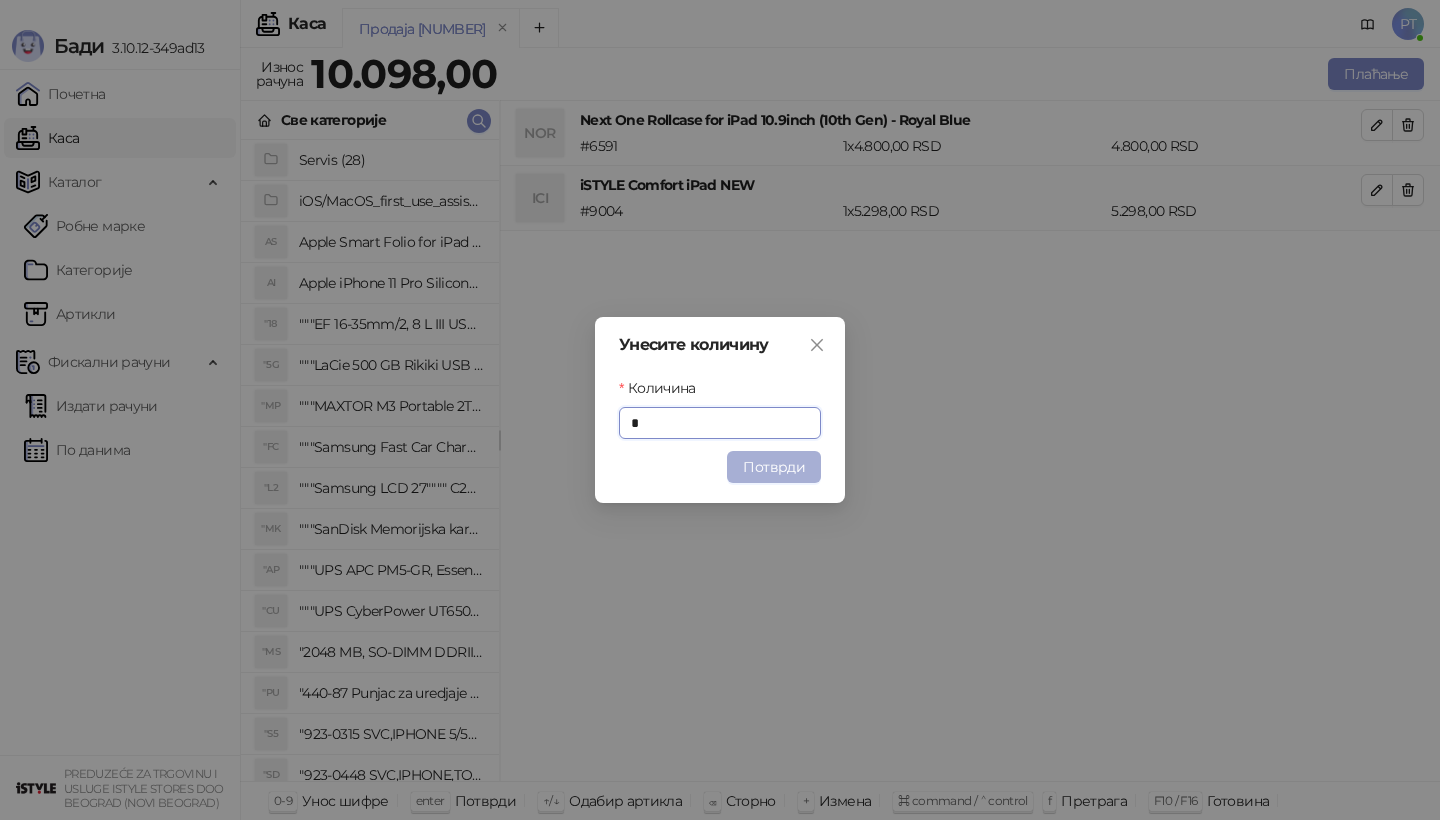 click on "Потврди" at bounding box center (774, 467) 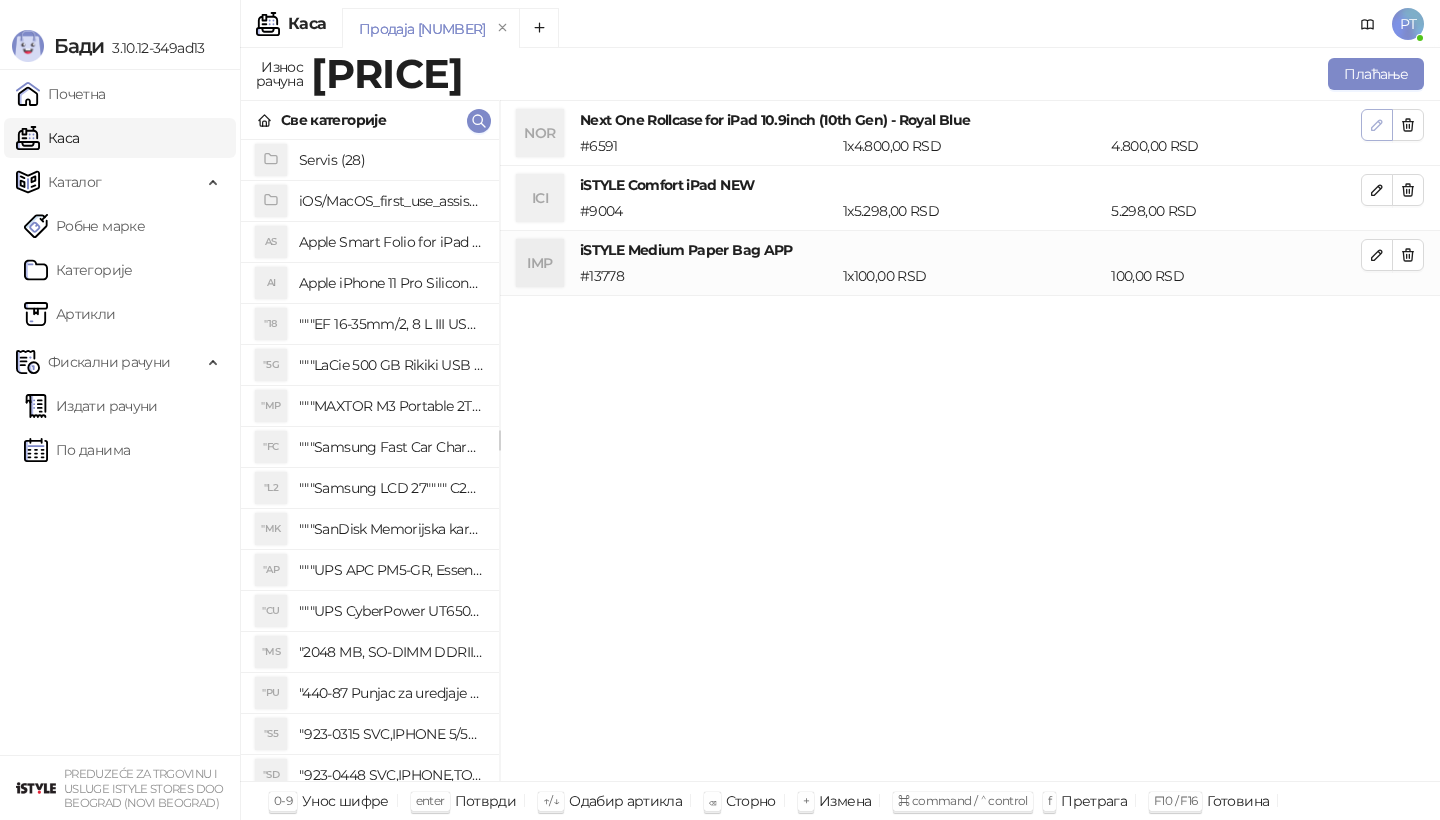 click 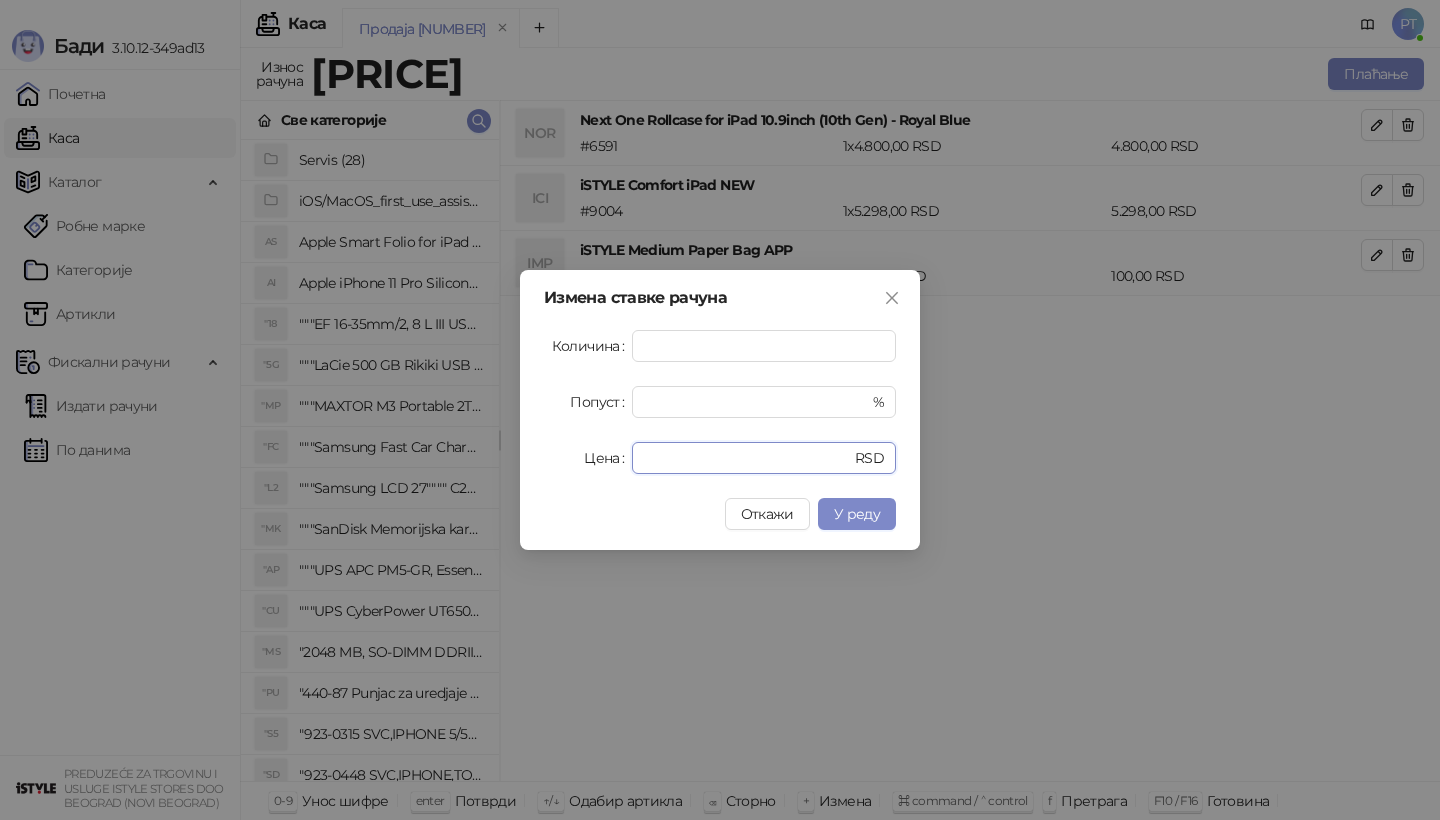drag, startPoint x: 691, startPoint y: 461, endPoint x: 513, endPoint y: 461, distance: 178 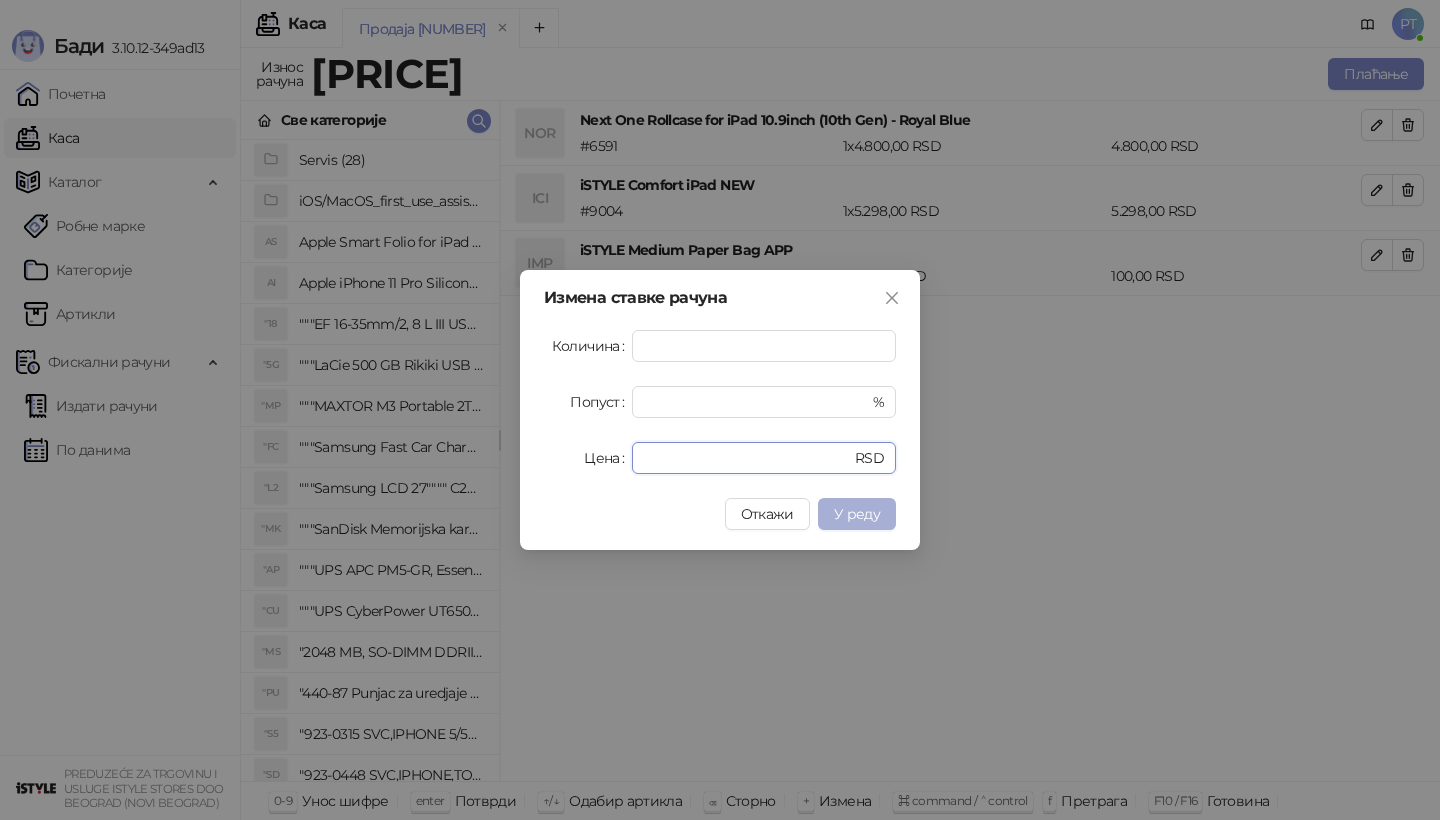 type on "*" 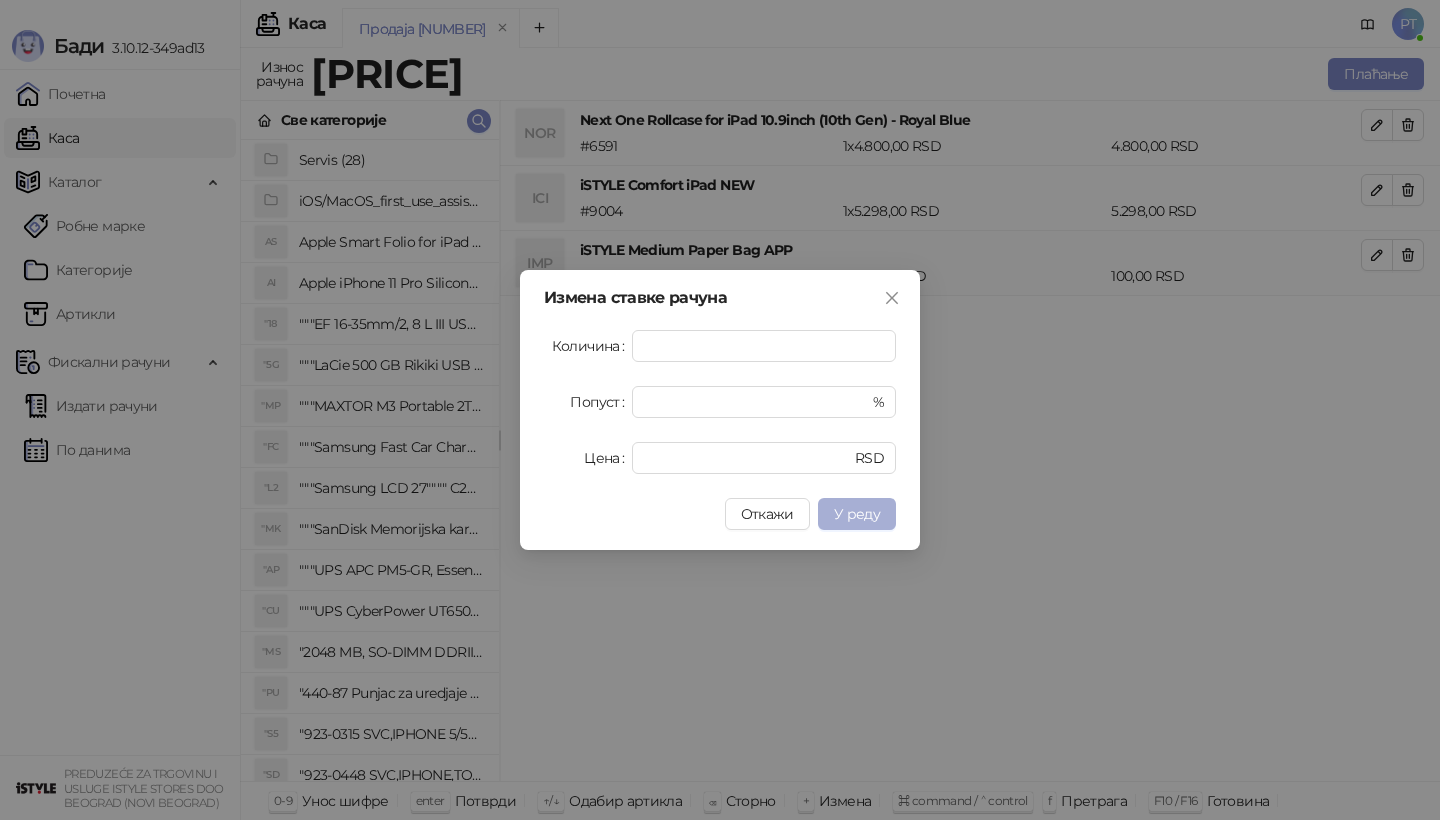 click on "У реду" at bounding box center [857, 514] 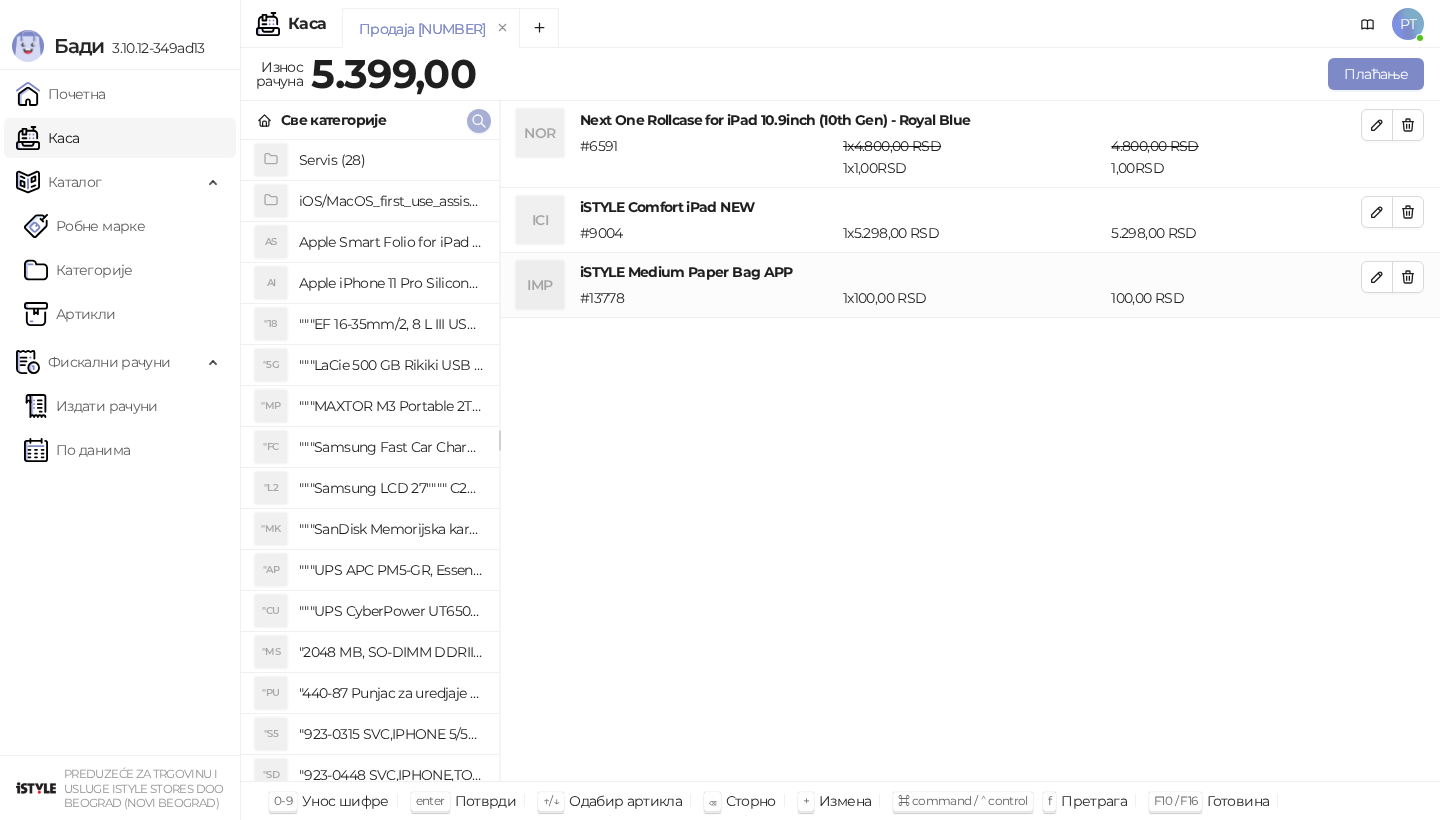 click 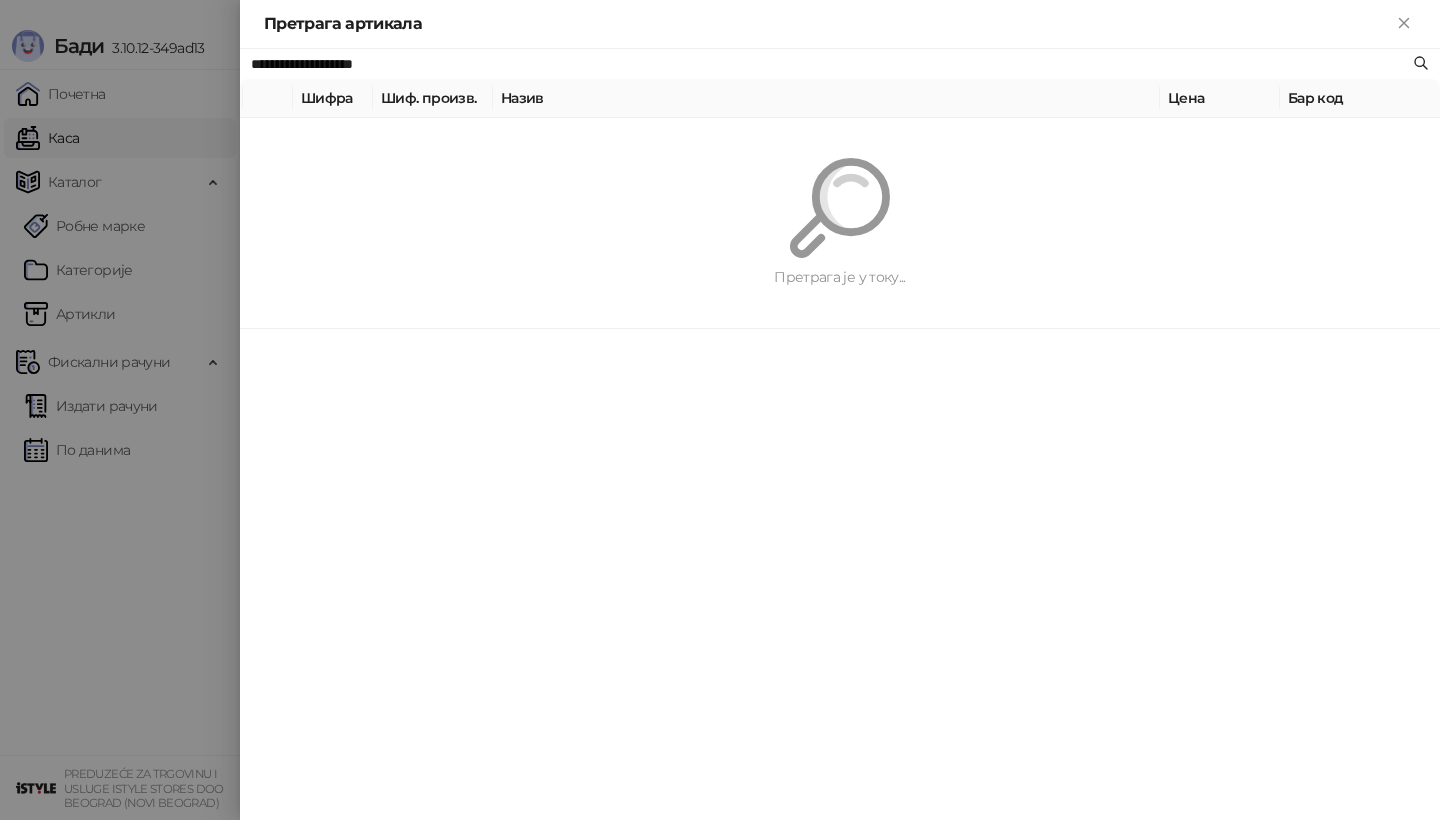 paste 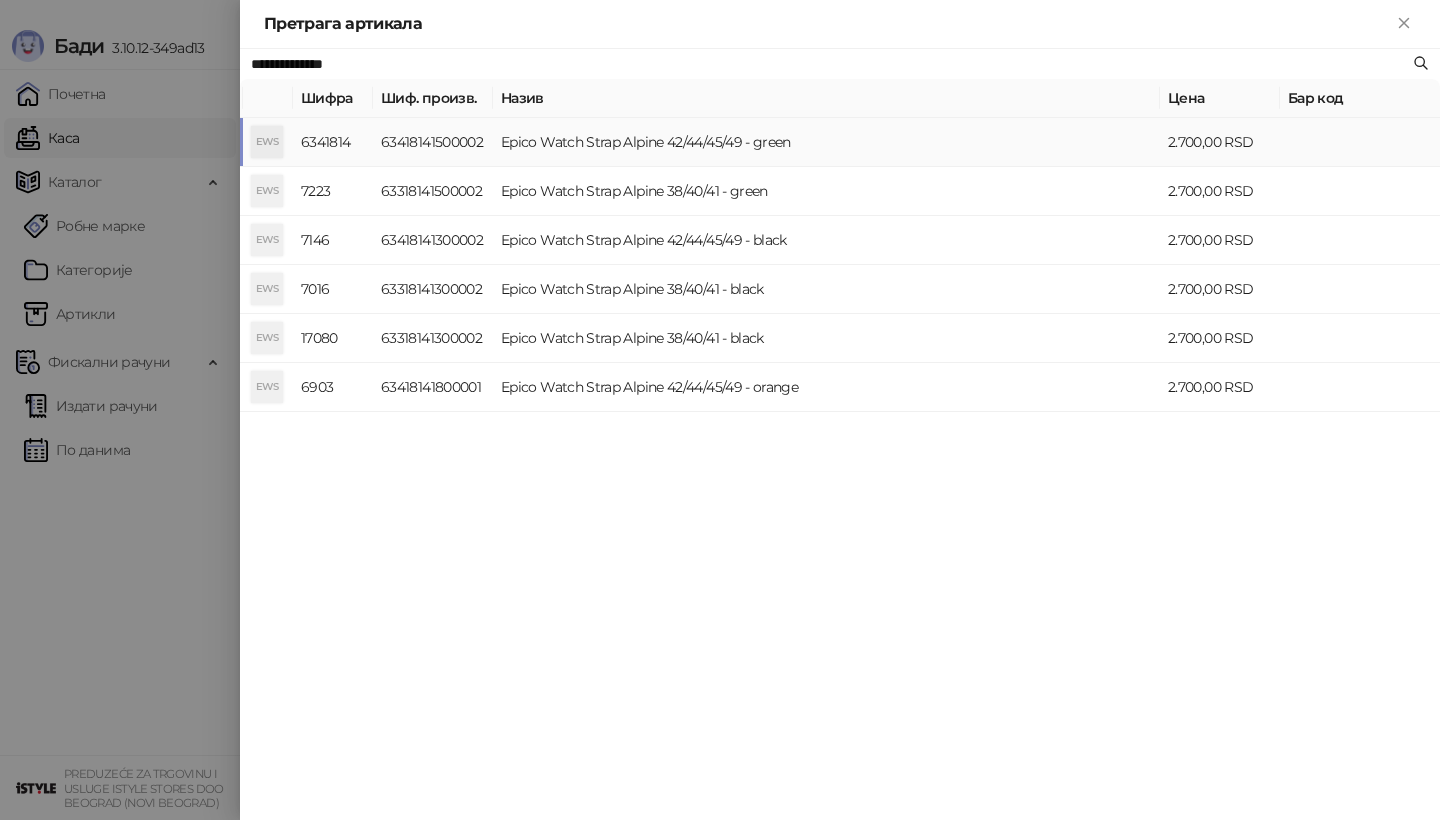 type on "**********" 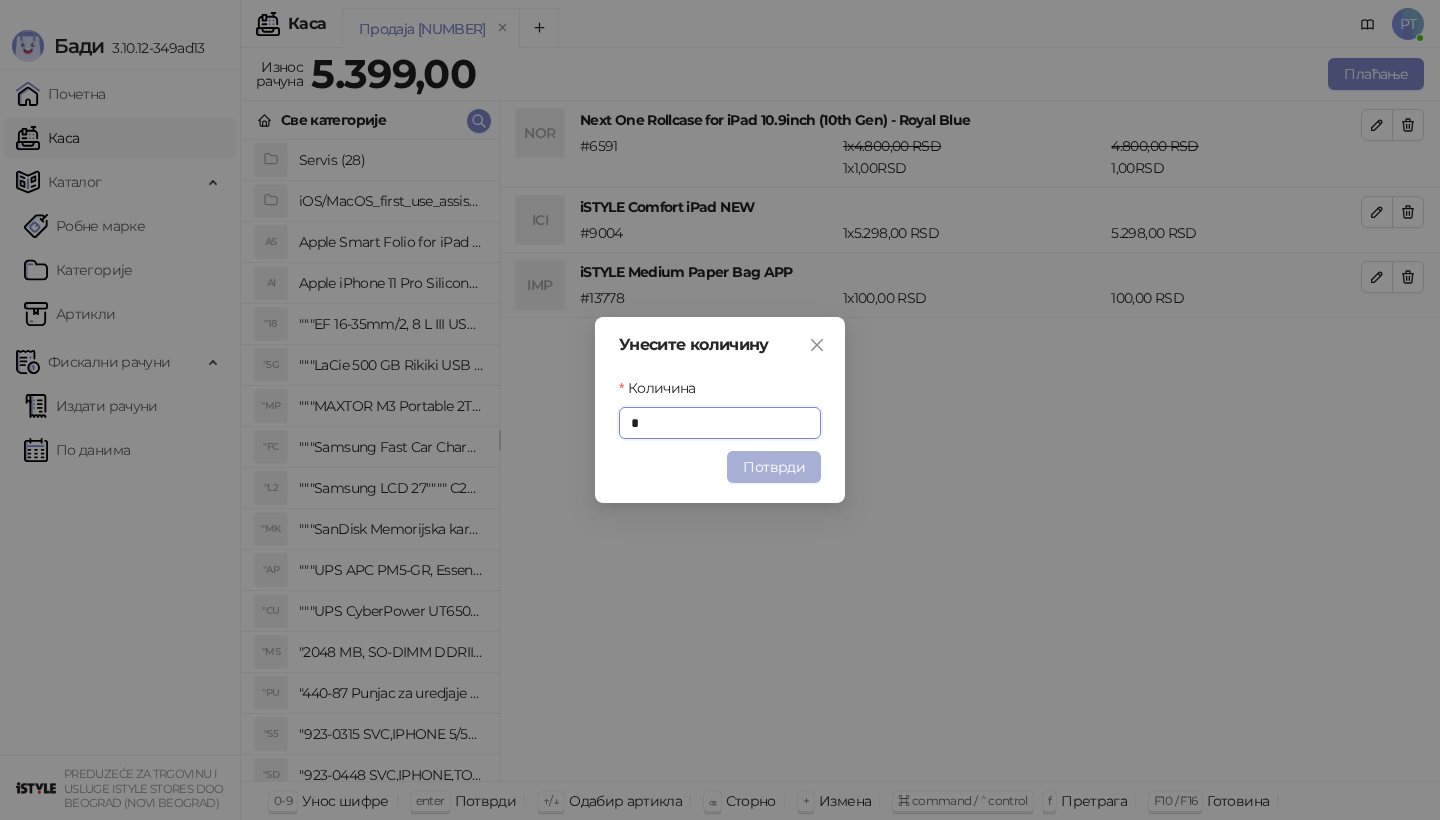 click on "Потврди" at bounding box center (774, 467) 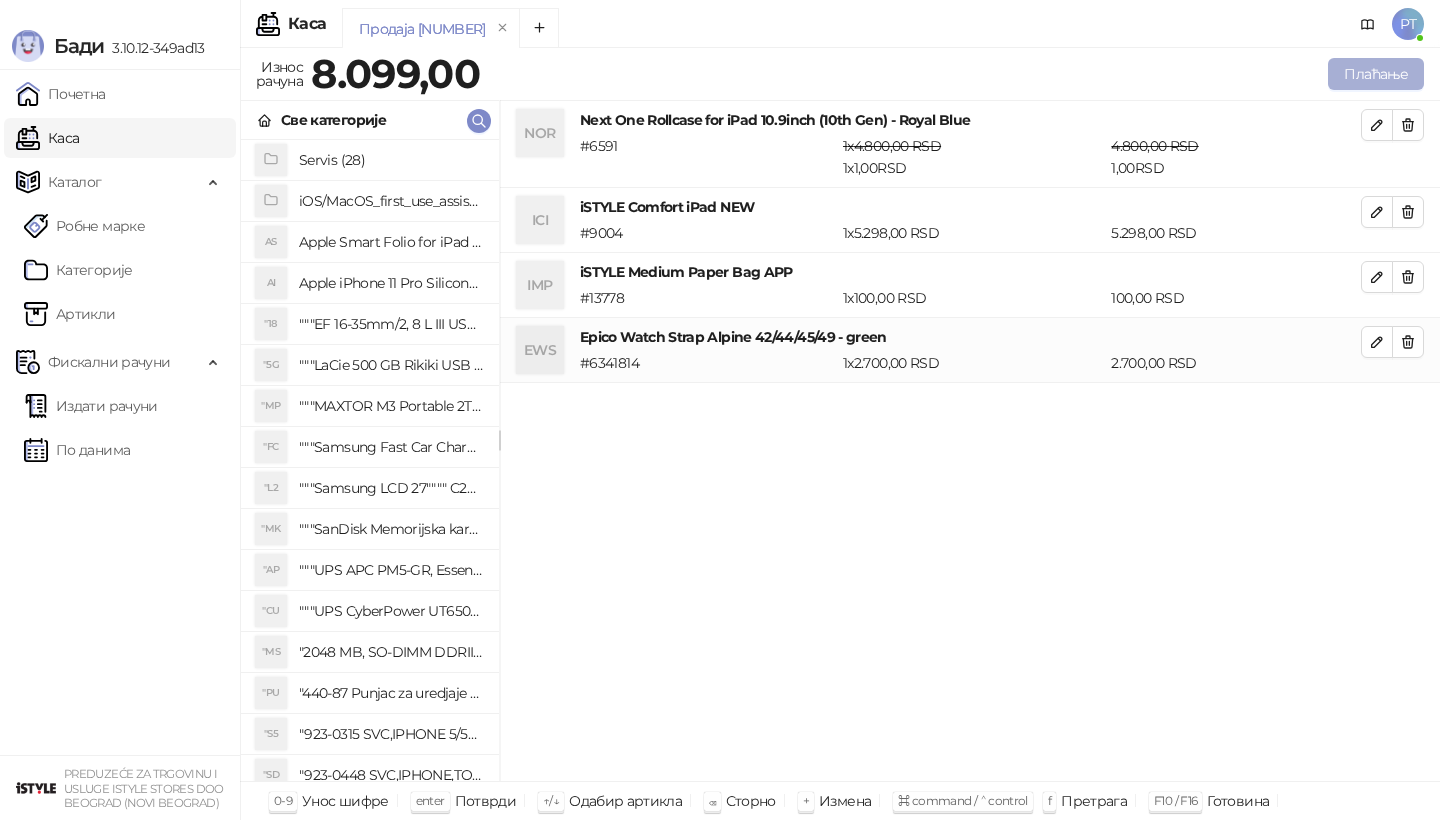 click on "Плаћање" at bounding box center [1376, 74] 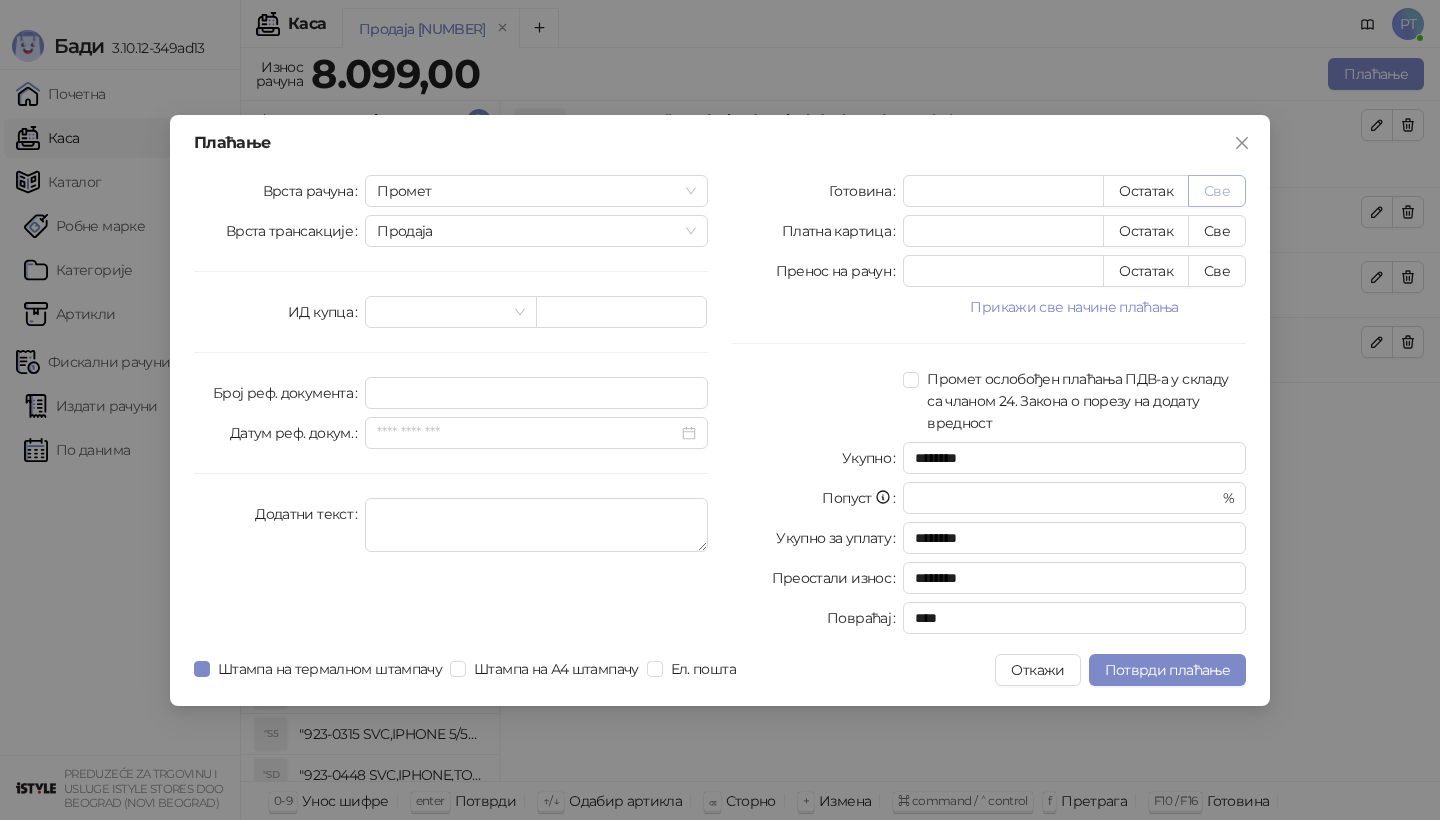 click on "Све" at bounding box center (1217, 191) 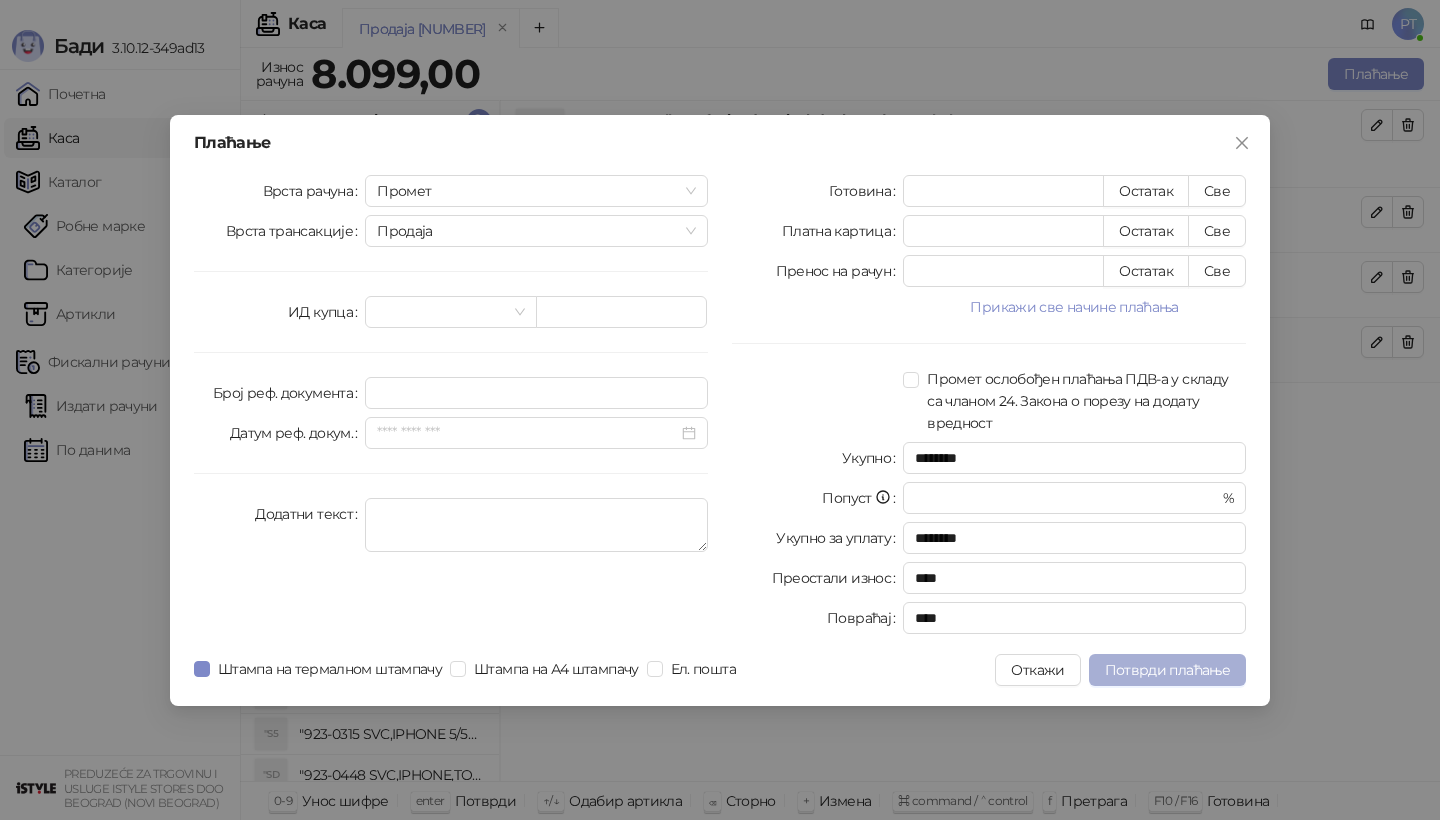 click on "Потврди плаћање" at bounding box center (1167, 670) 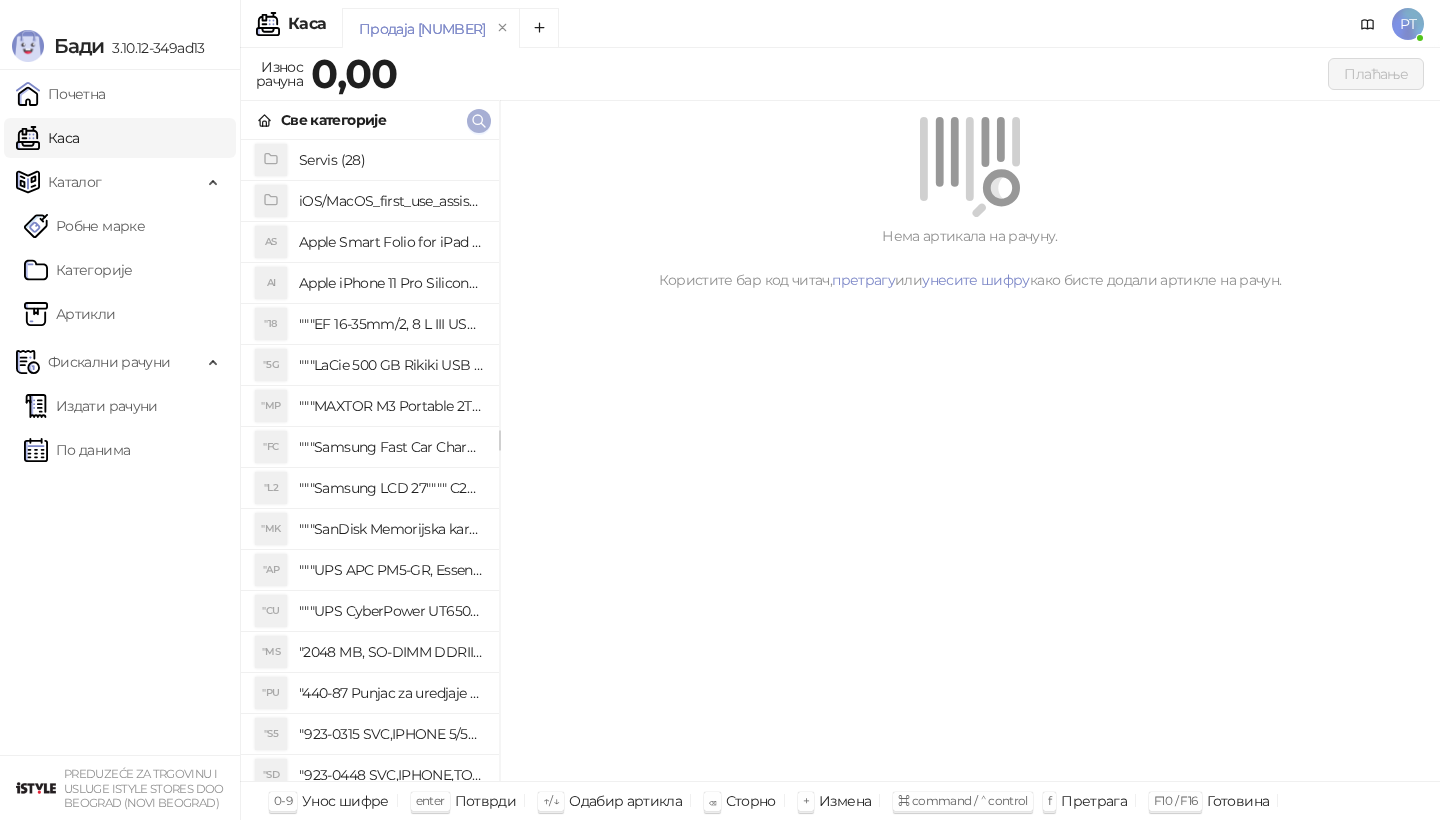 click 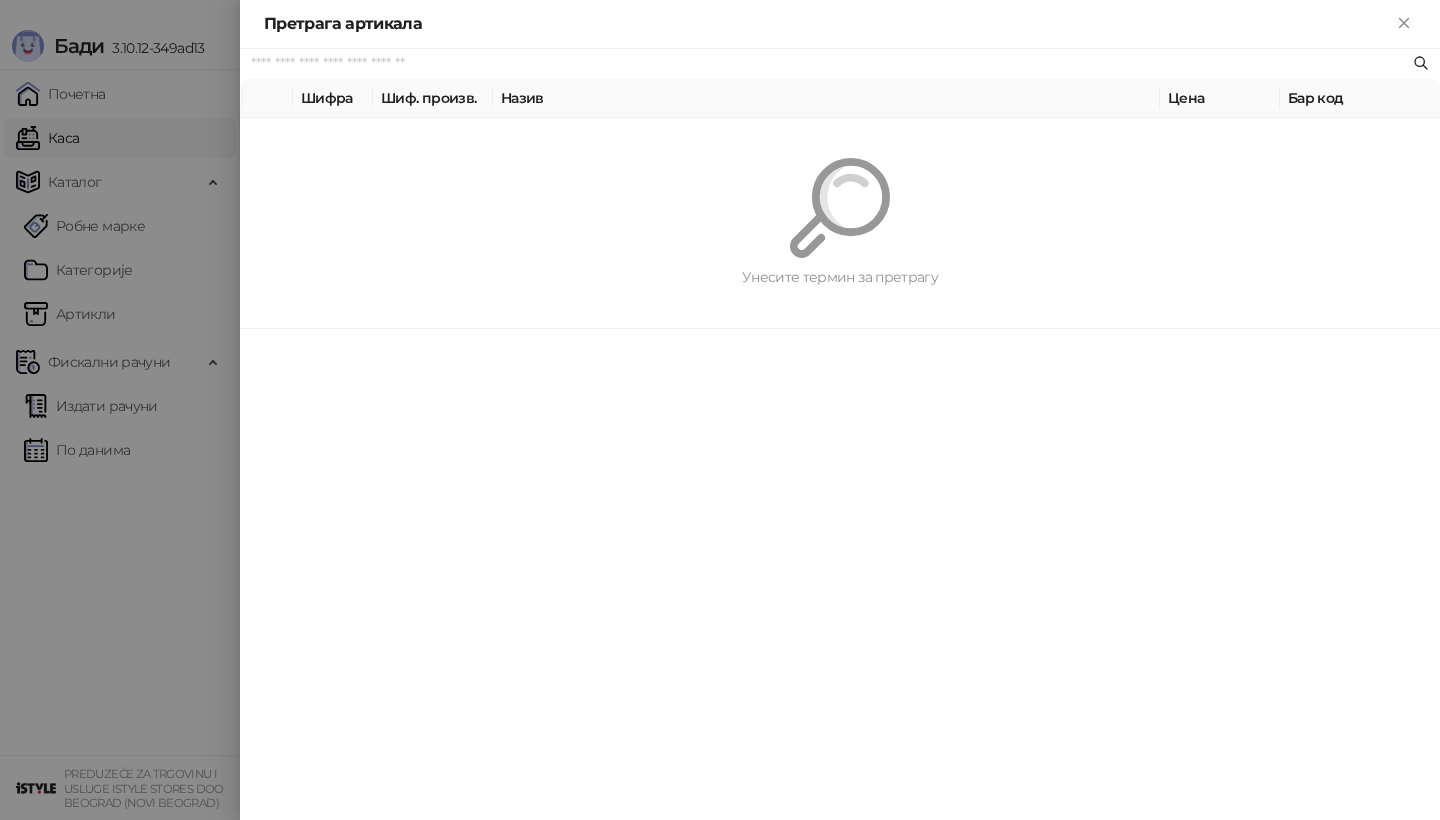 paste on "*********" 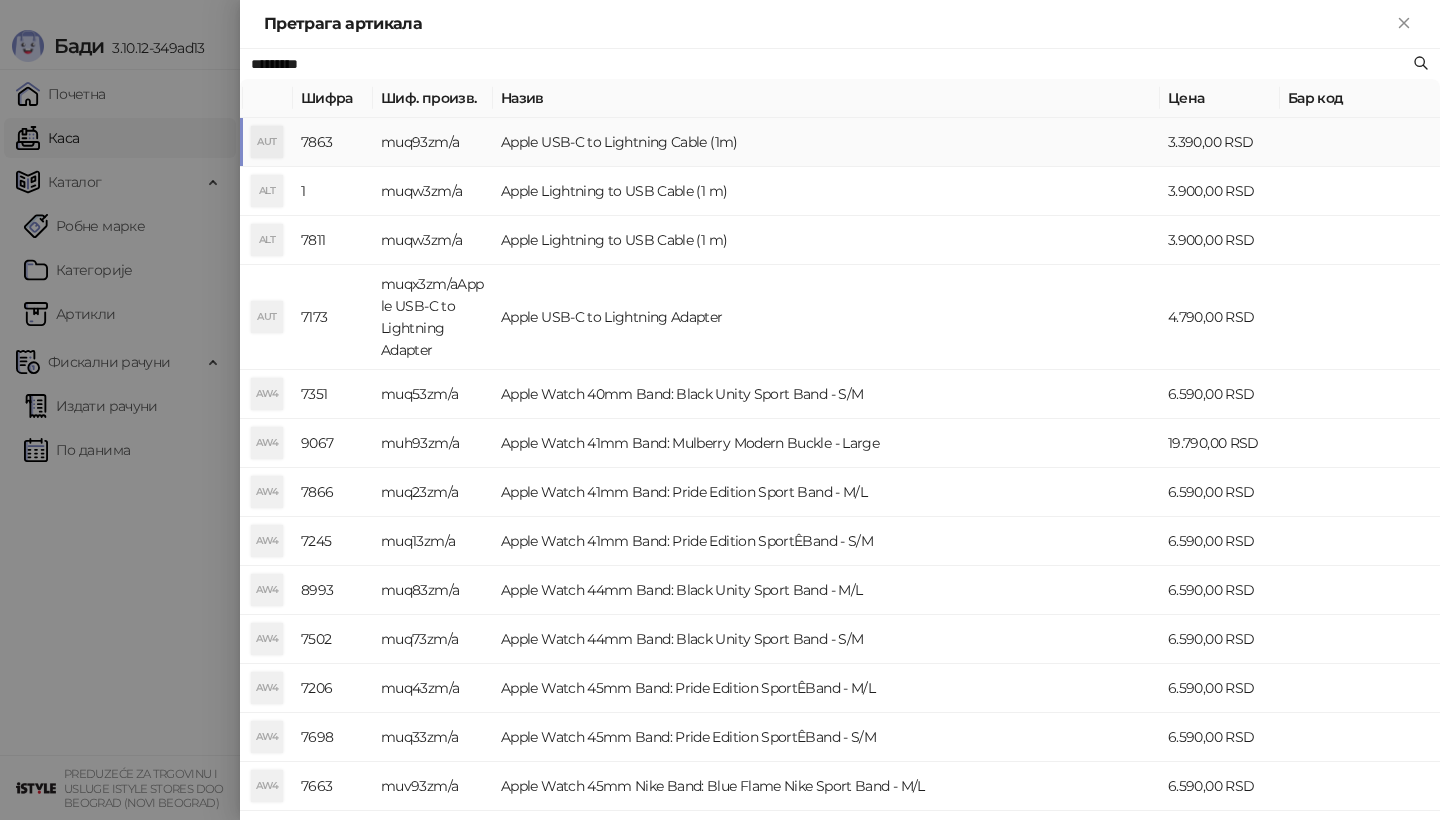 click on "AUT" at bounding box center (267, 142) 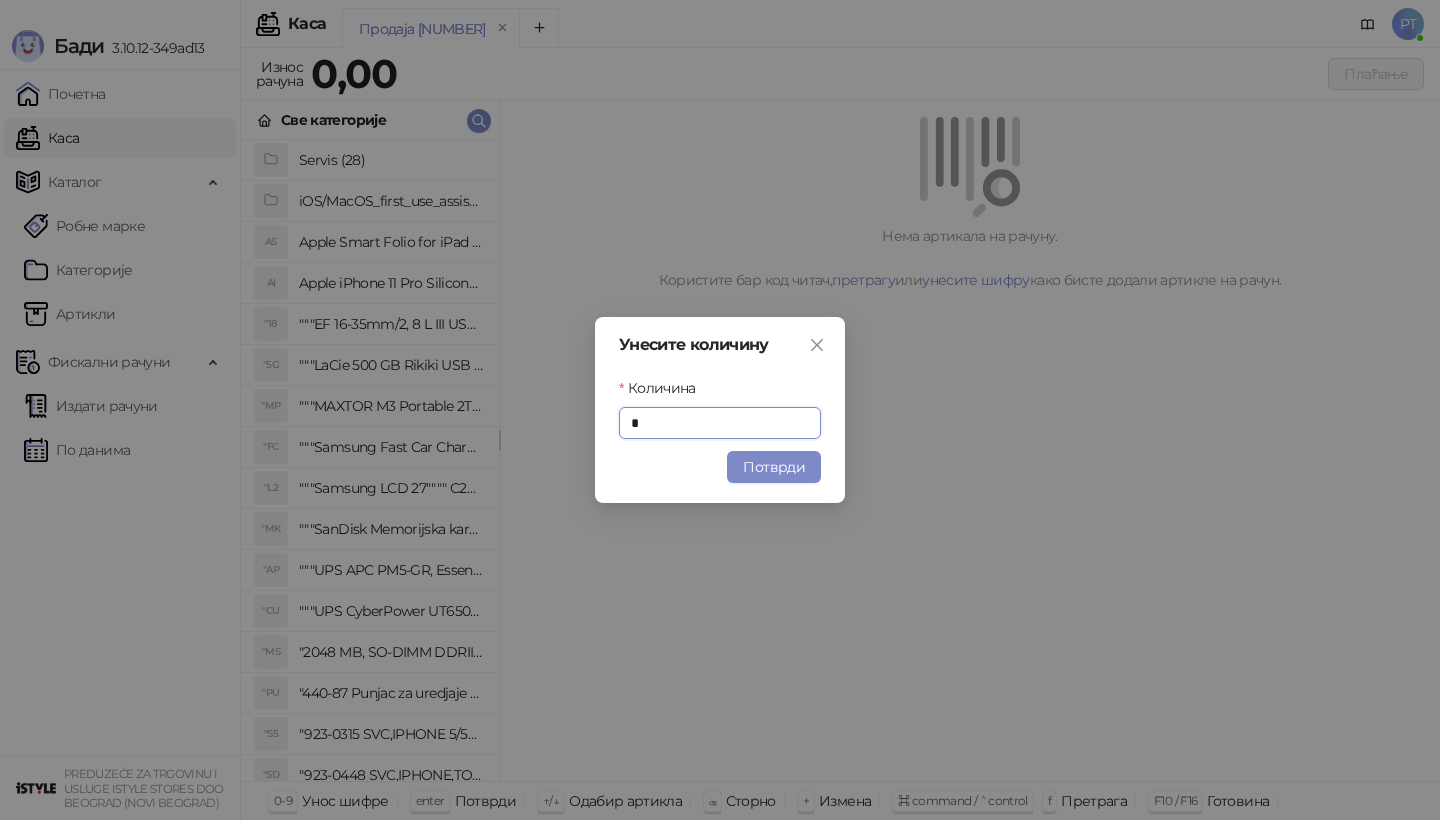 click on "Унесите количину Количина * Потврди" at bounding box center [720, 410] 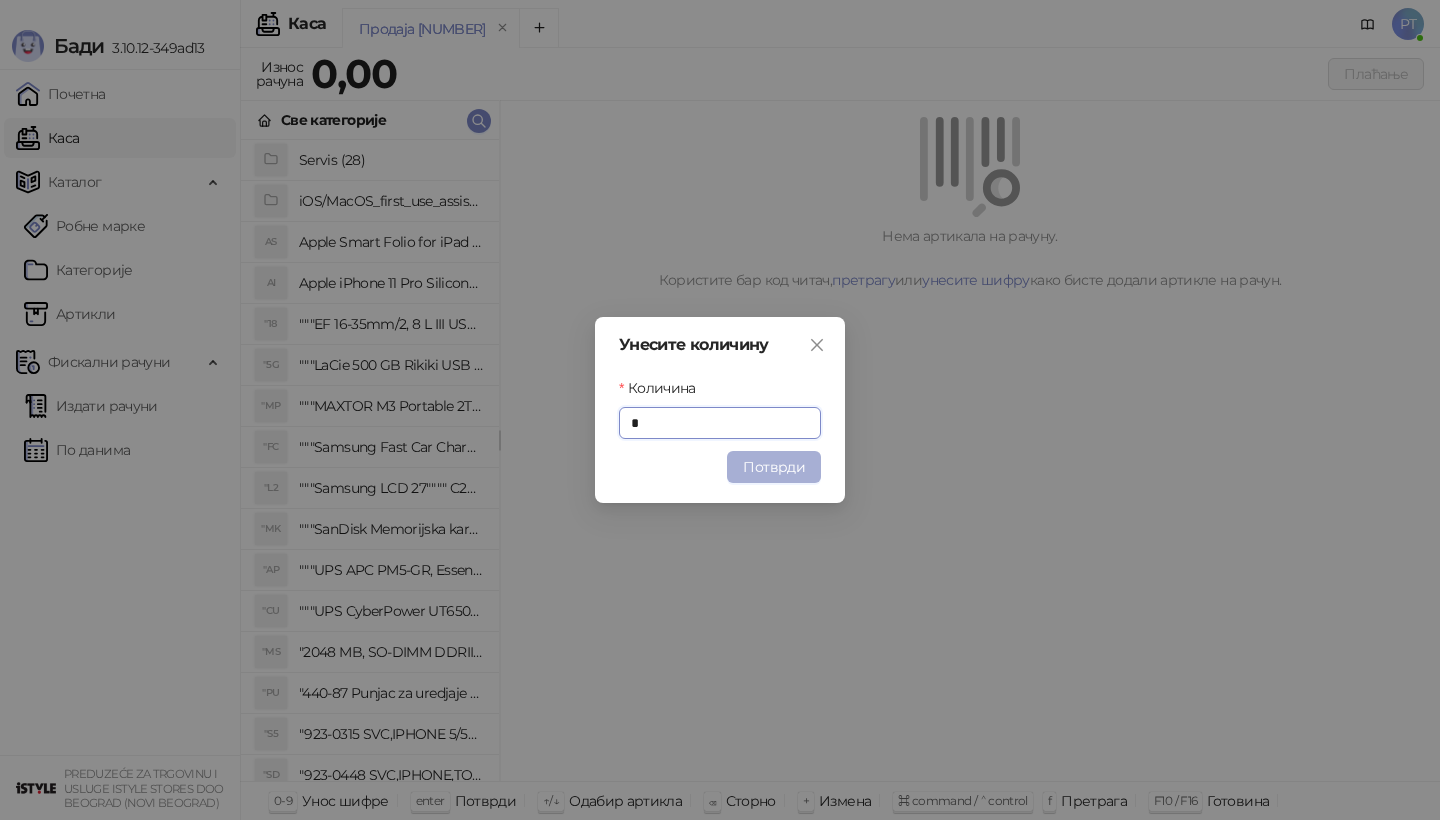 click on "Потврди" at bounding box center (774, 467) 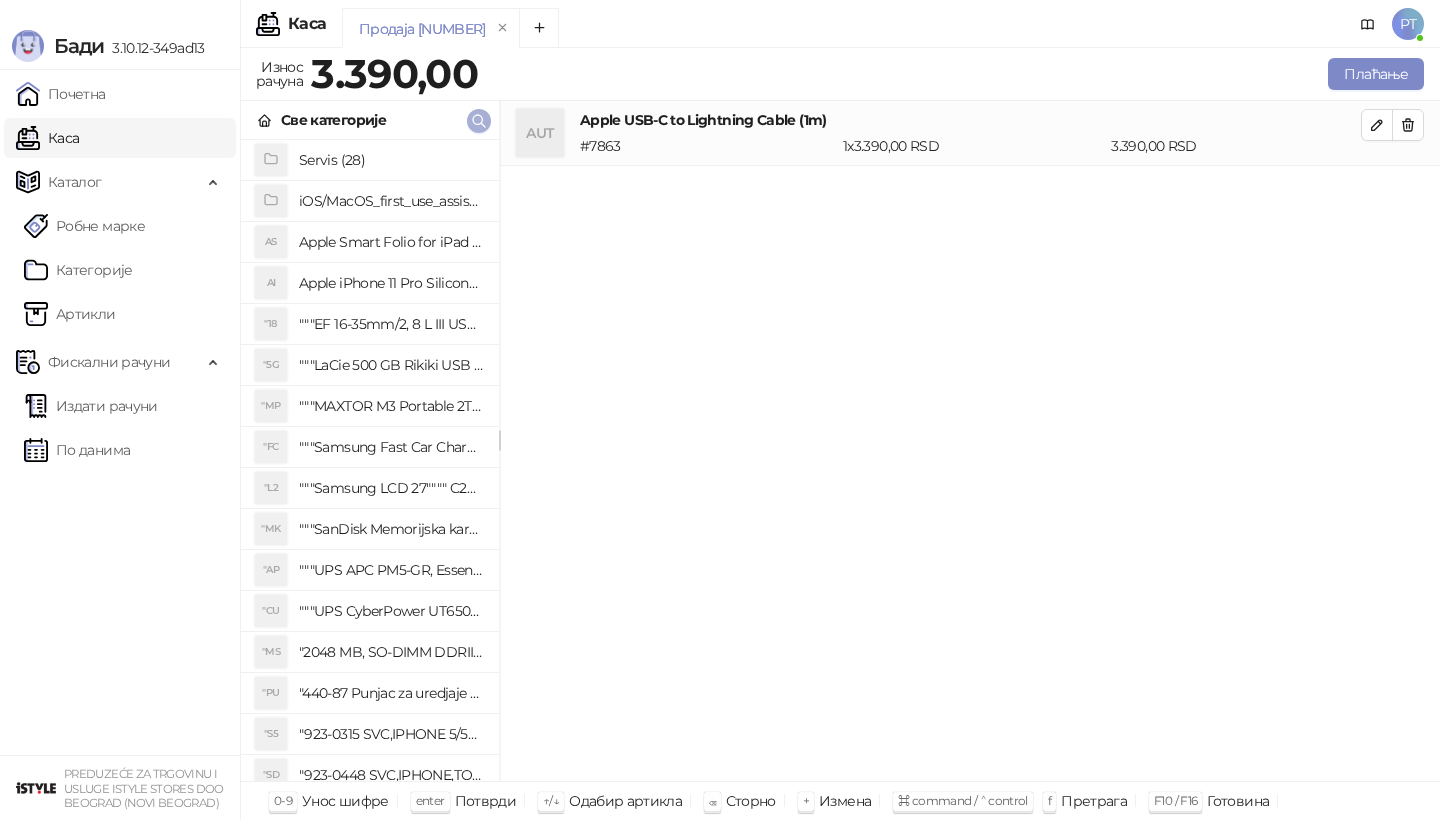 click 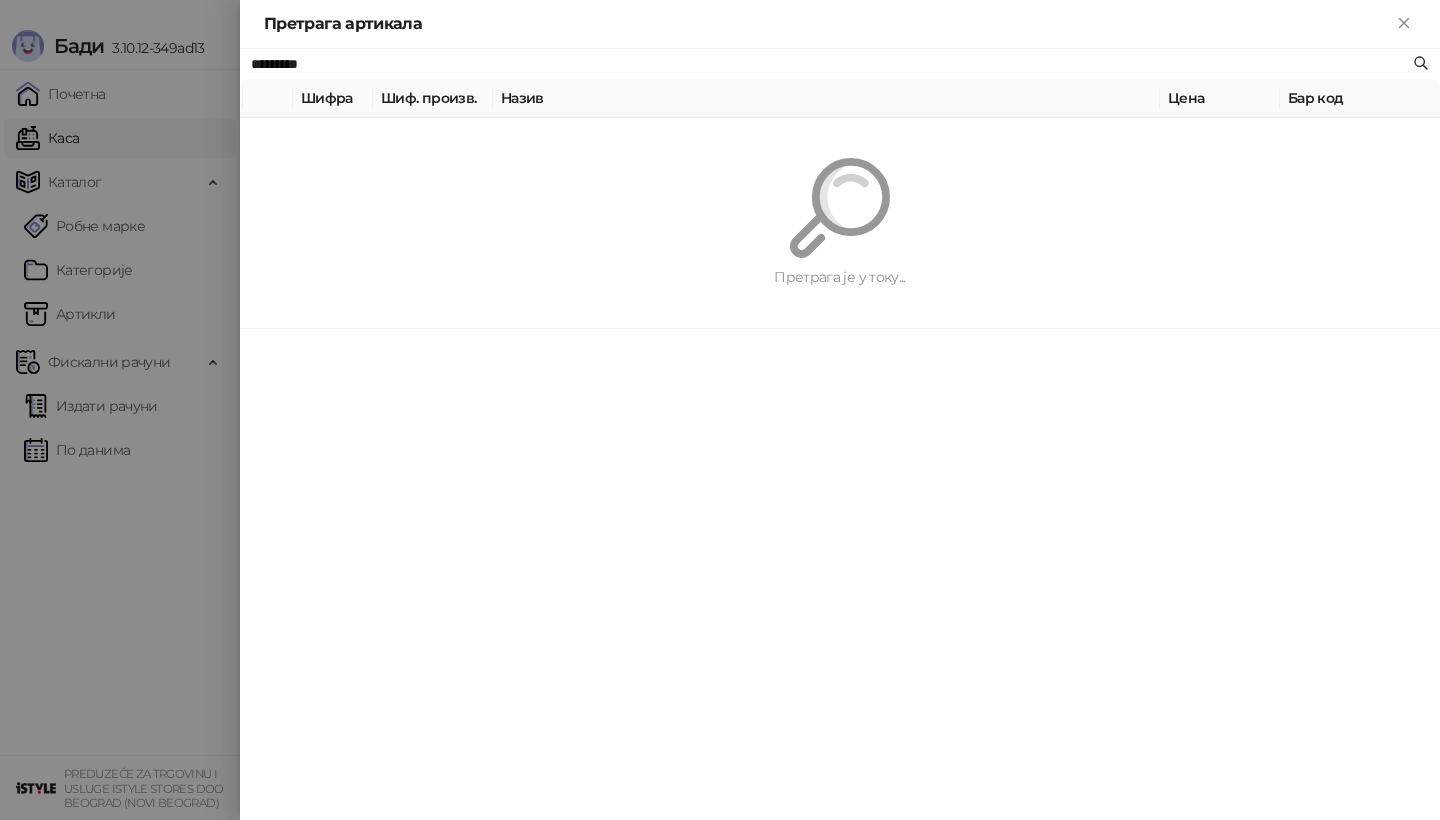 paste 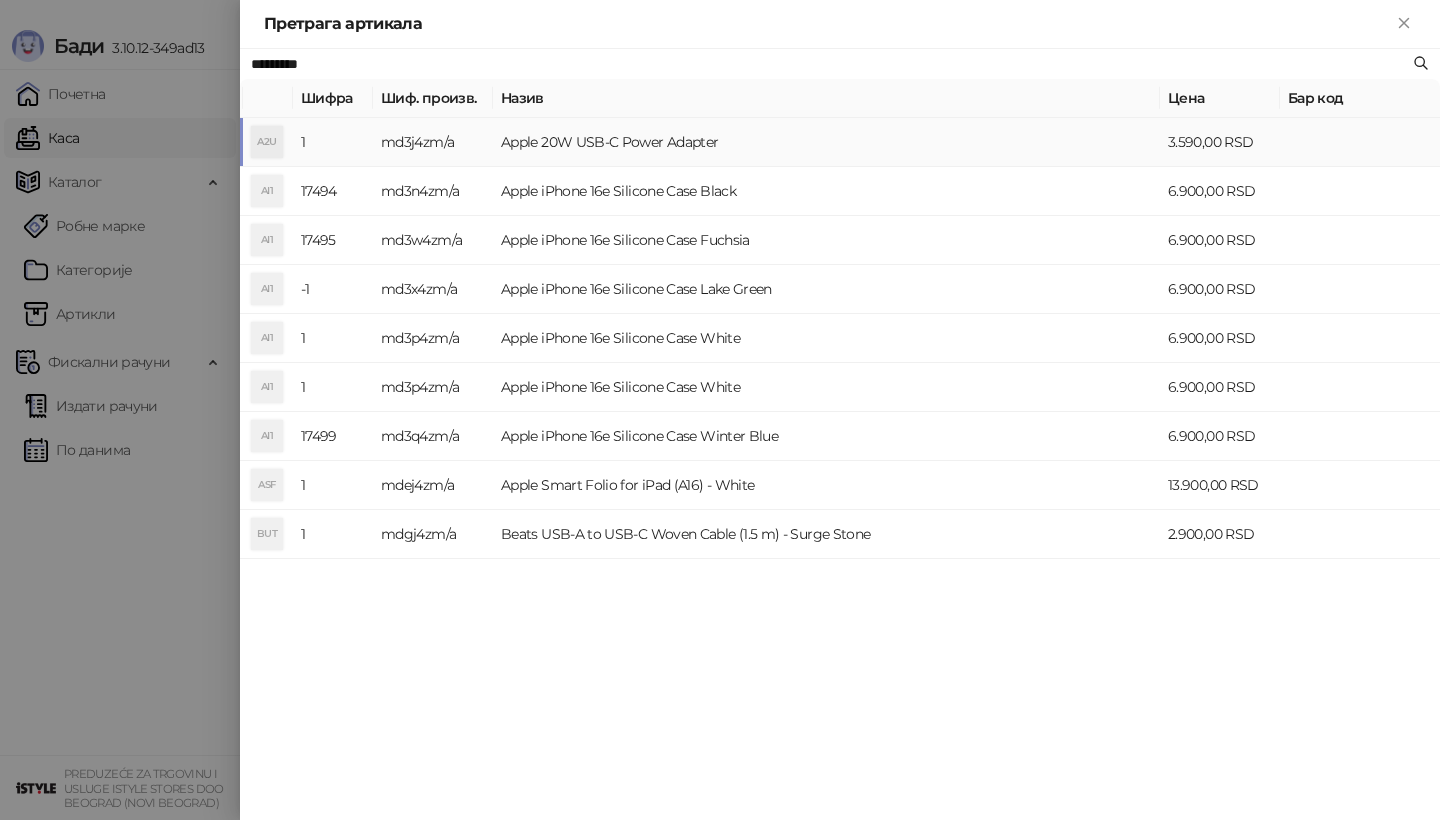 type on "*********" 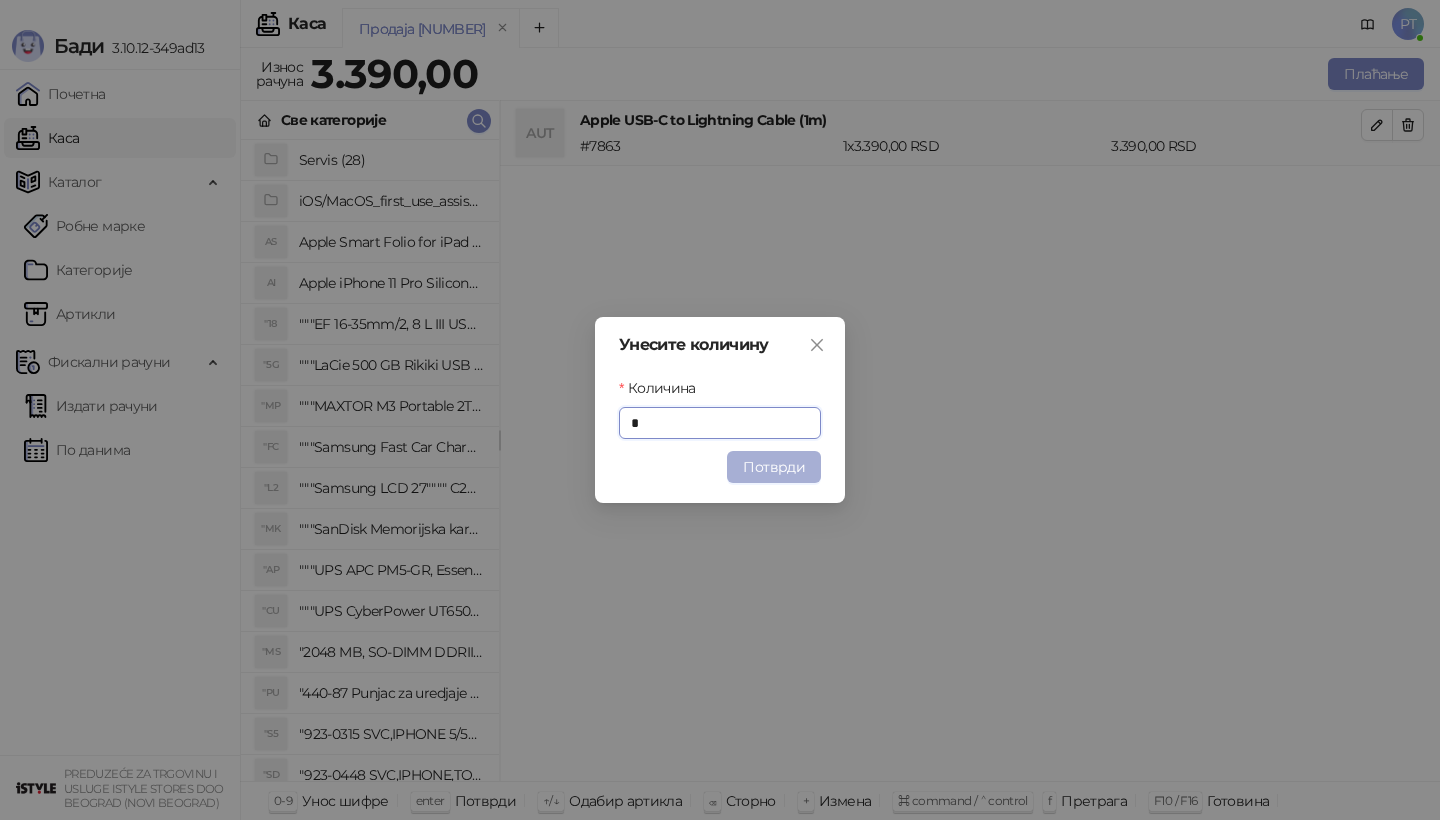 click on "Потврди" at bounding box center (774, 467) 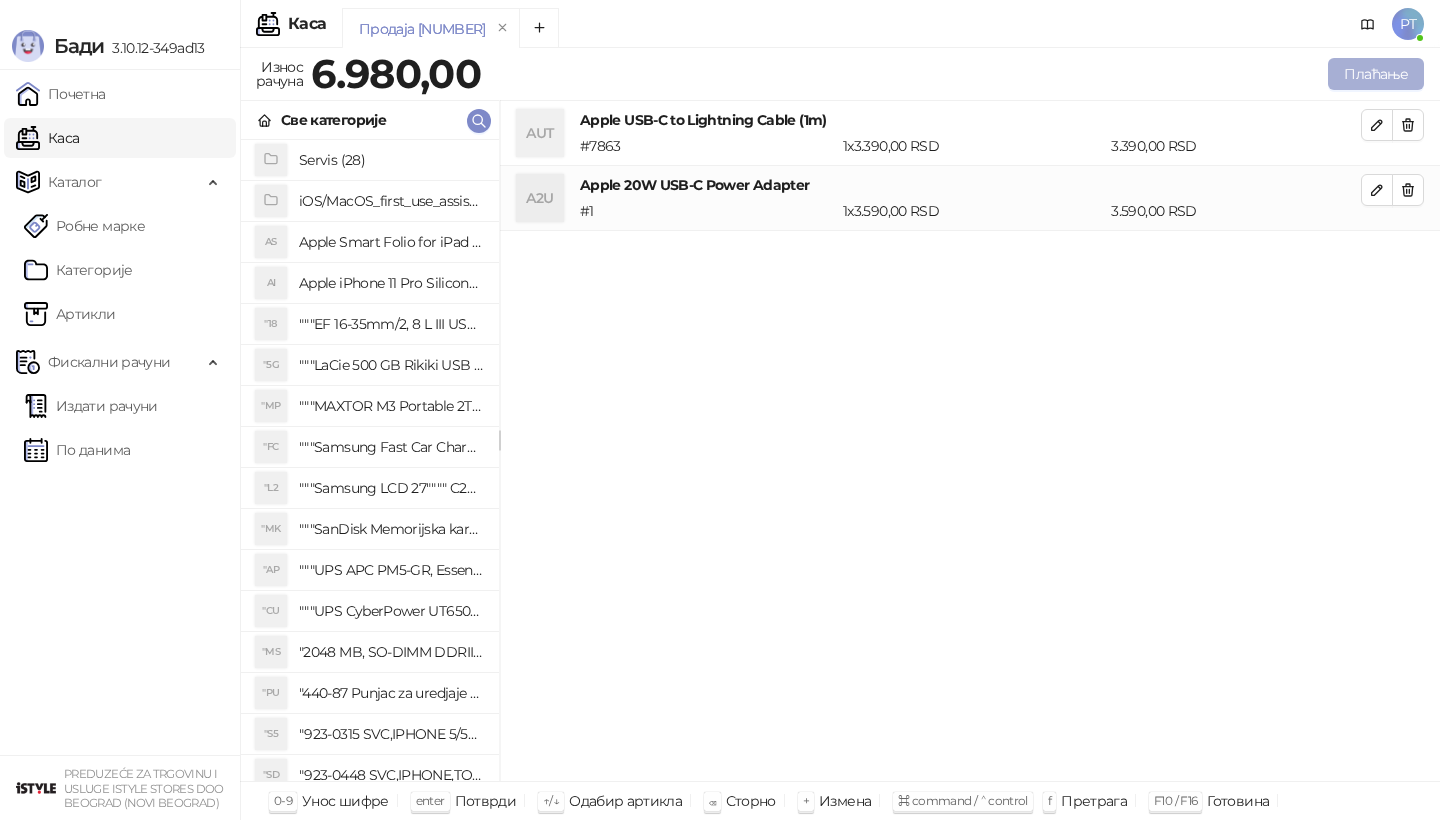 click on "Плаћање" at bounding box center (1376, 74) 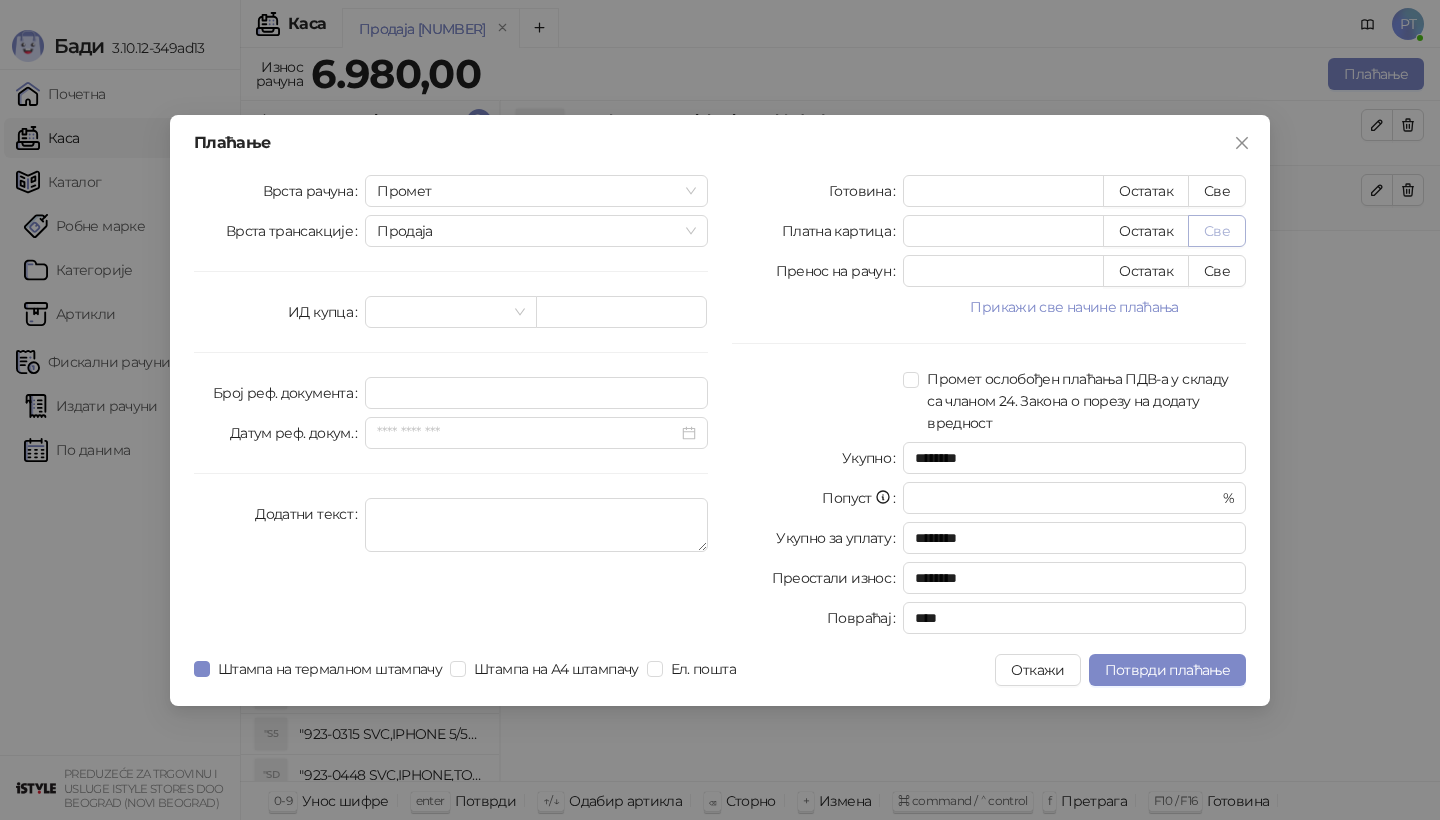 click on "Све" at bounding box center (1217, 231) 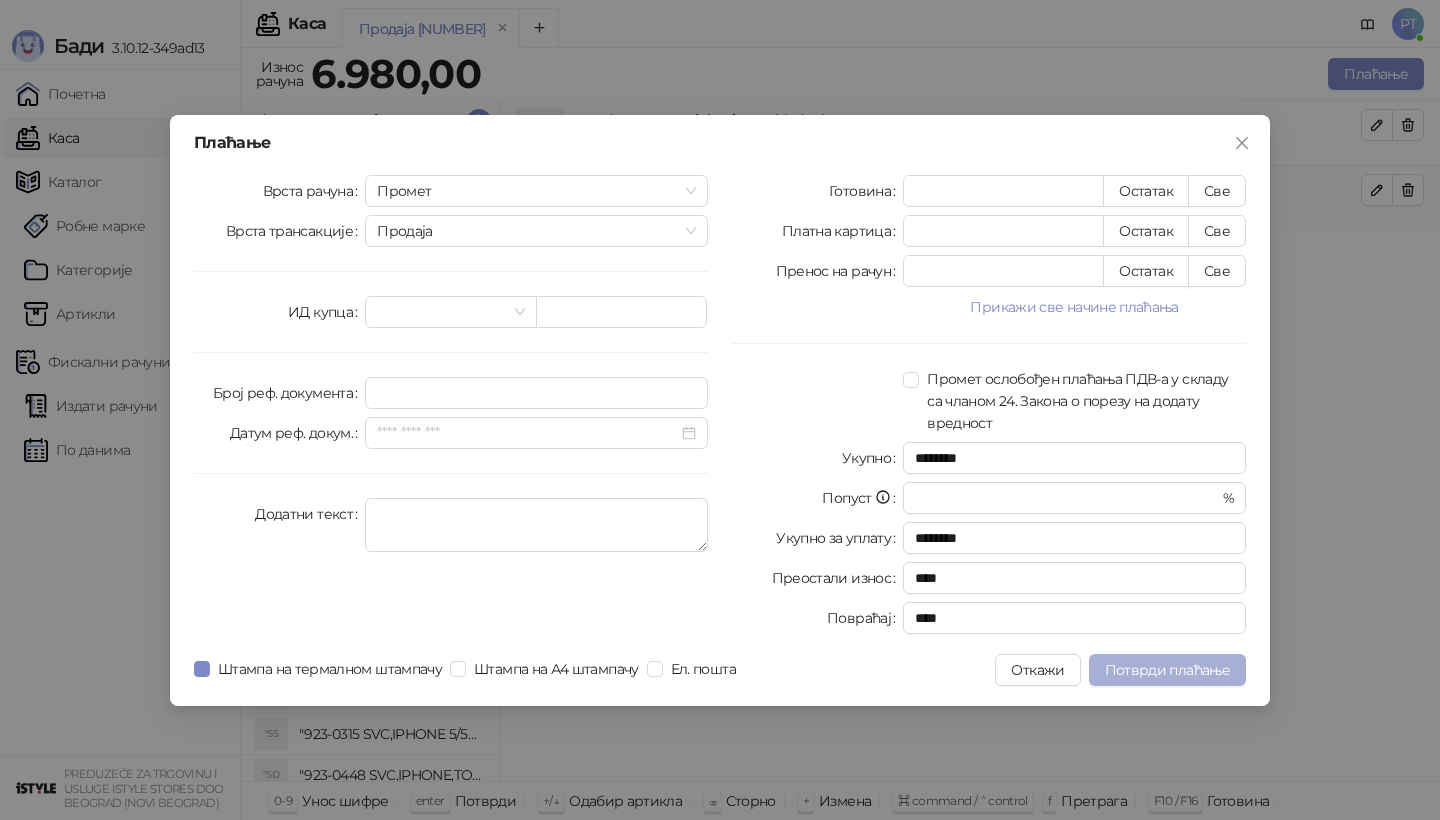 click on "Потврди плаћање" at bounding box center [1167, 670] 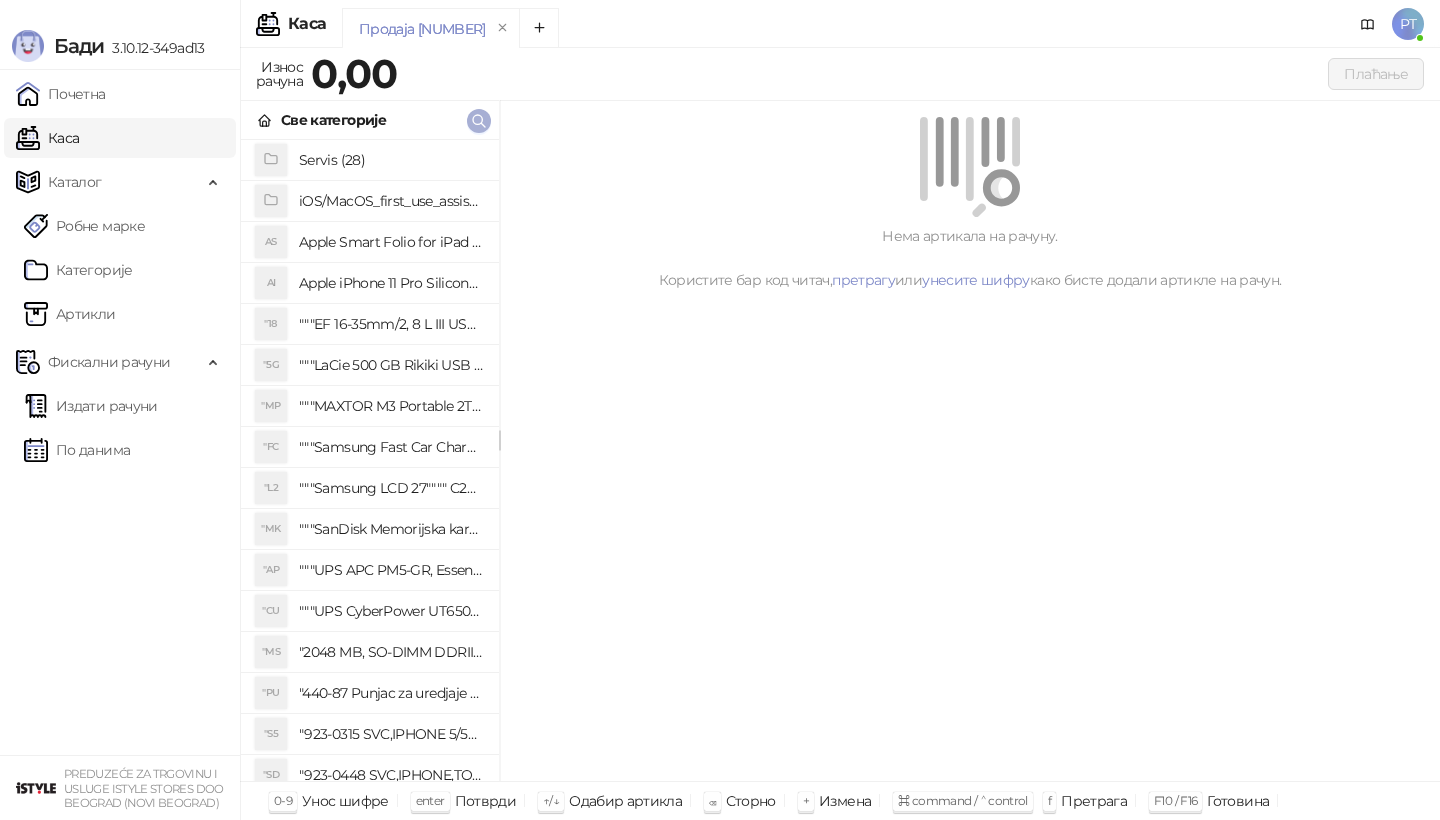 click 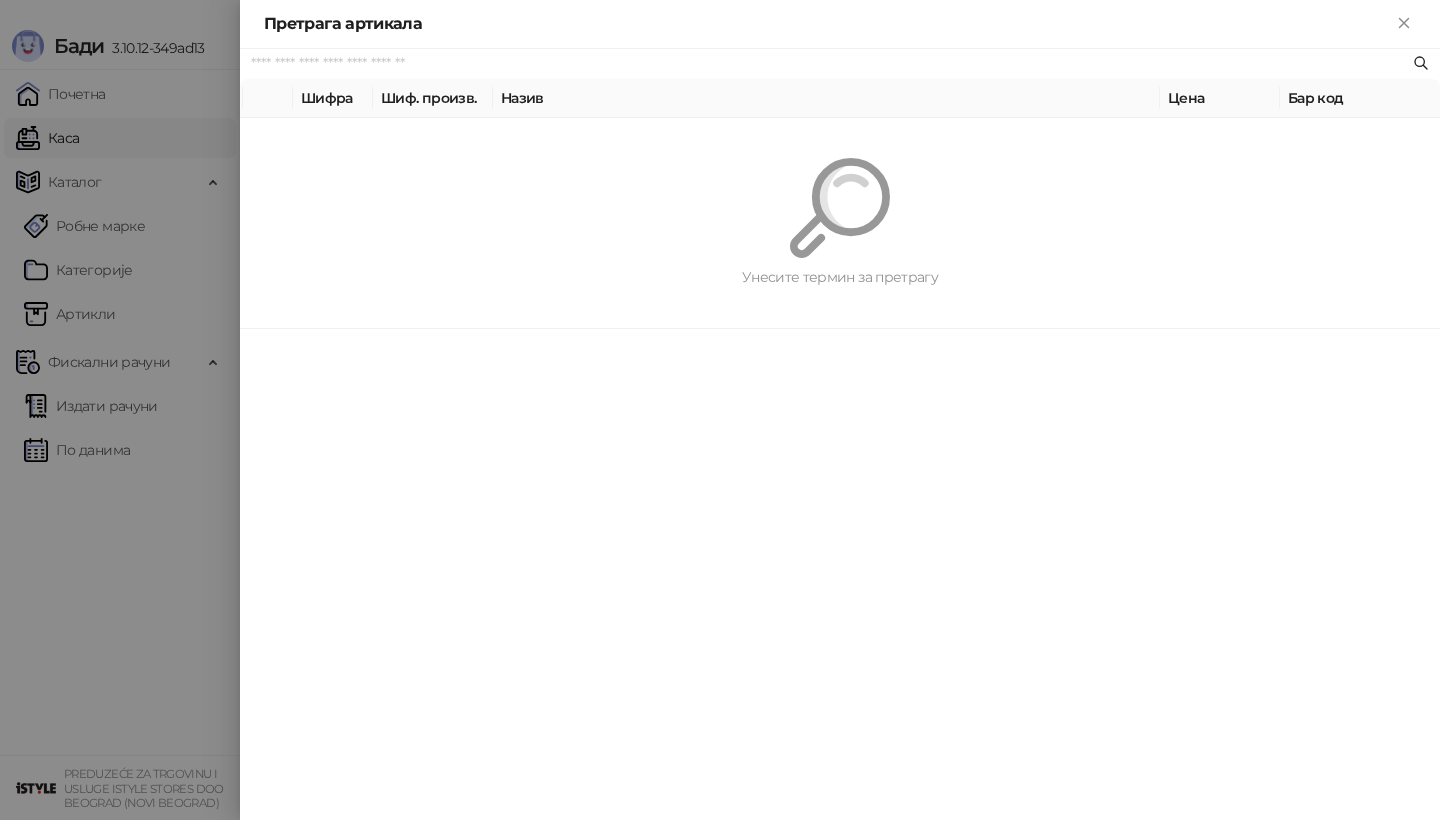 paste on "*********" 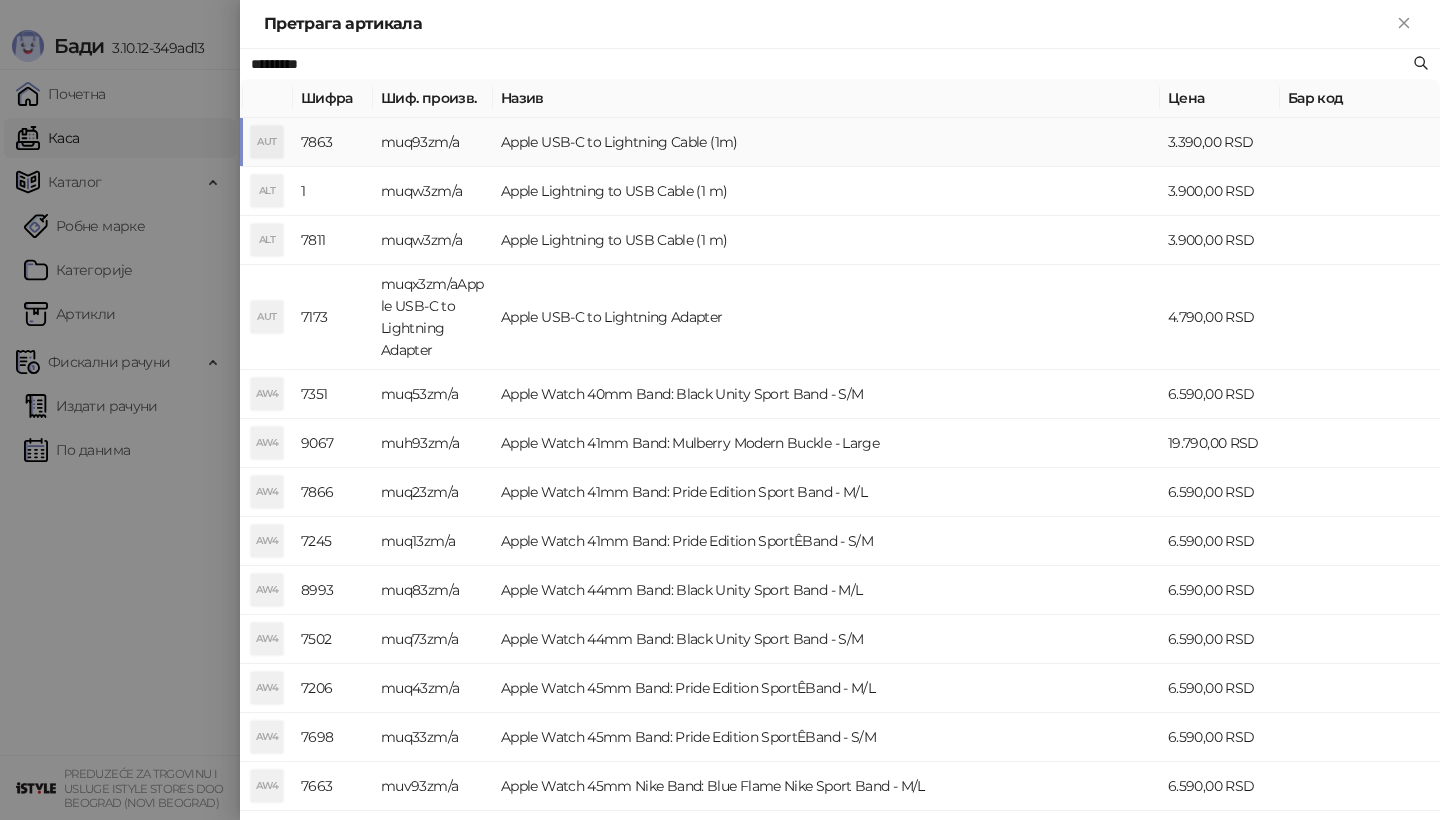 click on "AUT" at bounding box center (267, 142) 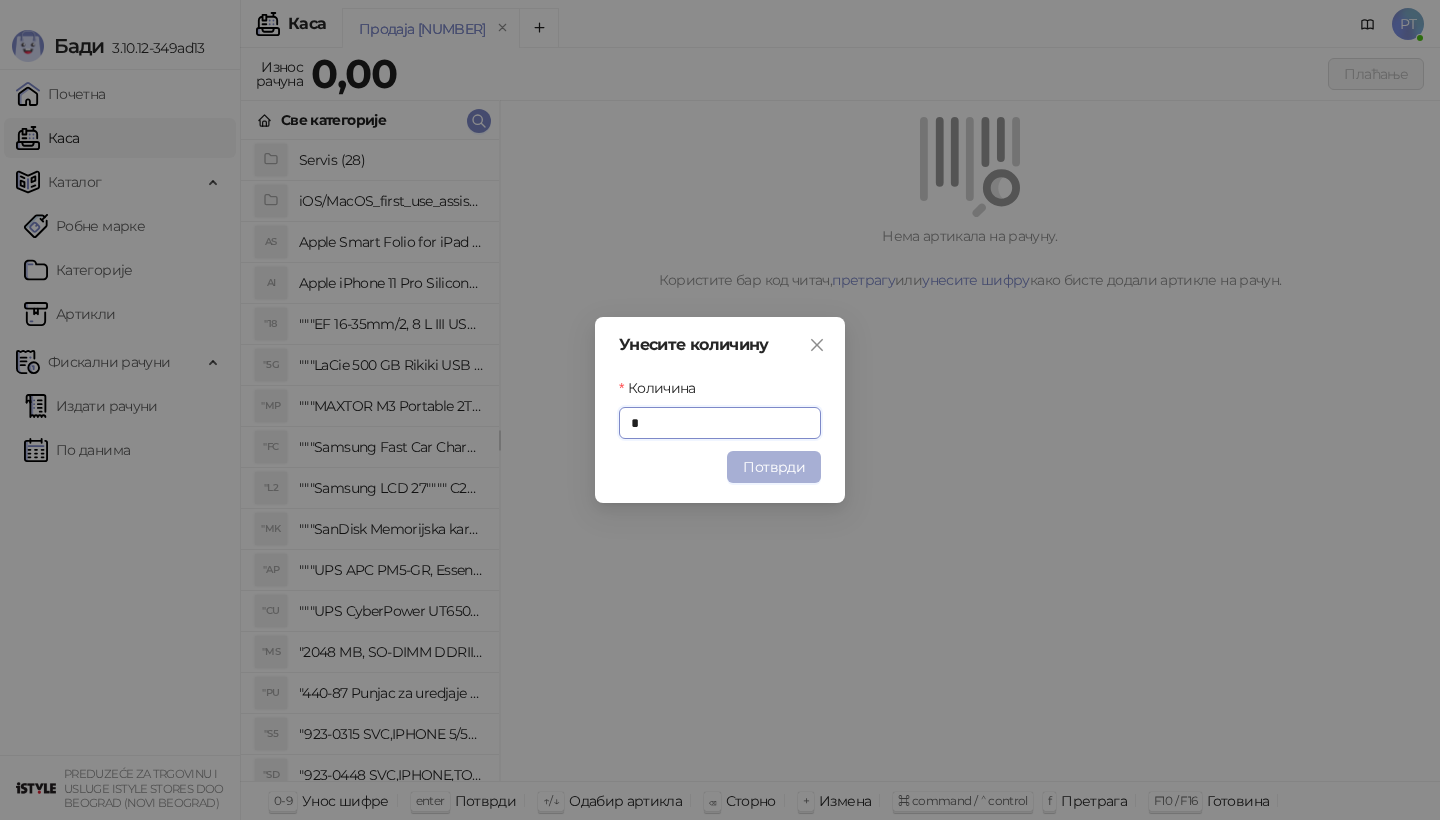 click on "Потврди" at bounding box center [774, 467] 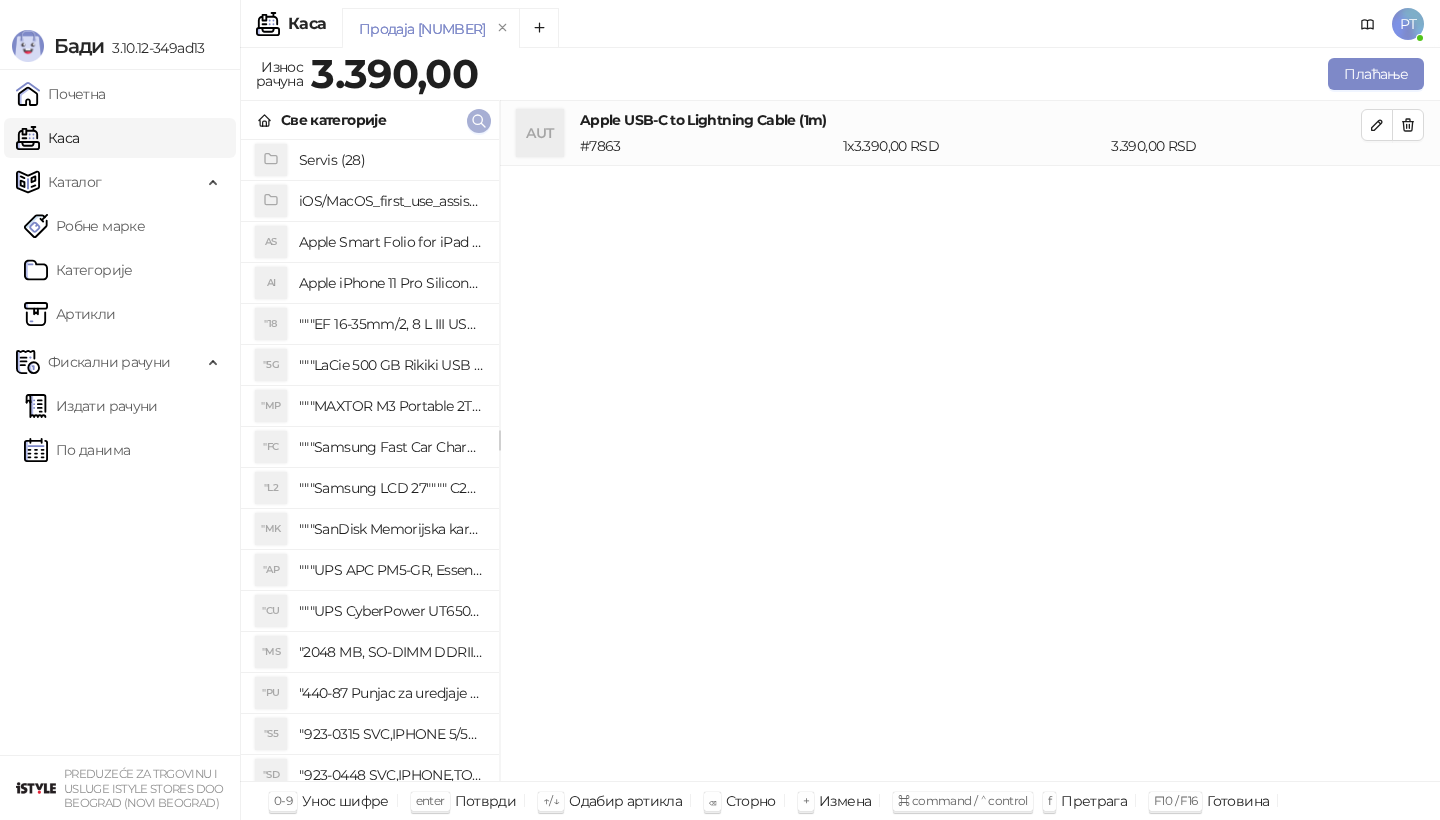 click 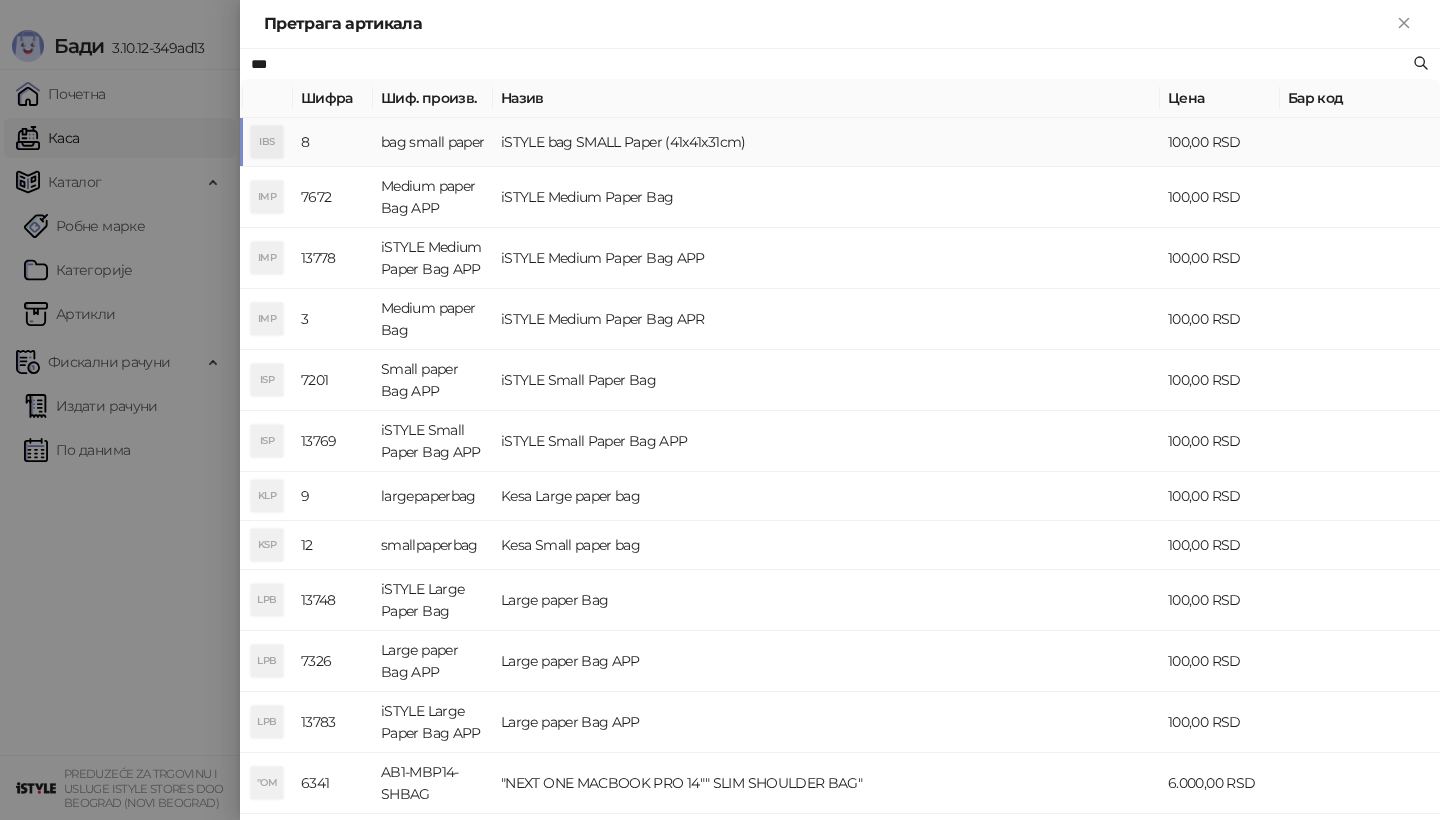 type on "***" 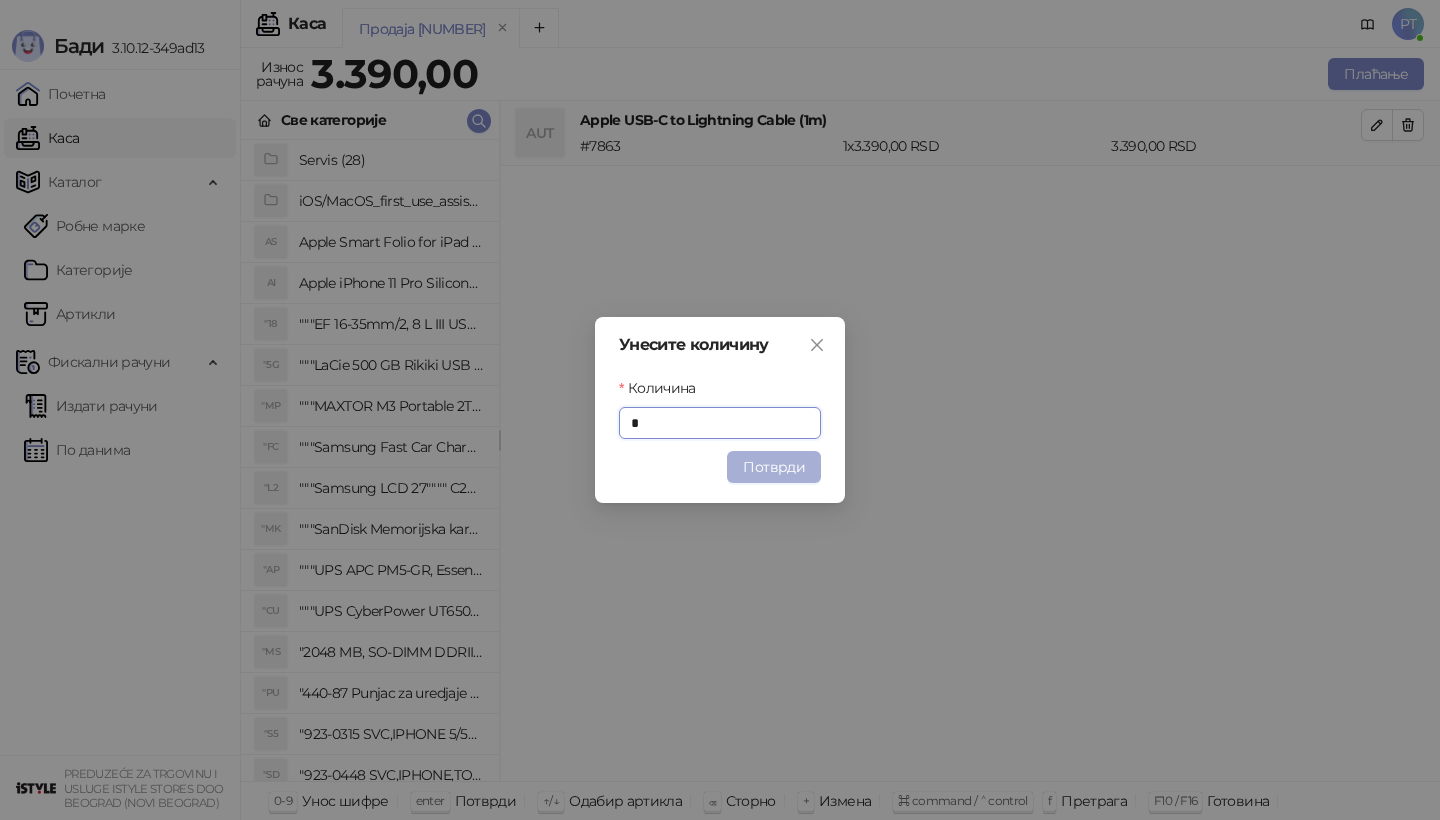 click on "Потврди" at bounding box center [774, 467] 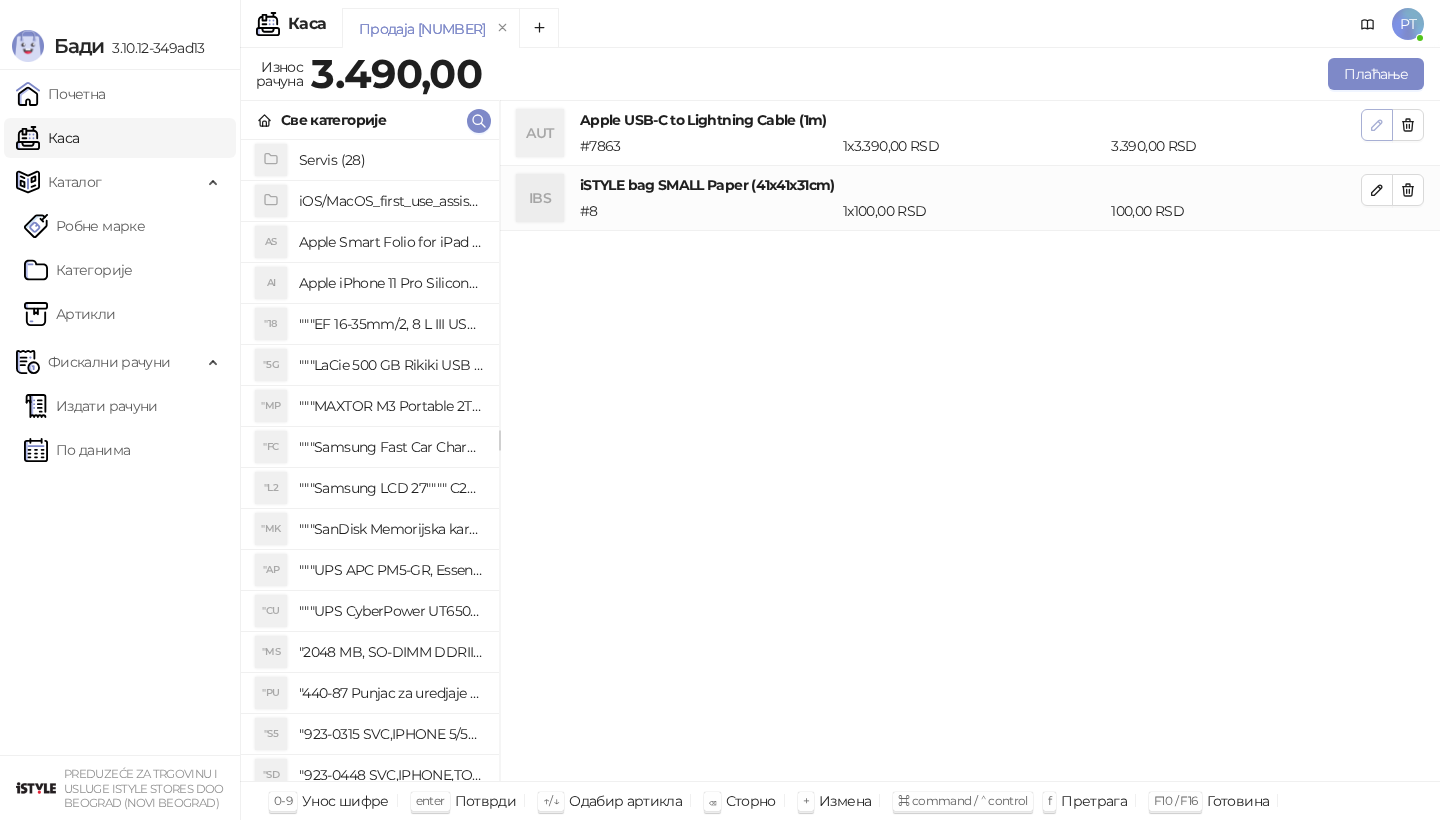 click 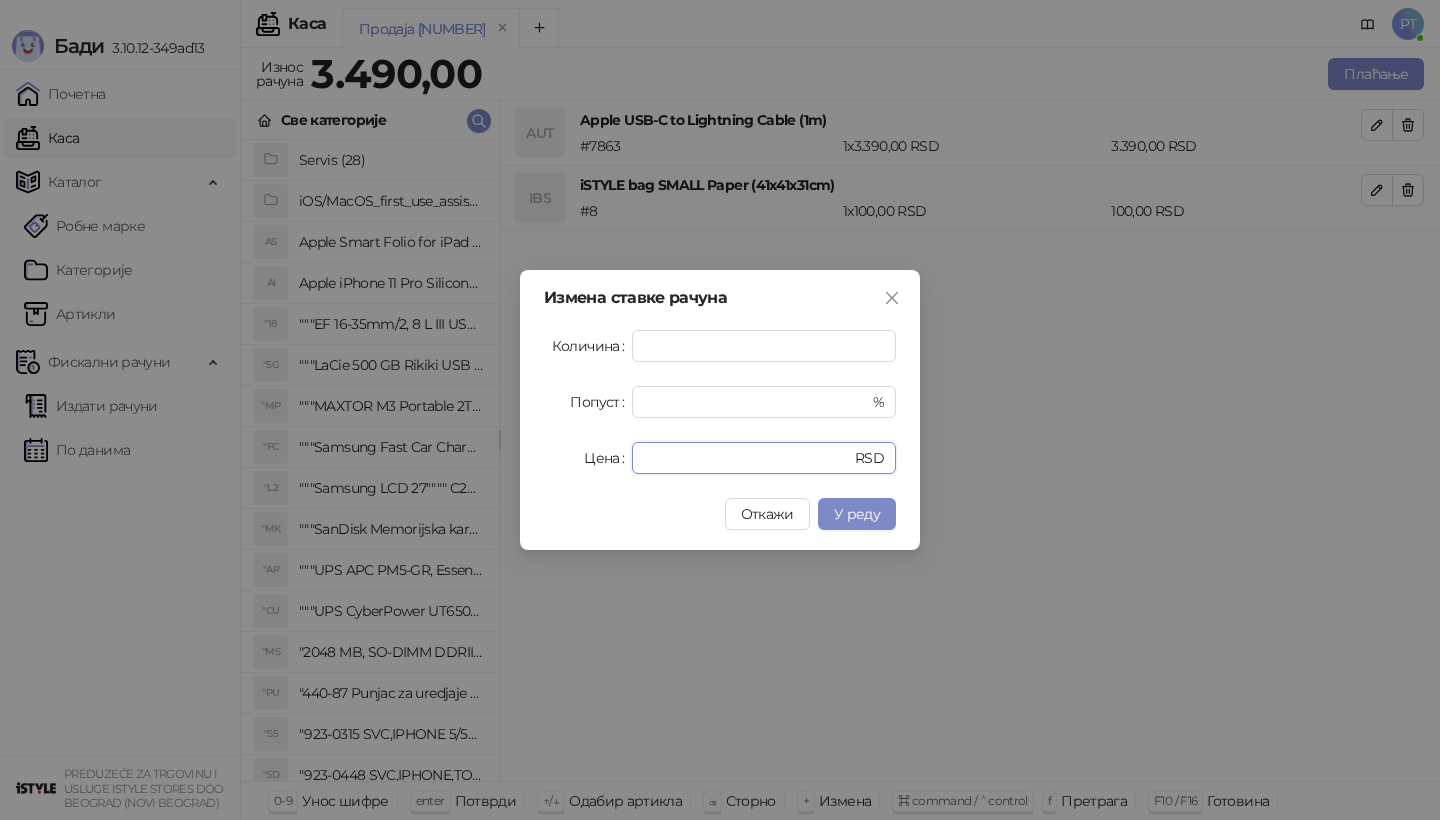 drag, startPoint x: 714, startPoint y: 457, endPoint x: 526, endPoint y: 457, distance: 188 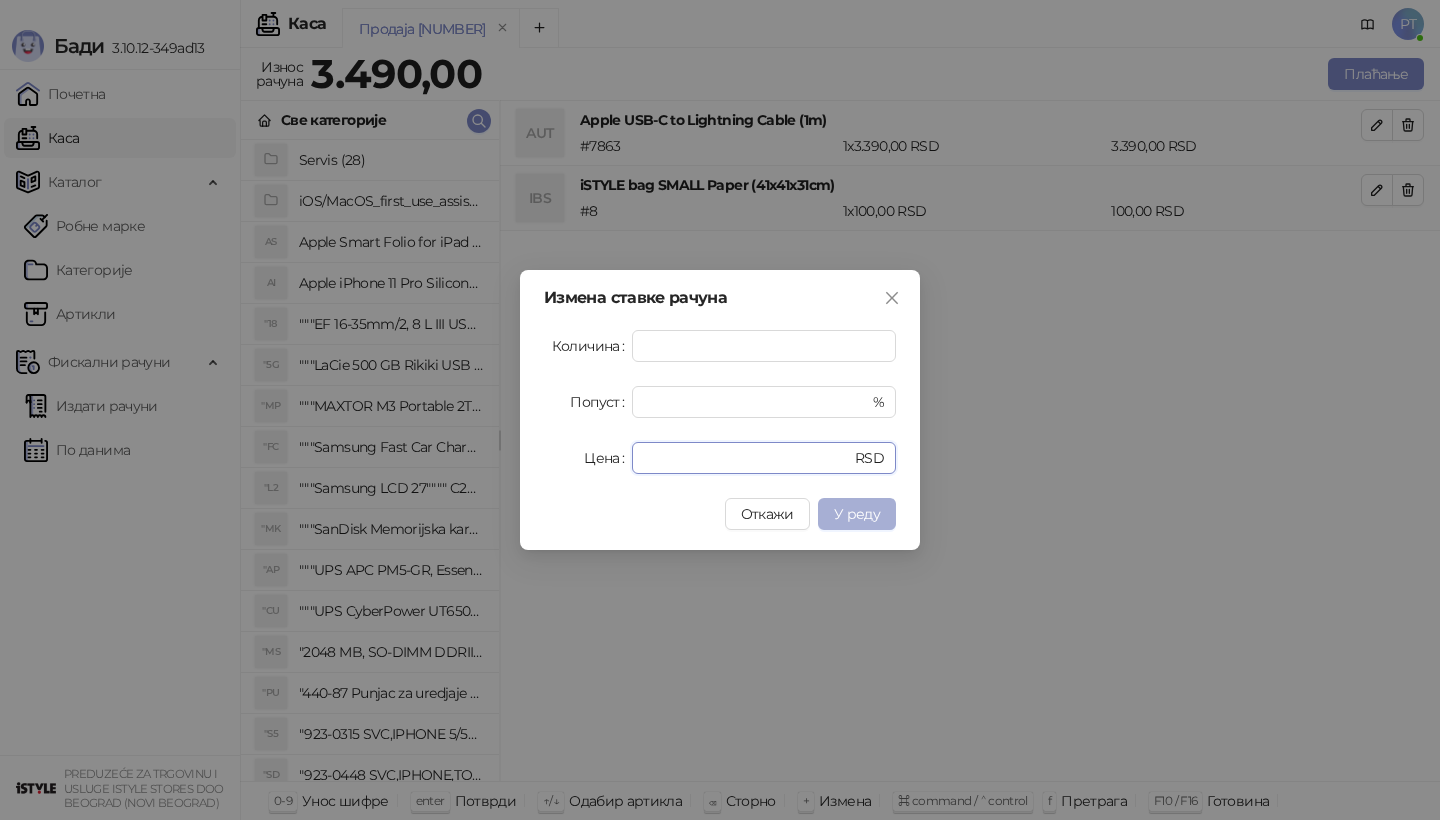type on "****" 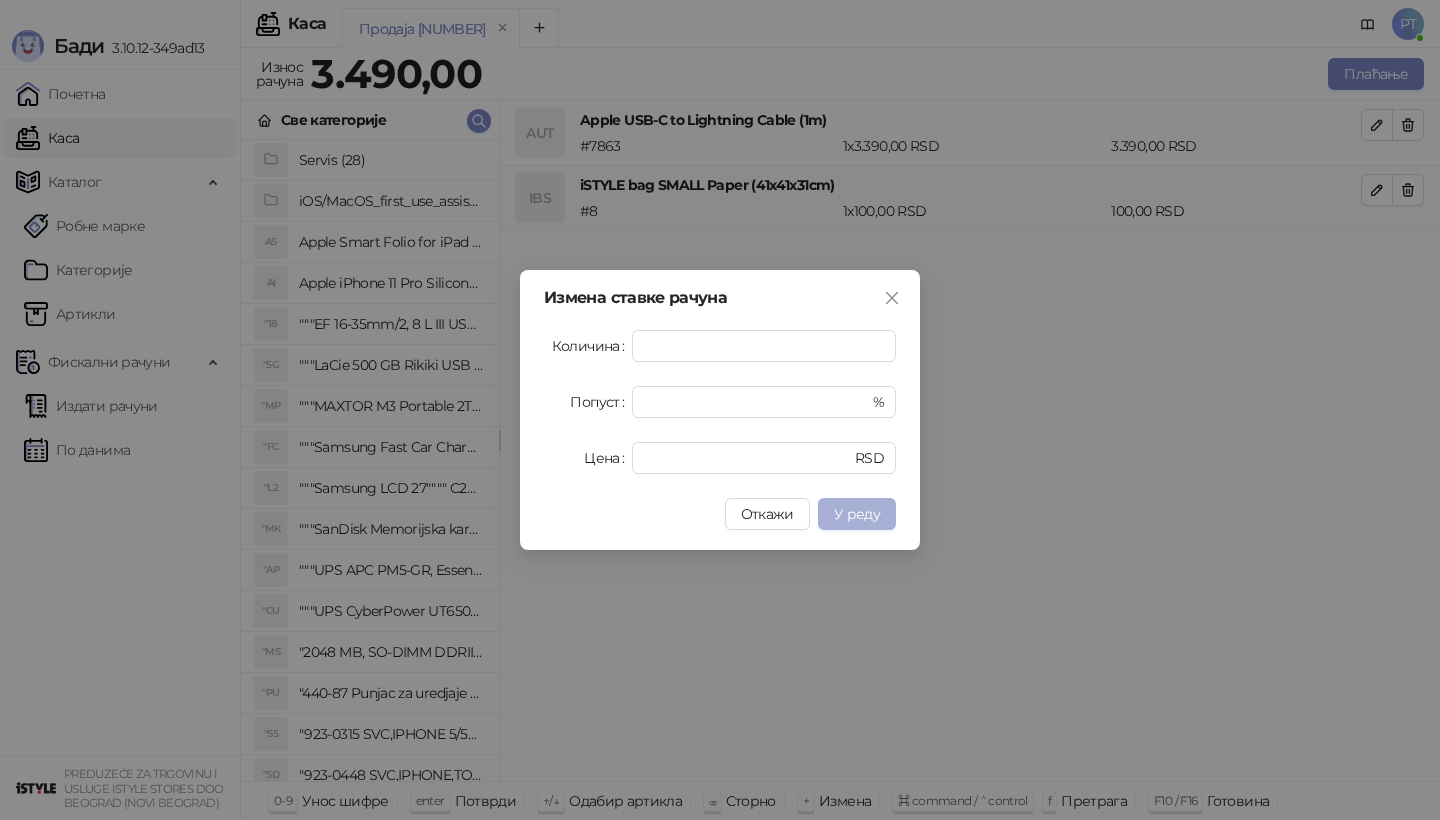 click on "У реду" at bounding box center (857, 514) 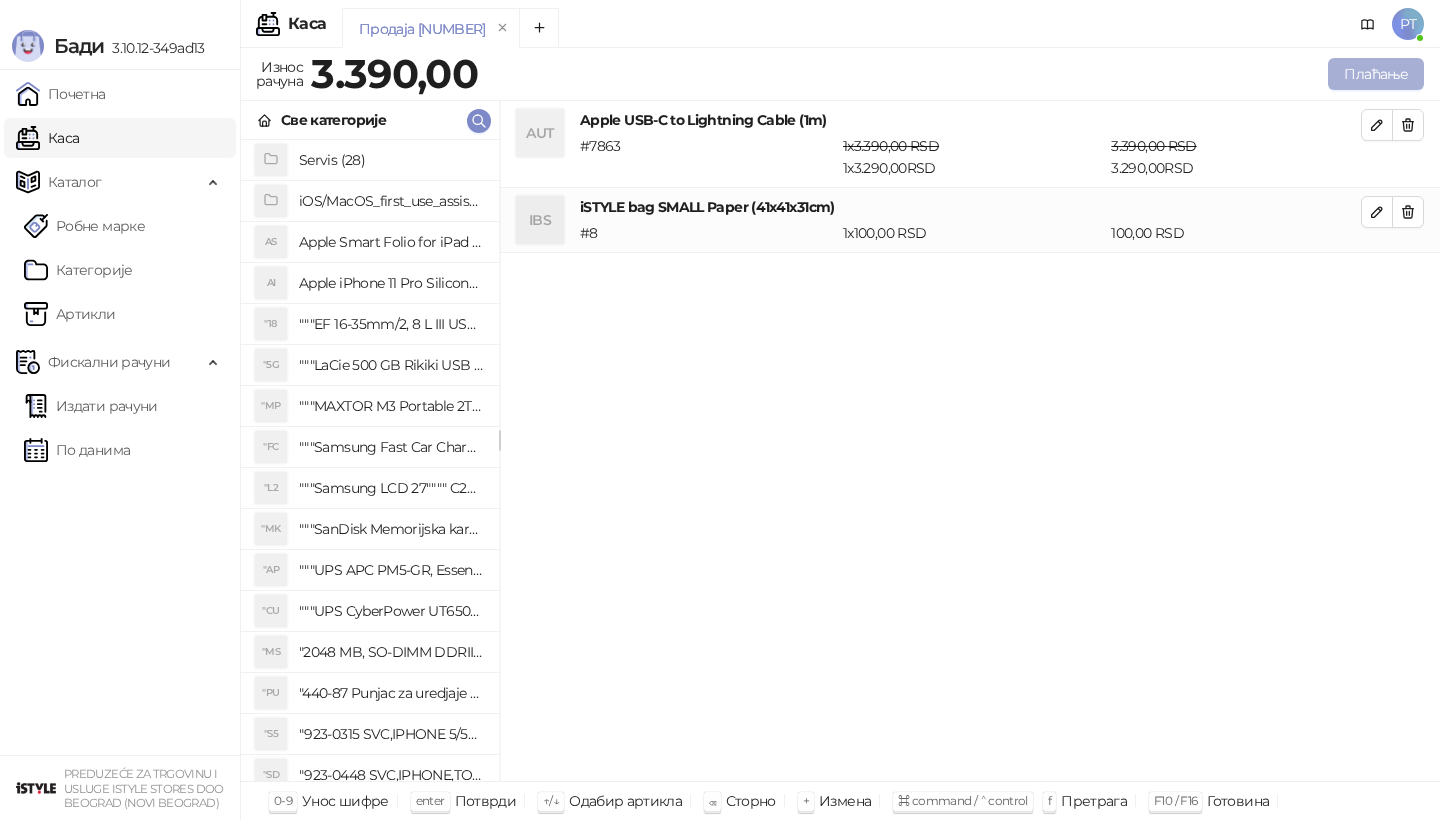 click on "Плаћање" at bounding box center (1376, 74) 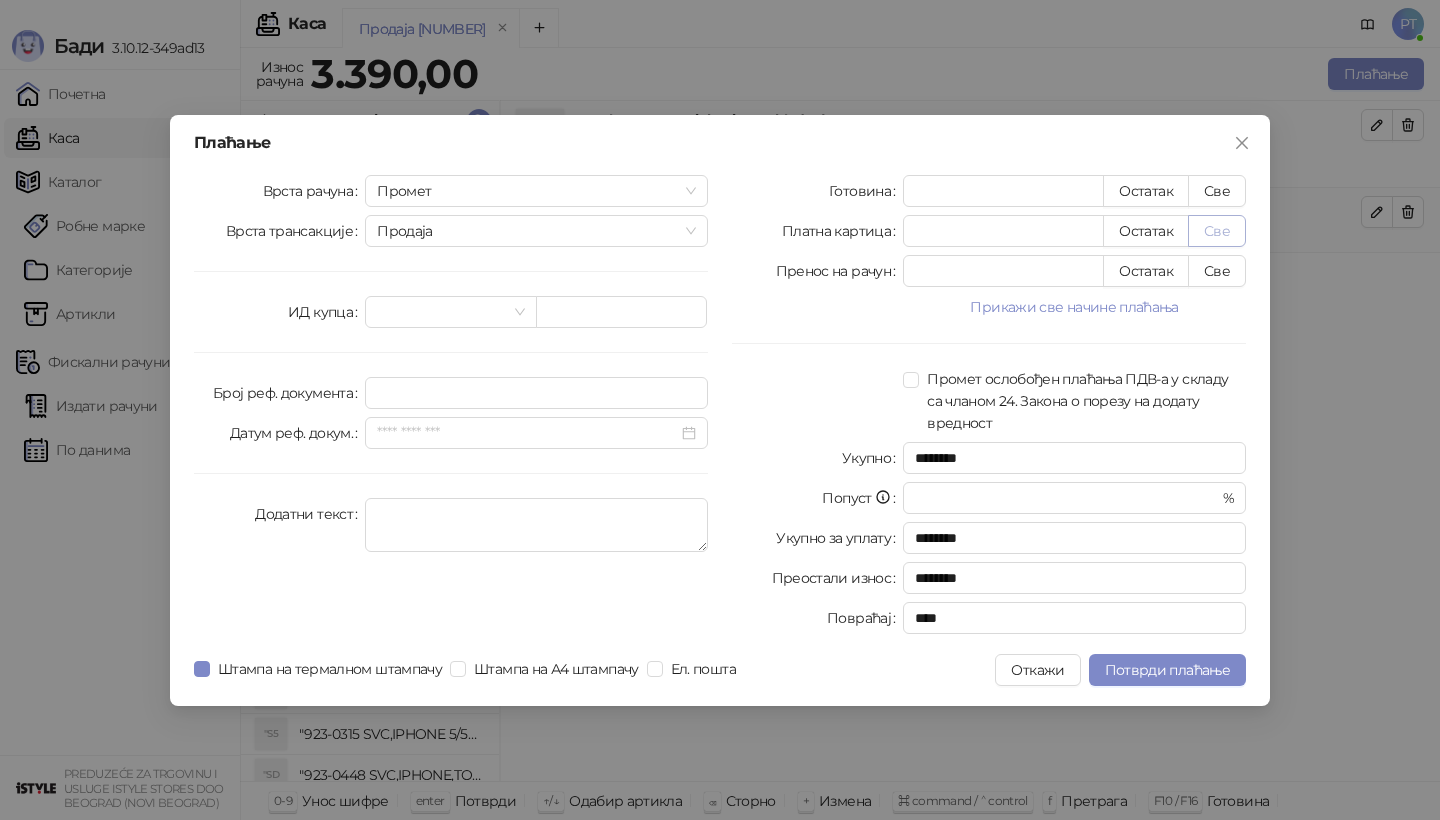 click on "Све" at bounding box center (1217, 231) 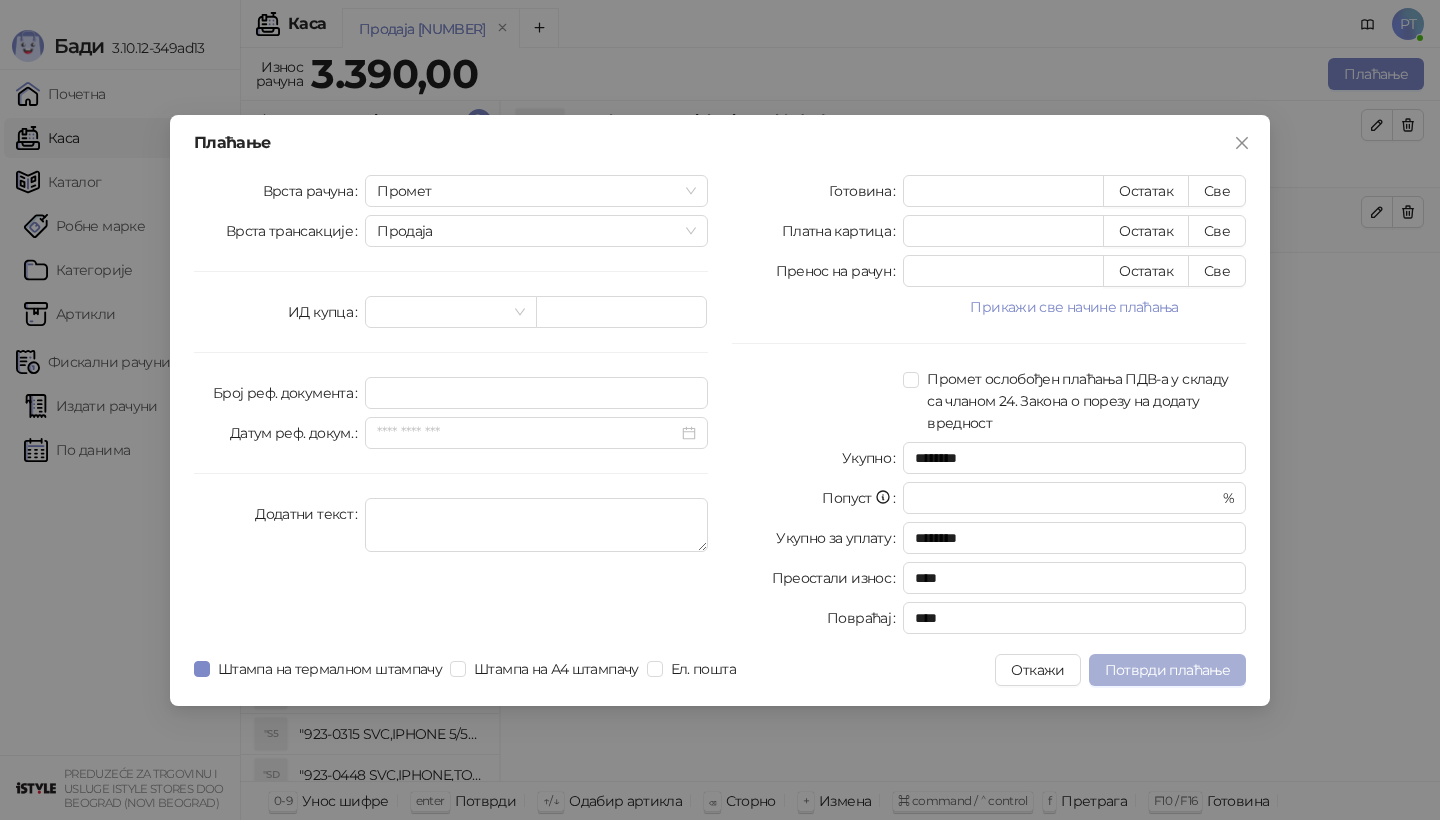 click on "Потврди плаћање" at bounding box center (1167, 670) 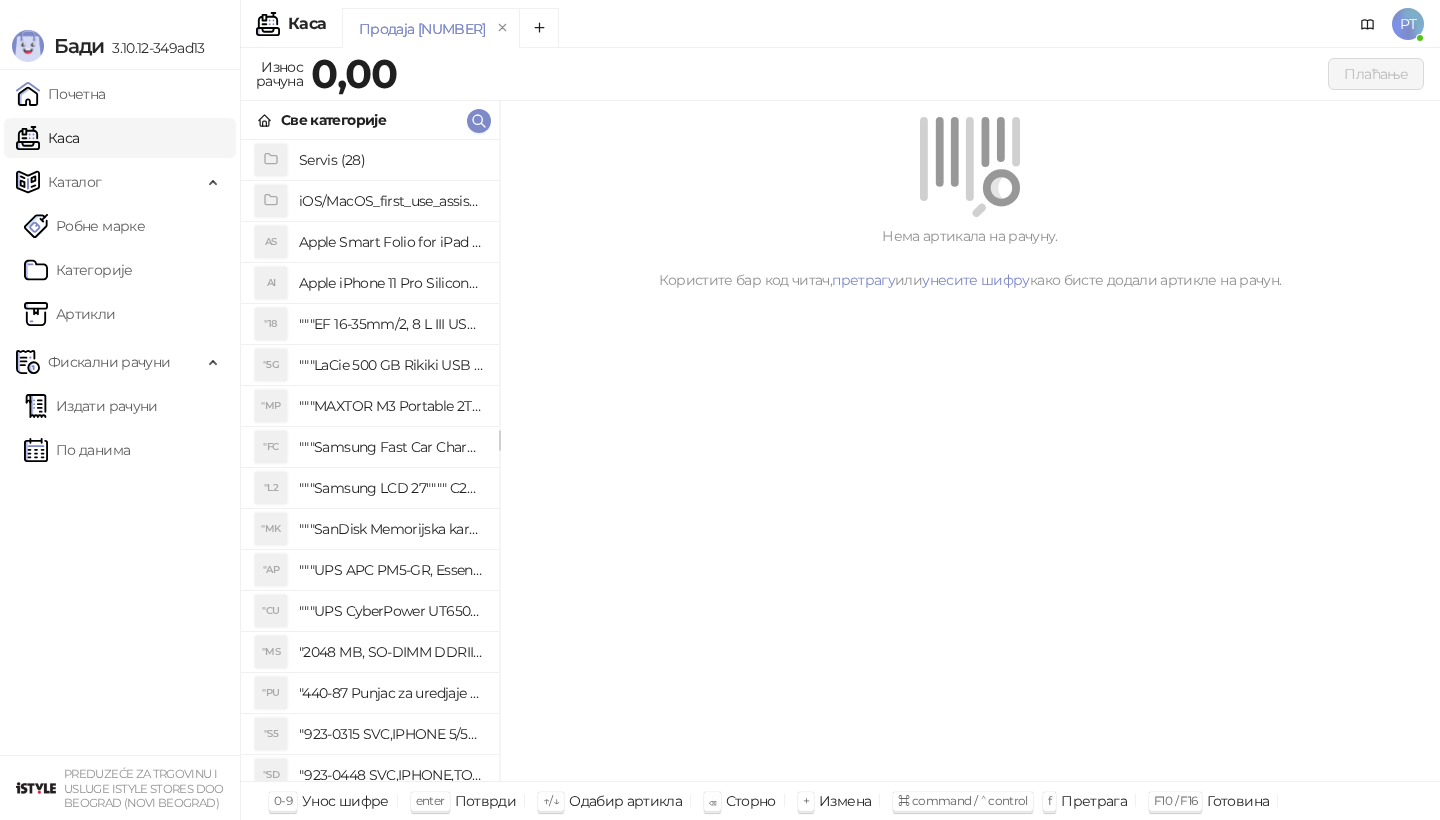 click on "Све категорије" at bounding box center [370, 120] 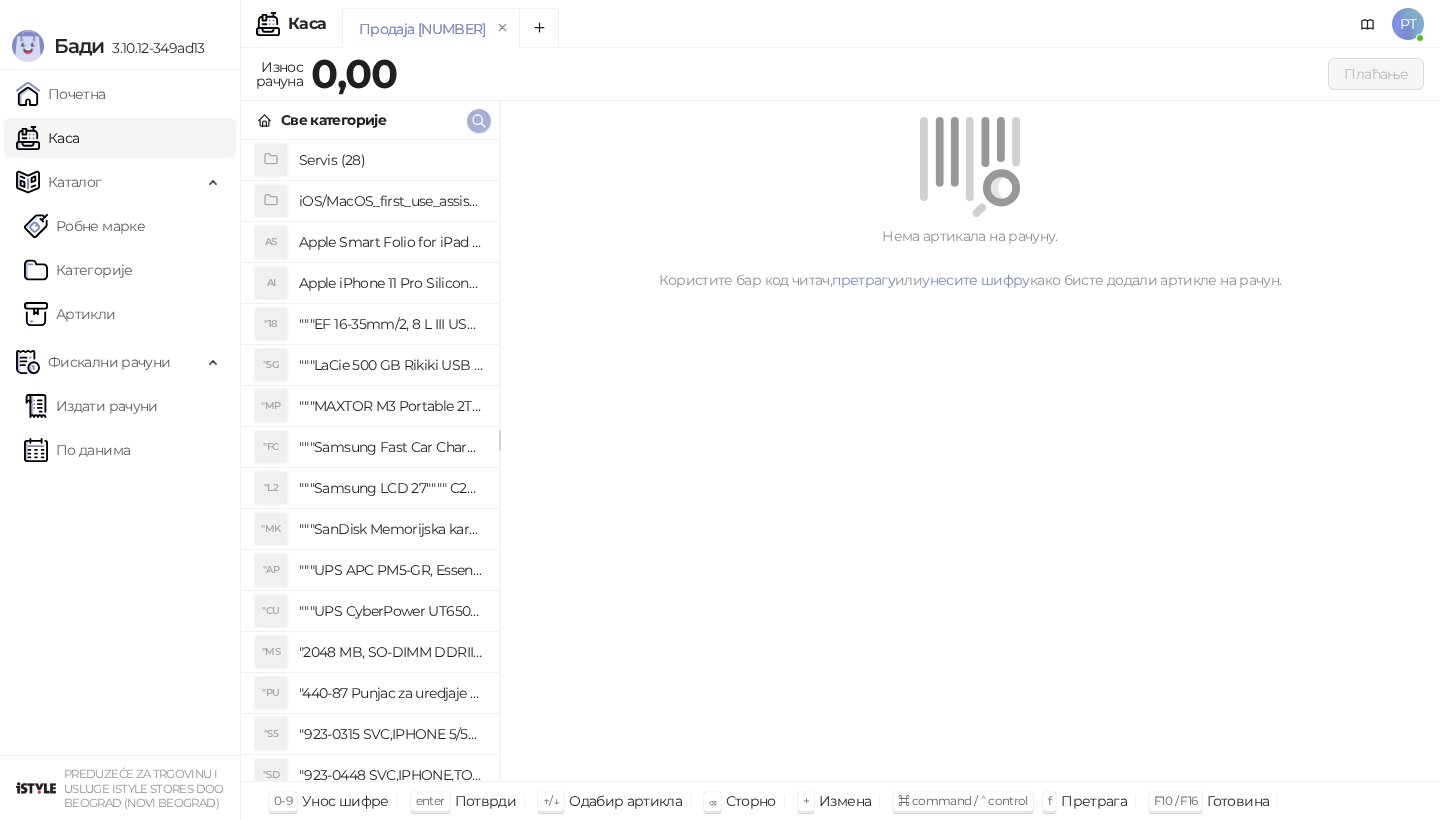 click 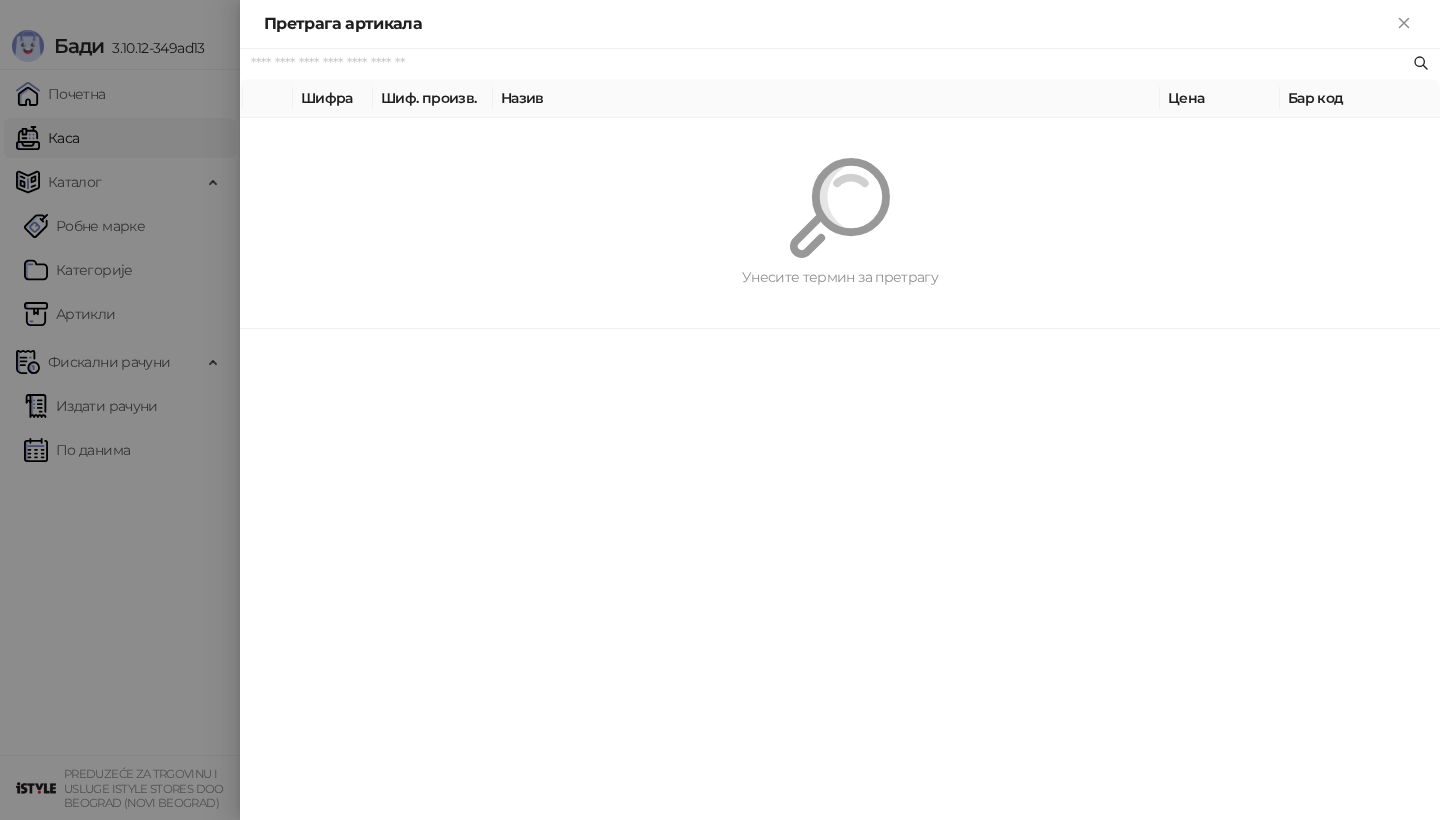 paste on "*********" 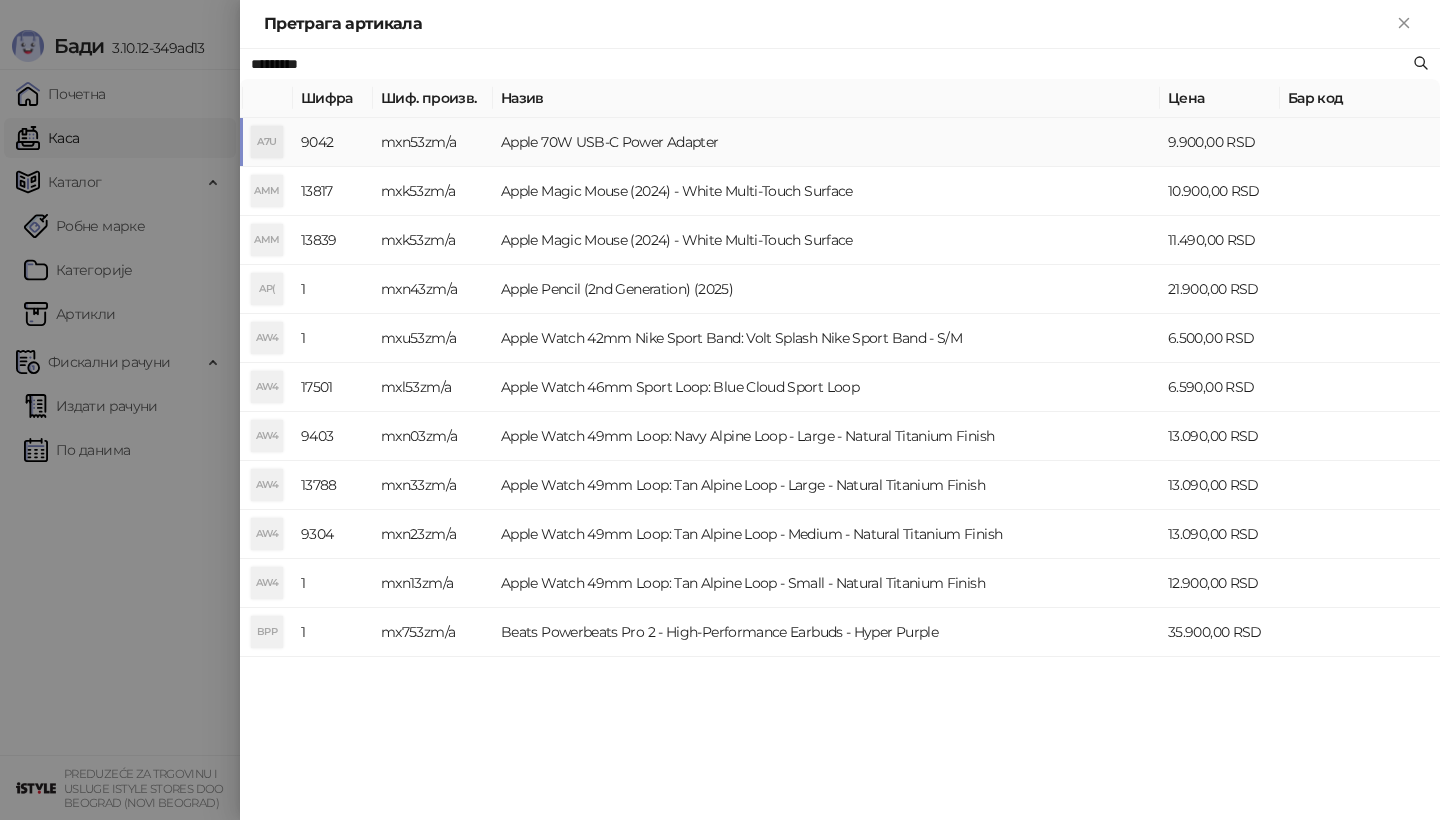 click on "A7U" at bounding box center [268, 142] 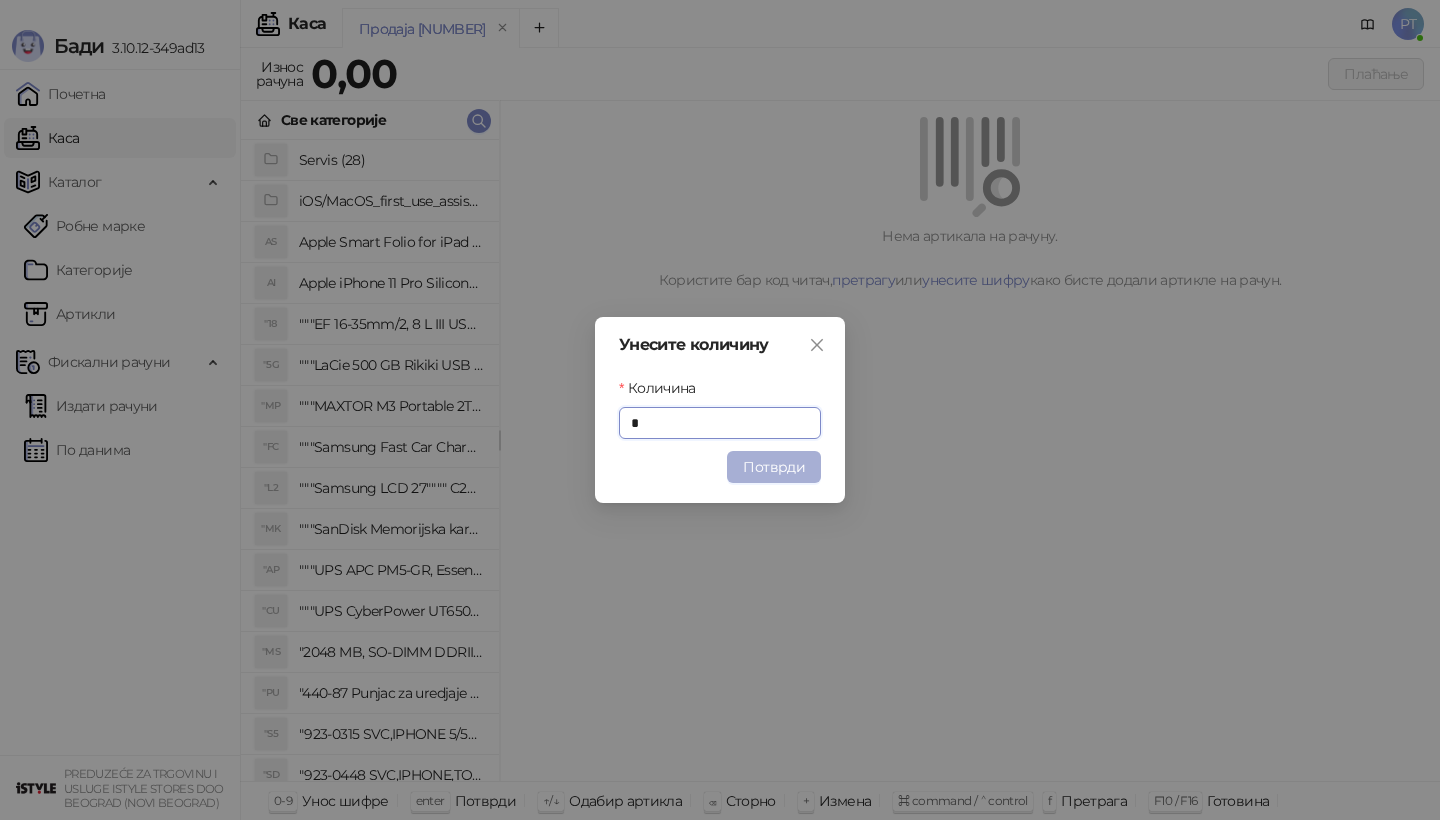 click on "Потврди" at bounding box center (774, 467) 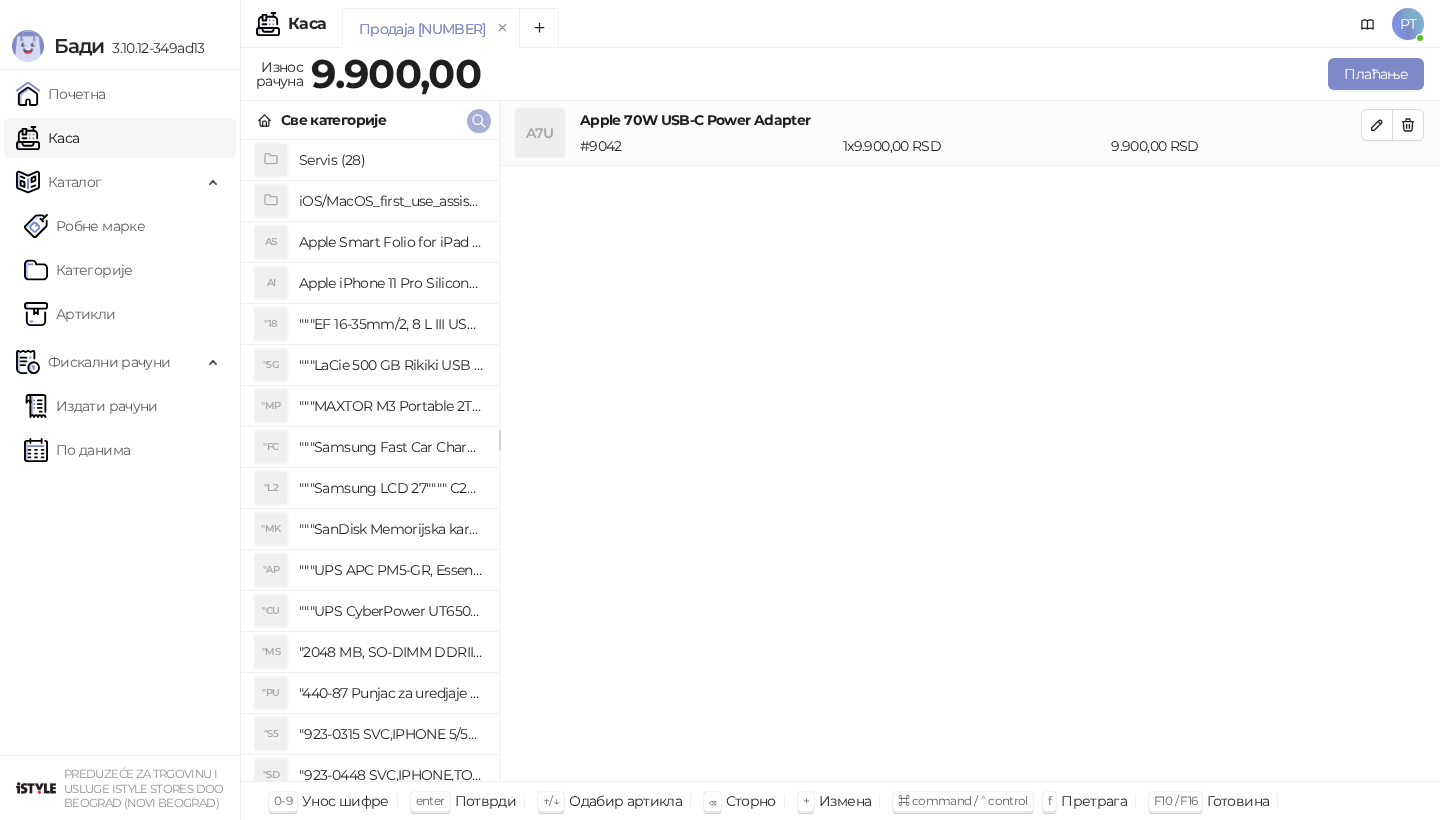 click 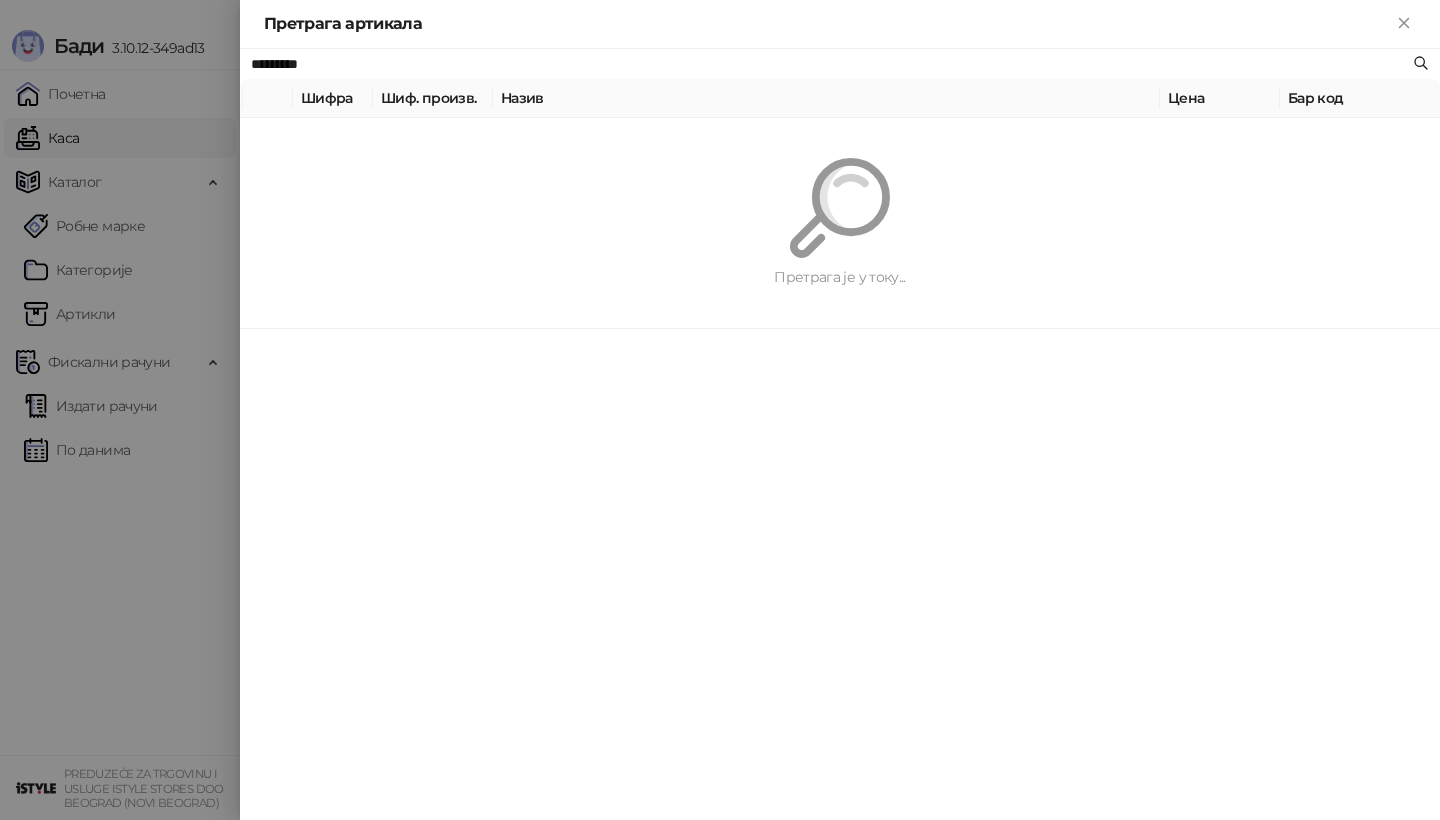 paste 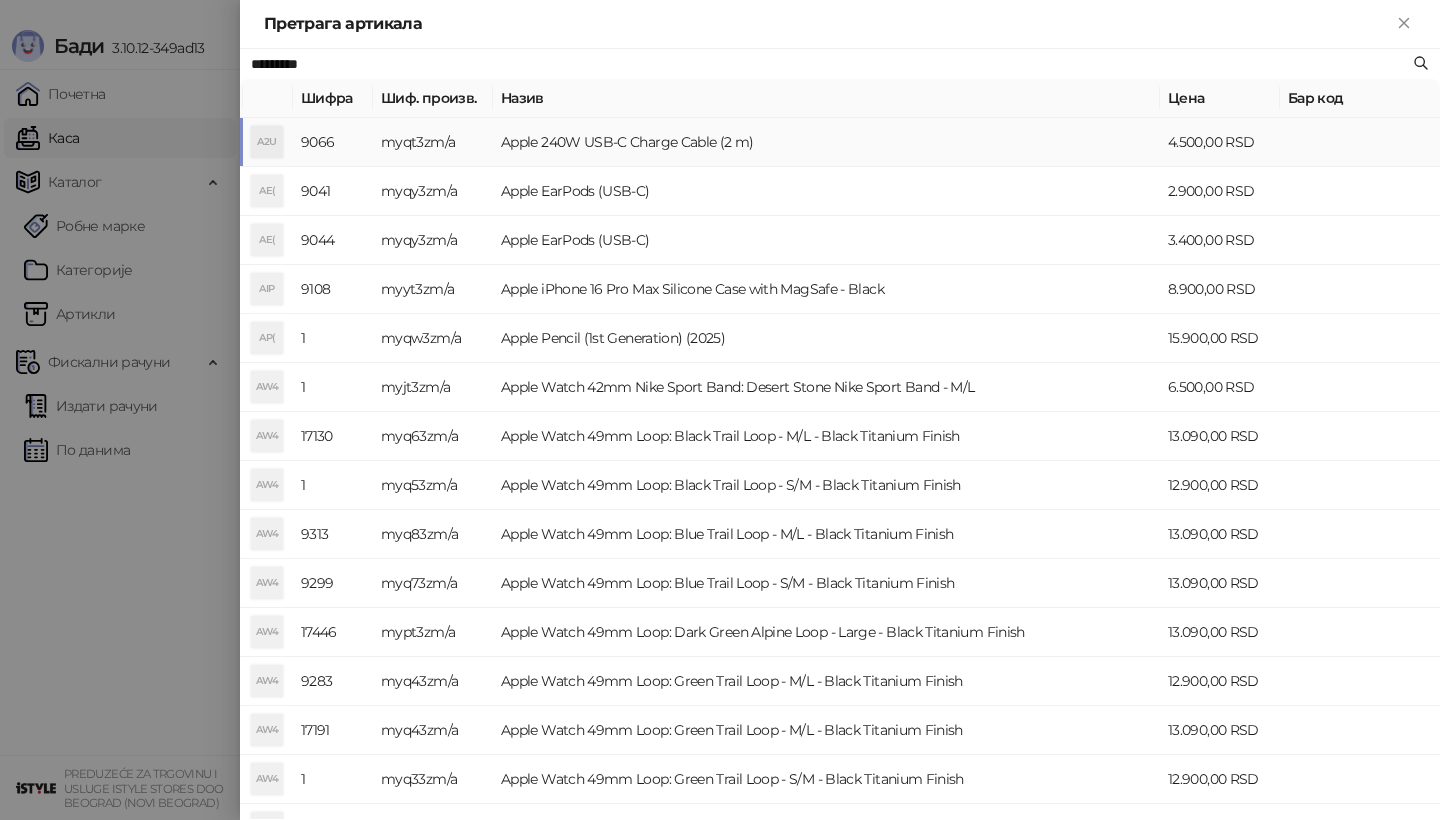 type on "*********" 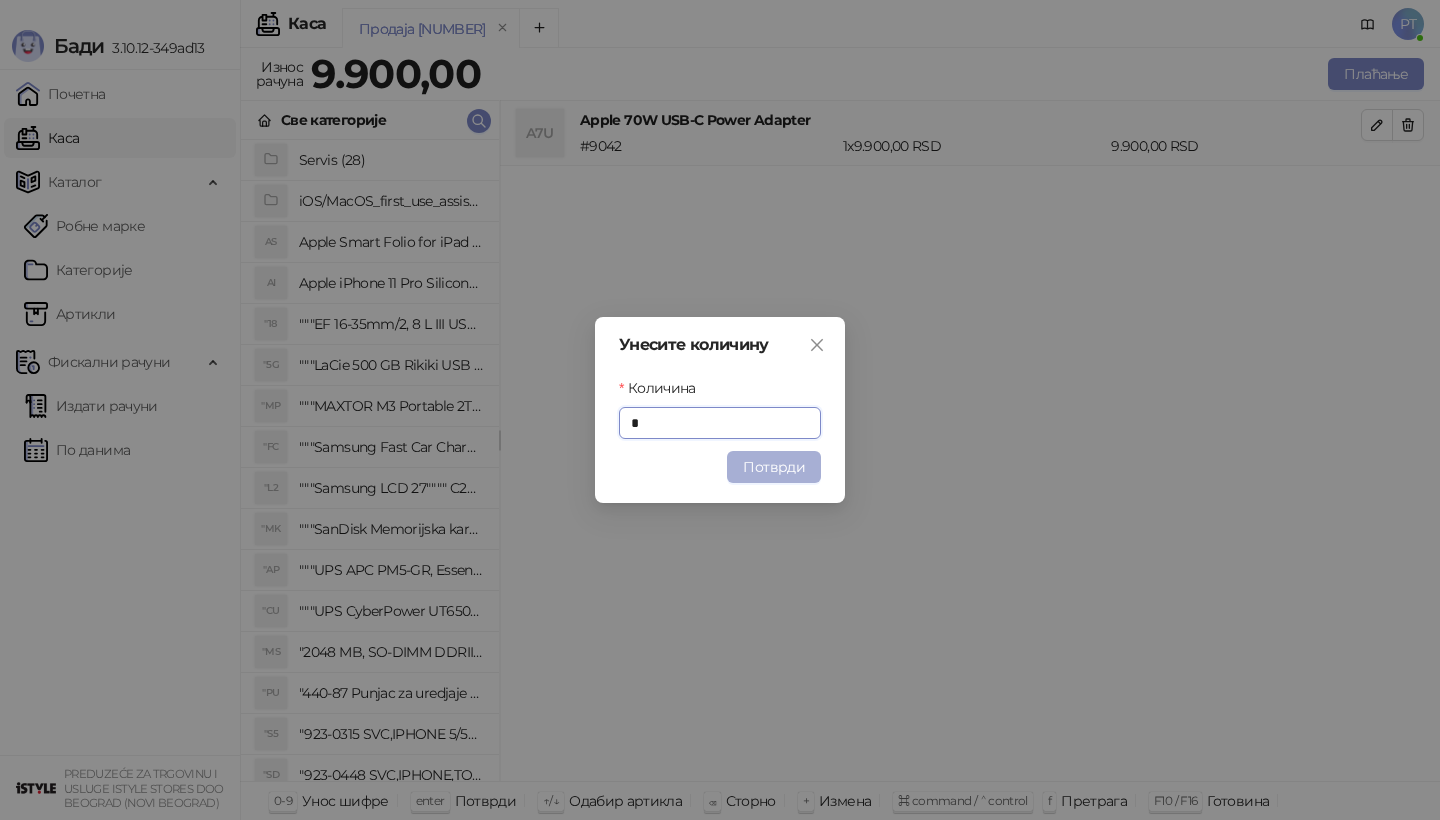 click on "Потврди" at bounding box center (774, 467) 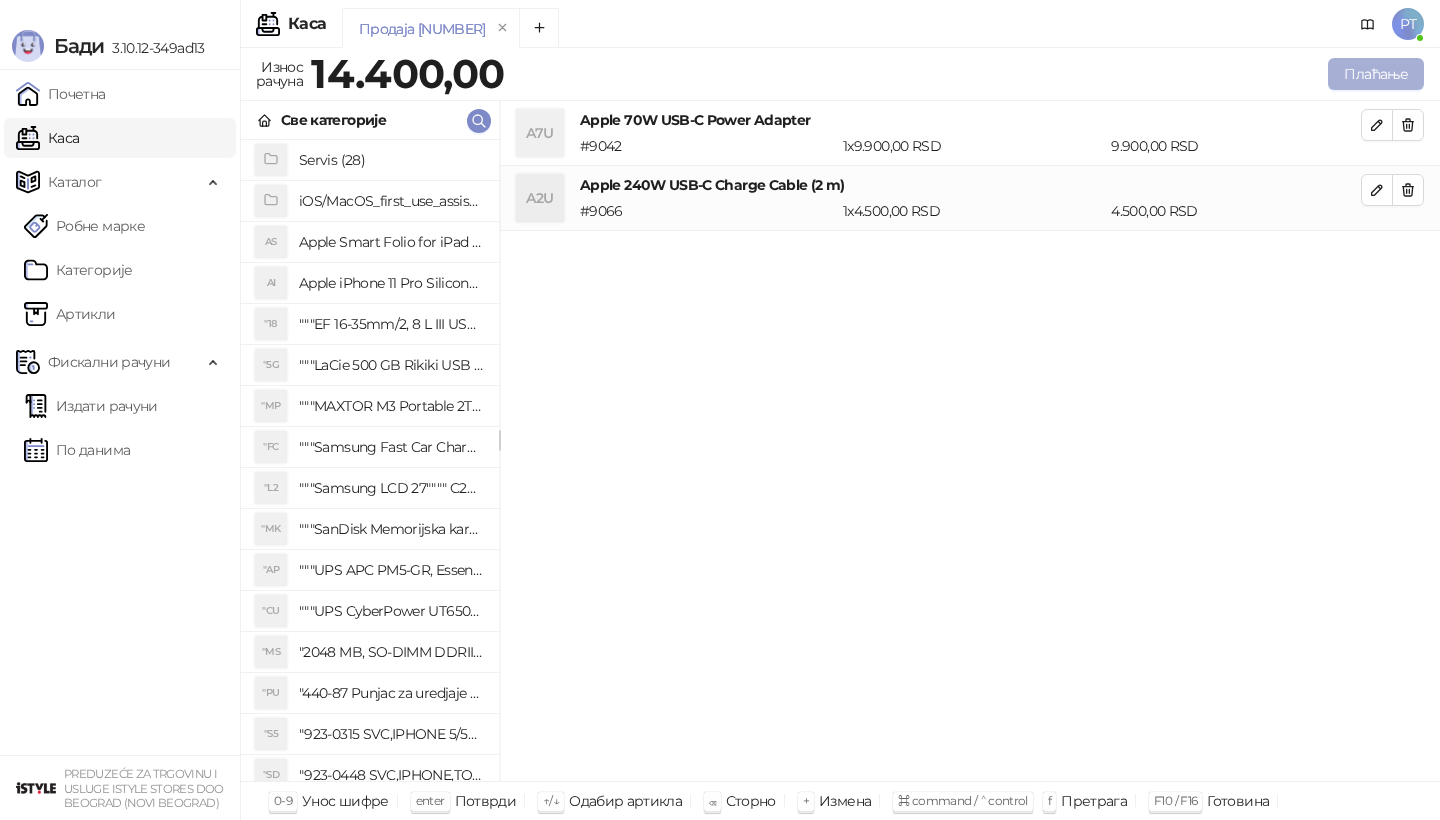 click on "Плаћање" at bounding box center (1376, 74) 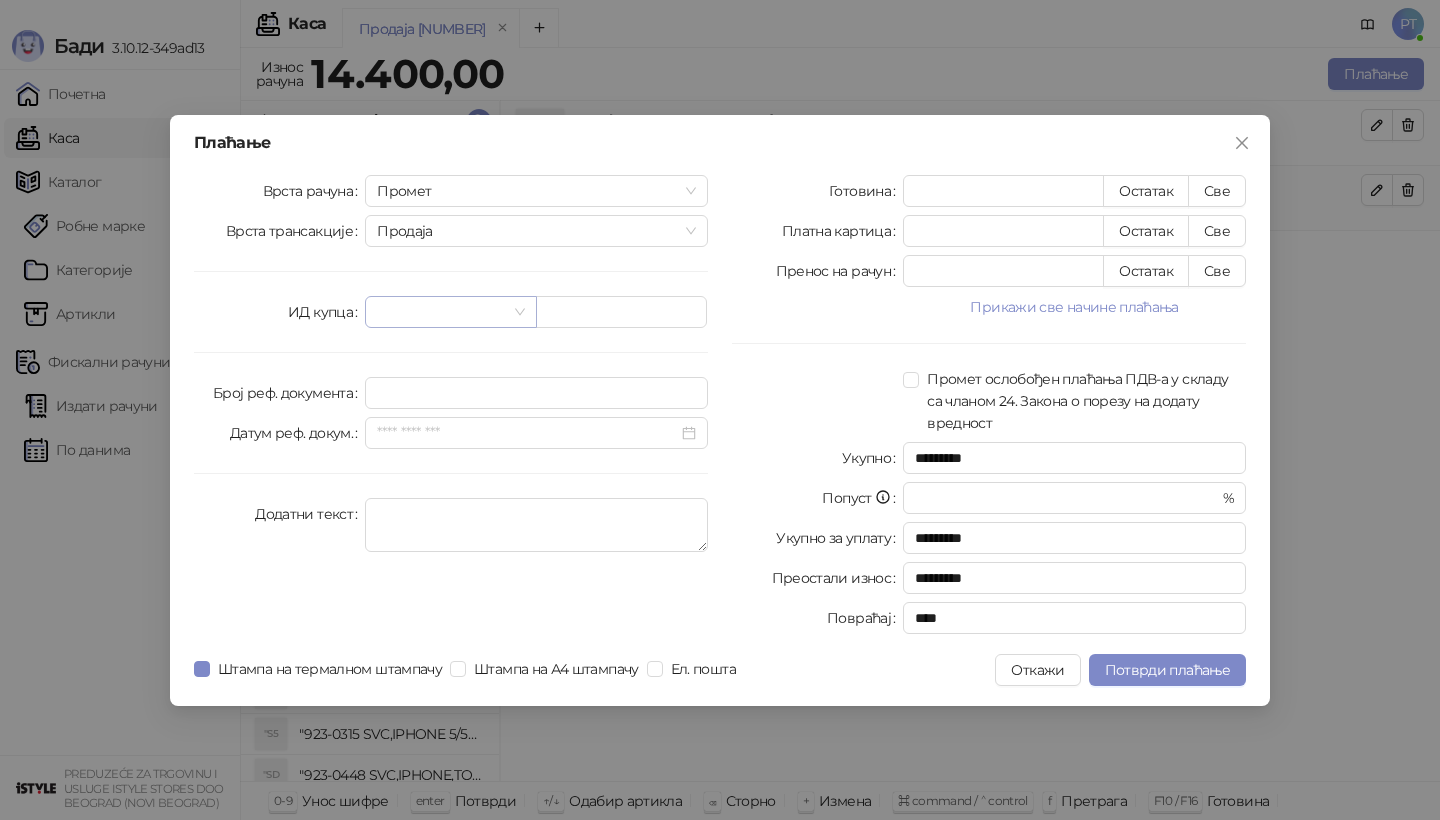 click at bounding box center (450, 312) 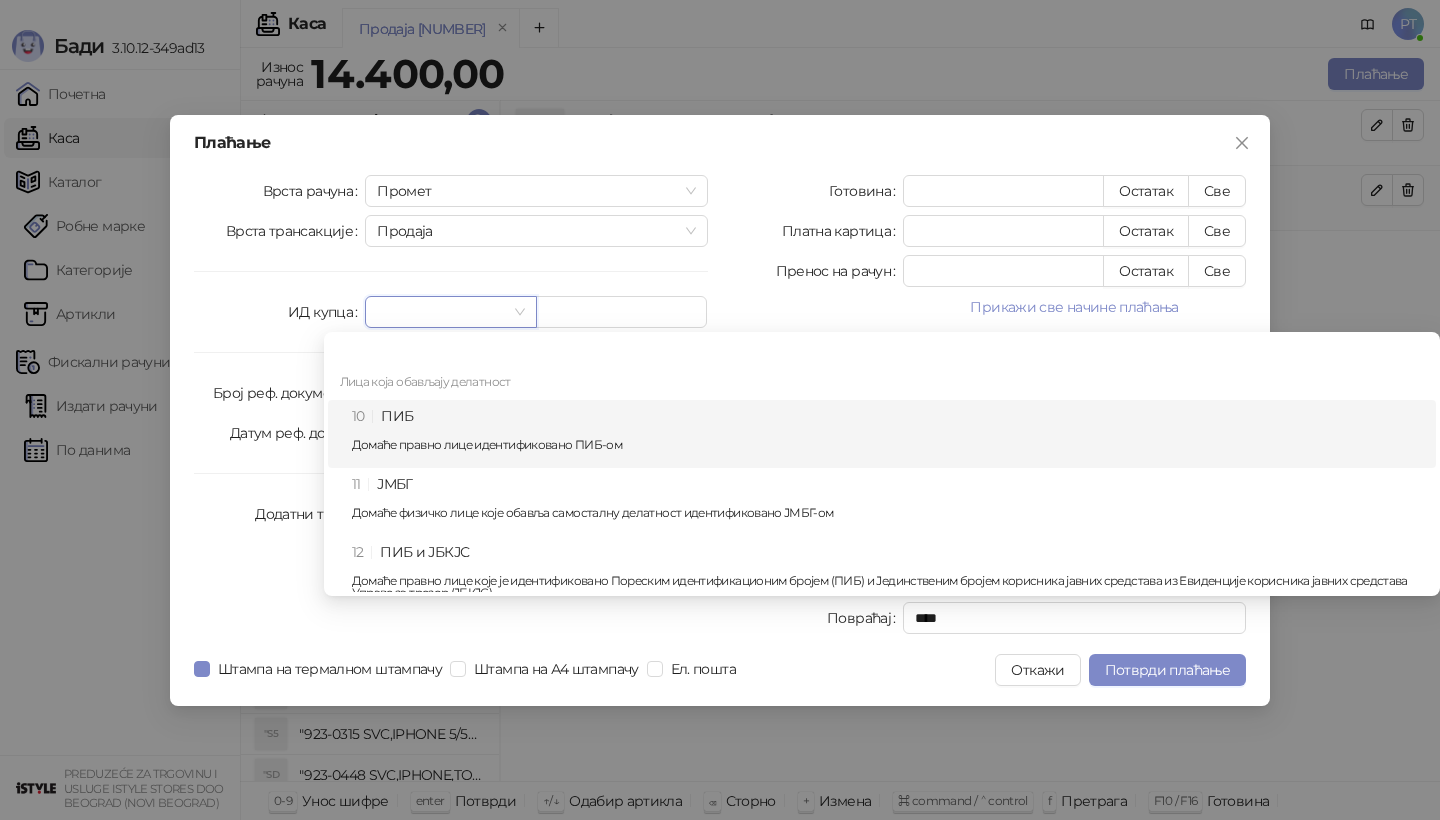 click on "10 ПИБ Домаће правно лице идентификовано ПИБ-ом" at bounding box center (888, 434) 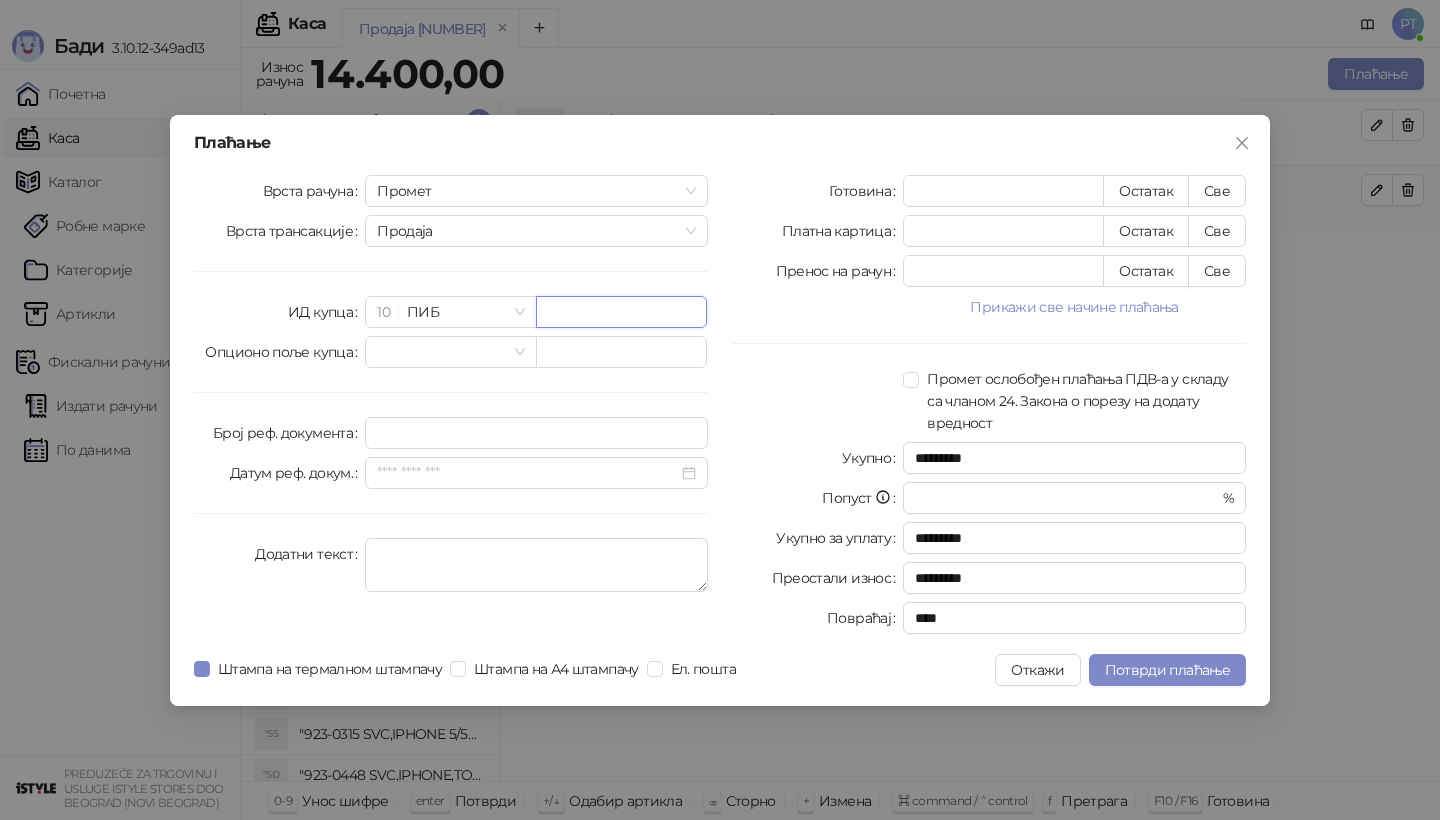 paste on "*********" 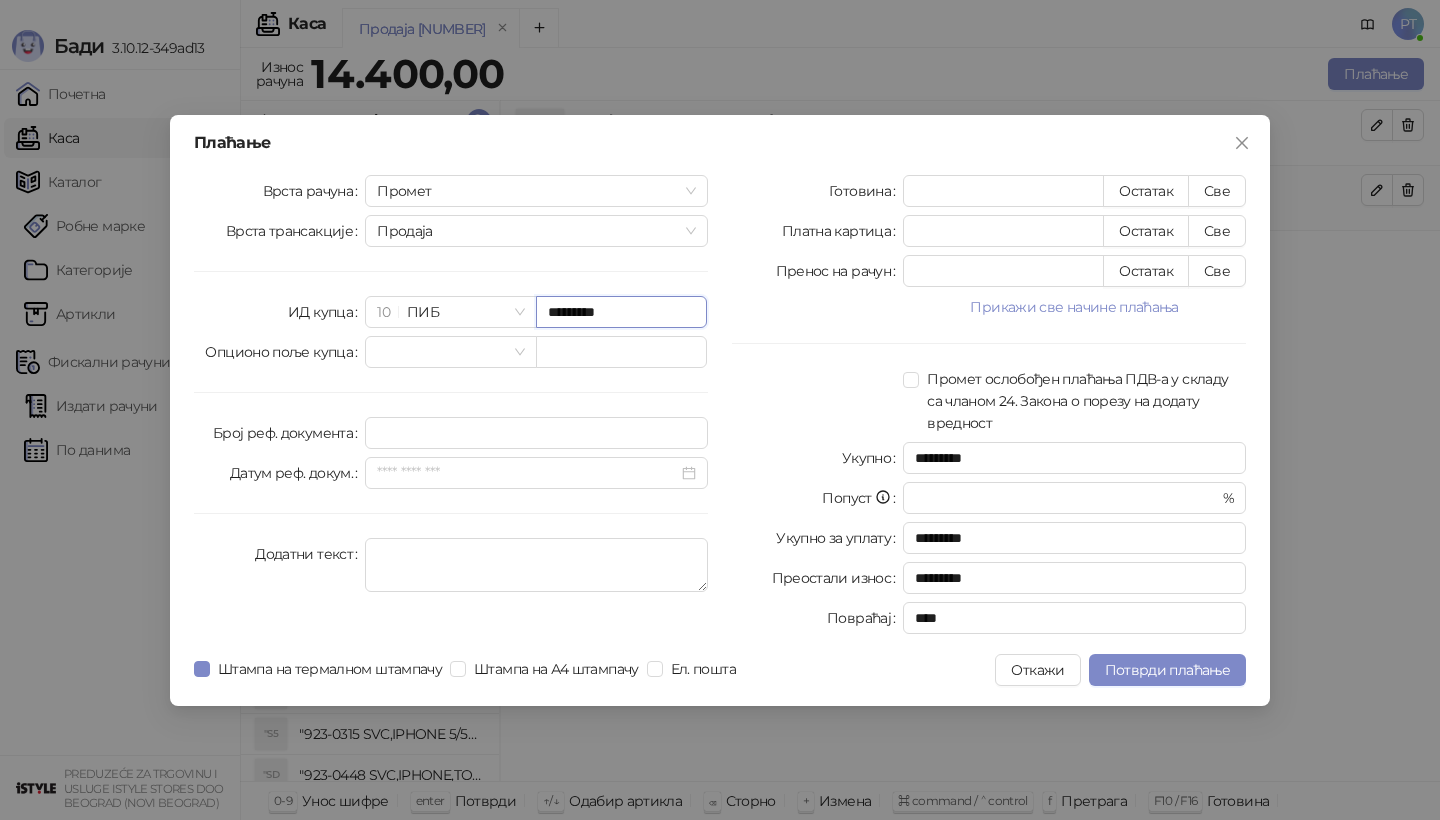 type on "*********" 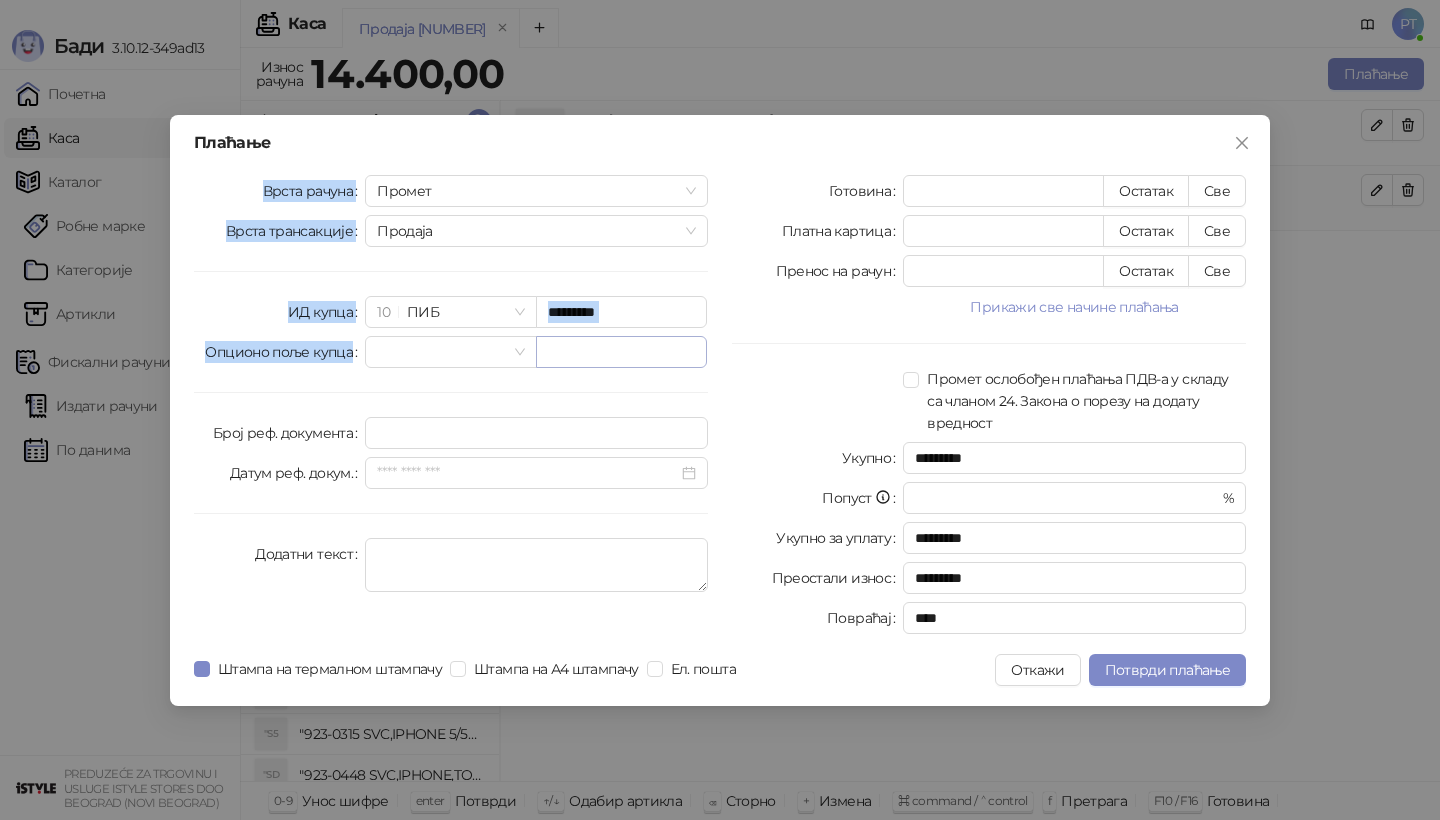 drag, startPoint x: 714, startPoint y: 139, endPoint x: 595, endPoint y: 340, distance: 233.5851 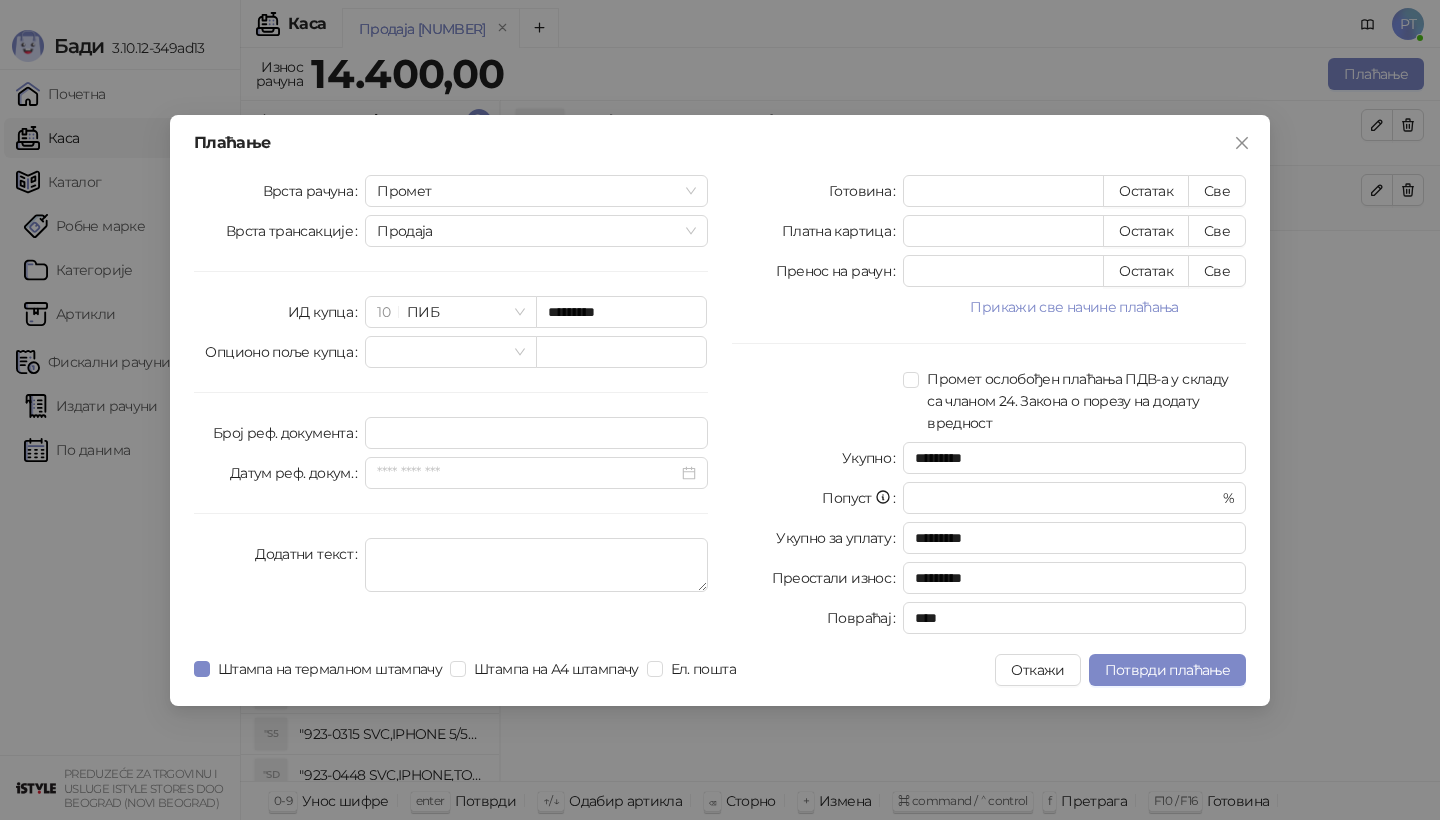 click on "Готовина * Остатак Све Платна картица * Остатак Све Пренос на рачун * Остатак Све Прикажи све начине плаћања Ваучер * Остатак Све Чек * Остатак Све Инстант плаћање * Остатак Све Друго безготовинско * Остатак Све   Промет ослобођен плаћања ПДВ-а у складу са чланом 24. Закона о порезу на додату вредност Укупно ********* Попуст   * % Укупно за уплату ********* Преостали износ ********* Повраћај ****" at bounding box center (989, 408) 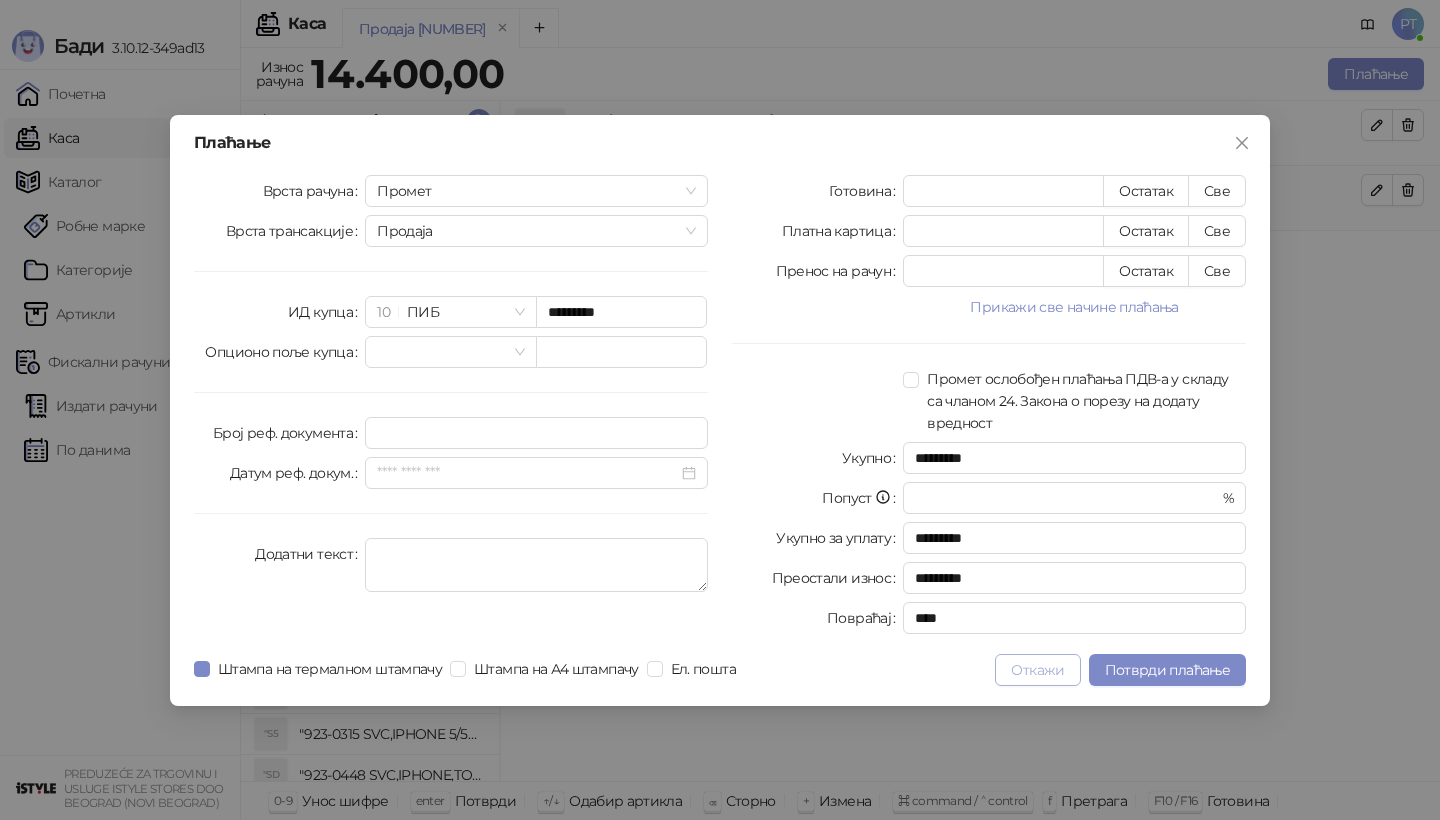 click on "Откажи" at bounding box center [1037, 670] 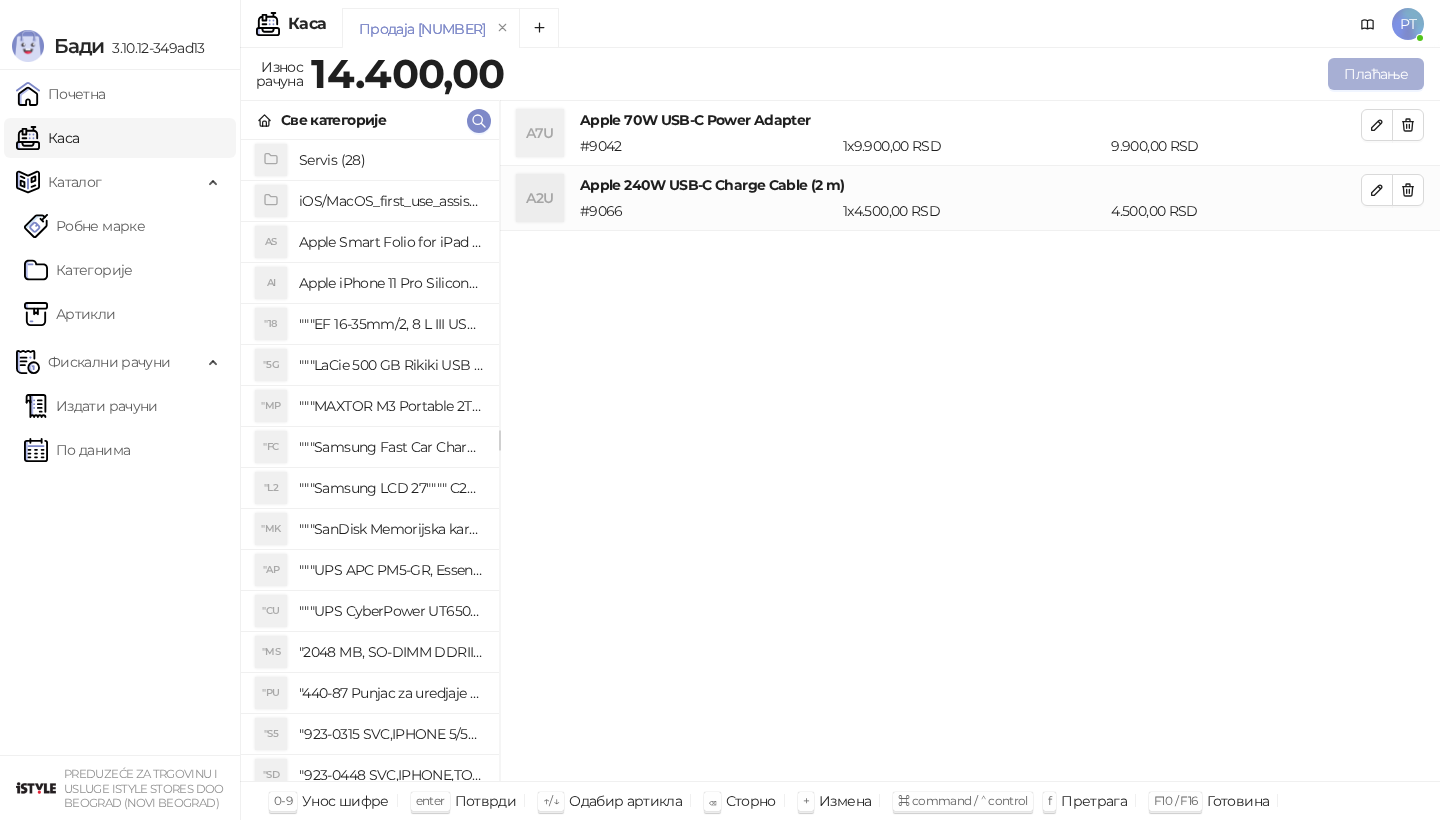 click on "Плаћање" at bounding box center [1376, 74] 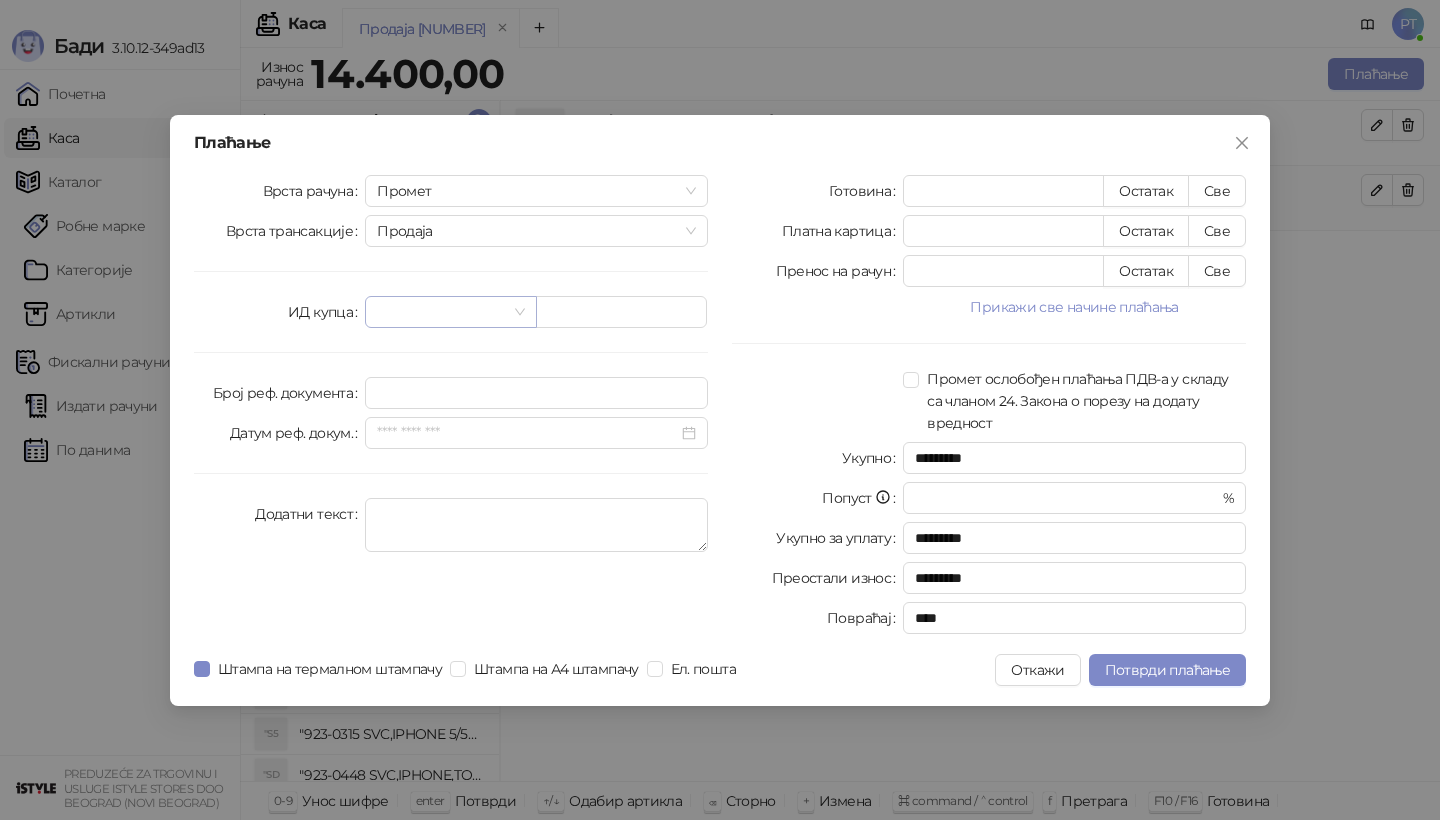 click at bounding box center (450, 312) 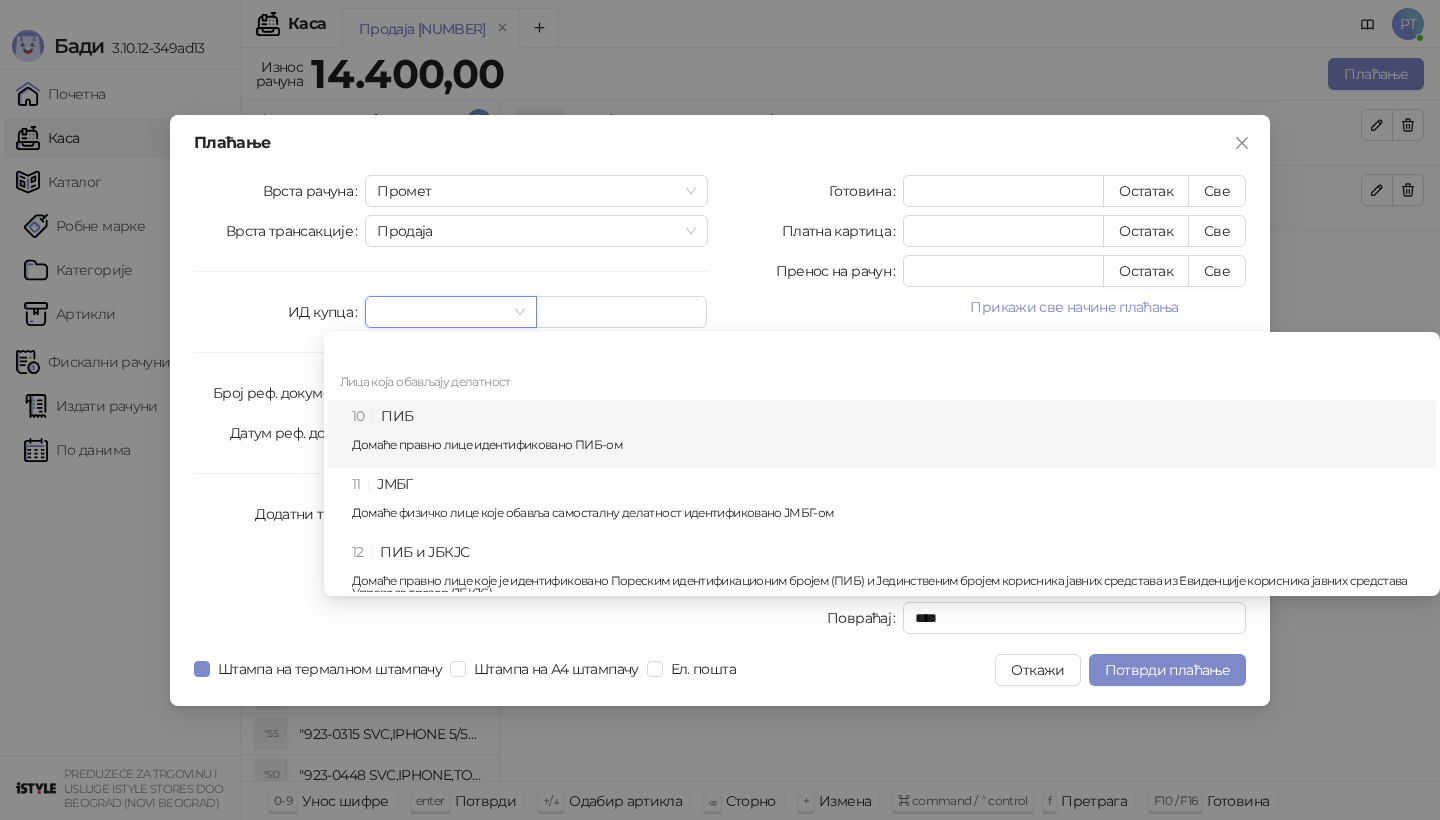 click on "10 ПИБ Домаће правно лице идентификовано ПИБ-ом" at bounding box center [888, 434] 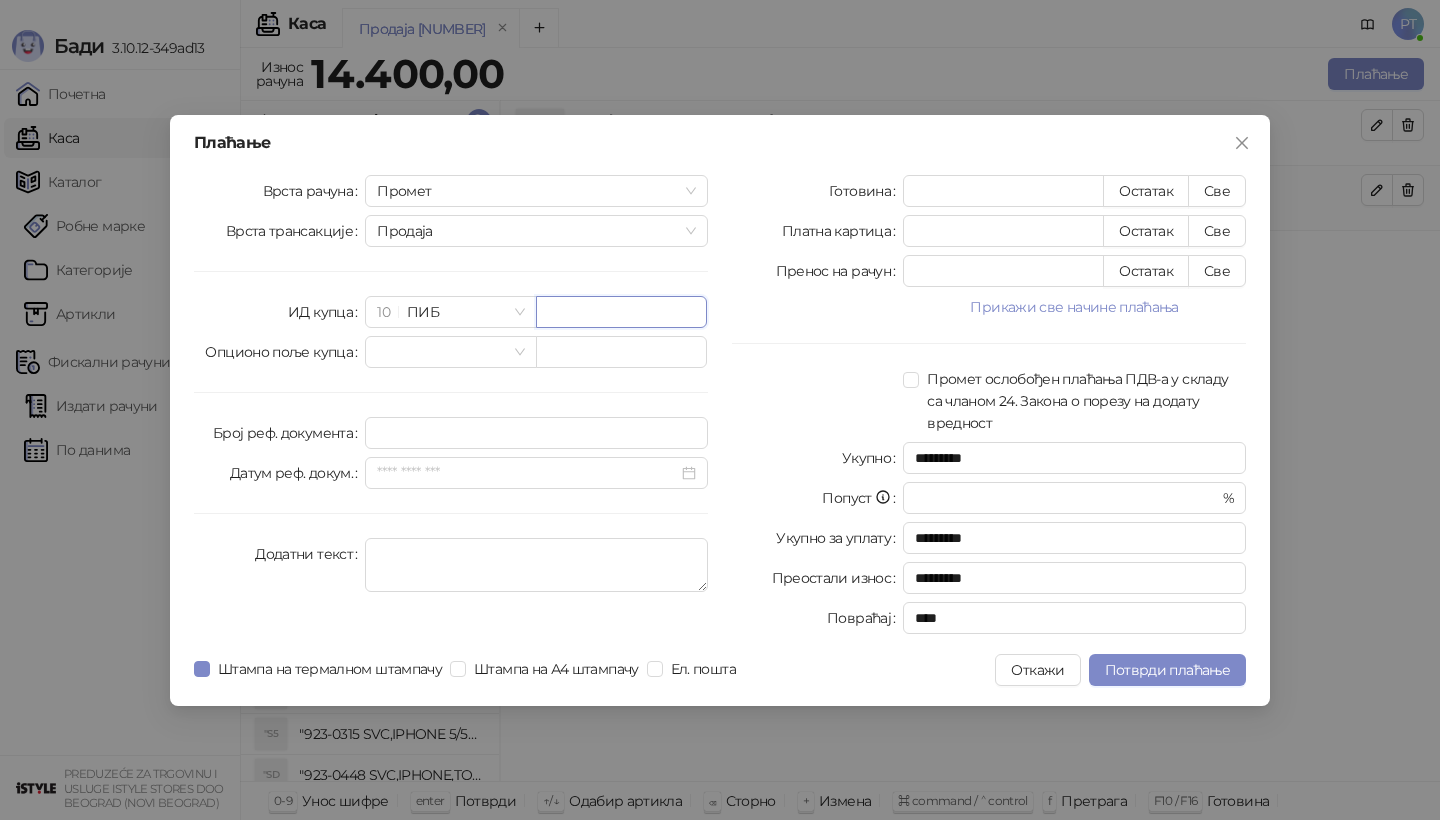 paste on "*********" 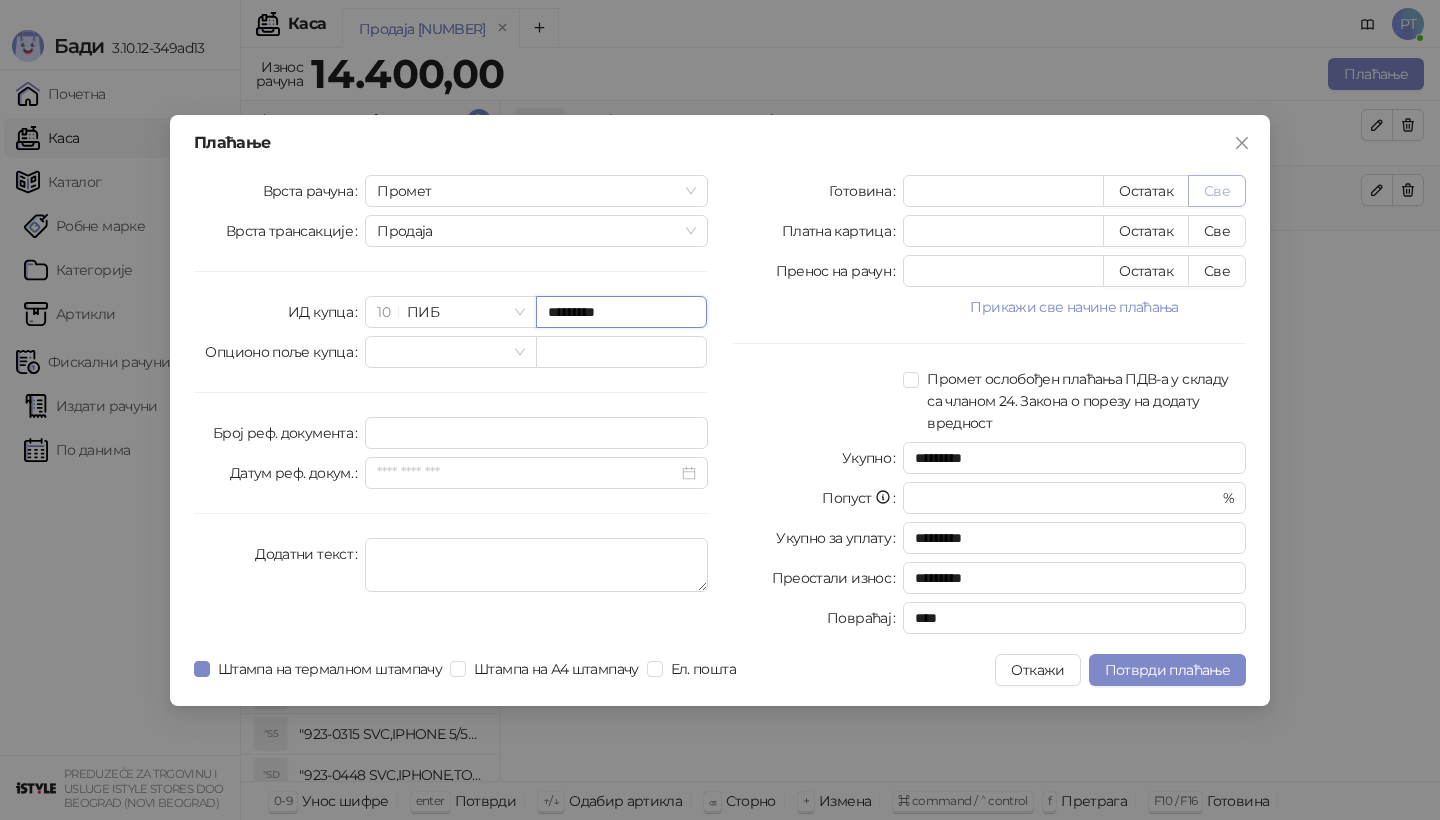 type on "*********" 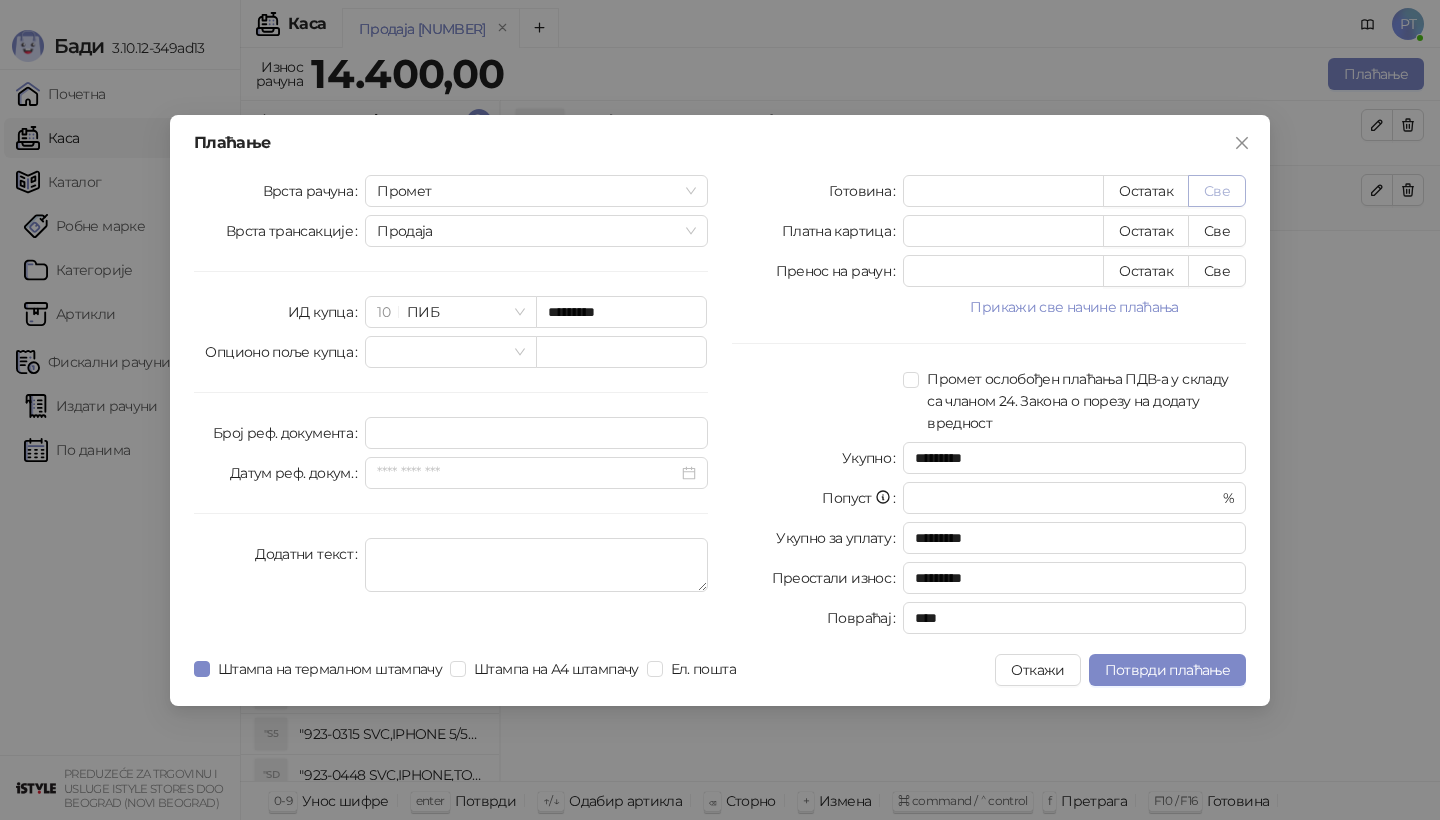 click on "Све" at bounding box center (1217, 191) 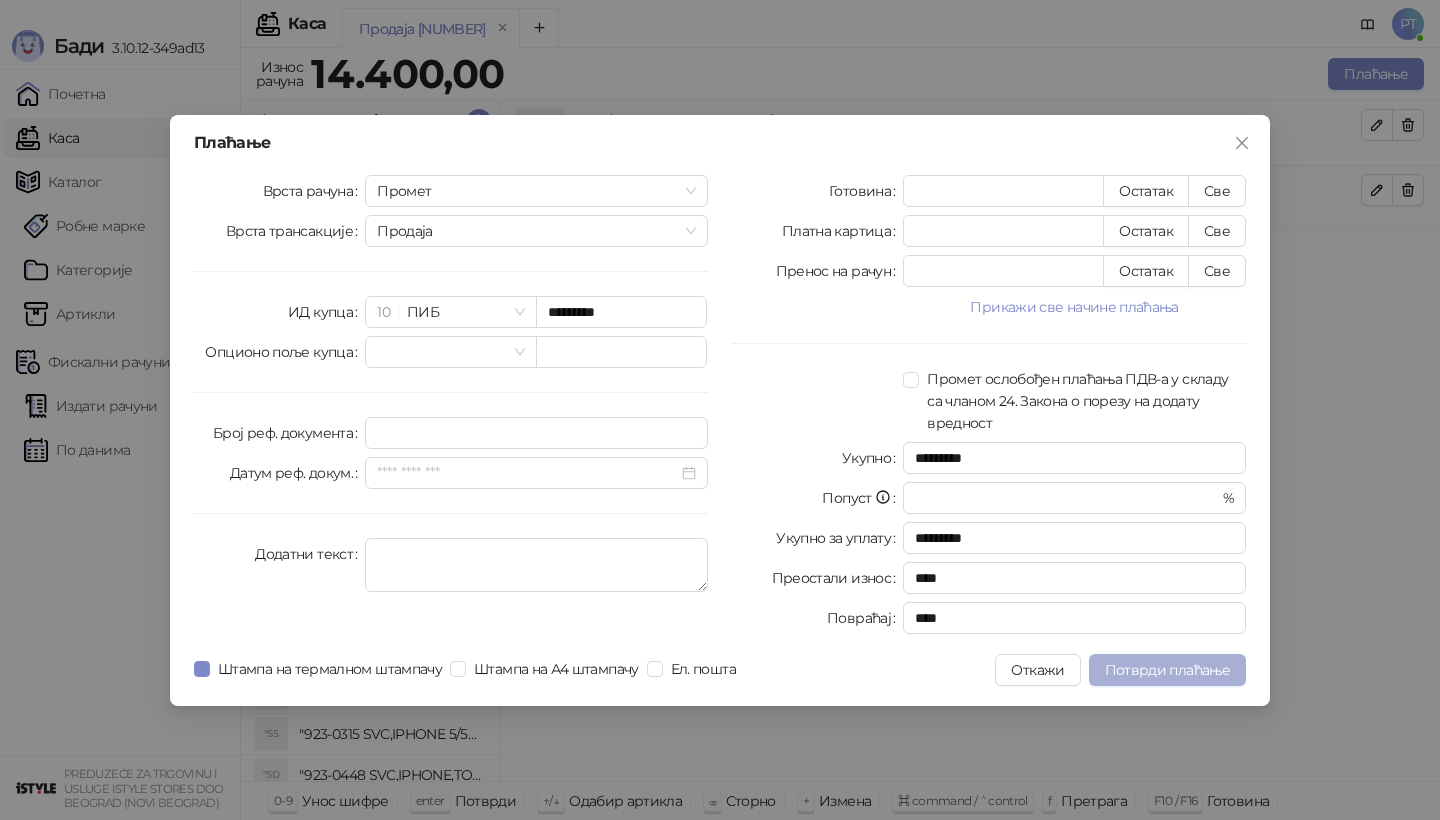 click on "Потврди плаћање" at bounding box center [1167, 670] 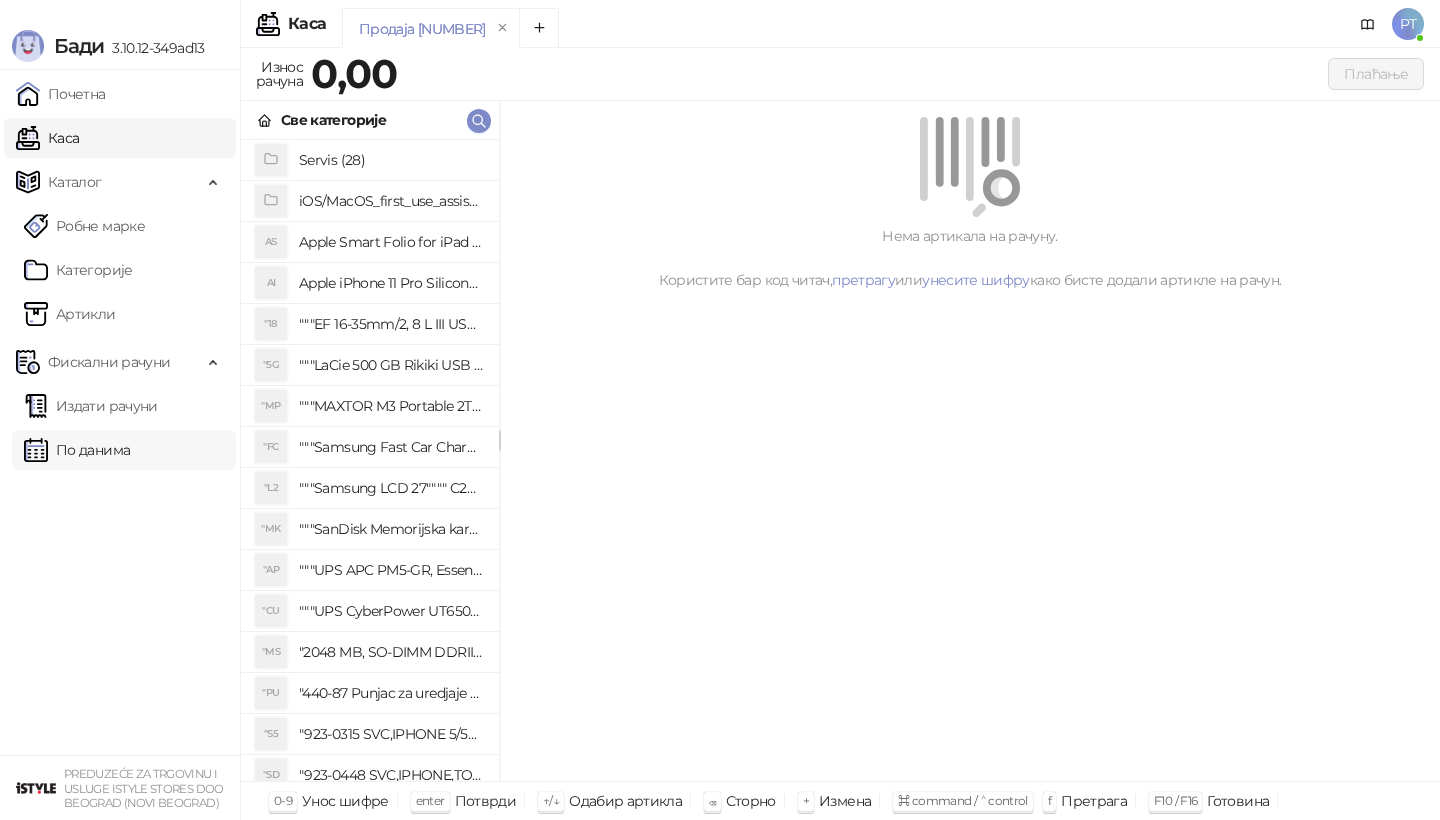 click on "По данима" at bounding box center [77, 450] 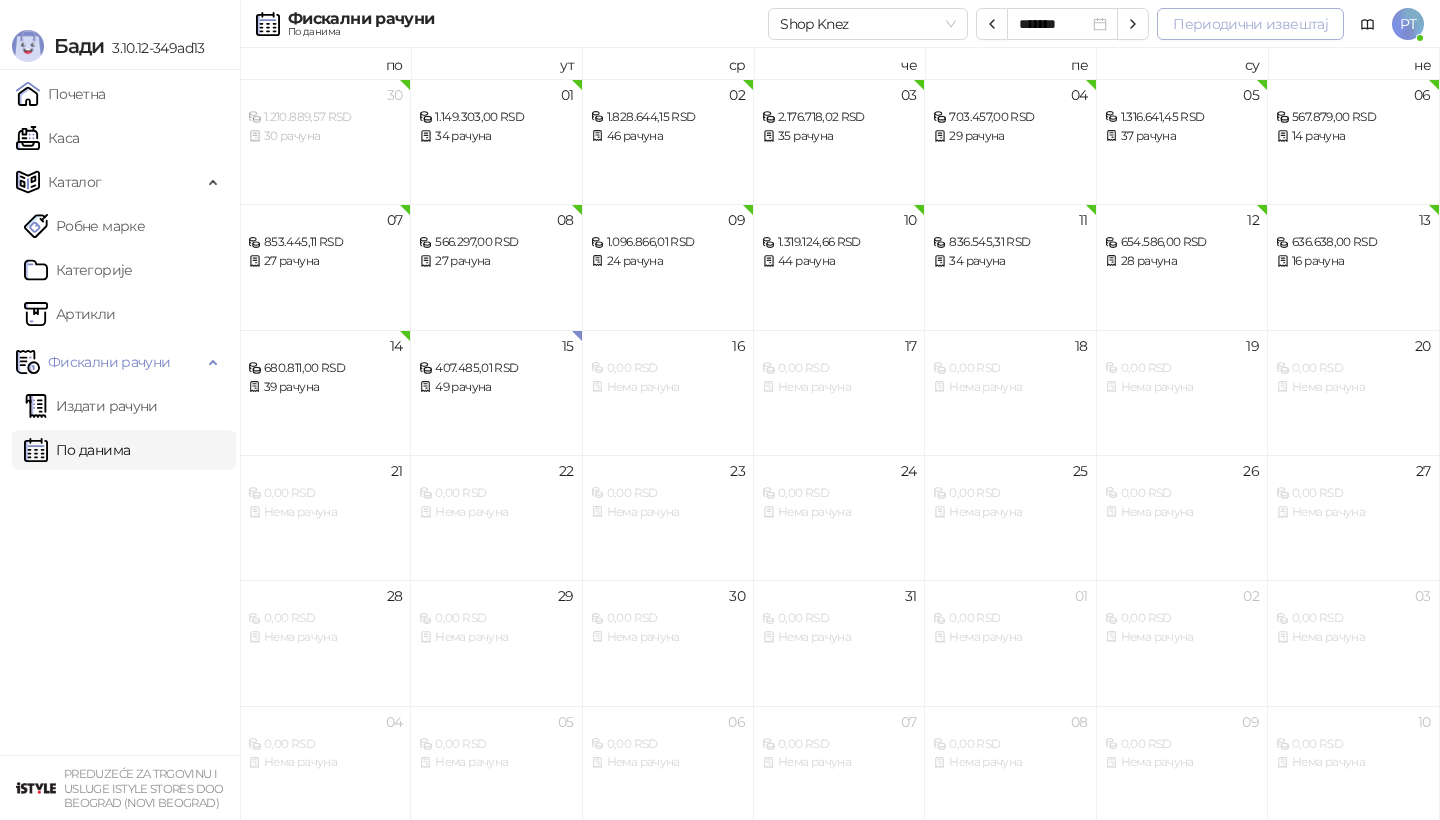 click on "Периодични извештај" at bounding box center (1250, 24) 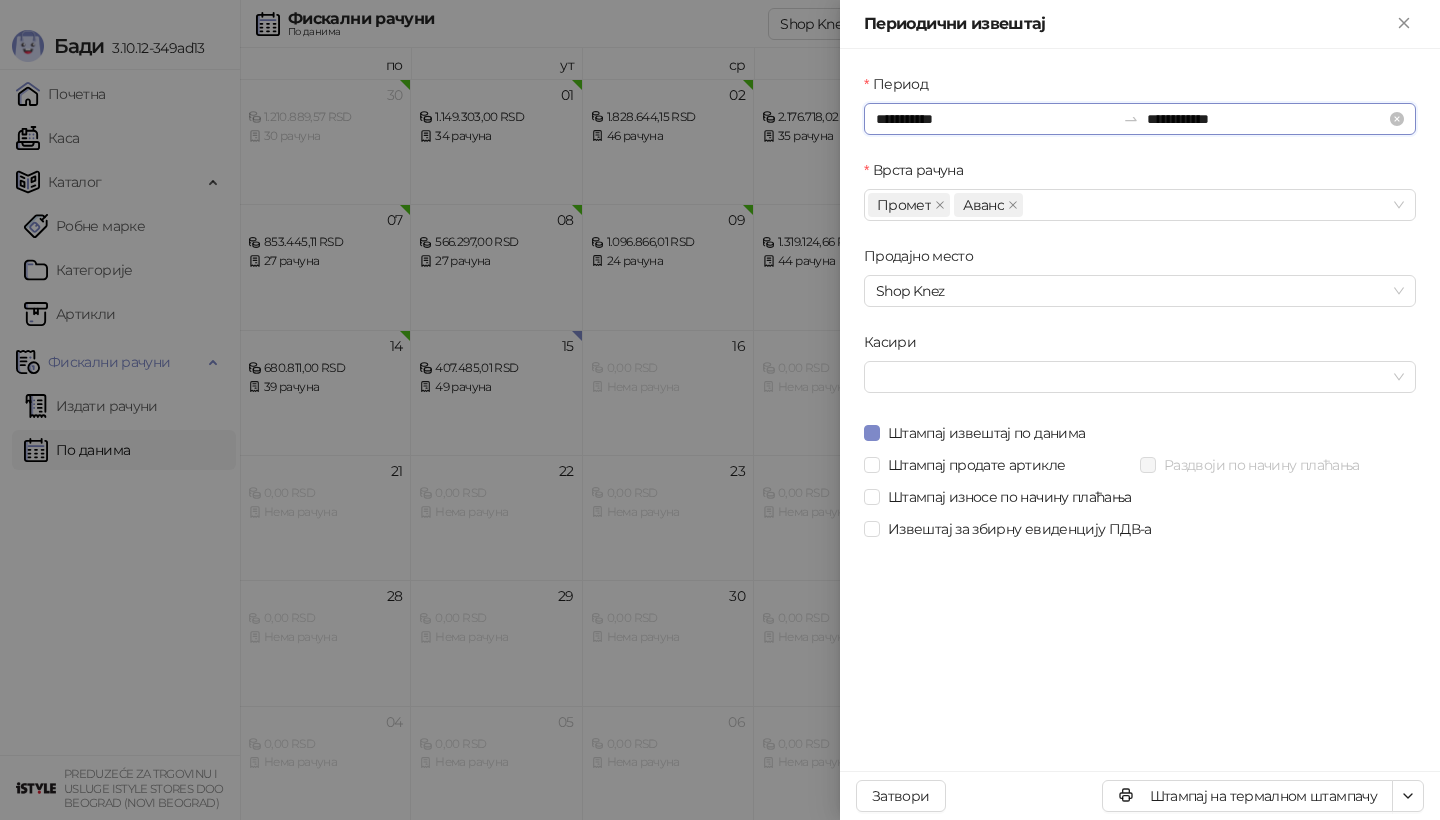 click on "**********" at bounding box center [995, 119] 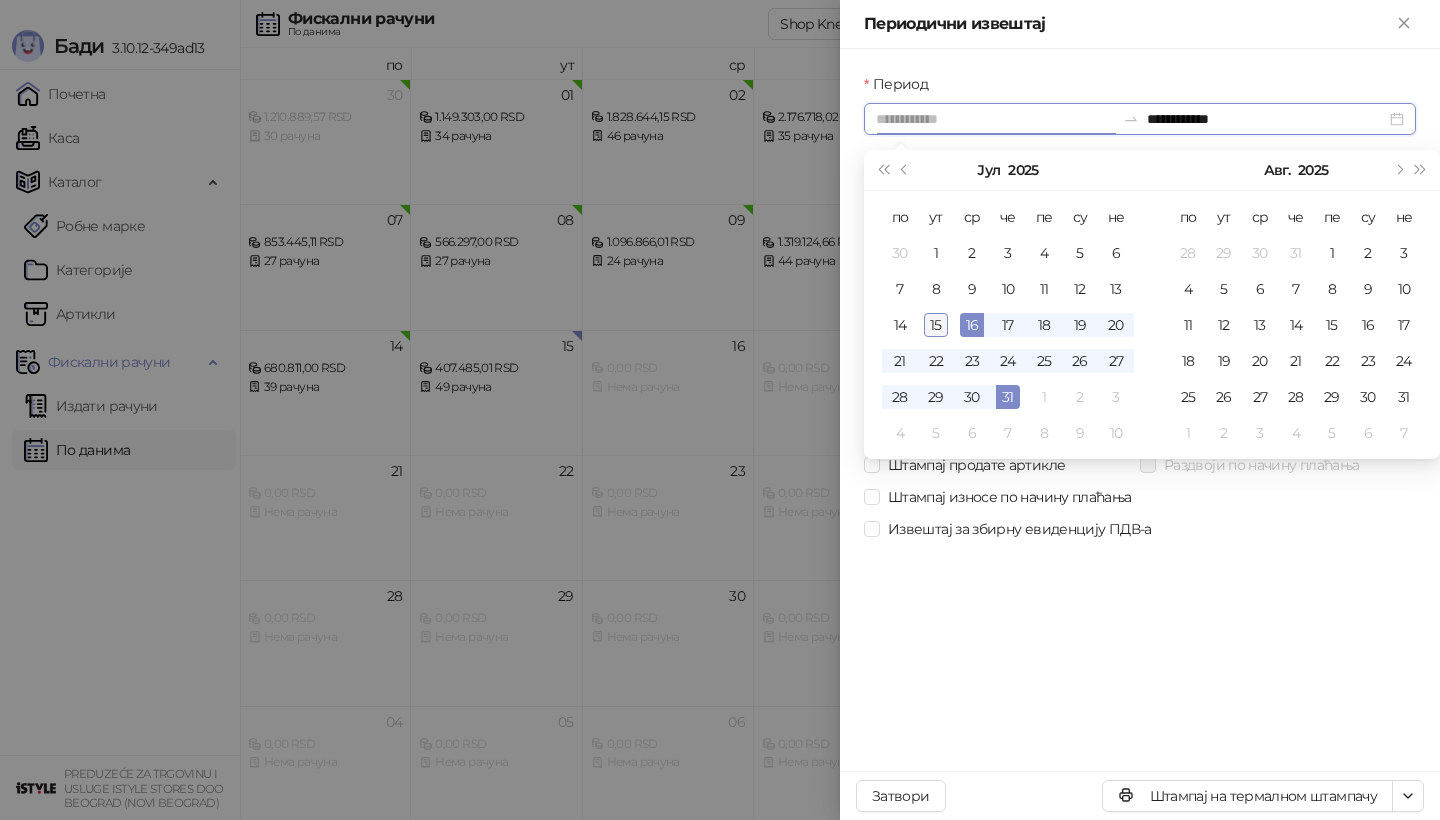 type on "**********" 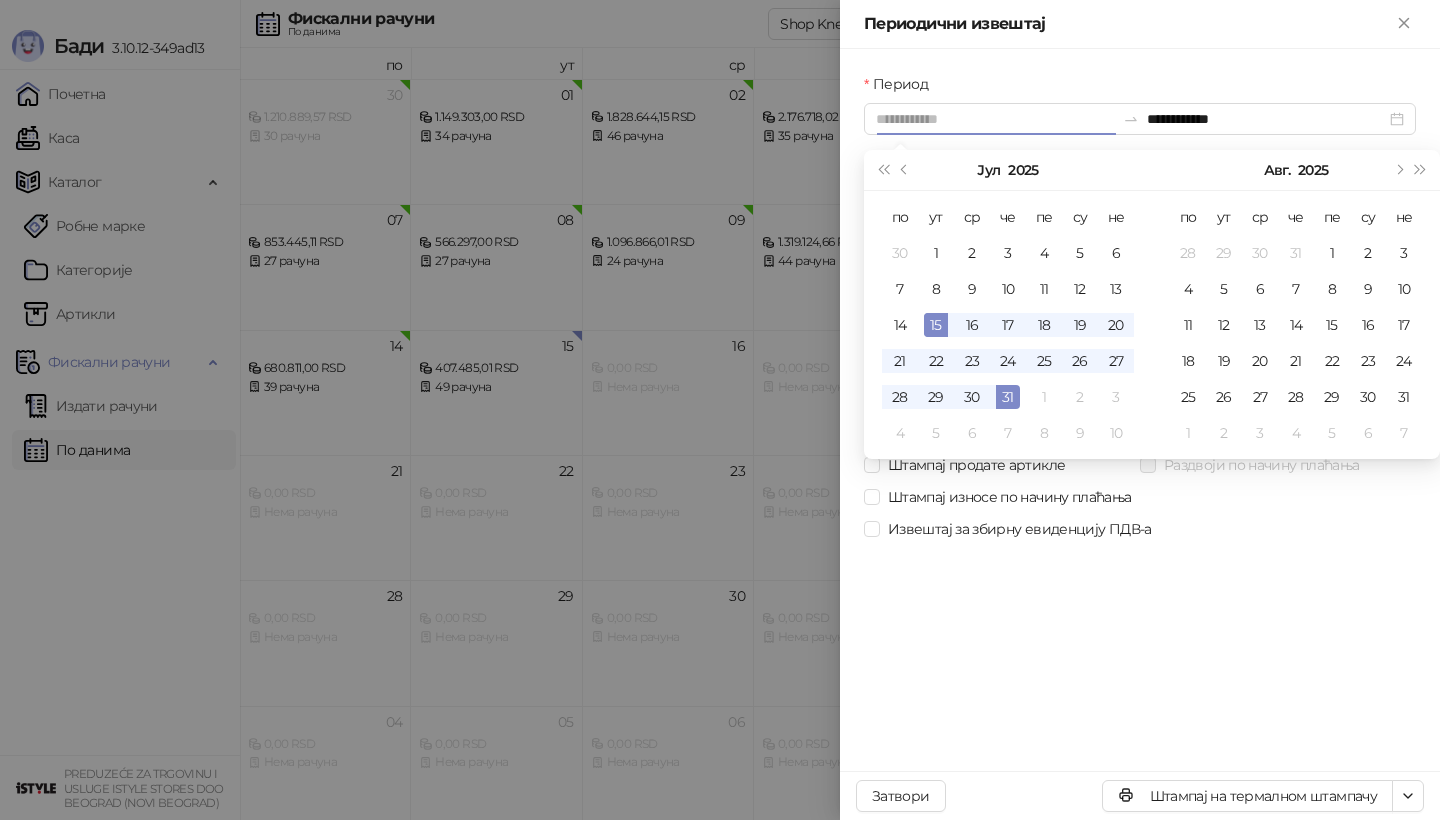 click on "15" at bounding box center (936, 325) 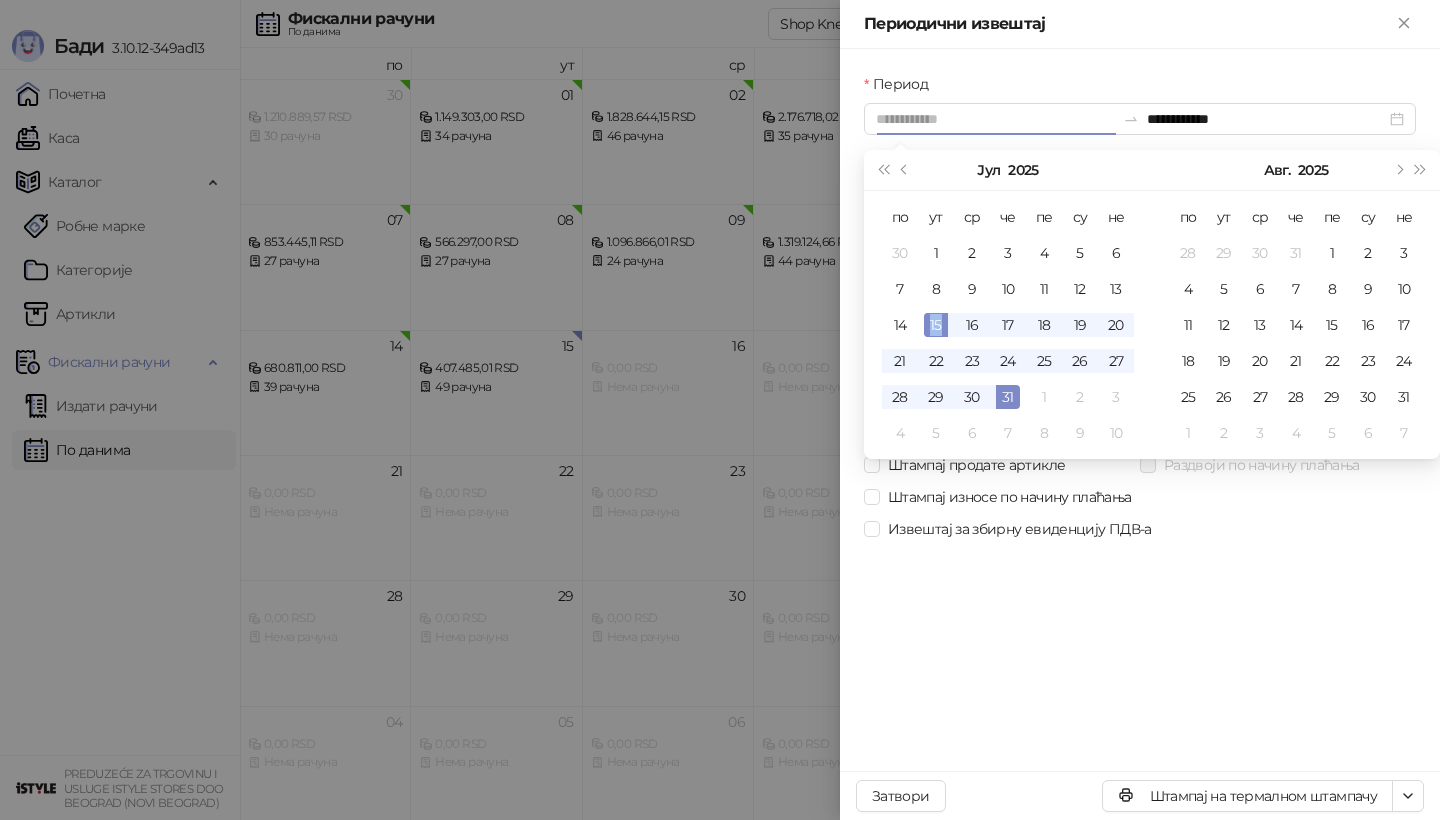 click on "15" at bounding box center [936, 325] 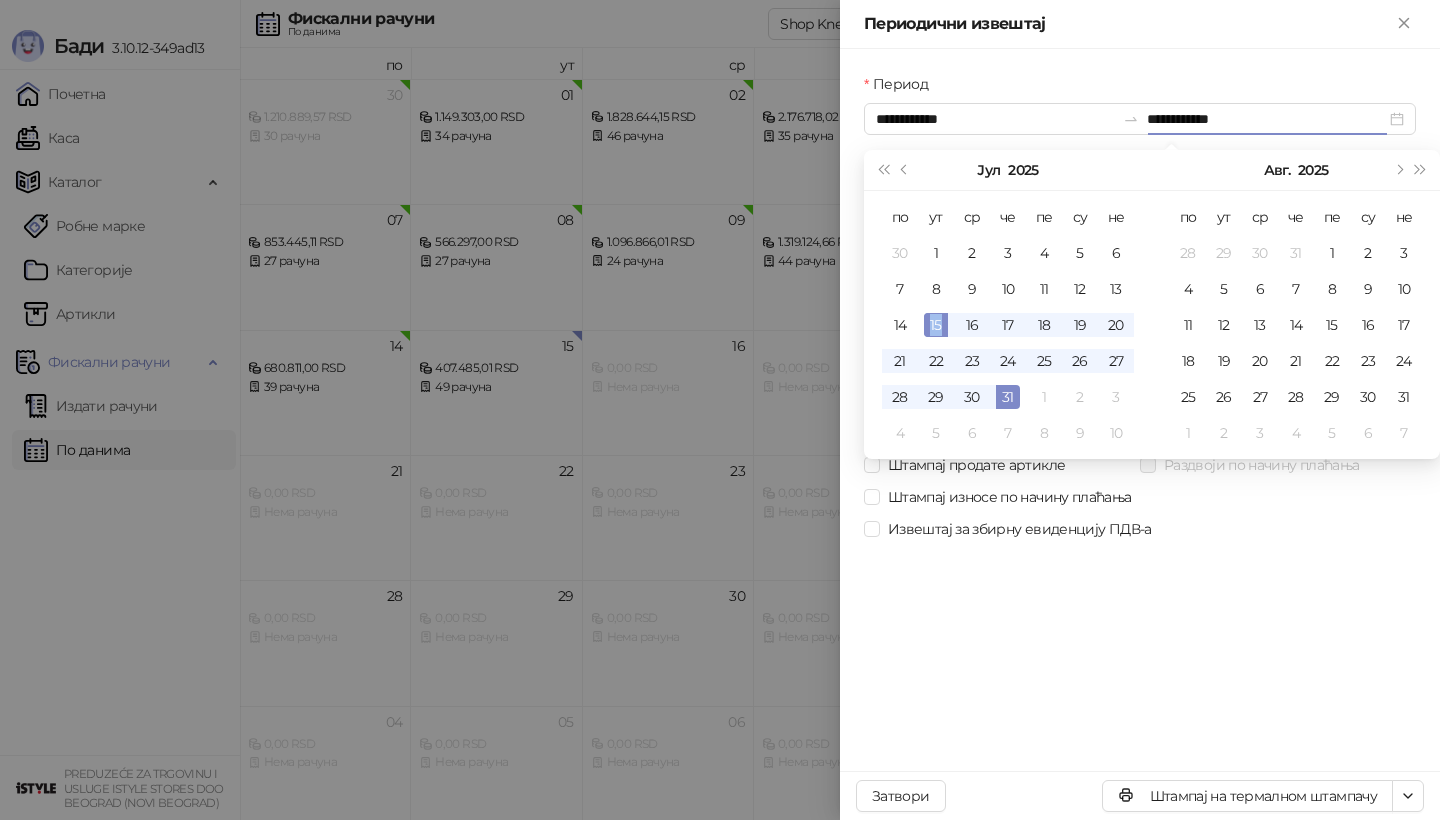 type on "**********" 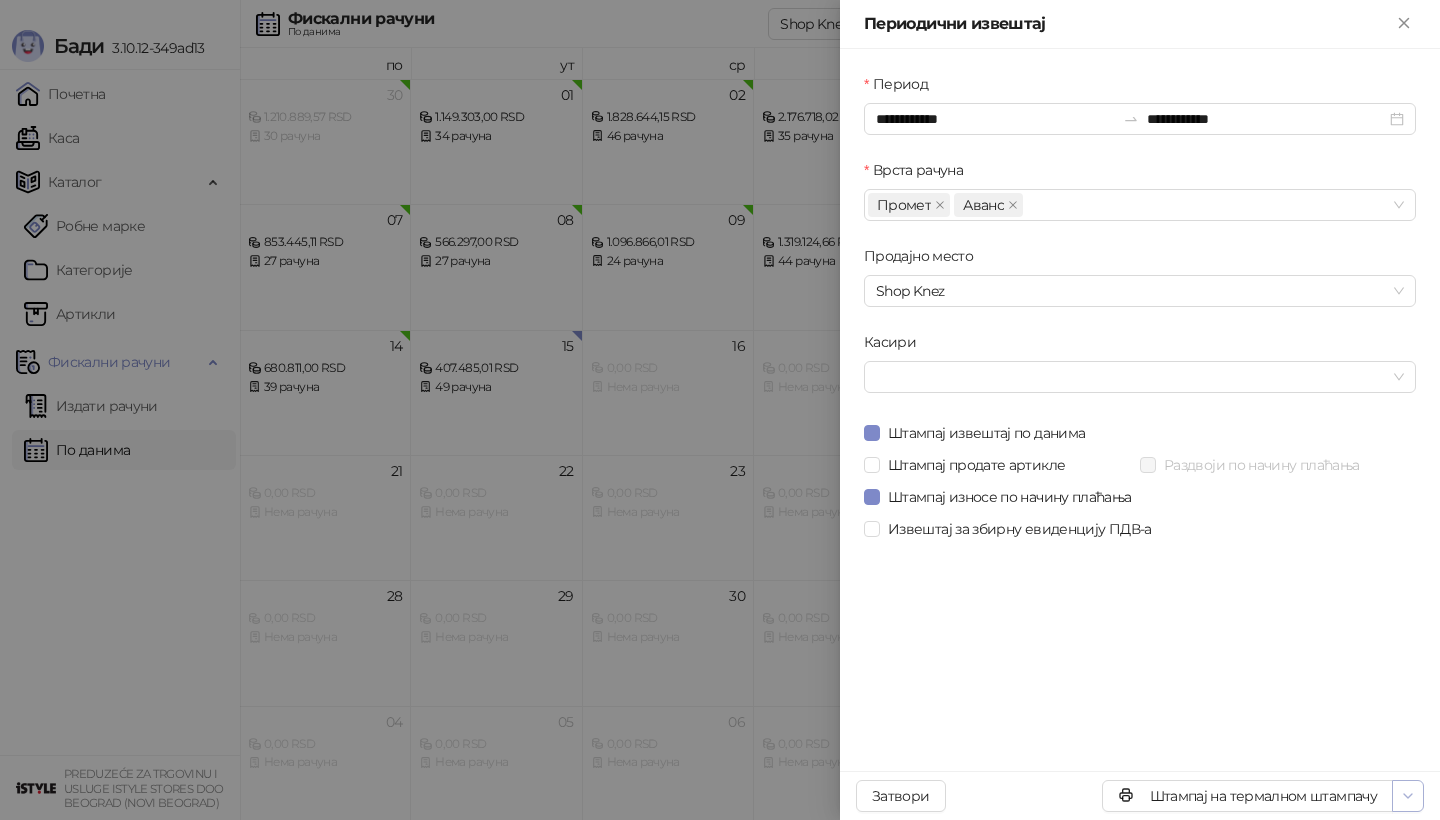 click at bounding box center [1408, 796] 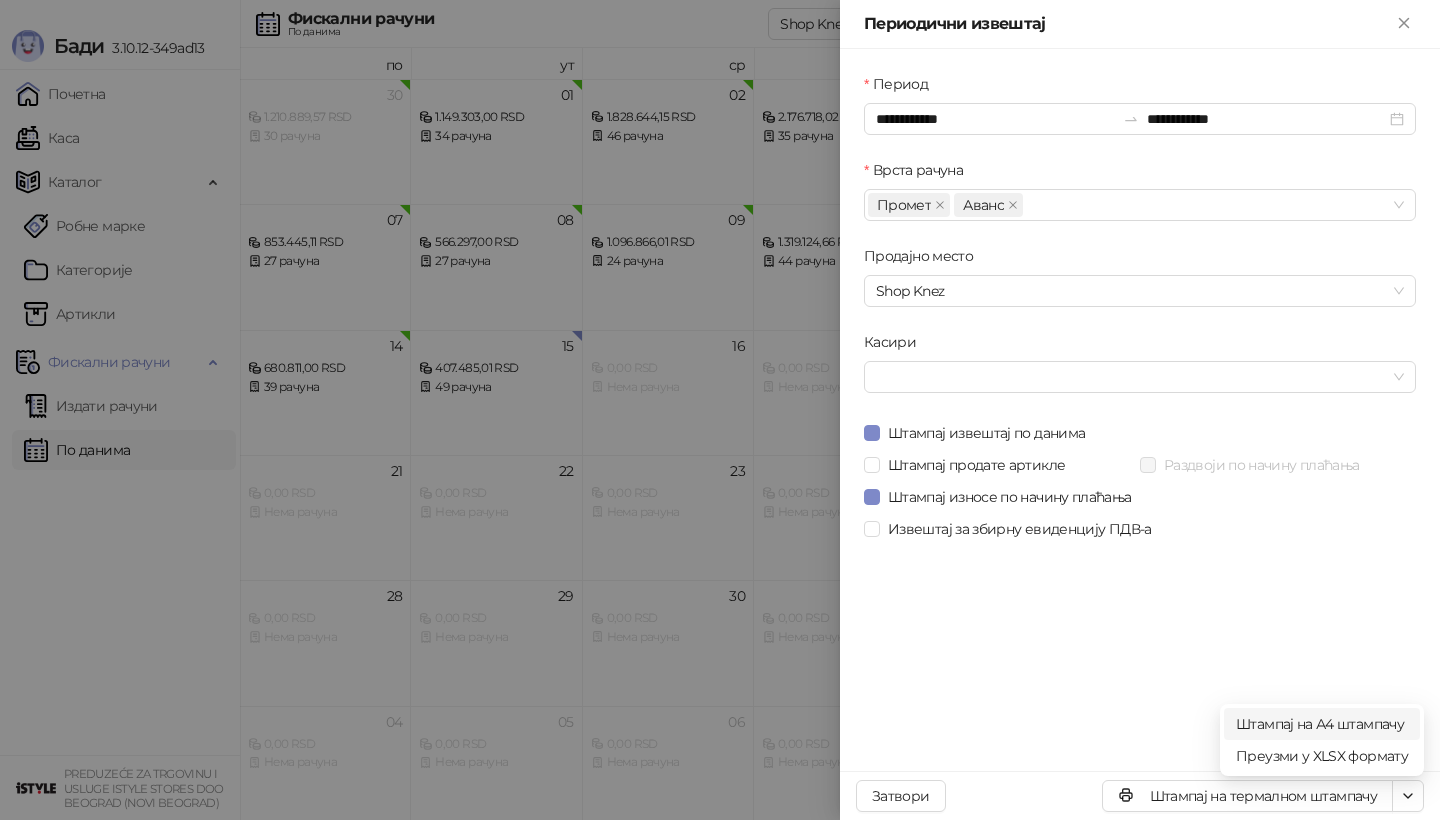 click on "Штампај на А4 штампачу" at bounding box center (1322, 724) 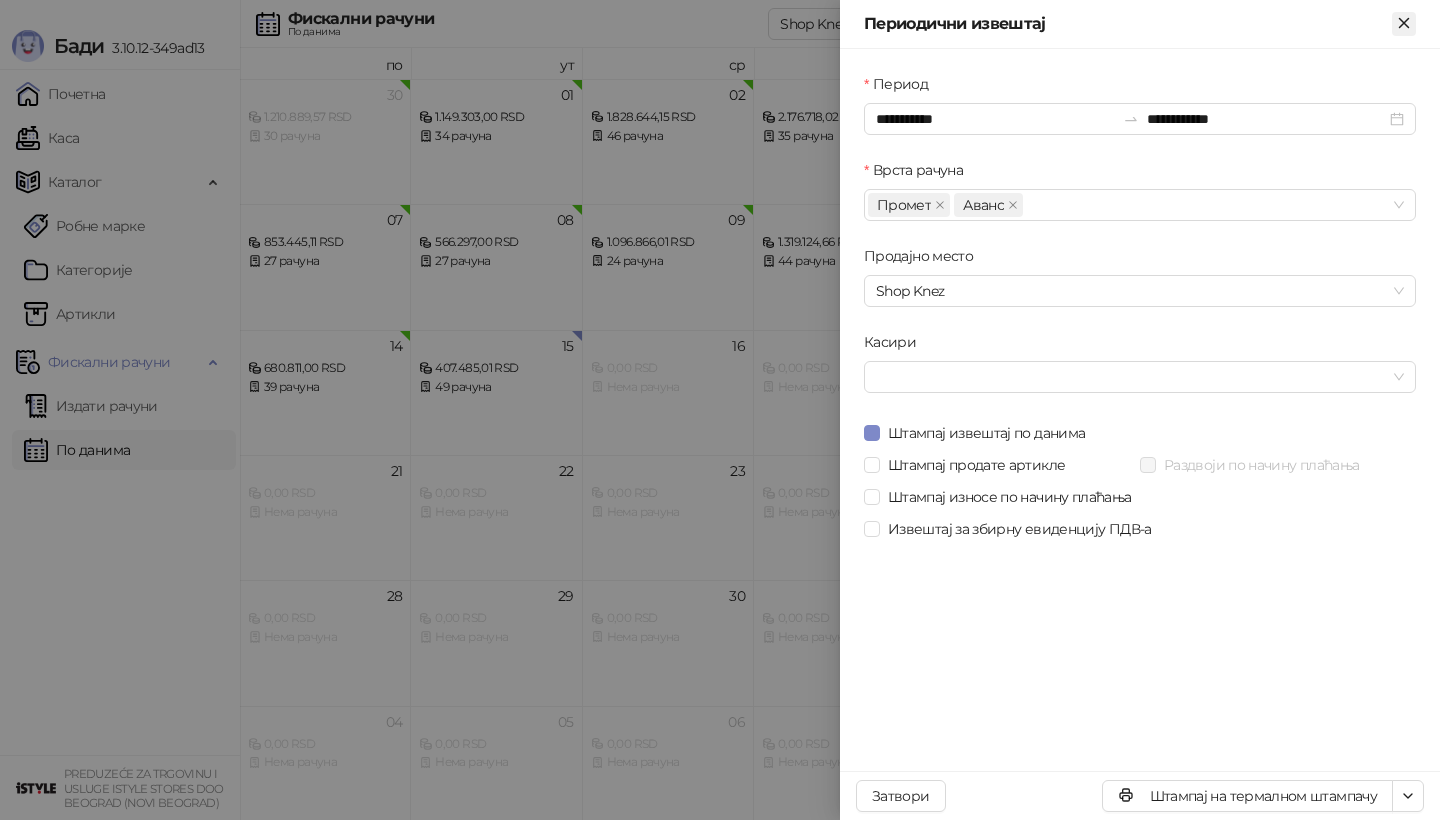 click 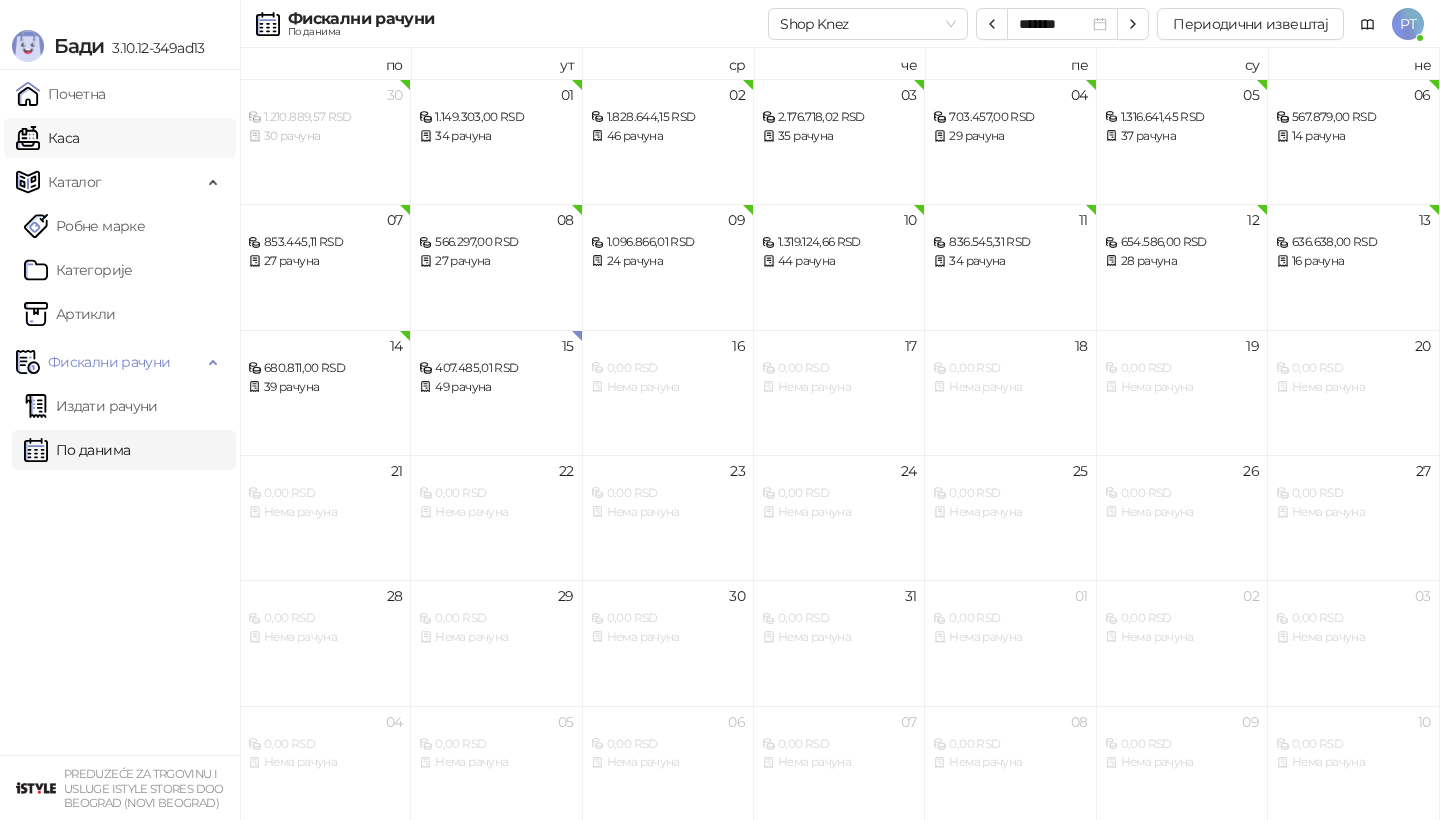click on "Каса" at bounding box center (47, 138) 